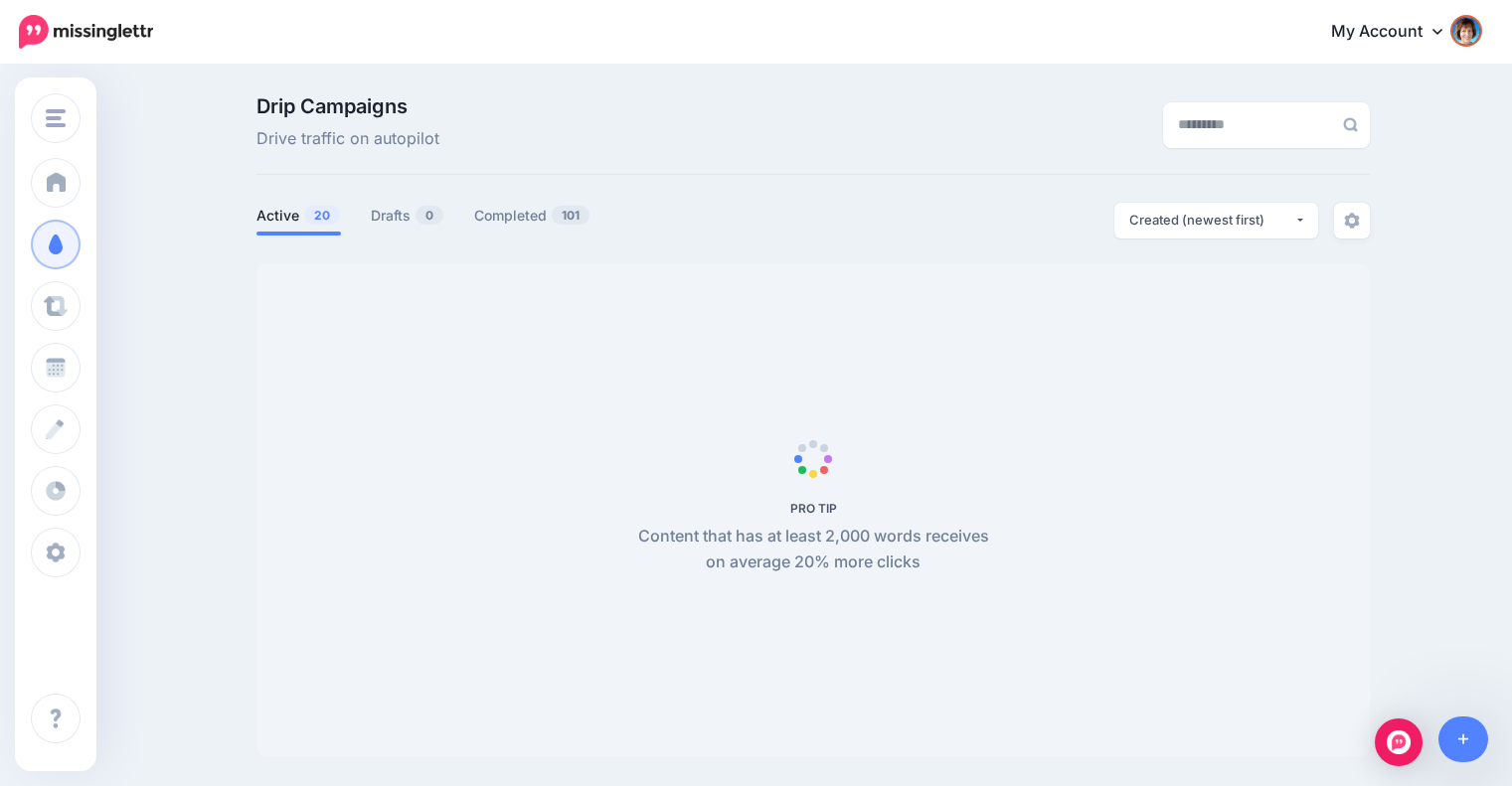 scroll, scrollTop: 0, scrollLeft: 0, axis: both 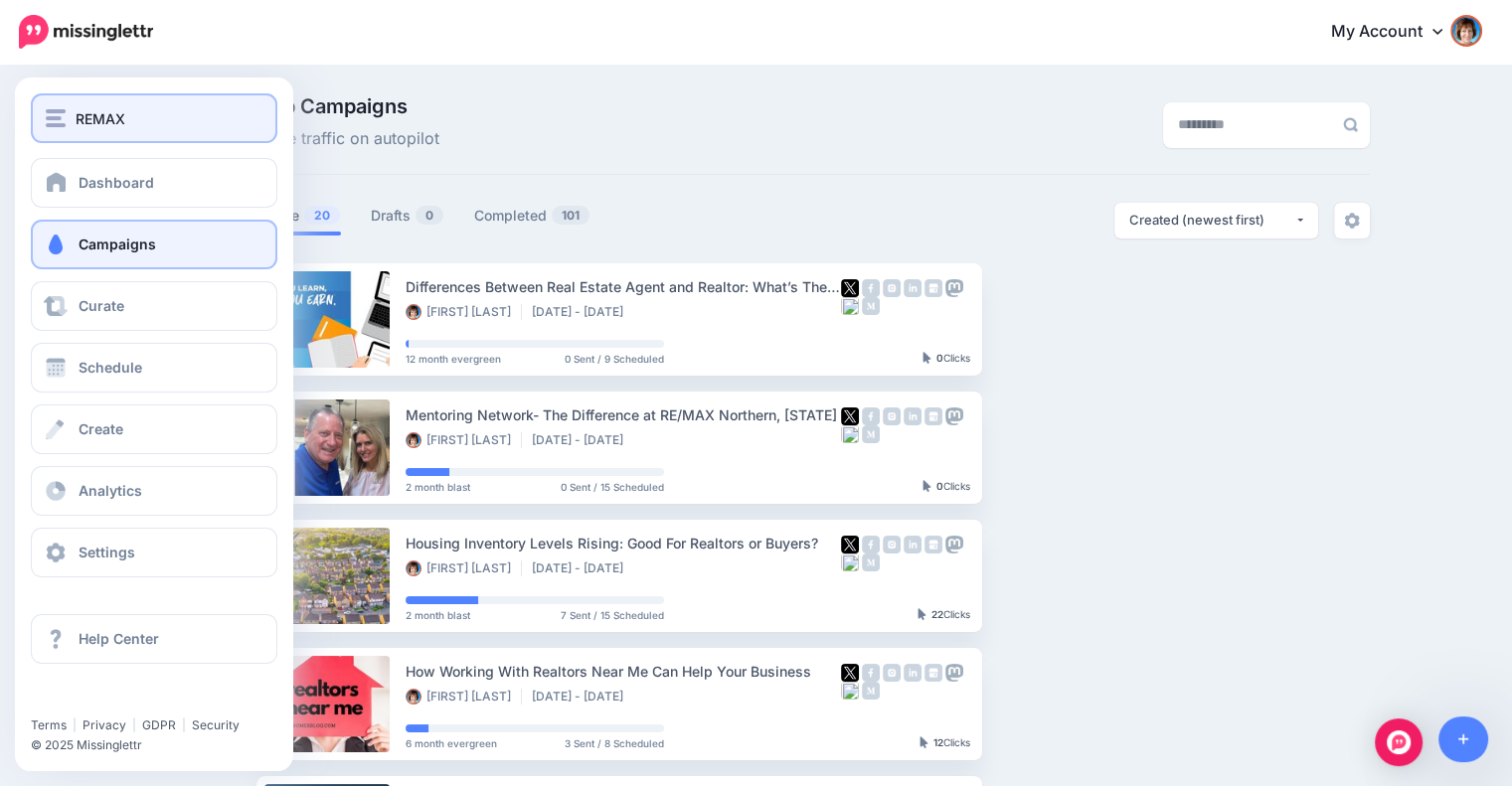 click on "REMAX" at bounding box center [154, 118] 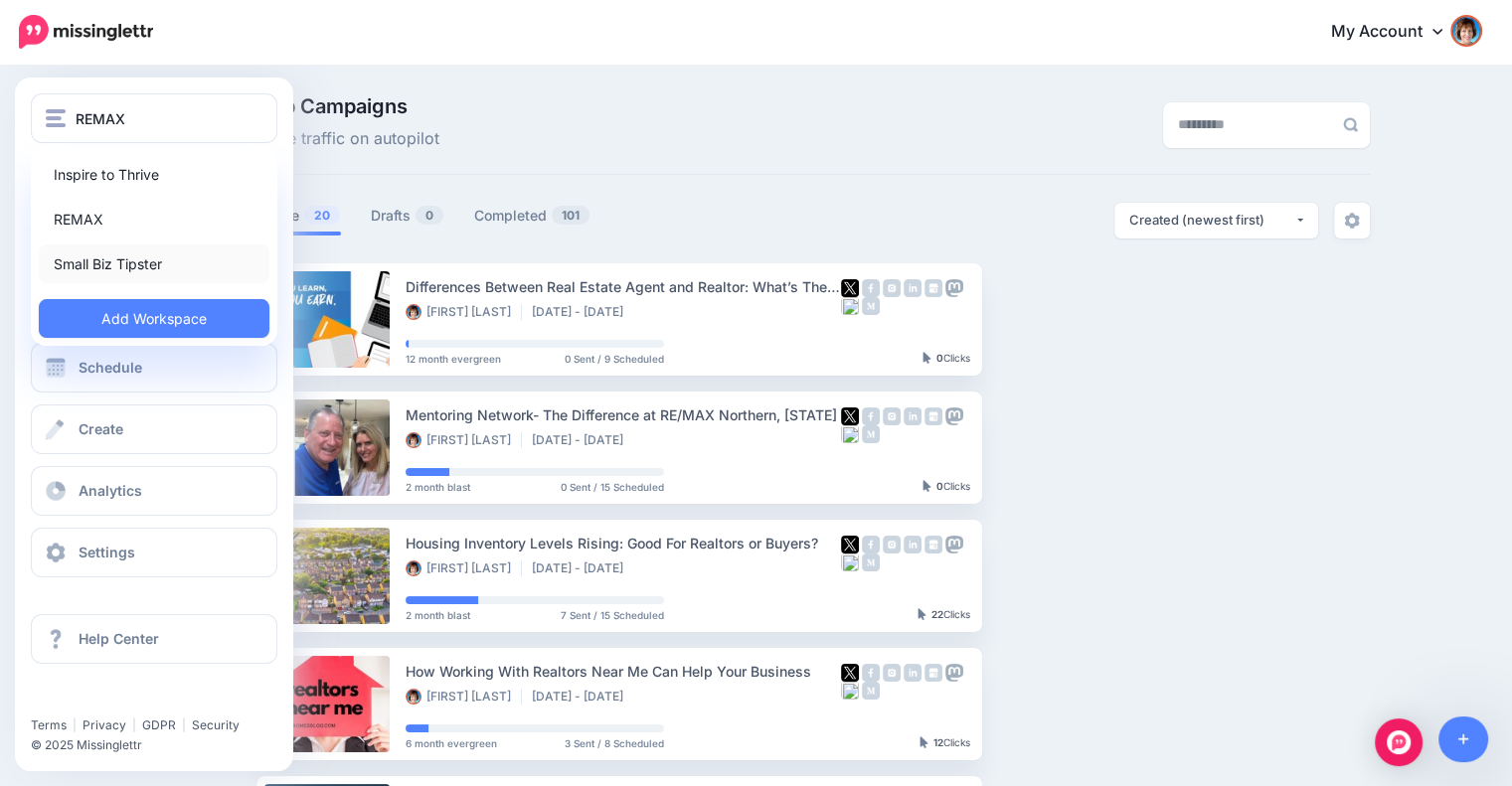click on "Small Biz Tipster" at bounding box center [154, 263] 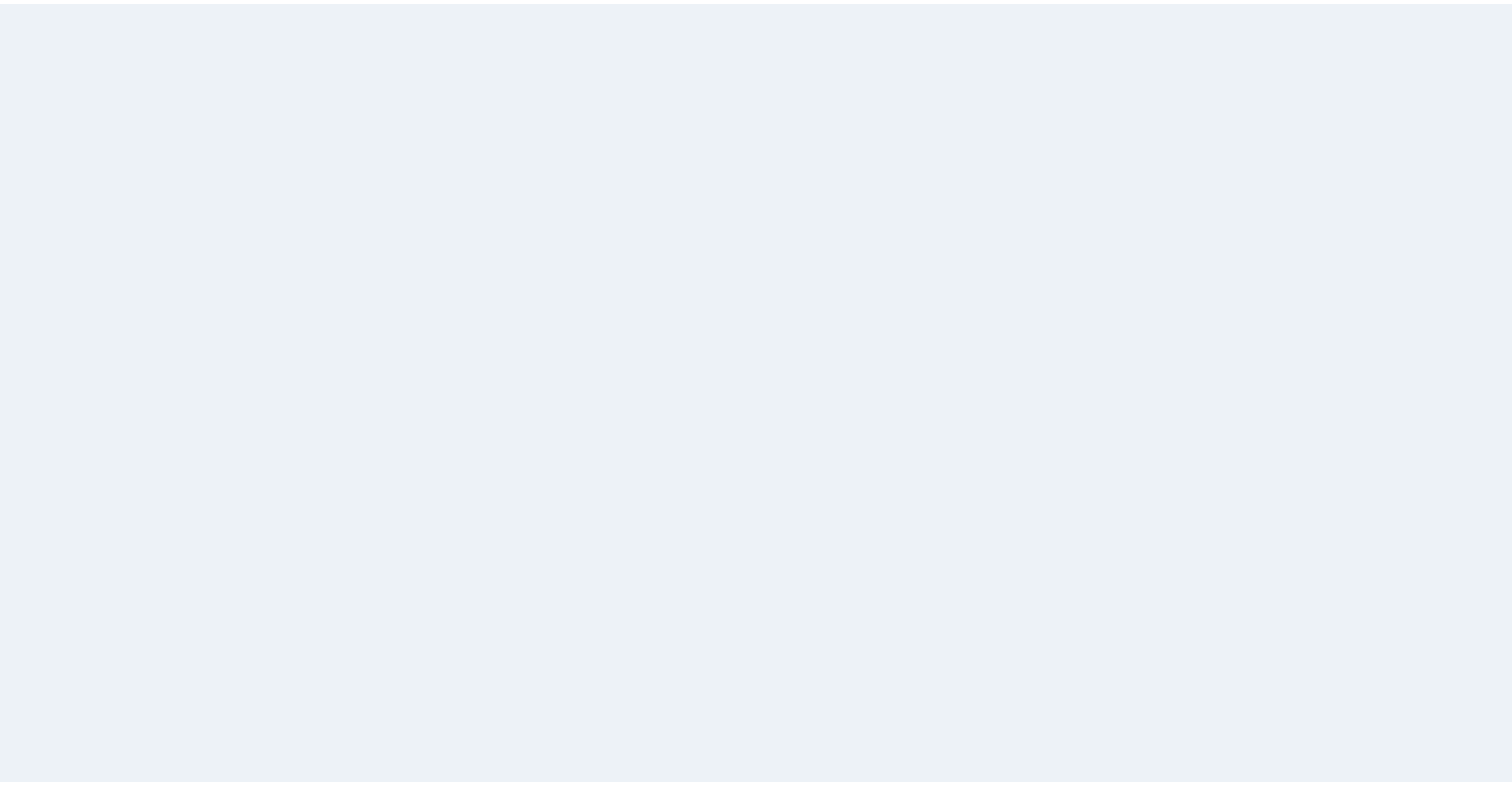 scroll, scrollTop: 0, scrollLeft: 0, axis: both 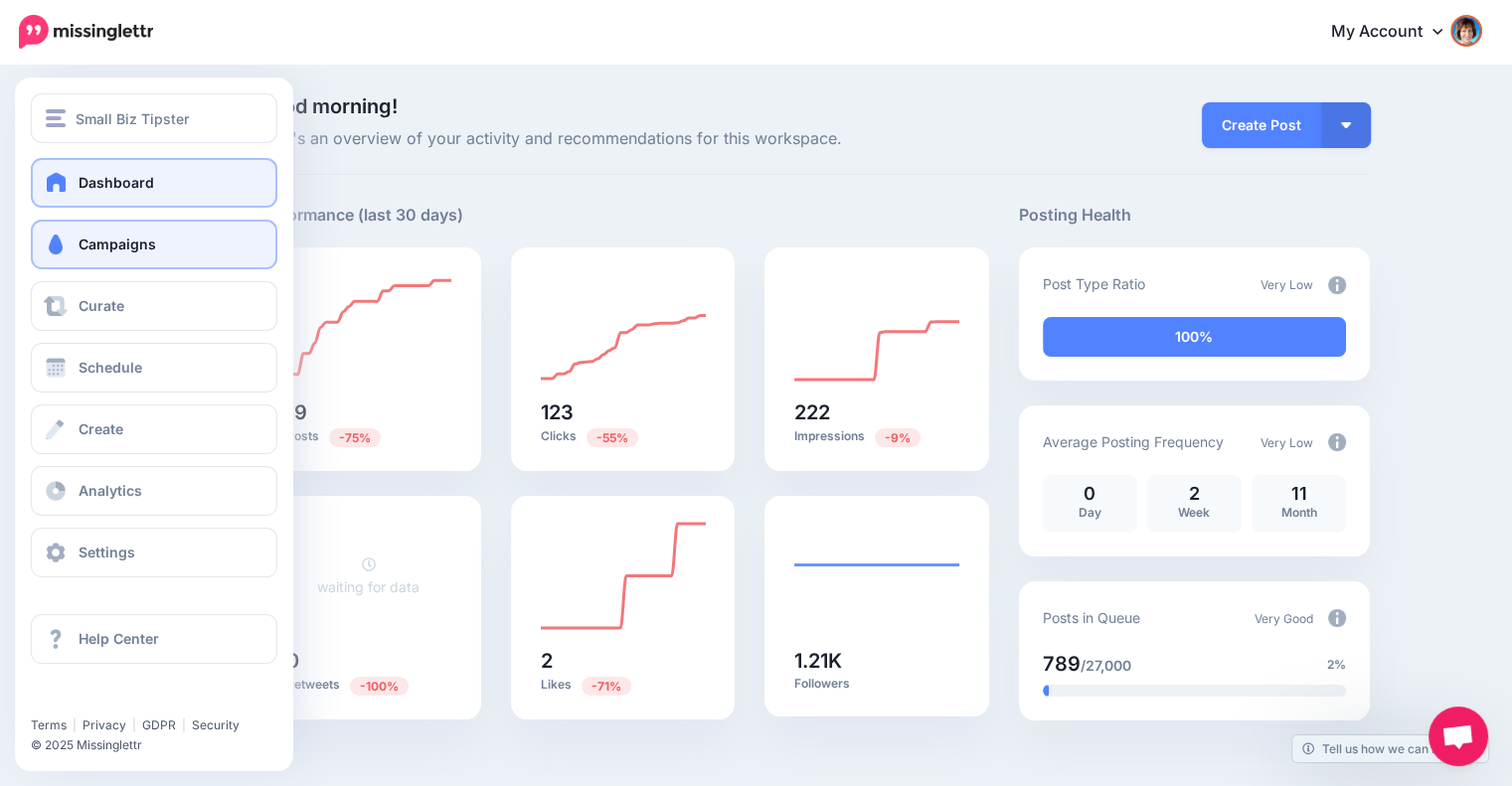 click on "Campaigns" at bounding box center (154, 244) 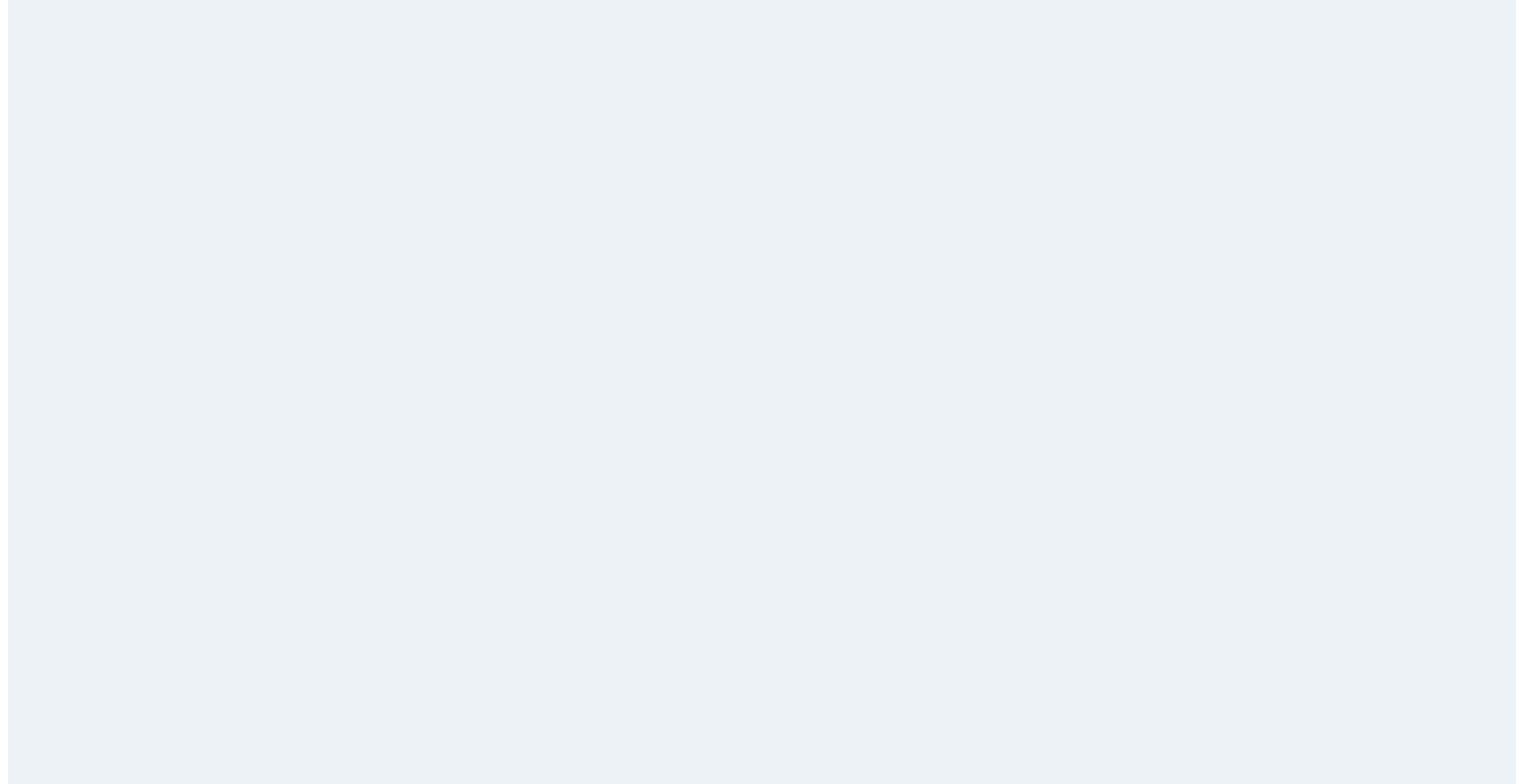 scroll, scrollTop: 0, scrollLeft: 0, axis: both 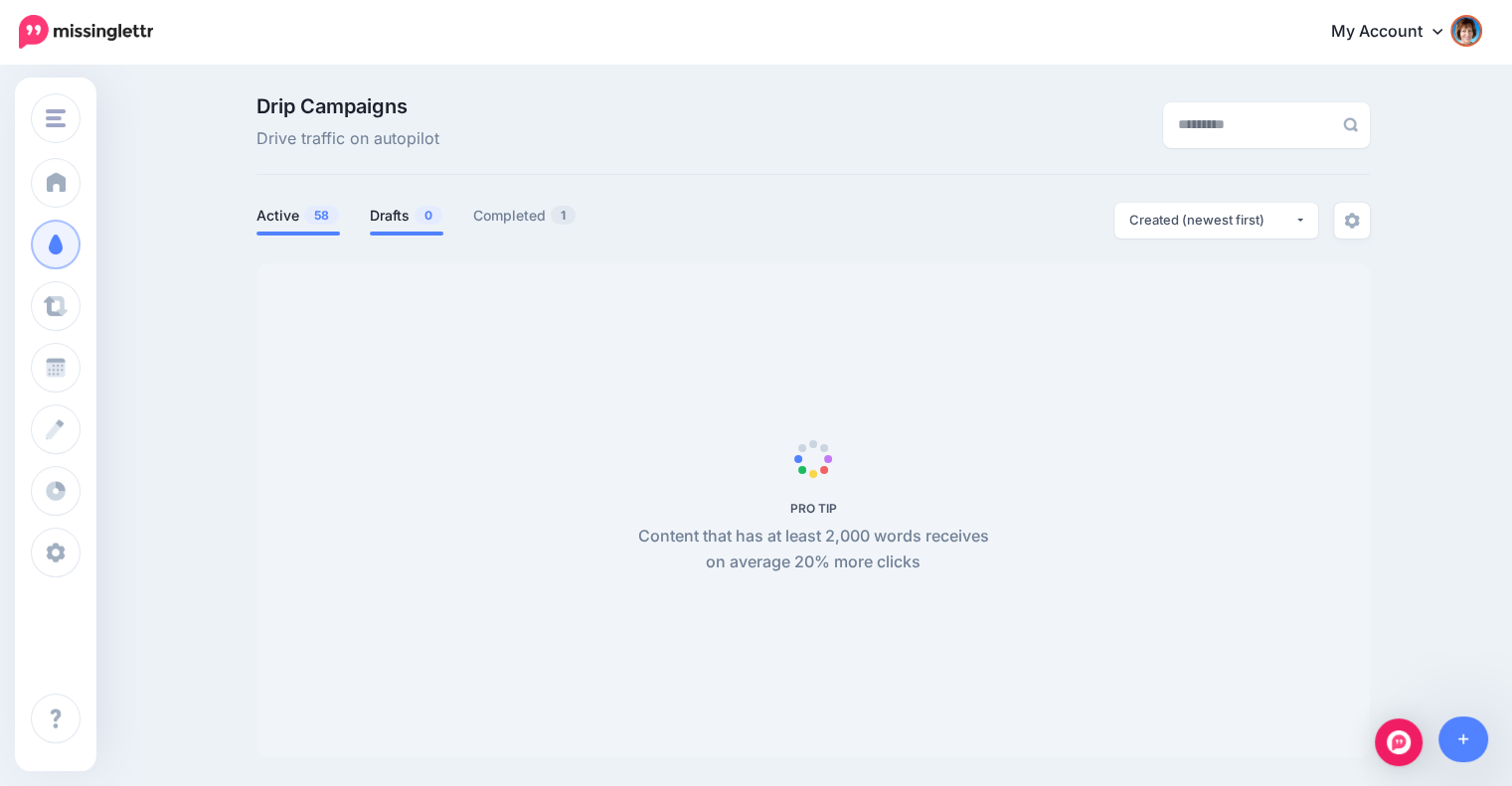 click on "0" at bounding box center (428, 215) 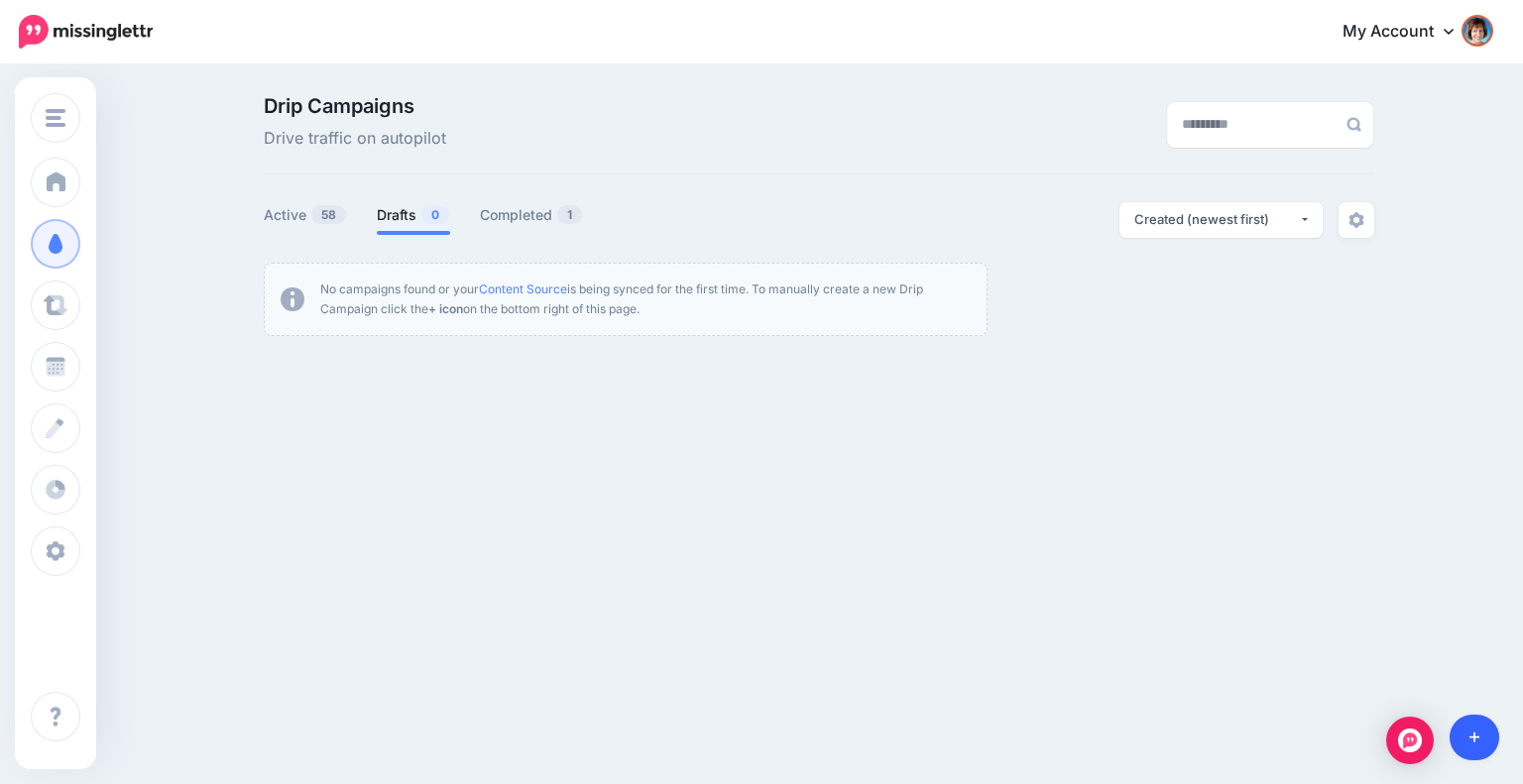 click at bounding box center (1474, 737) 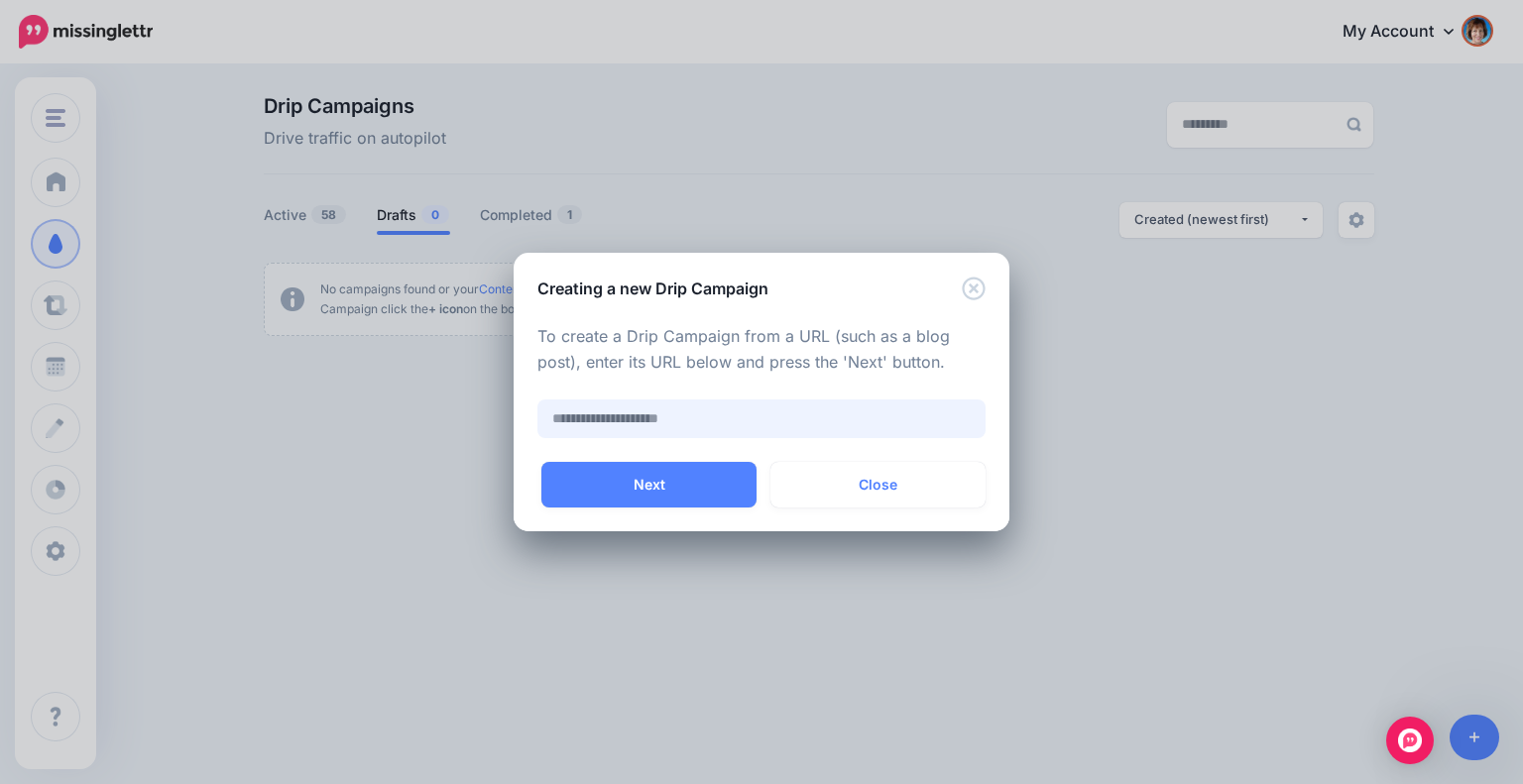 paste on "**********" 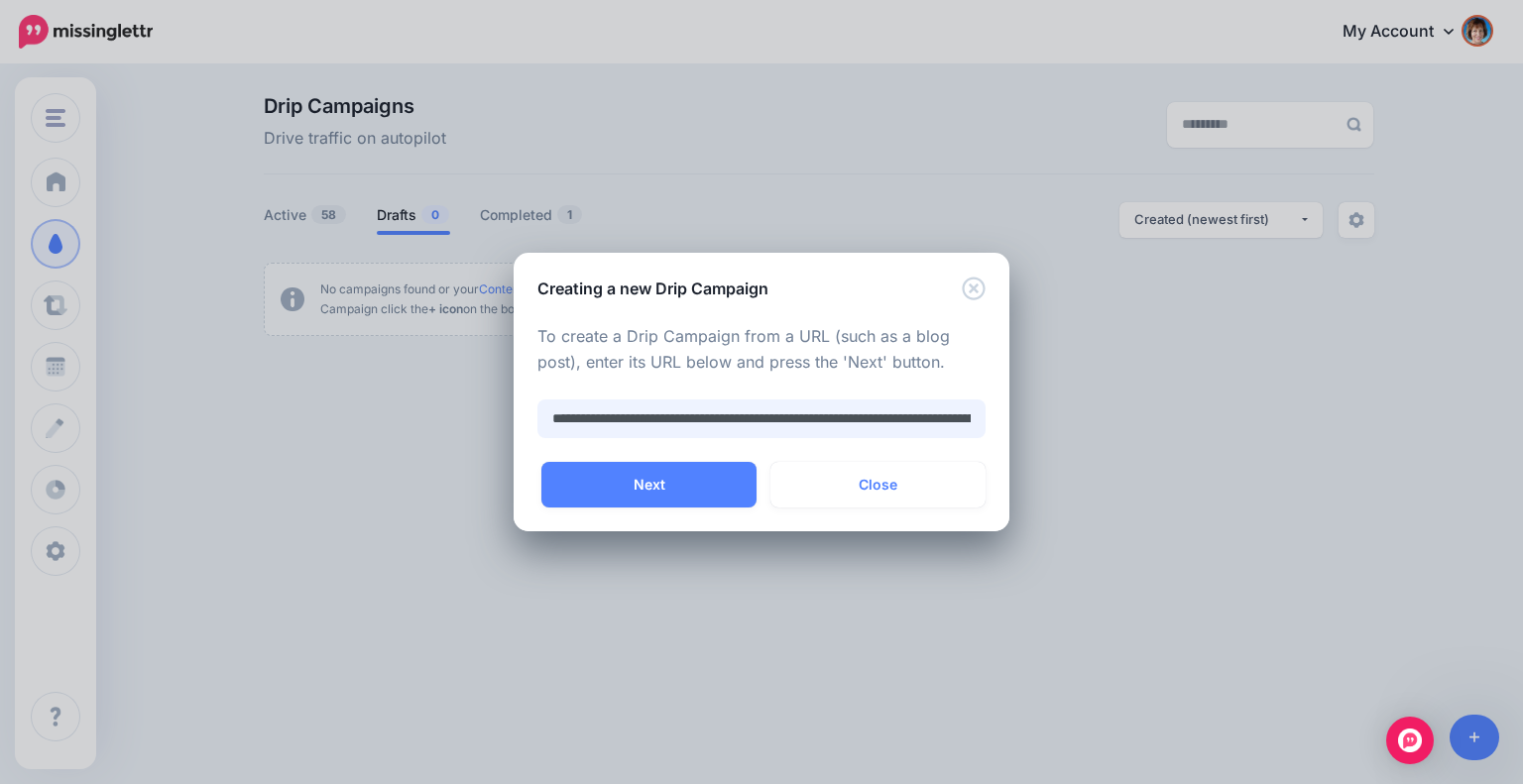 scroll, scrollTop: 0, scrollLeft: 1445, axis: horizontal 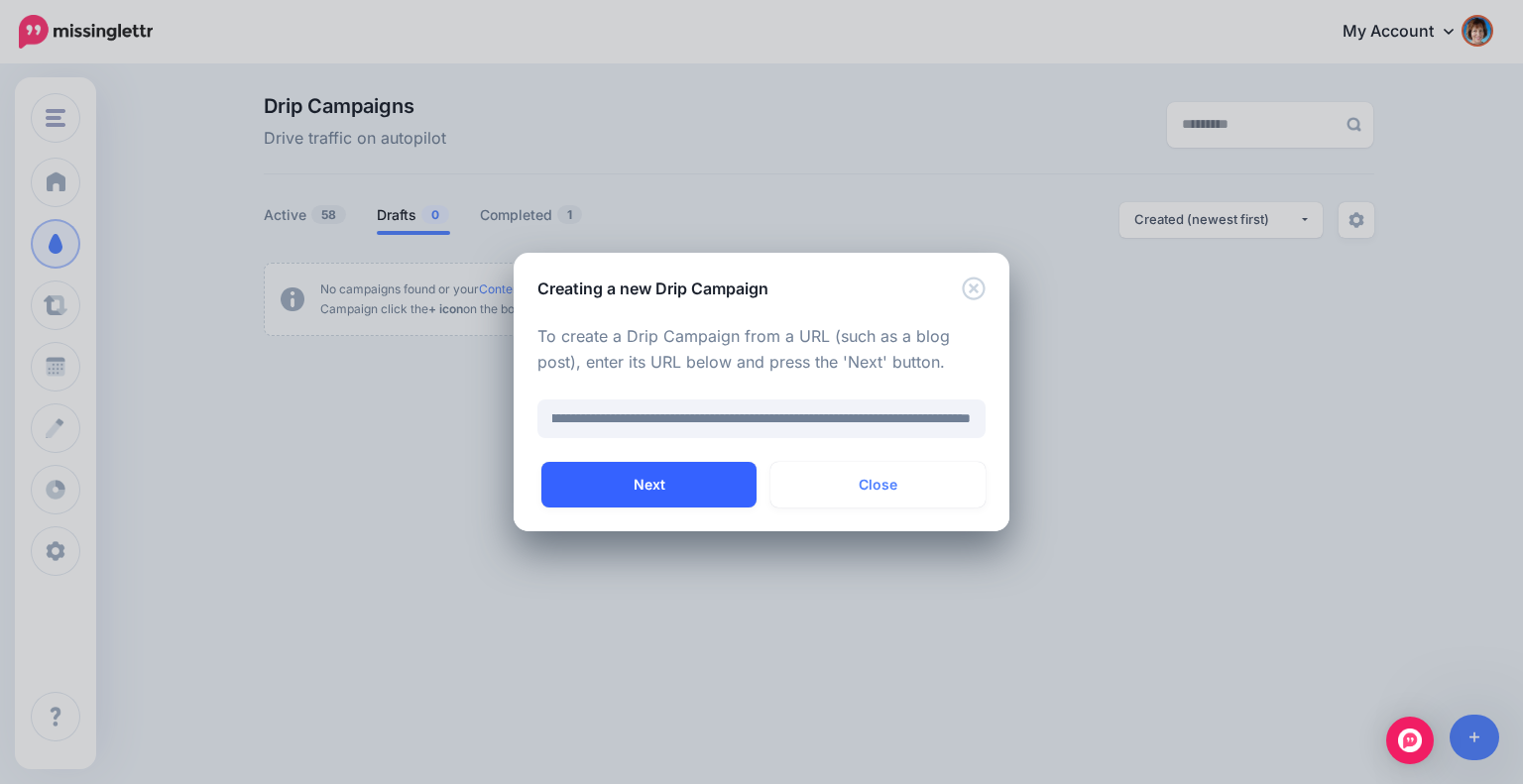 click on "Next" at bounding box center (648, 485) 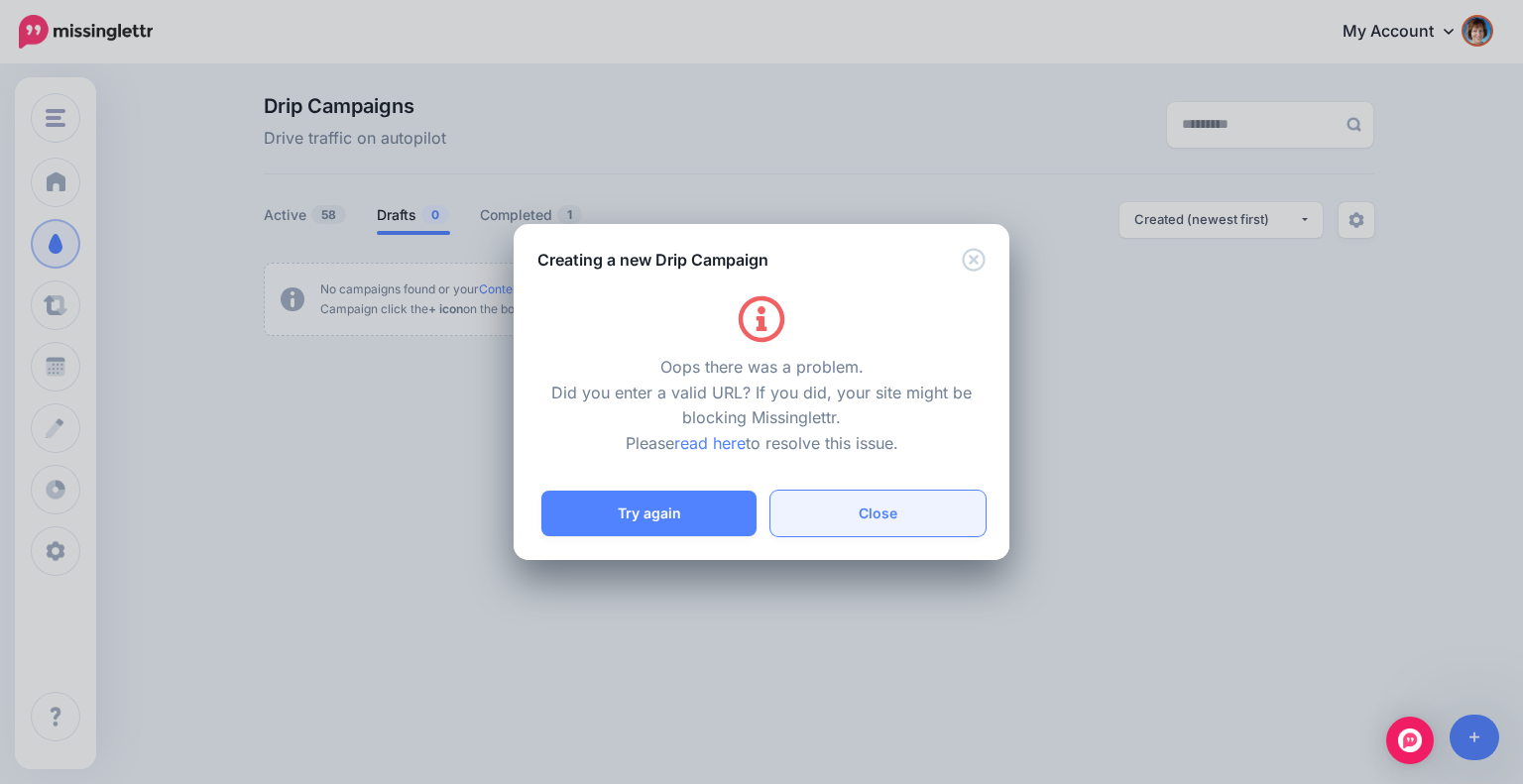 click on "Close" at bounding box center [878, 513] 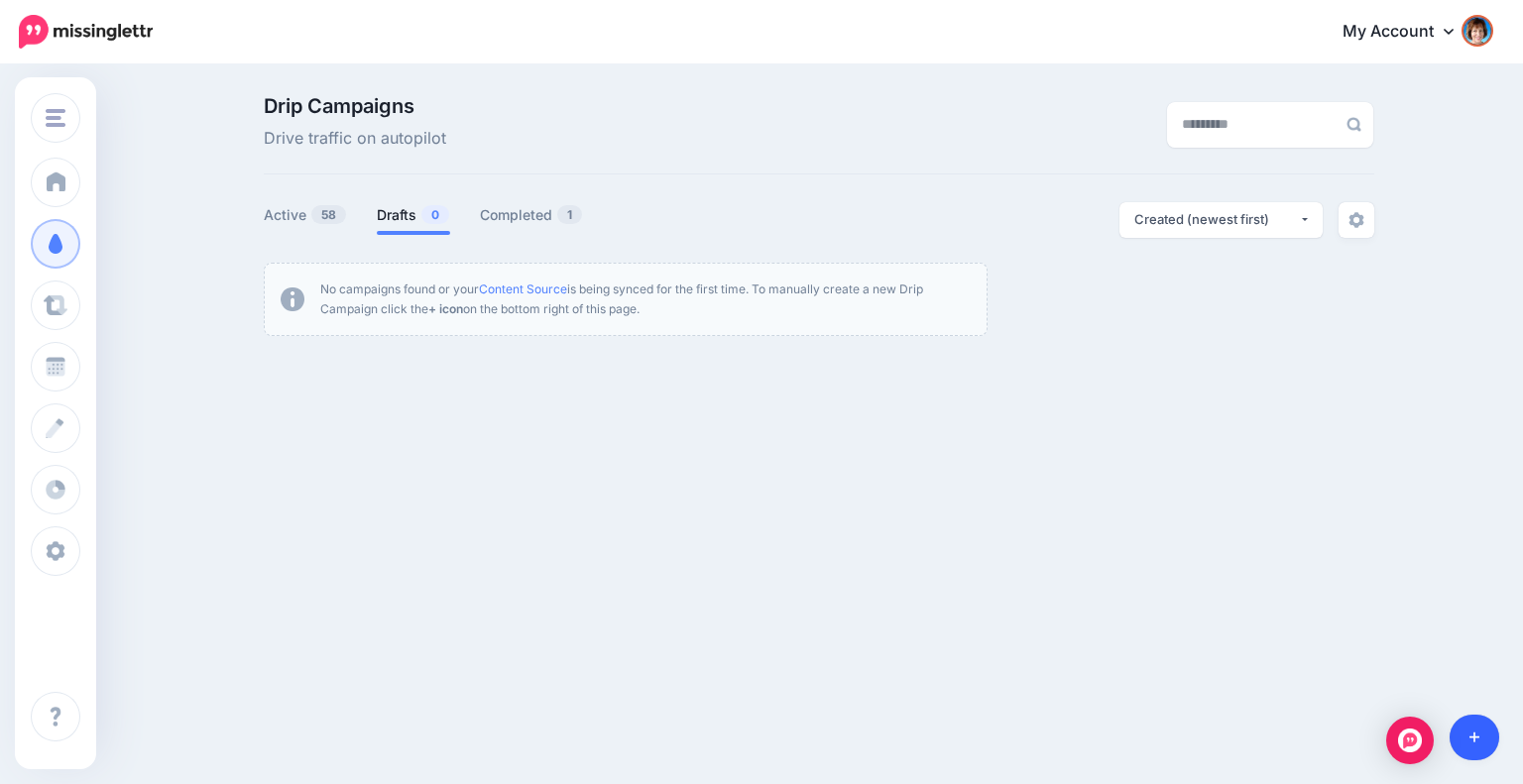click 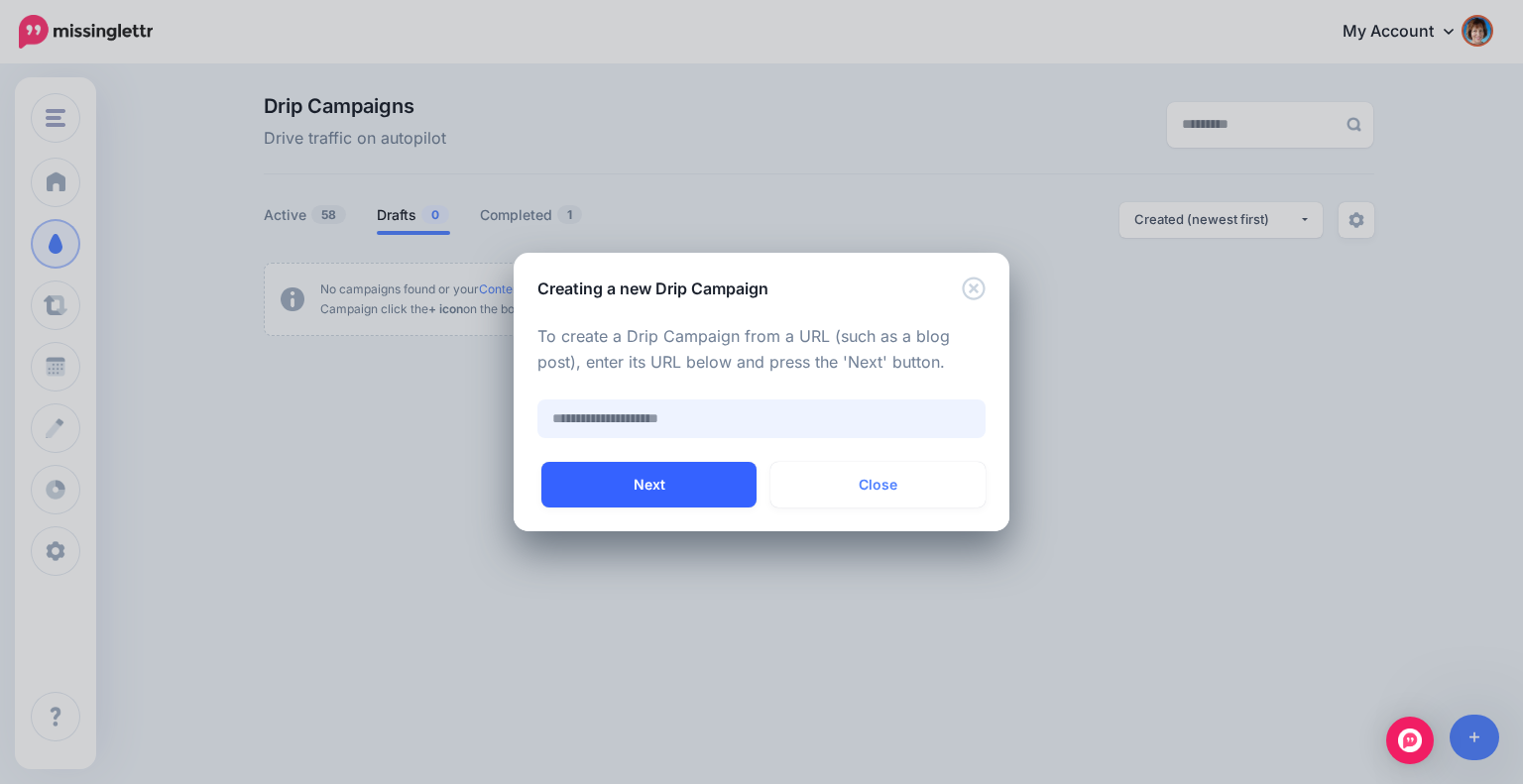 paste on "**********" 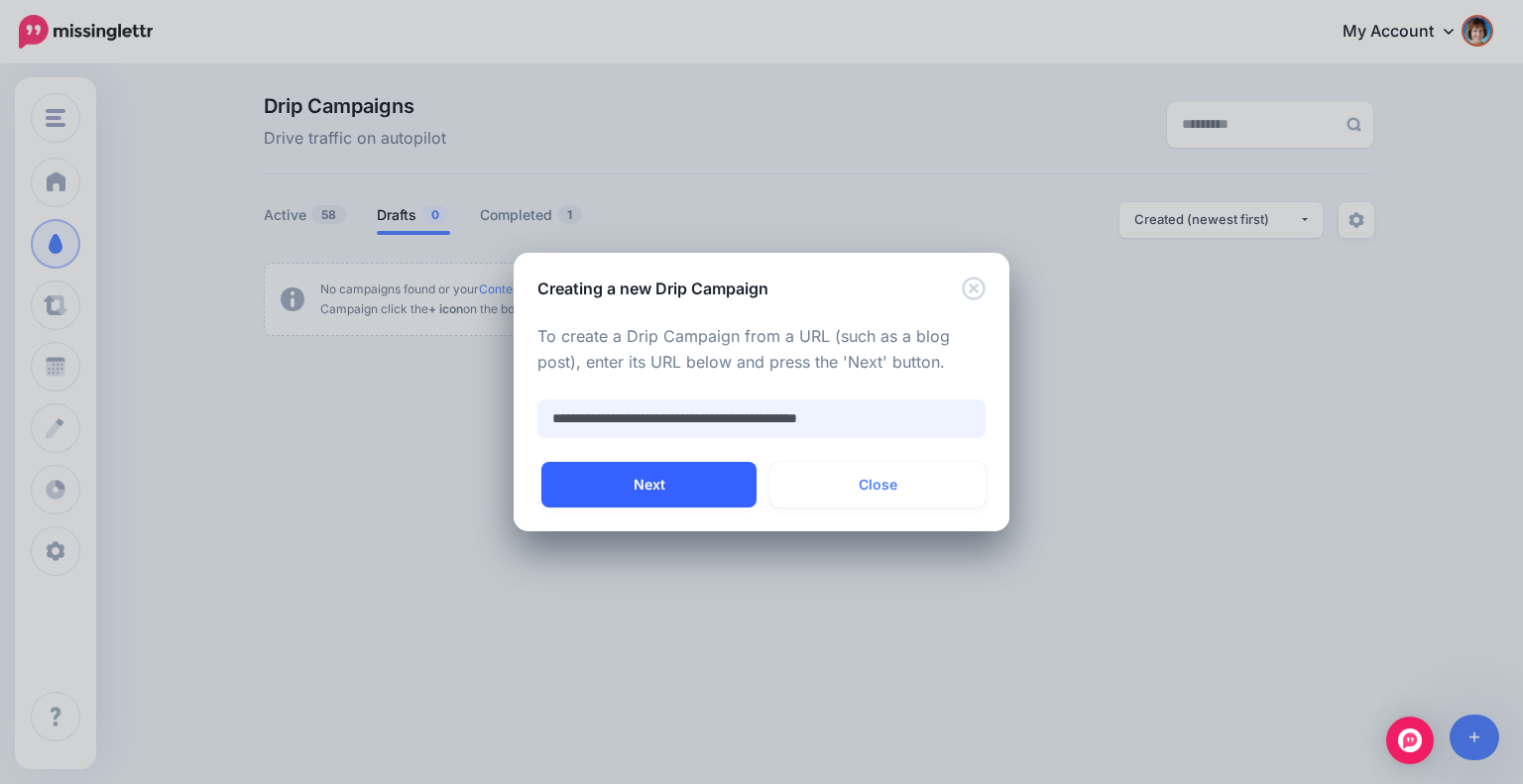 type on "**********" 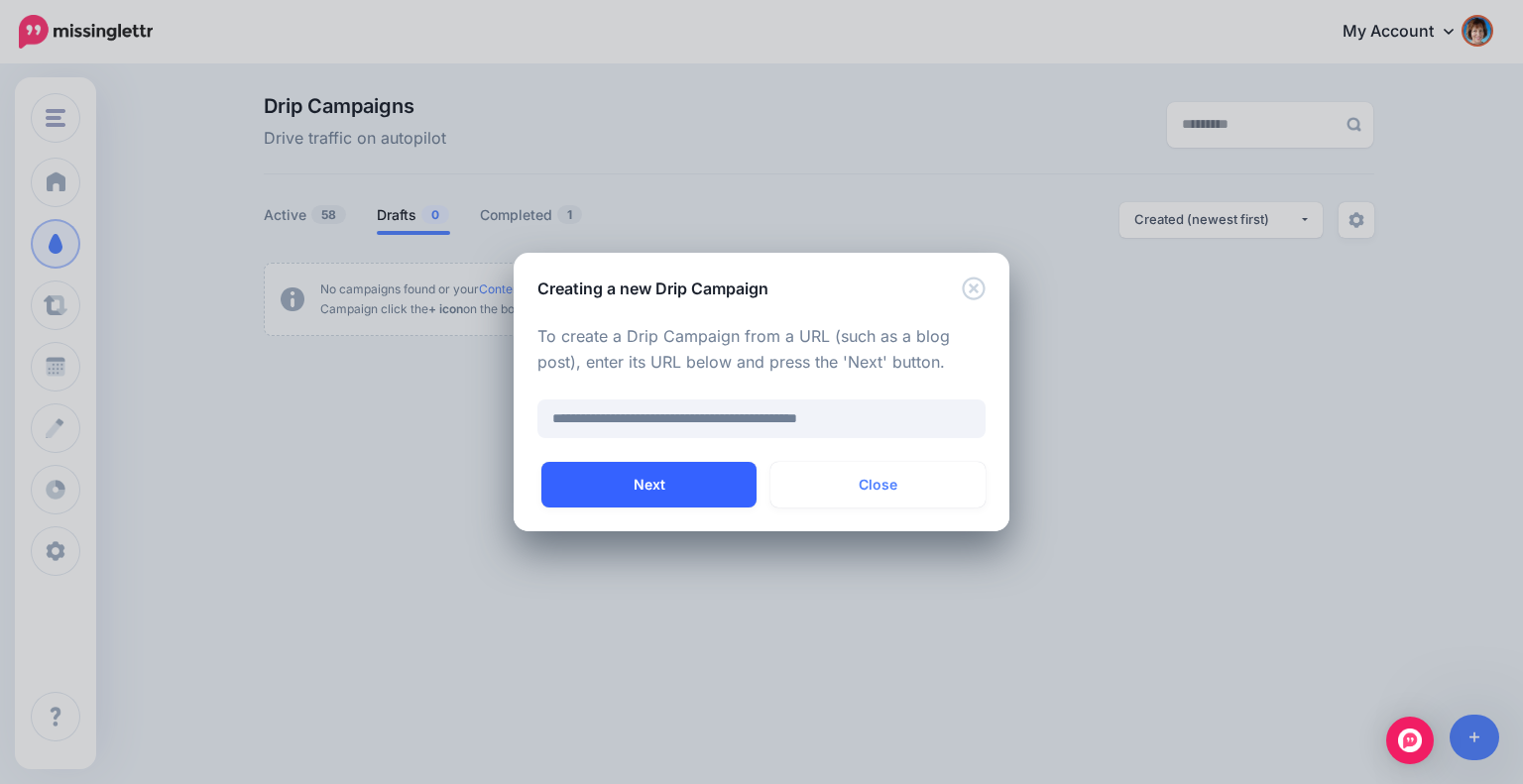 click on "Next" at bounding box center (648, 485) 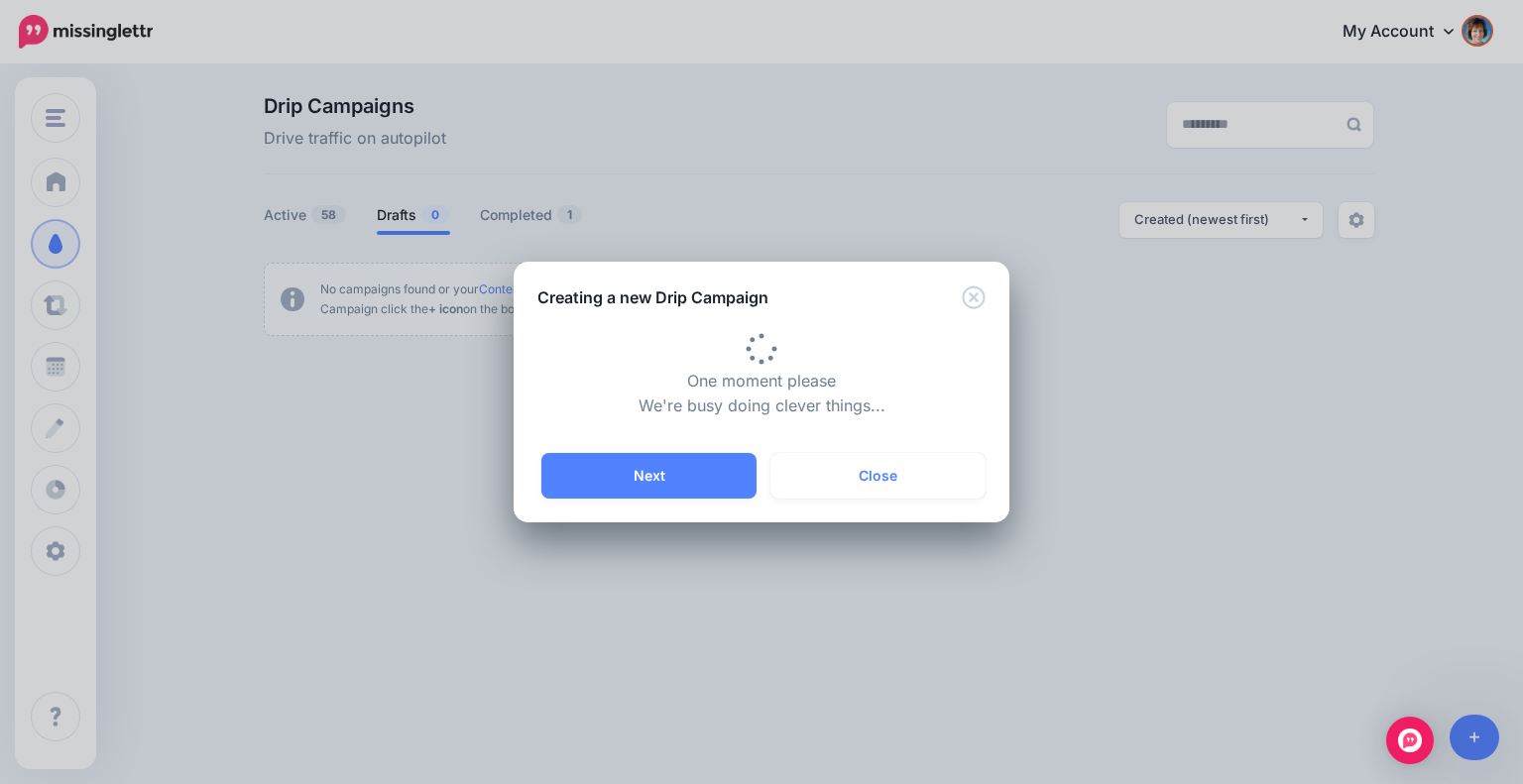 type on "**********" 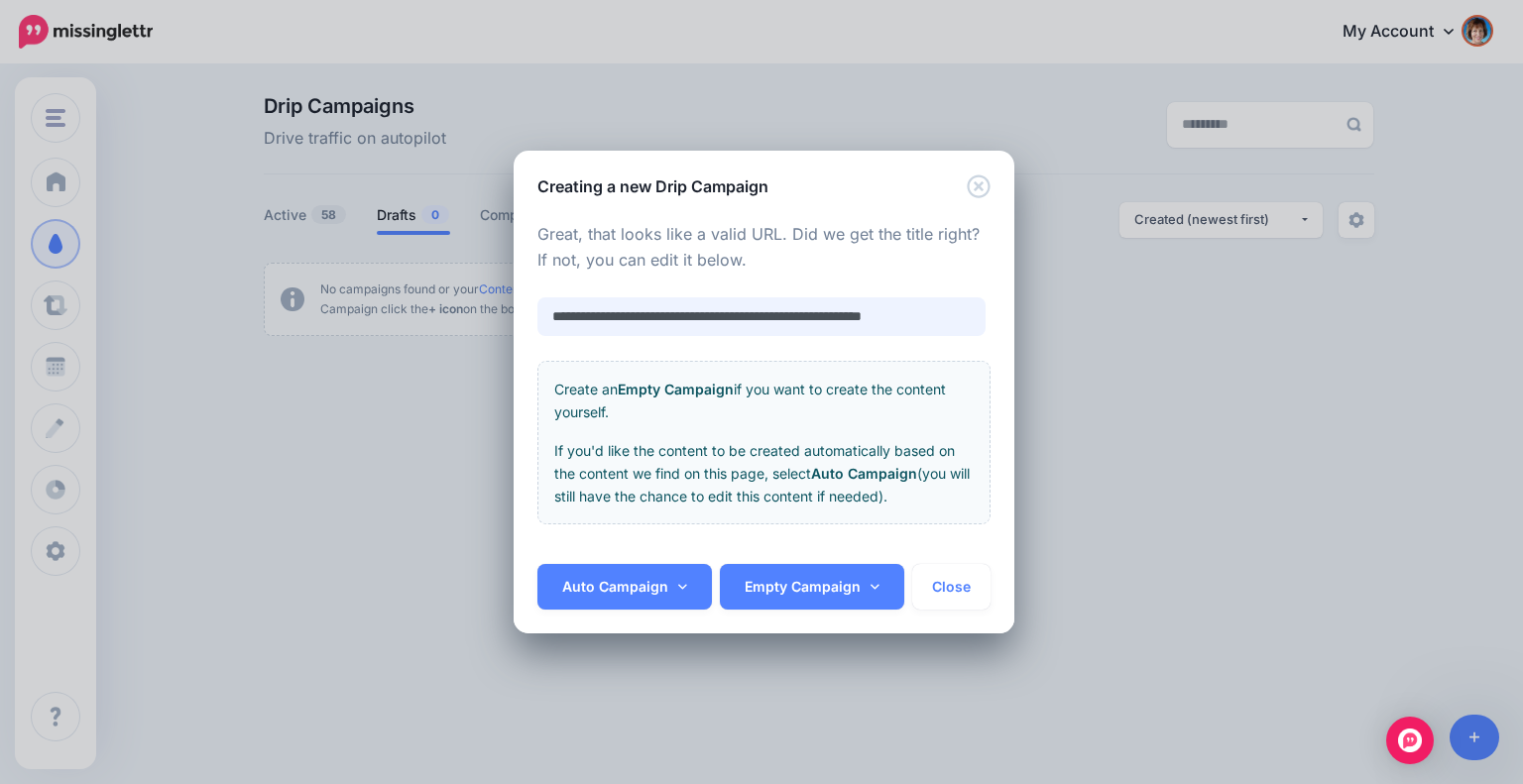 scroll, scrollTop: 0, scrollLeft: 15, axis: horizontal 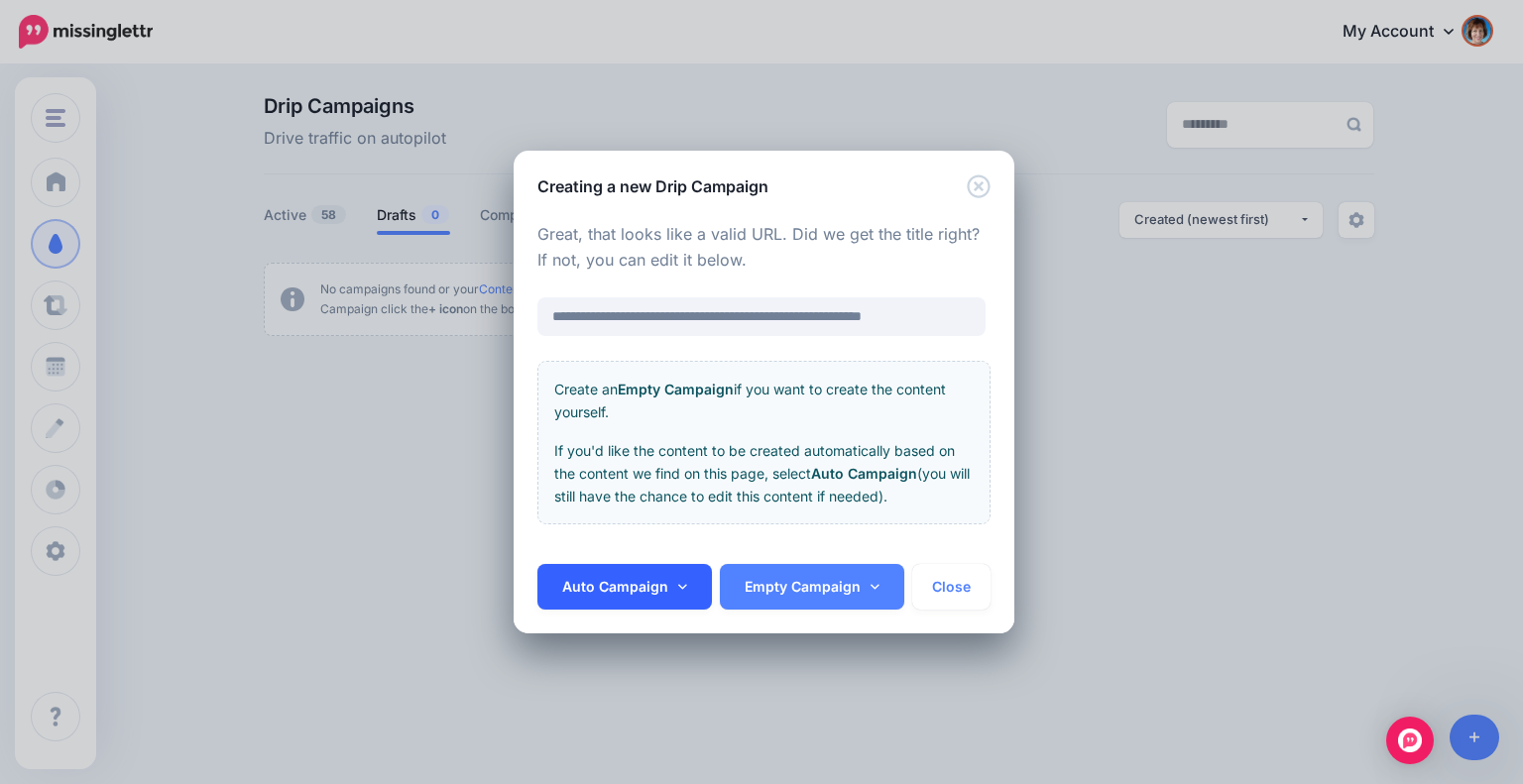click 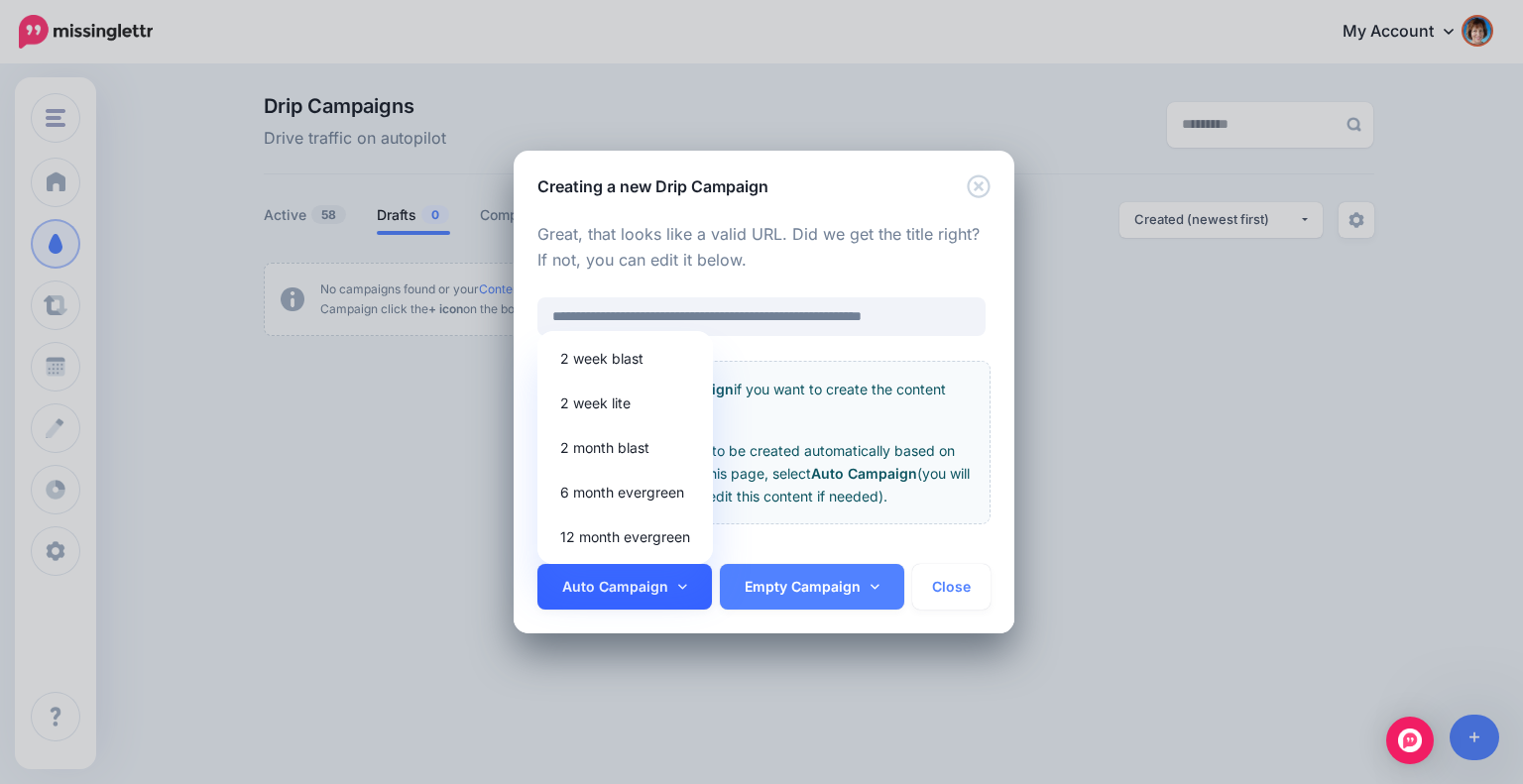 scroll, scrollTop: 0, scrollLeft: 0, axis: both 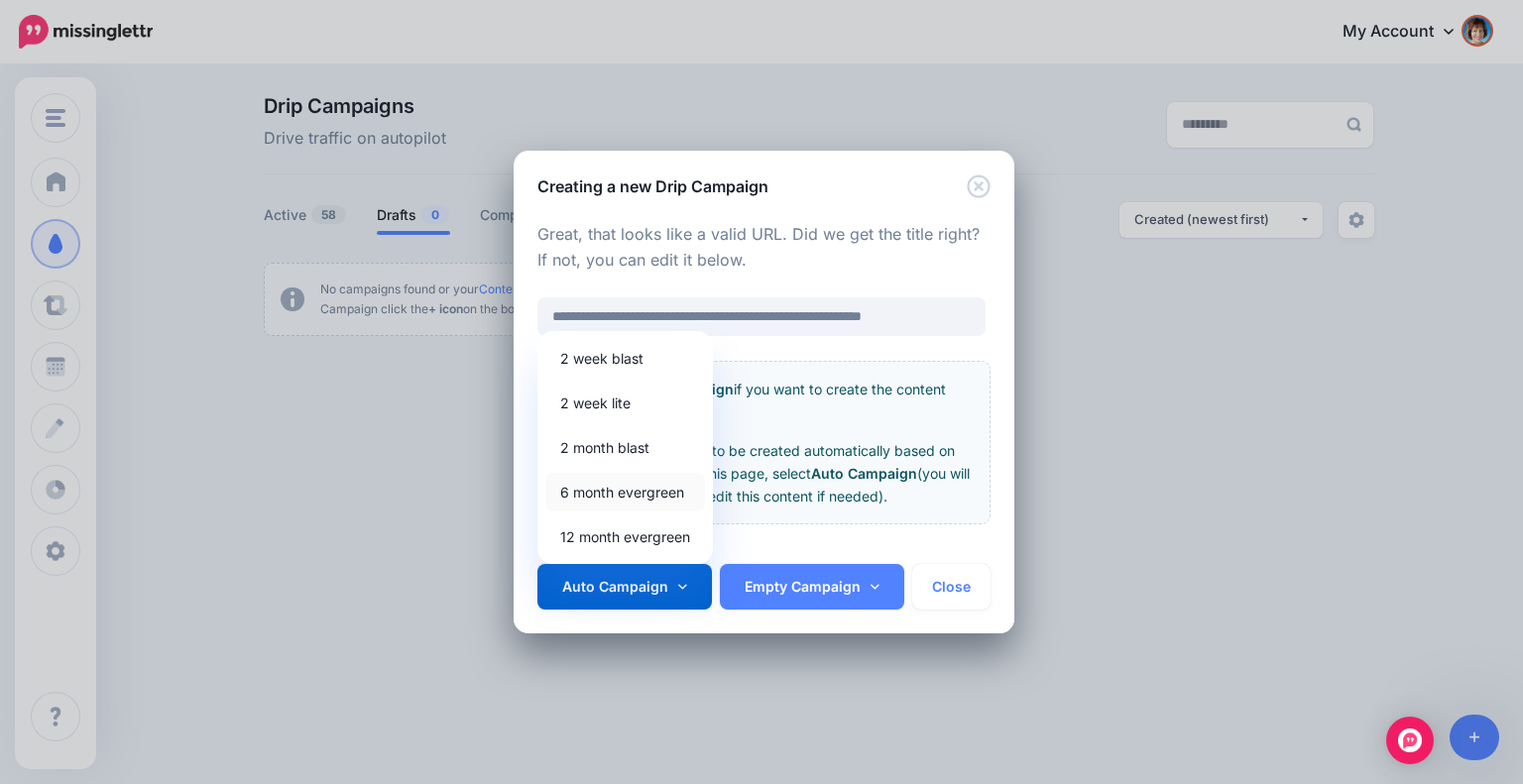 click on "6 month evergreen" at bounding box center (625, 492) 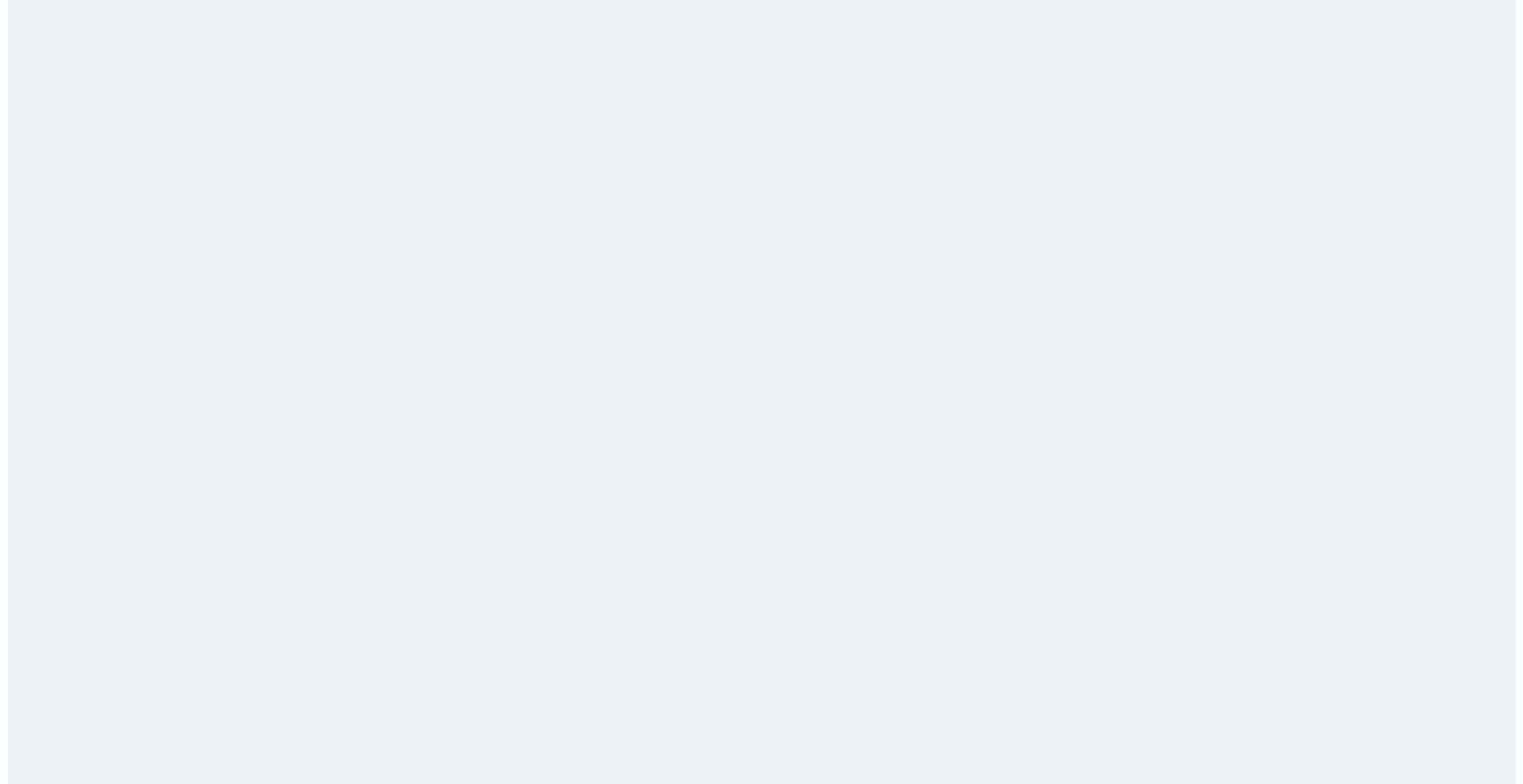scroll, scrollTop: 0, scrollLeft: 0, axis: both 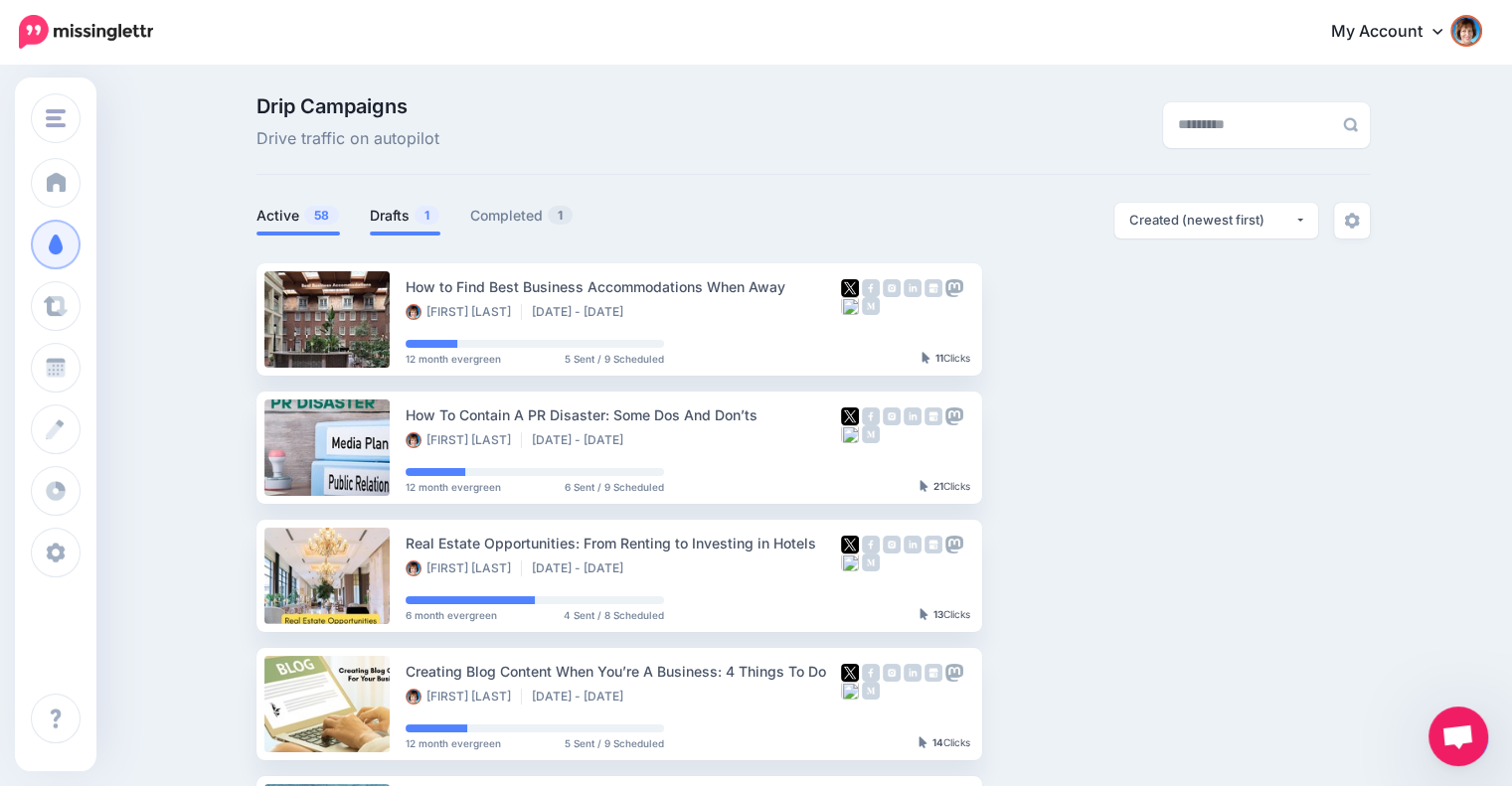 click on "1" at bounding box center (426, 215) 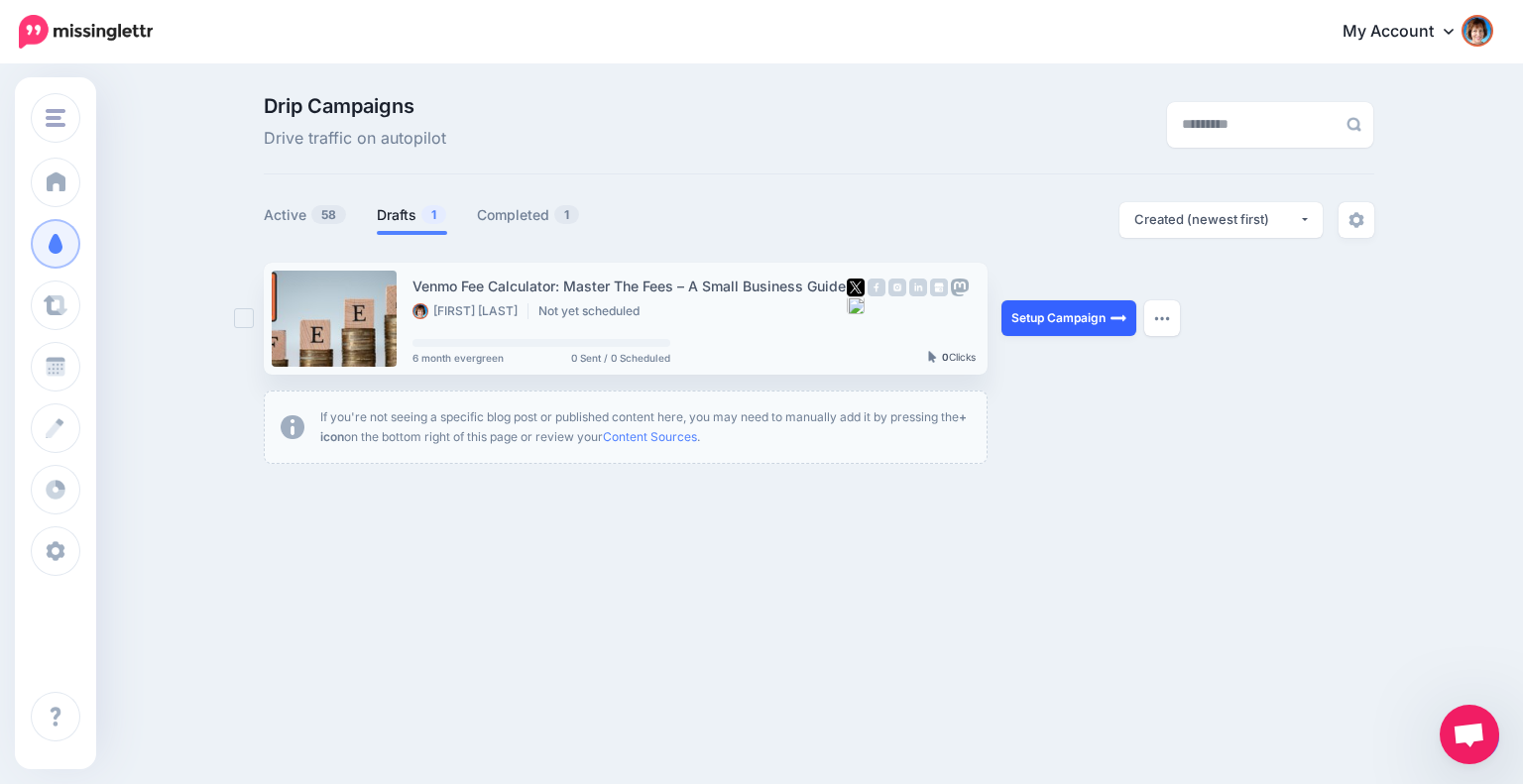 click on "Setup Campaign" at bounding box center (1069, 318) 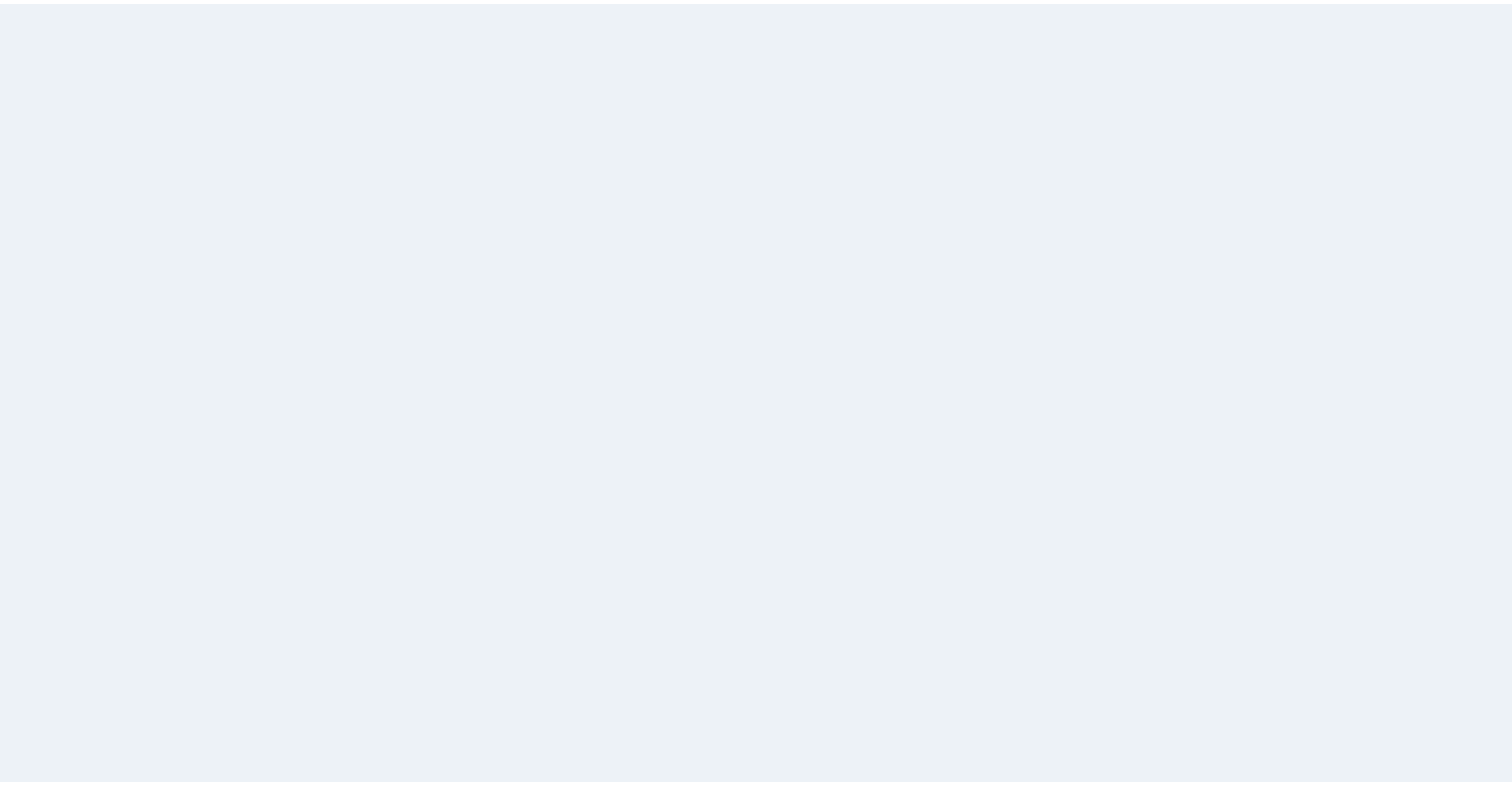 scroll, scrollTop: 0, scrollLeft: 0, axis: both 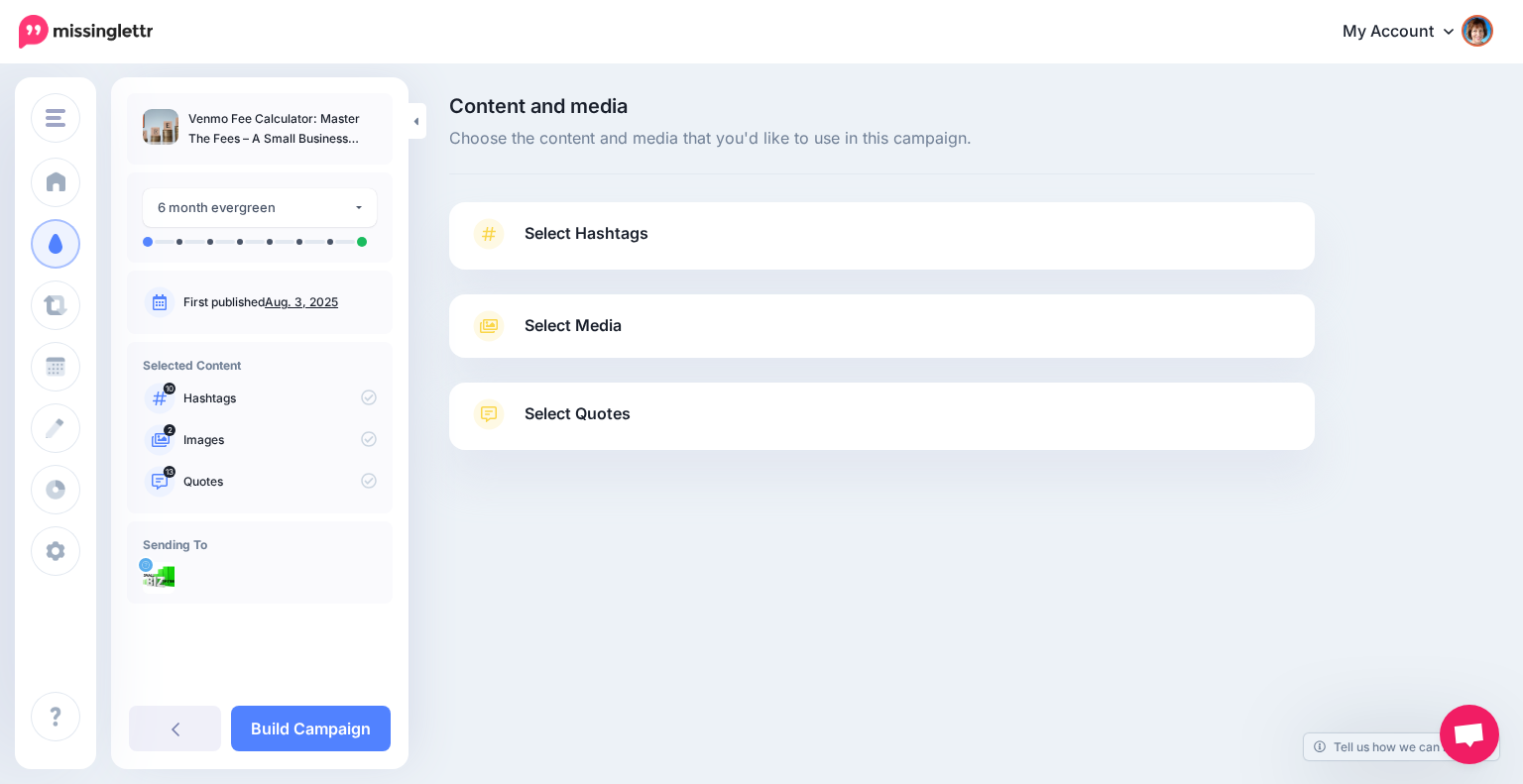 click on "Select Hashtags" at bounding box center (881, 244) 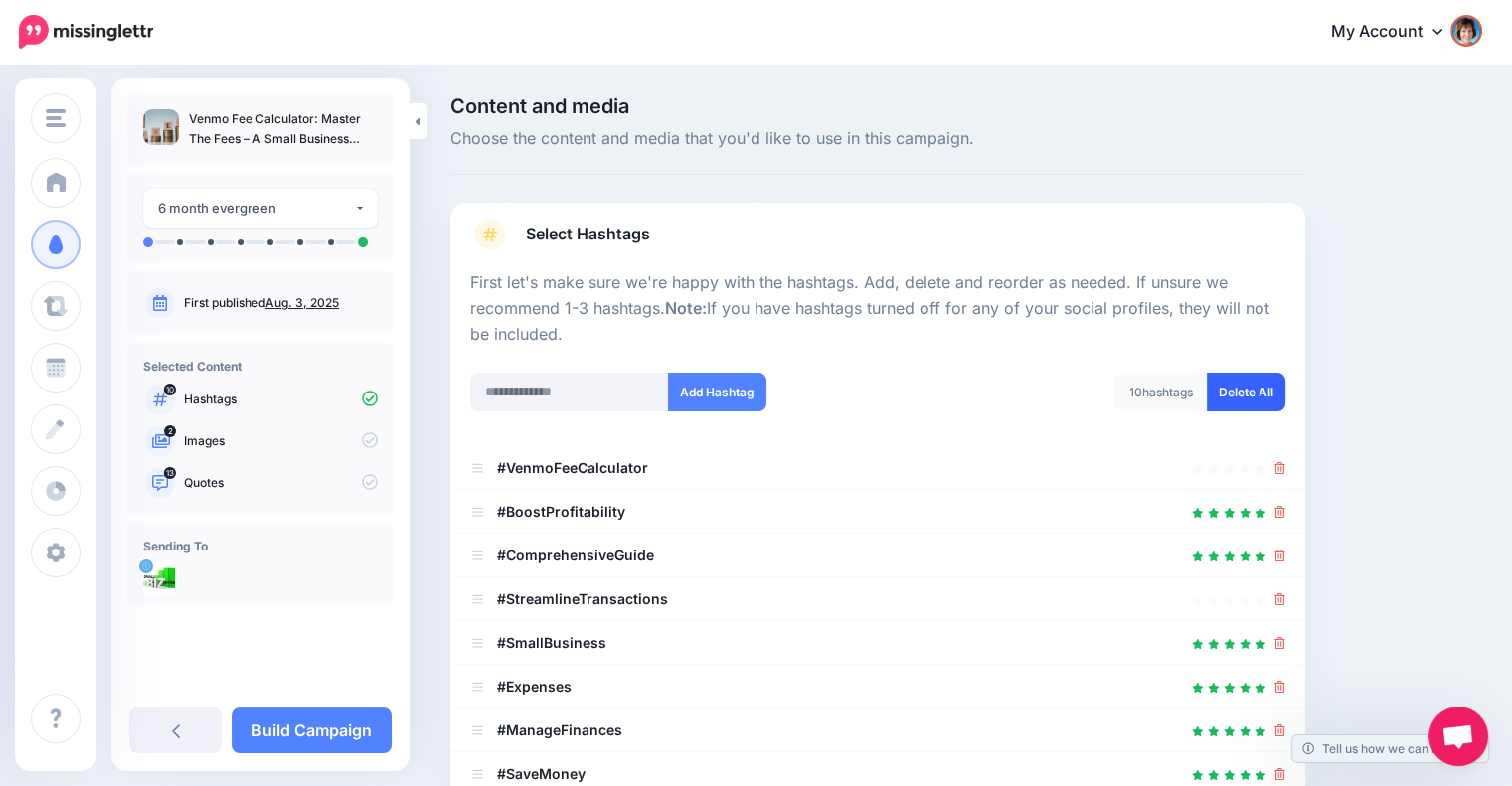 click on "Delete All" at bounding box center (1246, 392) 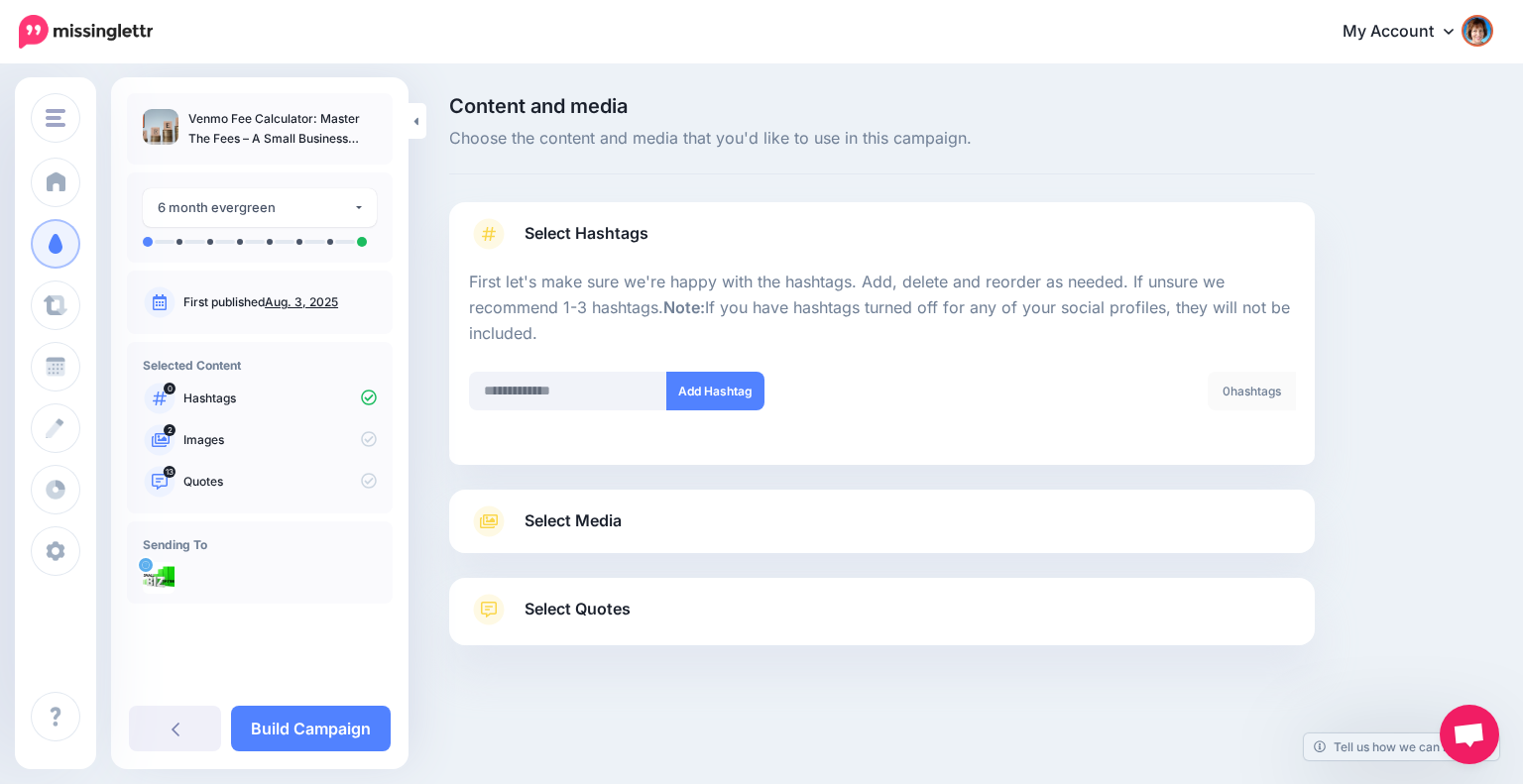 click on "Select Media" at bounding box center (881, 521) 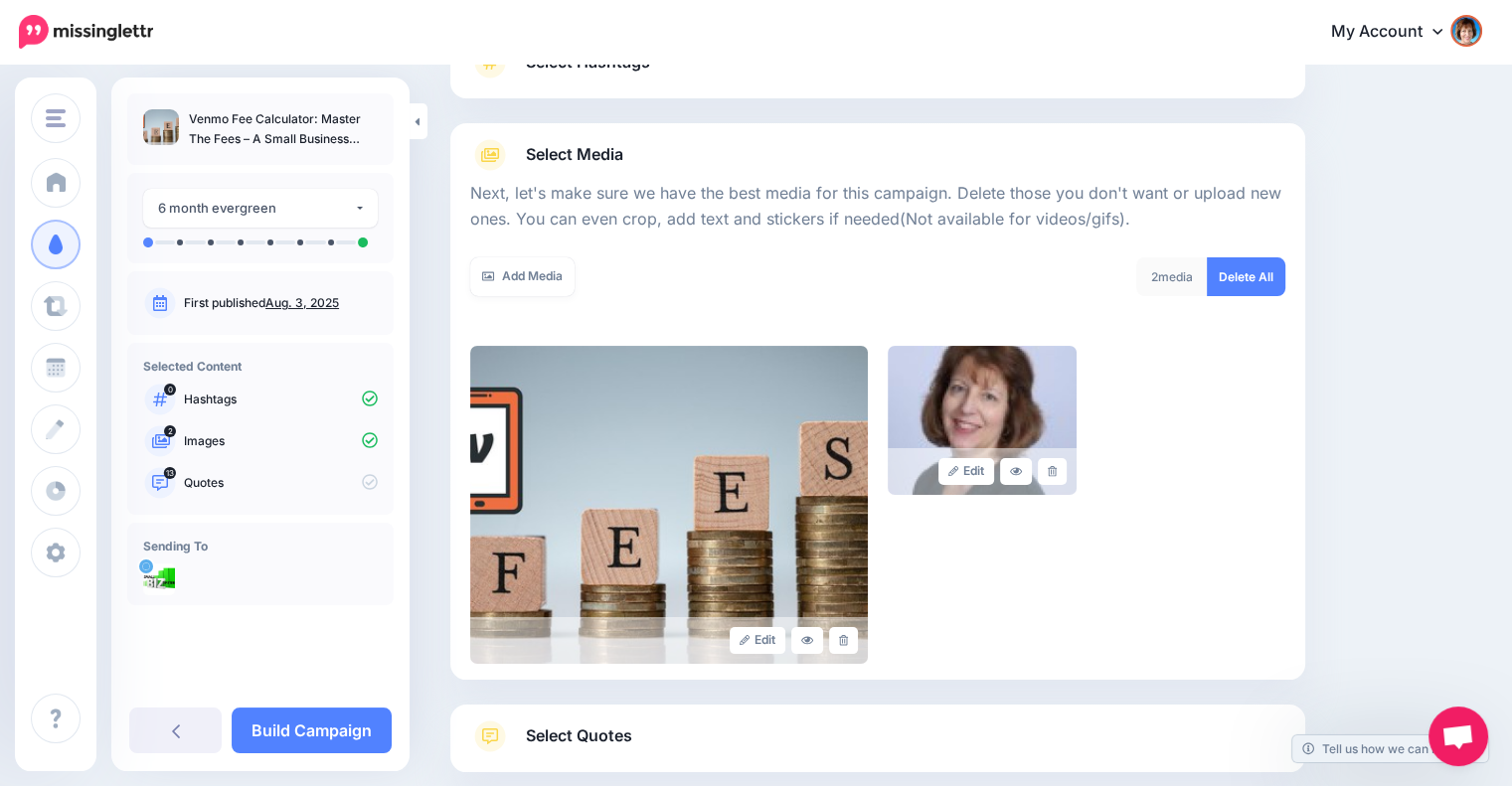 scroll, scrollTop: 286, scrollLeft: 0, axis: vertical 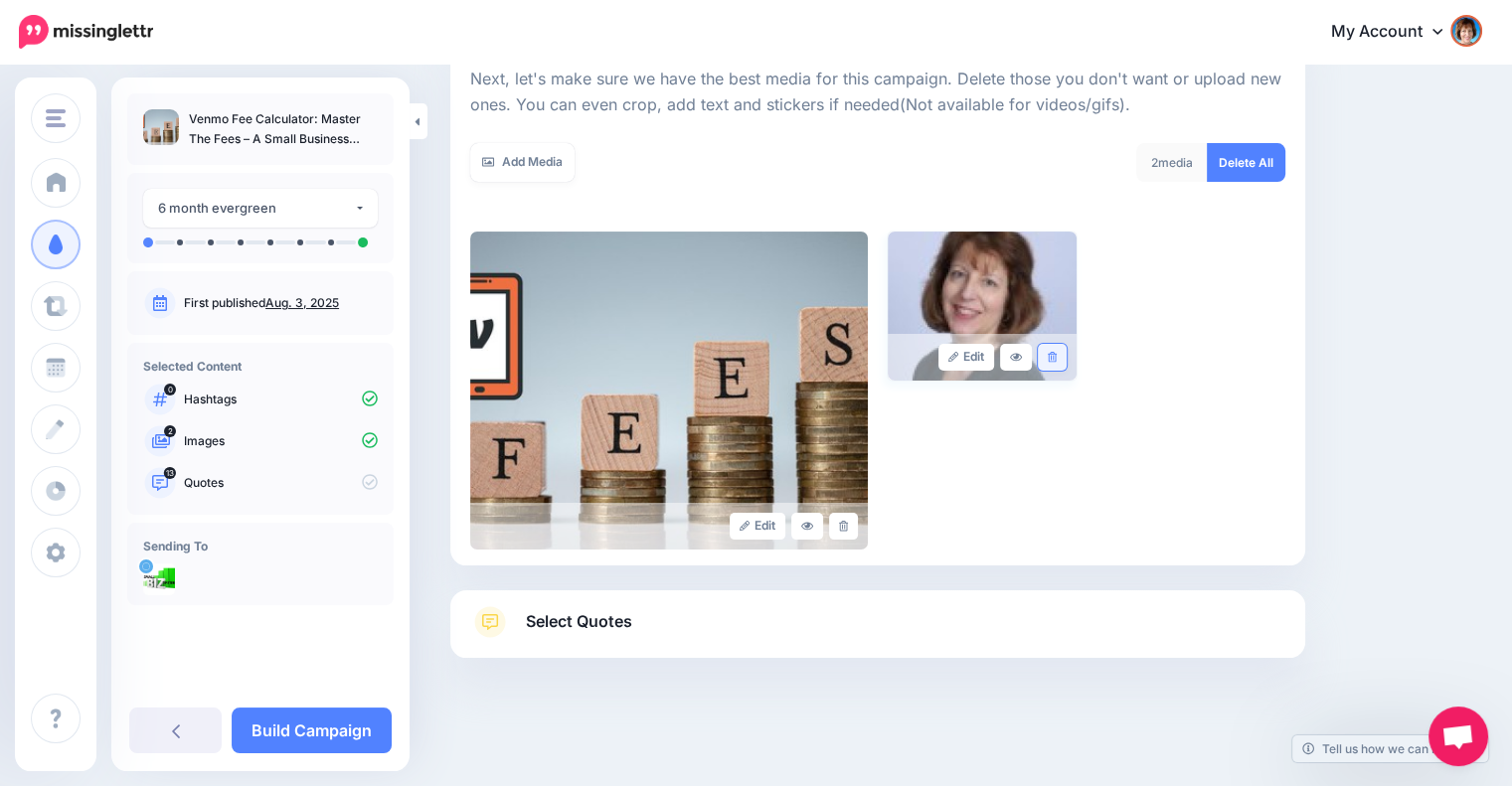 click at bounding box center [1052, 357] 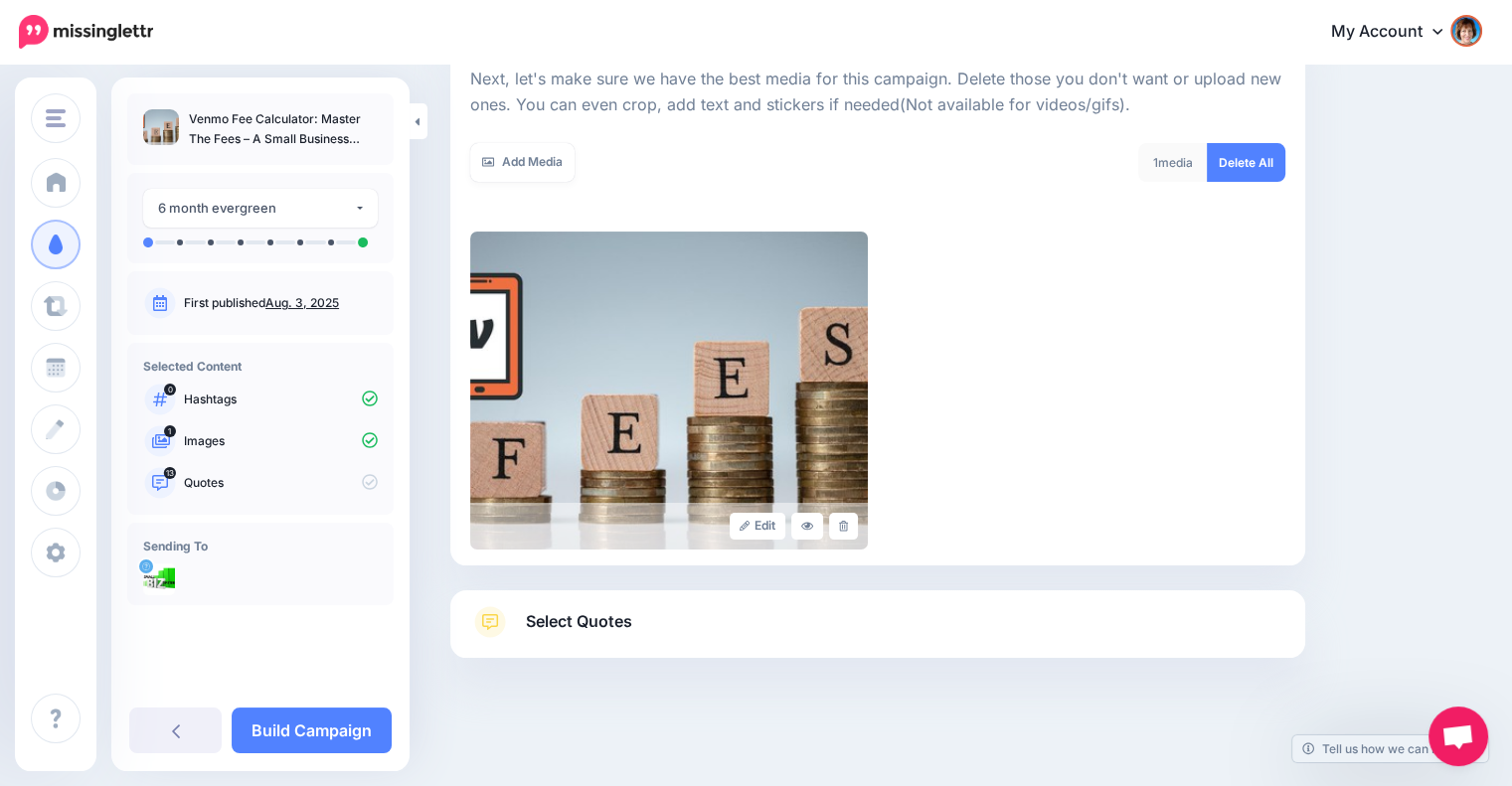 click on "Select Quotes" at bounding box center (878, 632) 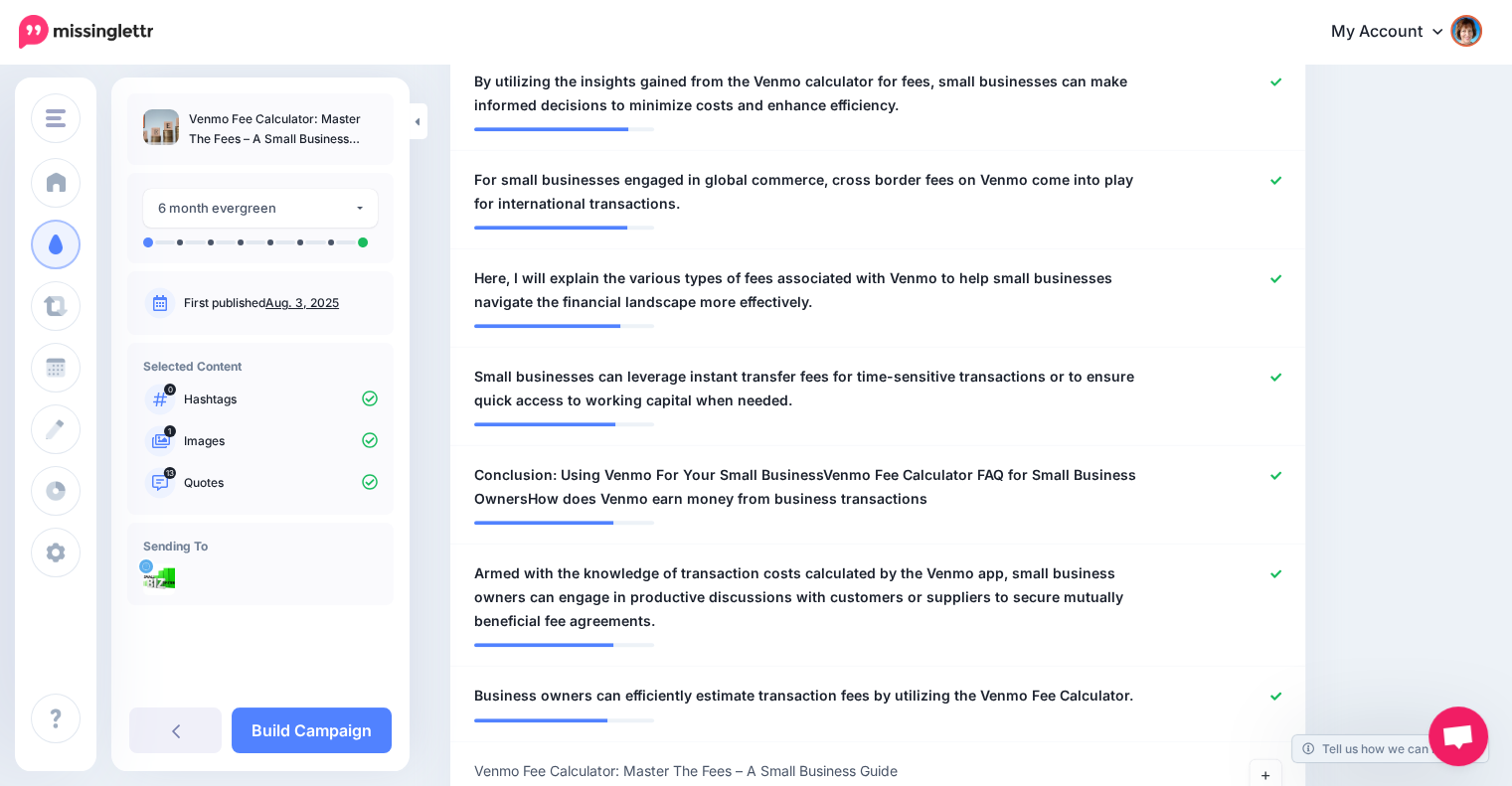 scroll, scrollTop: 1611, scrollLeft: 0, axis: vertical 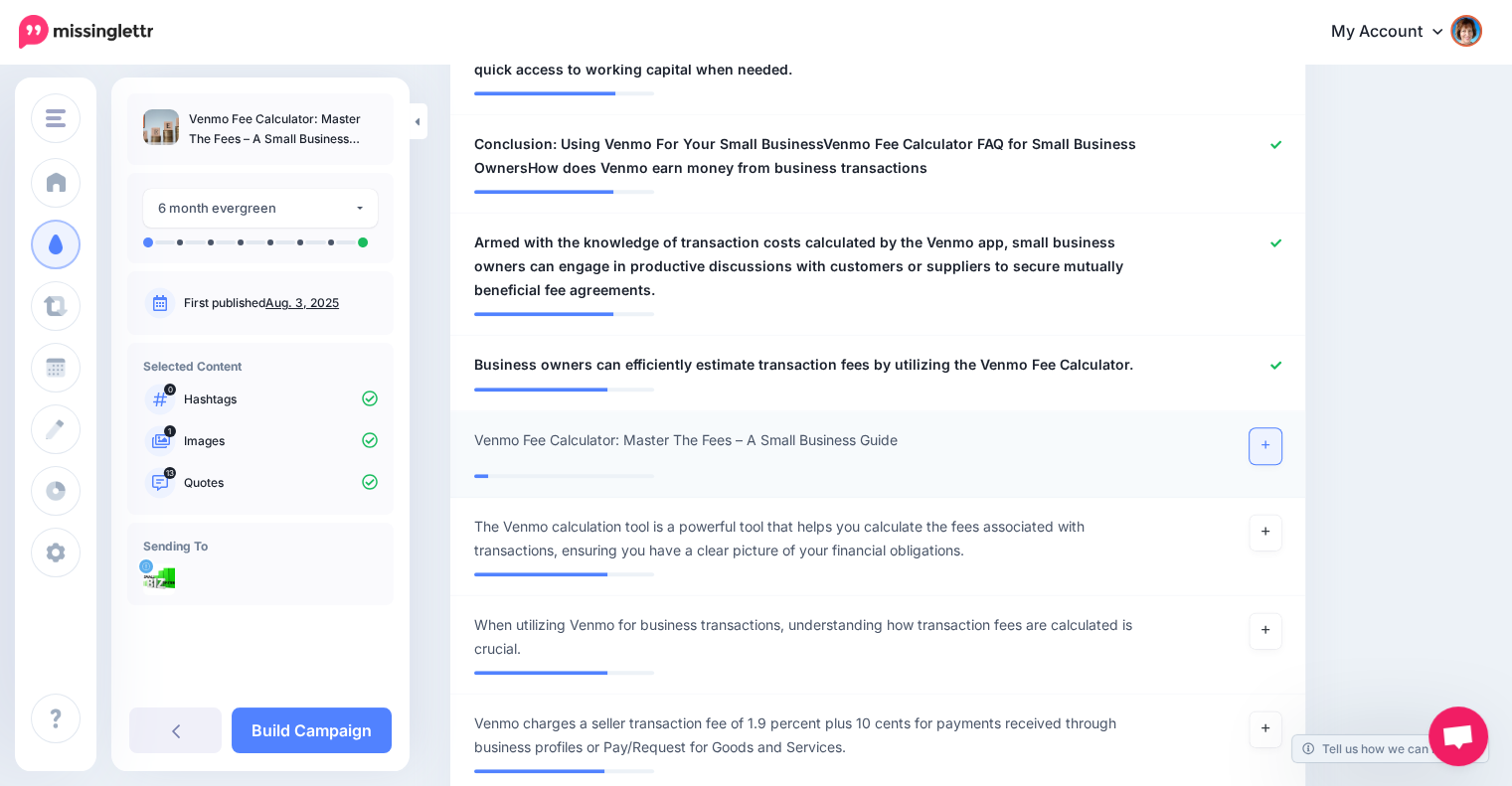 click at bounding box center [1265, 446] 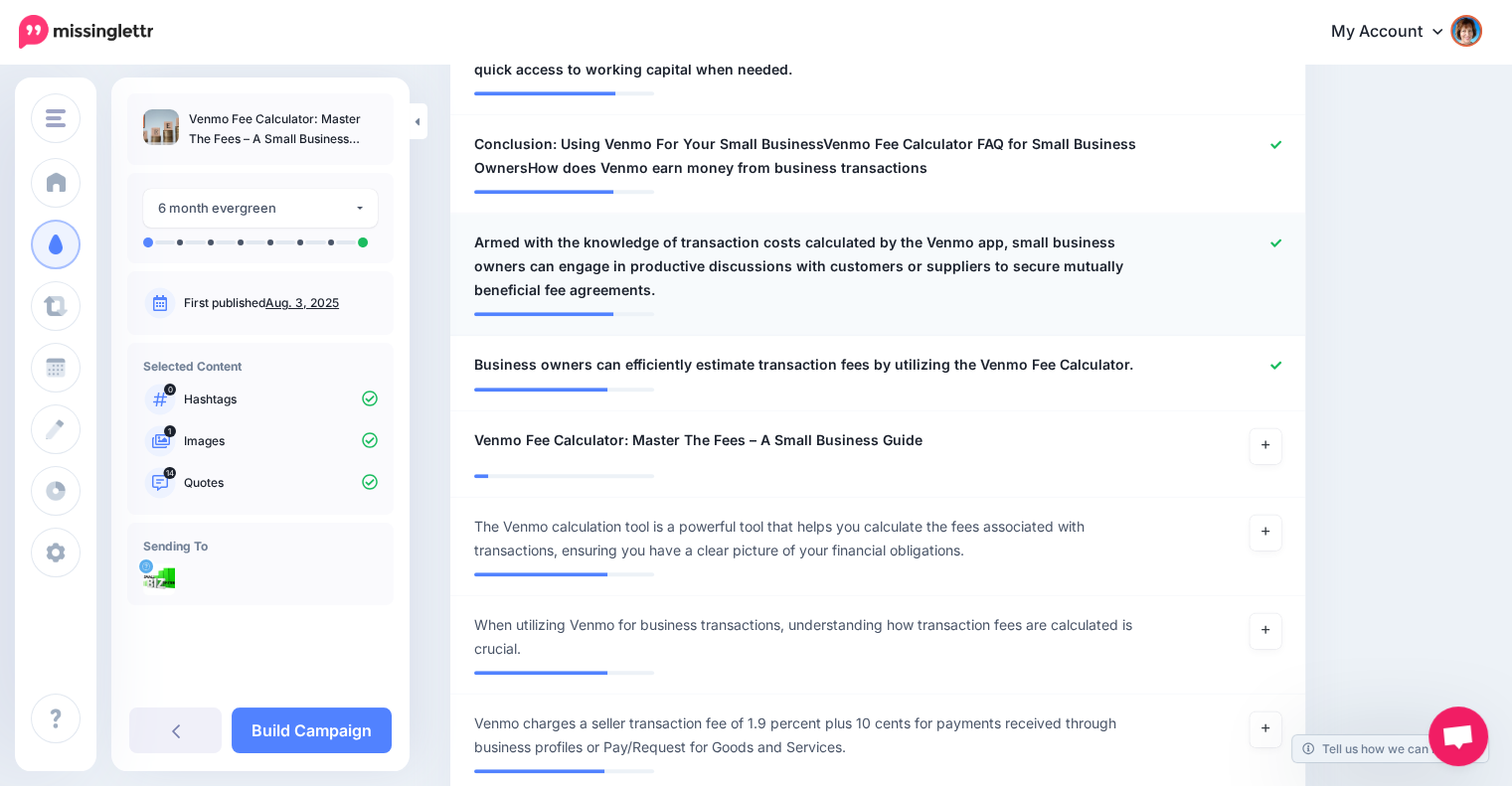 click 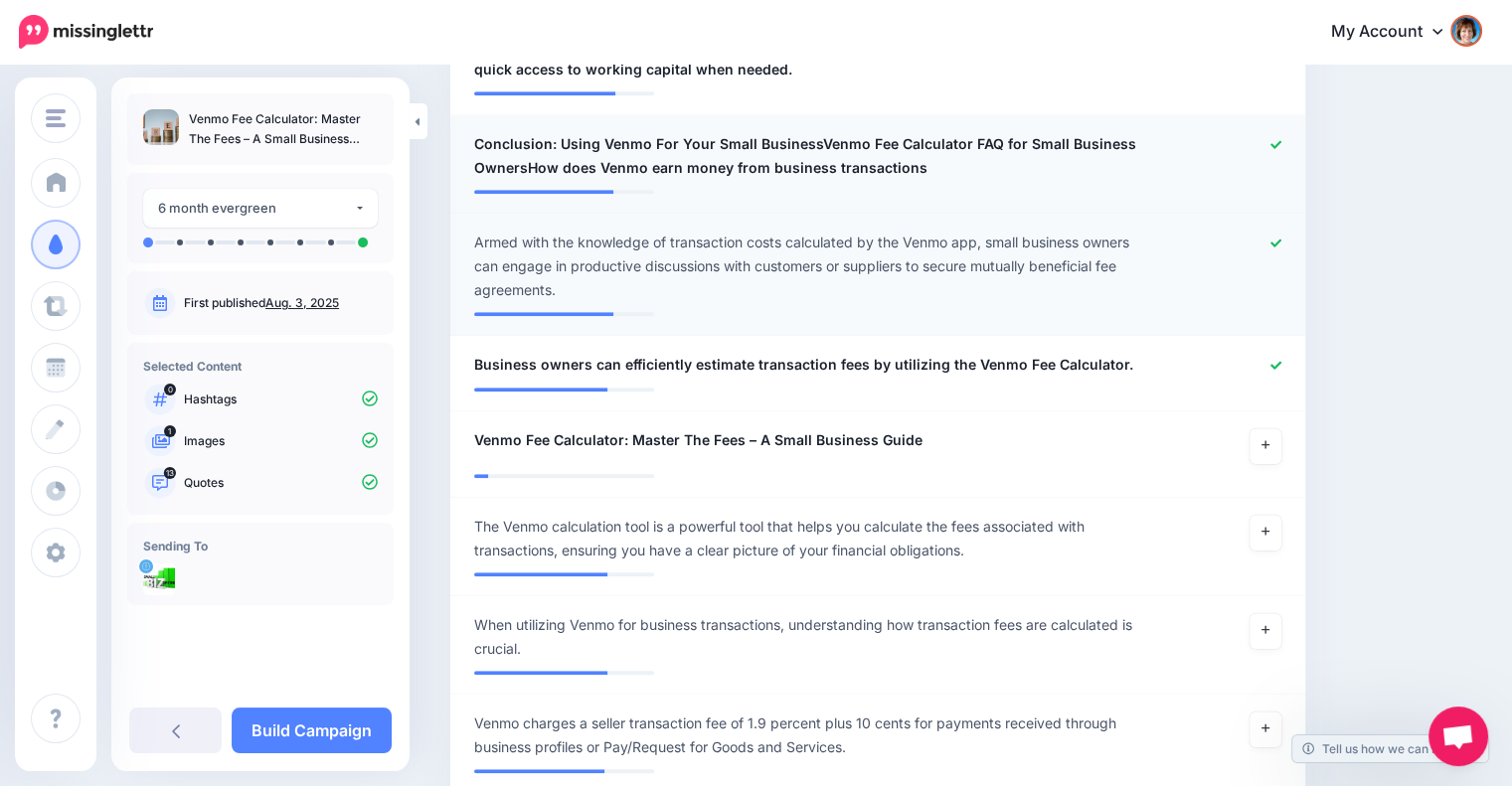click 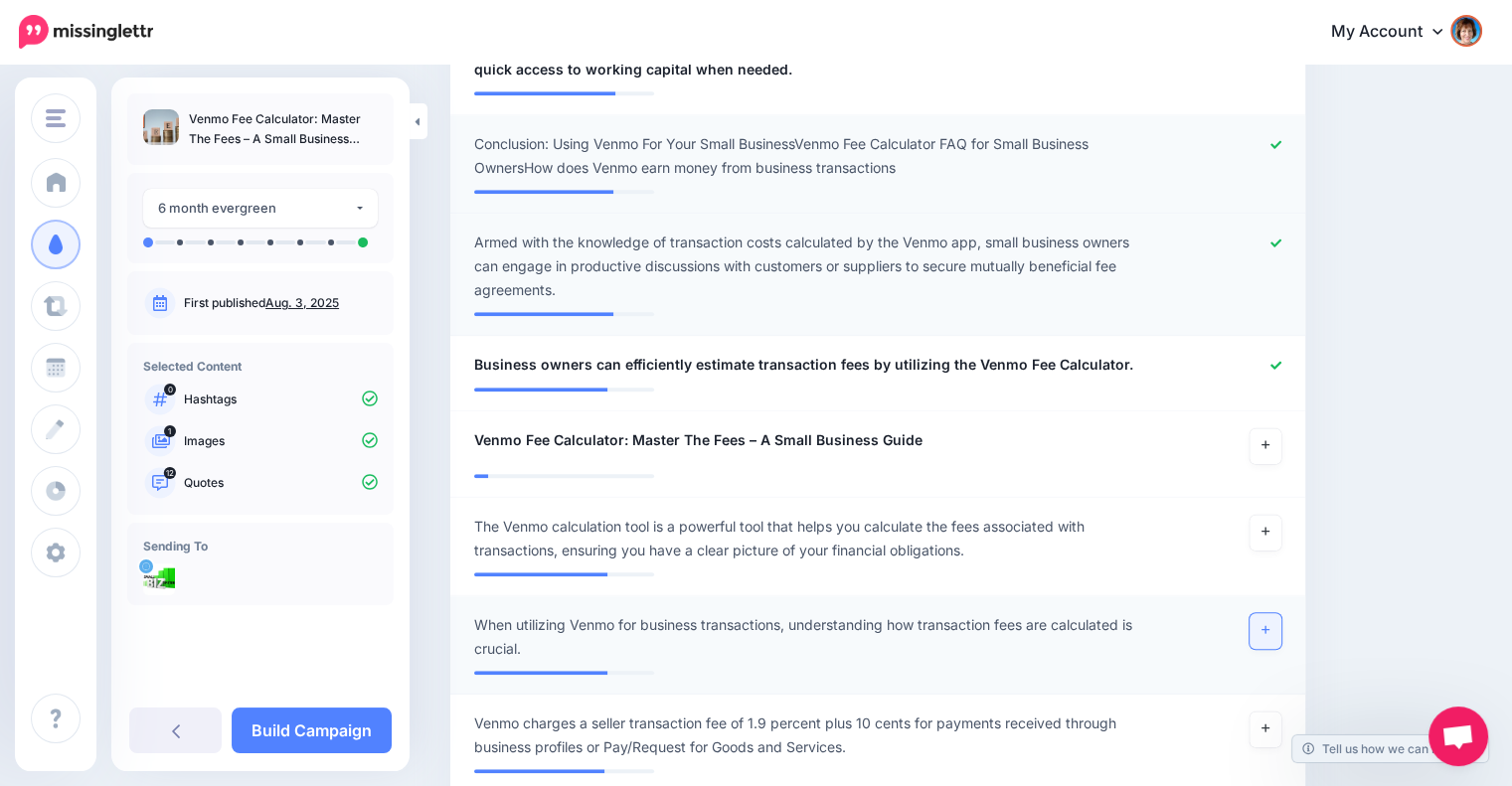 click at bounding box center [1265, 631] 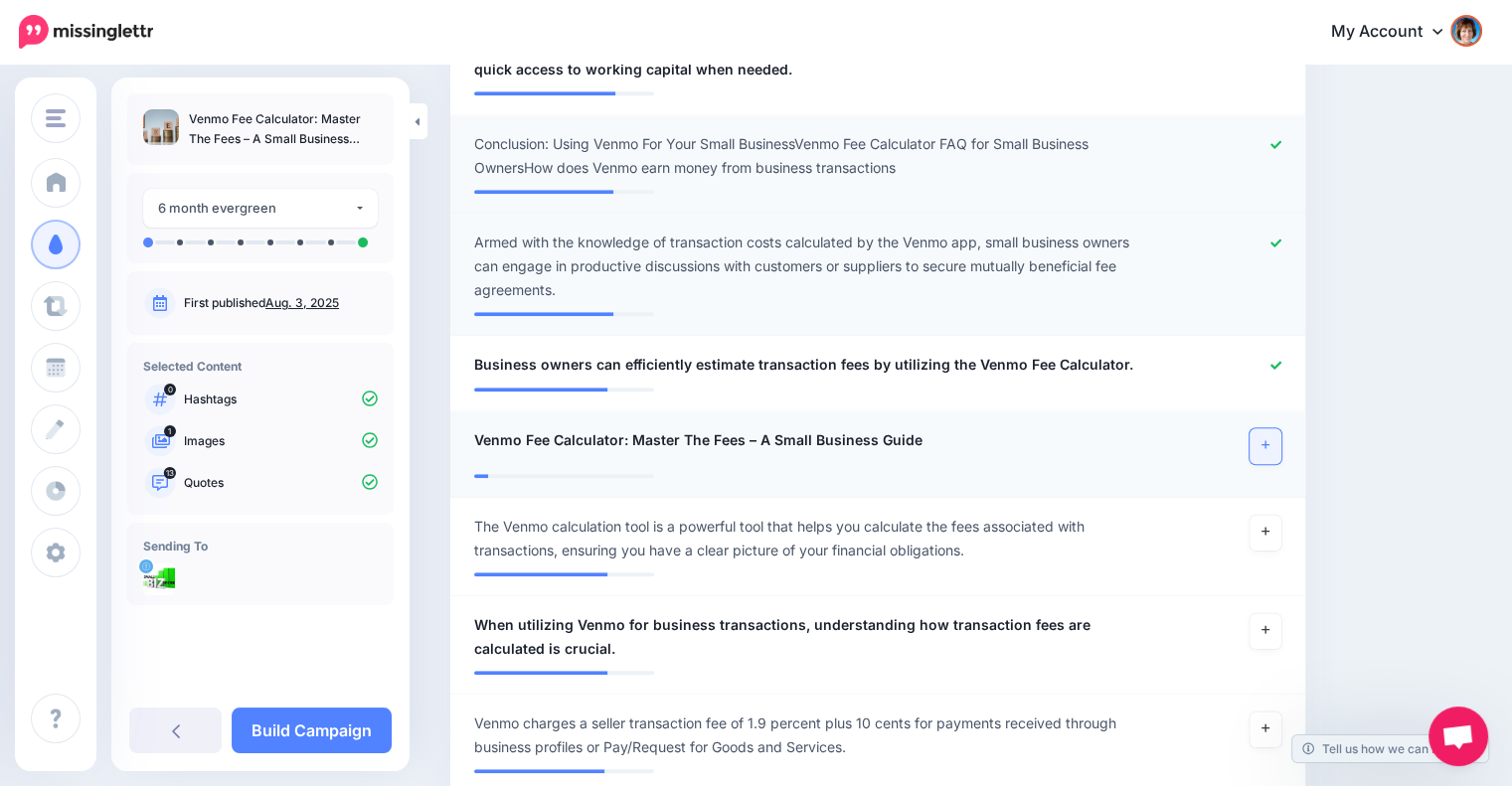click at bounding box center (1265, 446) 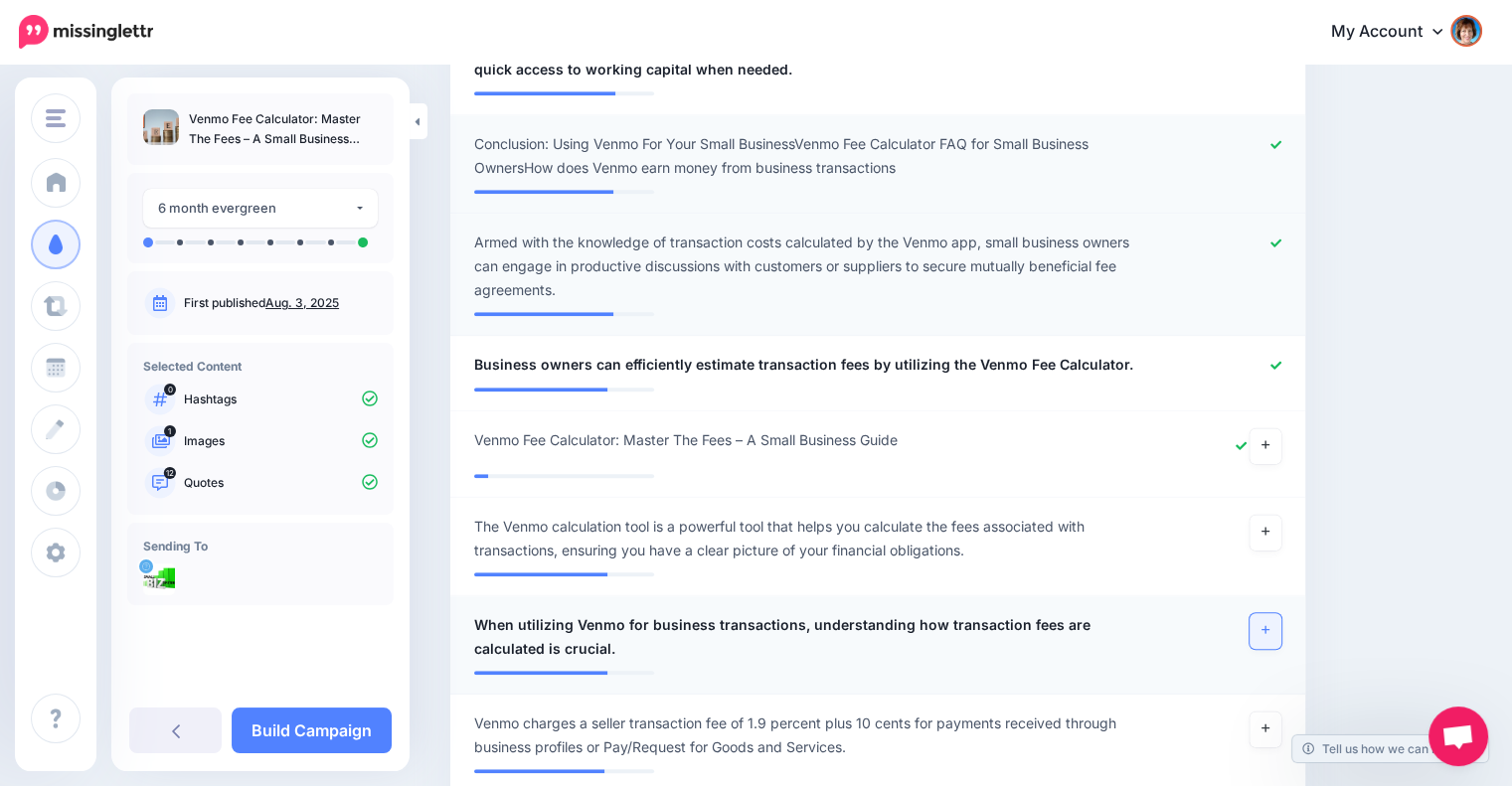 click at bounding box center (1265, 631) 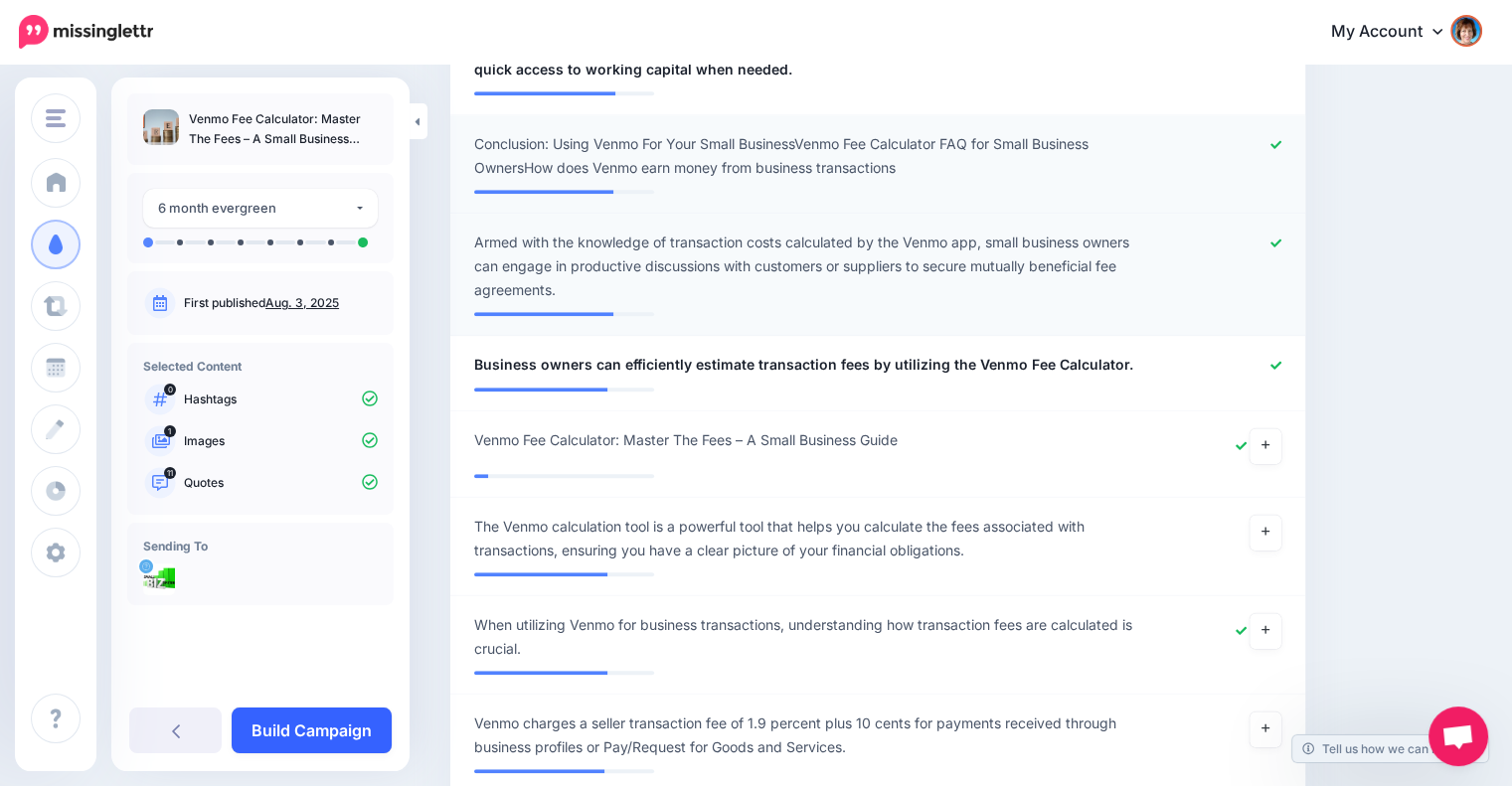 click on "Build Campaign" at bounding box center (311, 730) 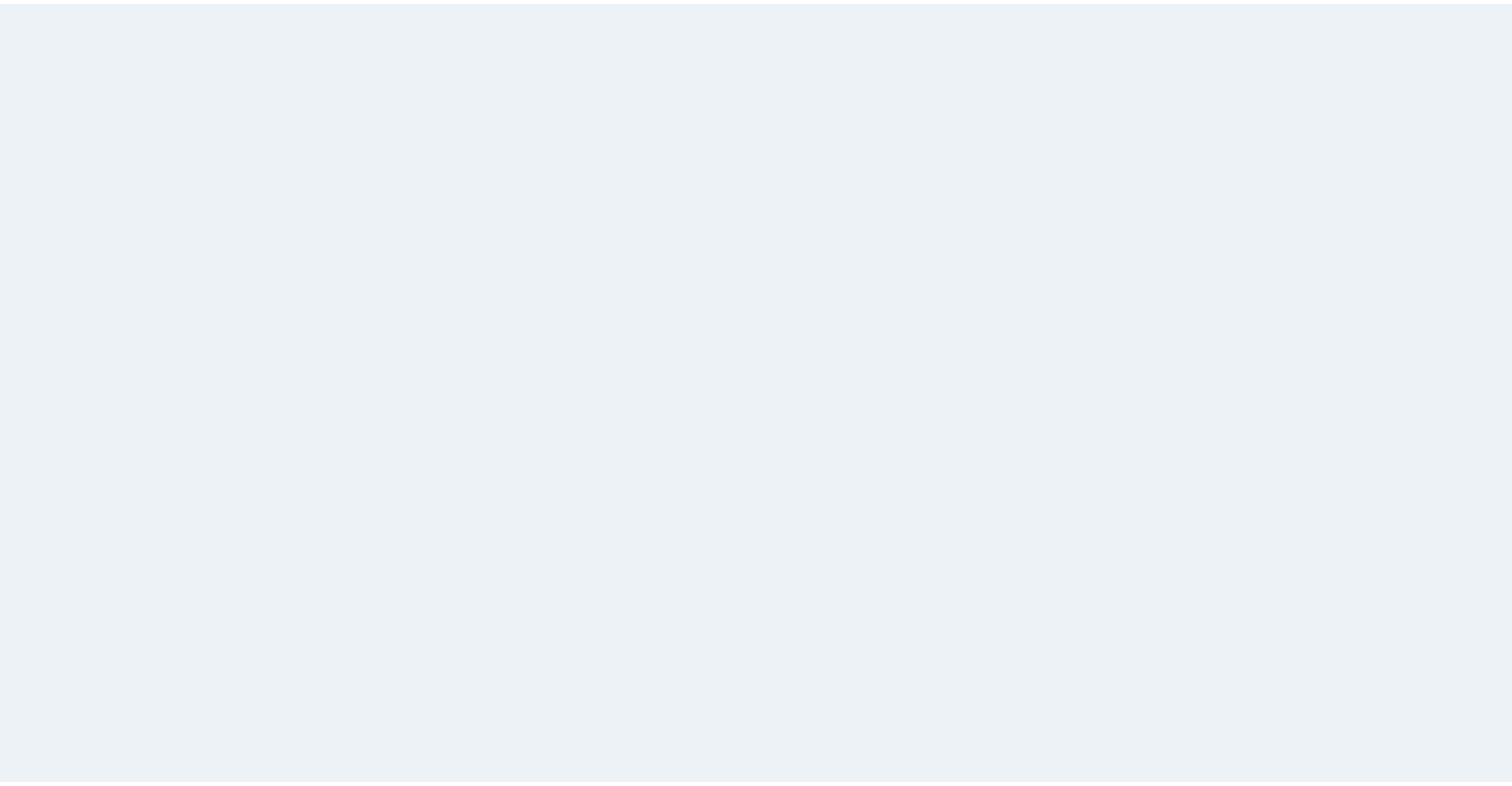 scroll, scrollTop: 0, scrollLeft: 0, axis: both 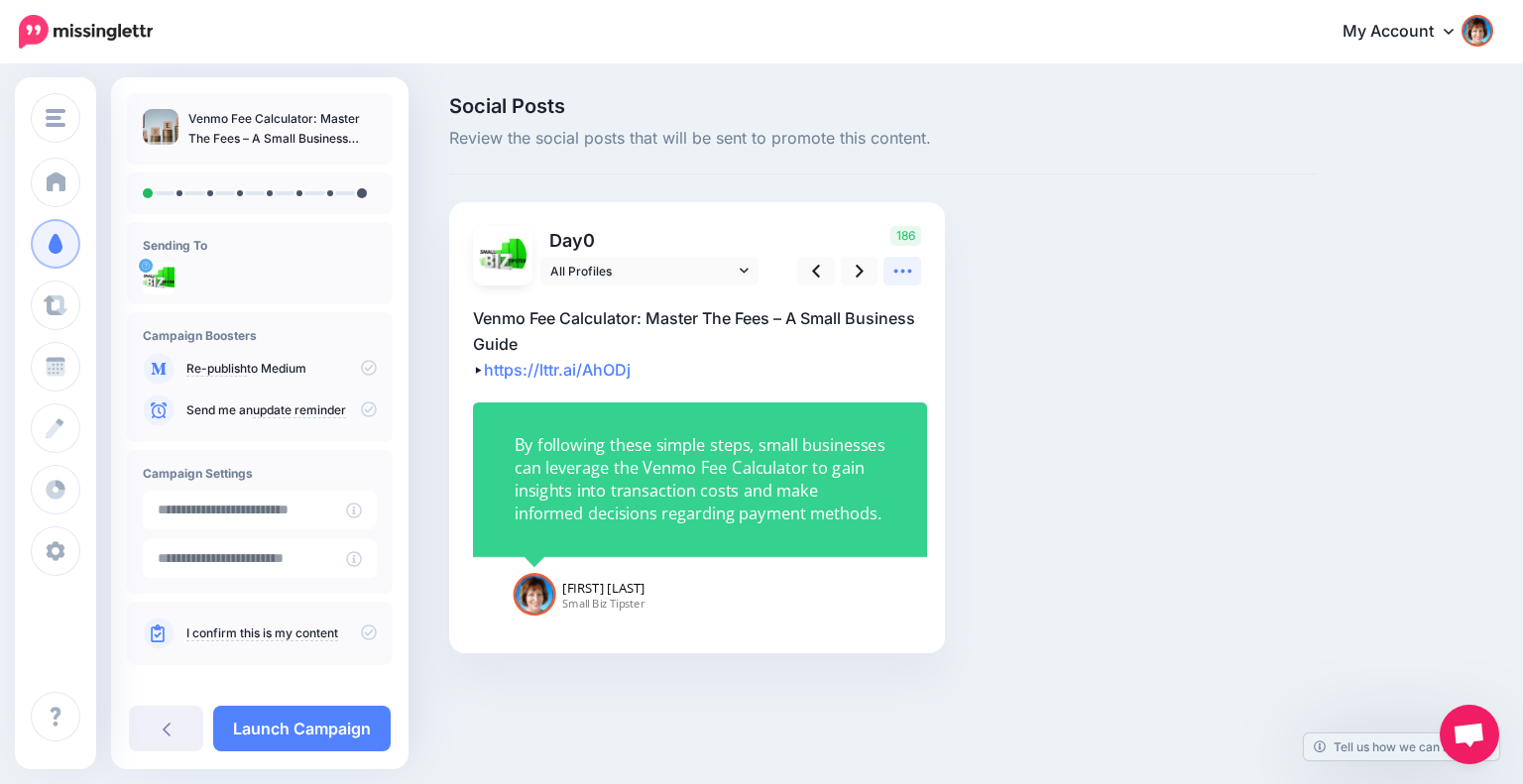 click 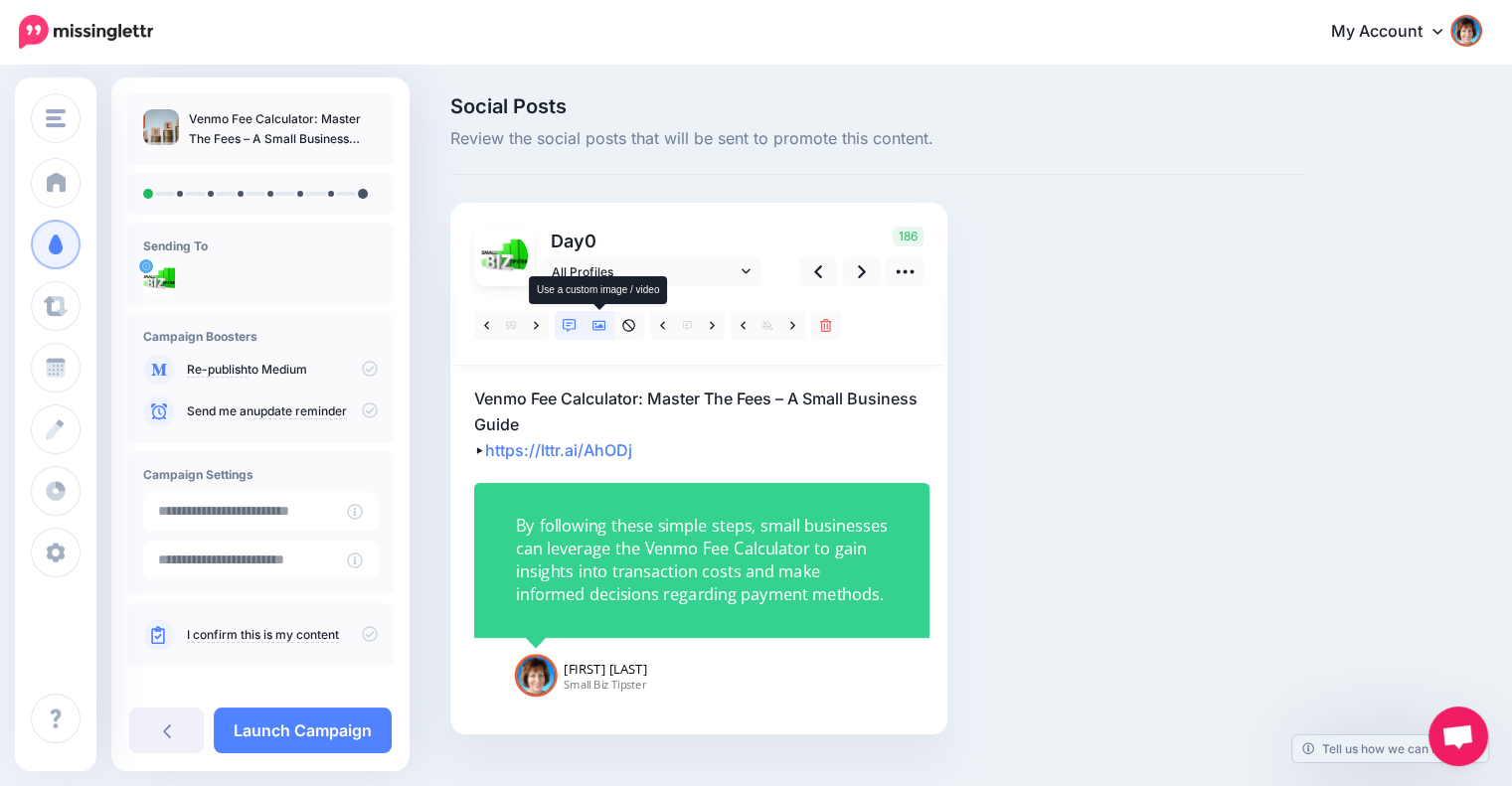 click at bounding box center [599, 325] 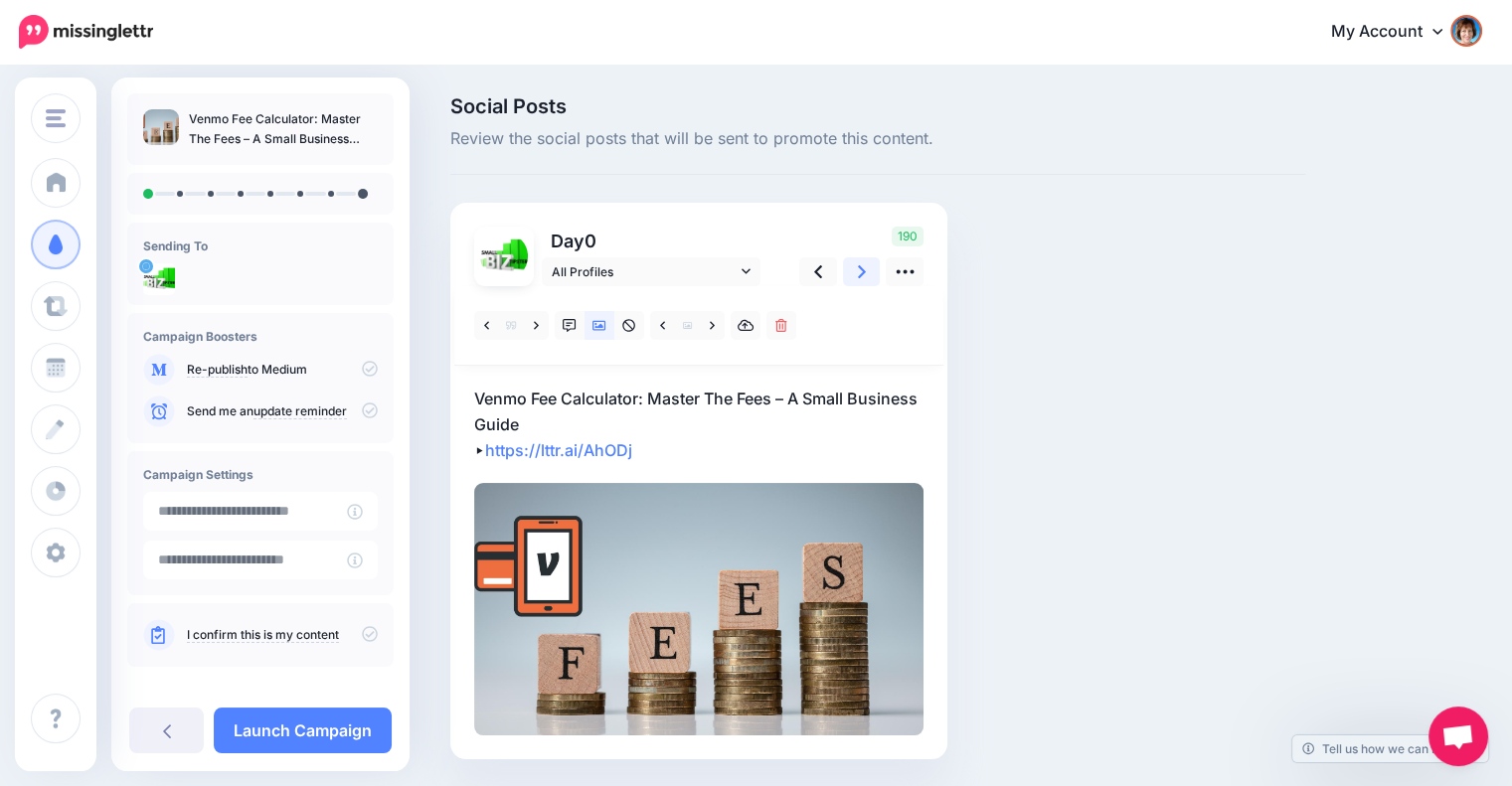 click at bounding box center (862, 271) 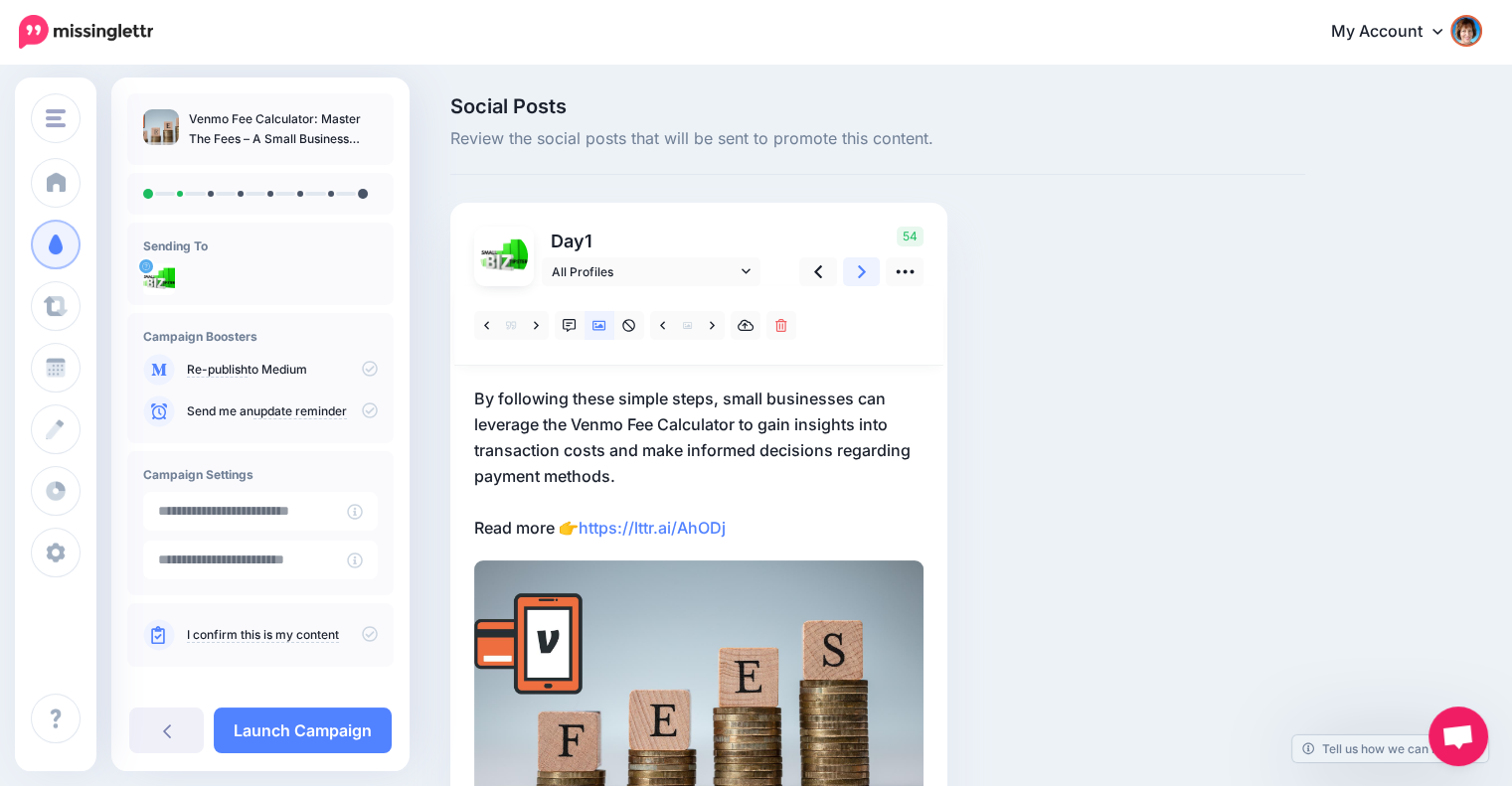 click at bounding box center (862, 271) 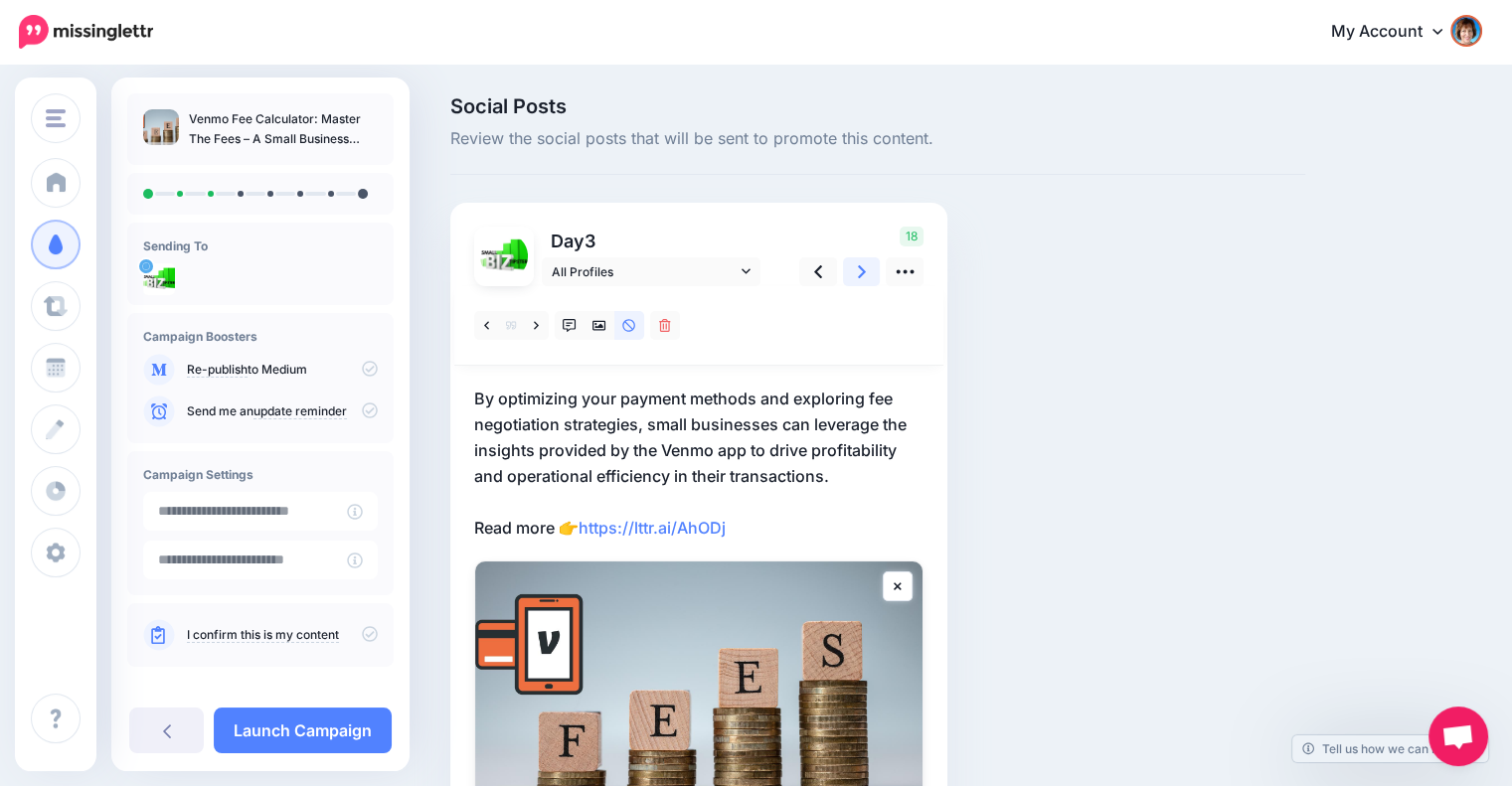 click at bounding box center (862, 271) 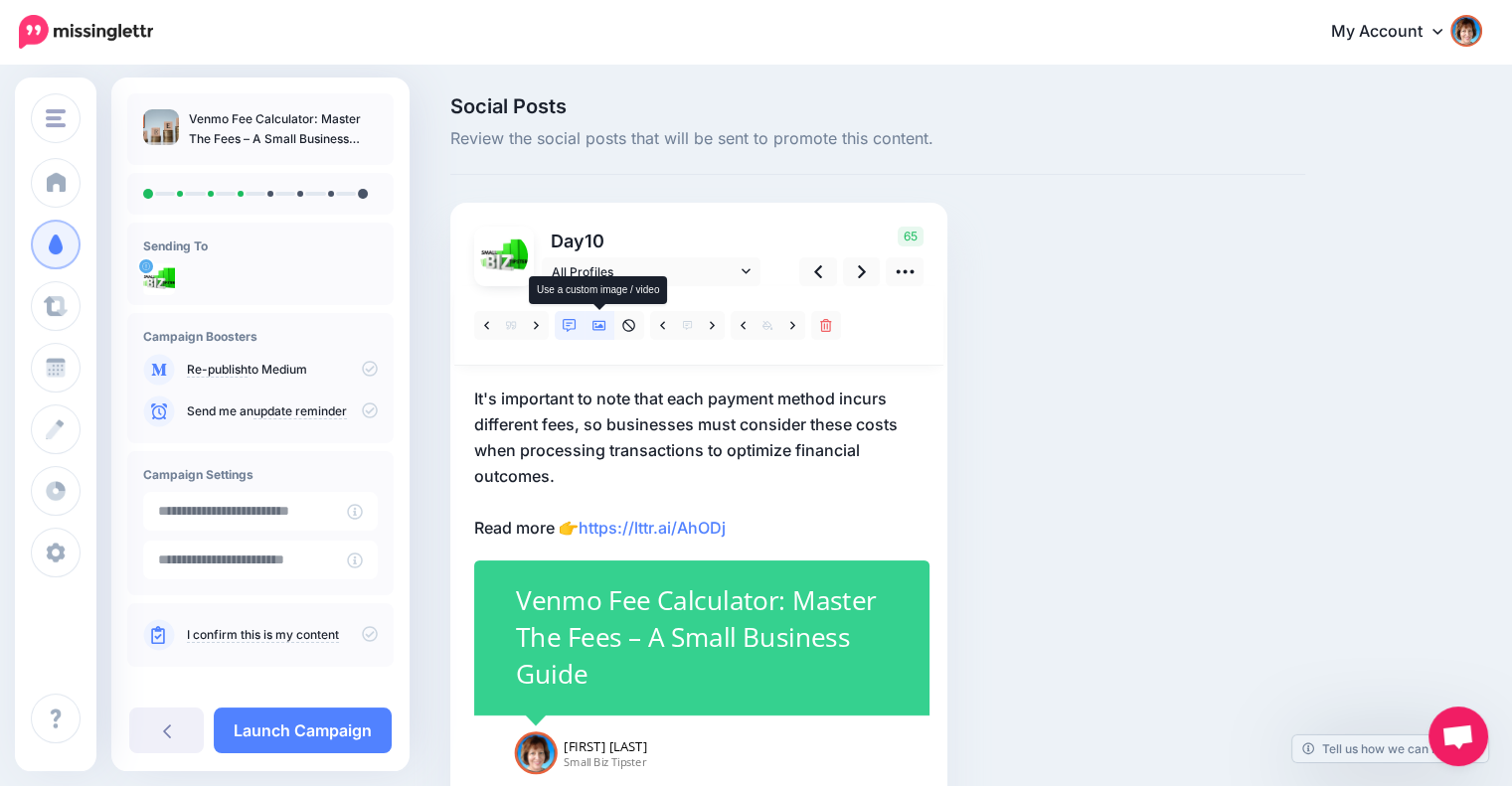 click 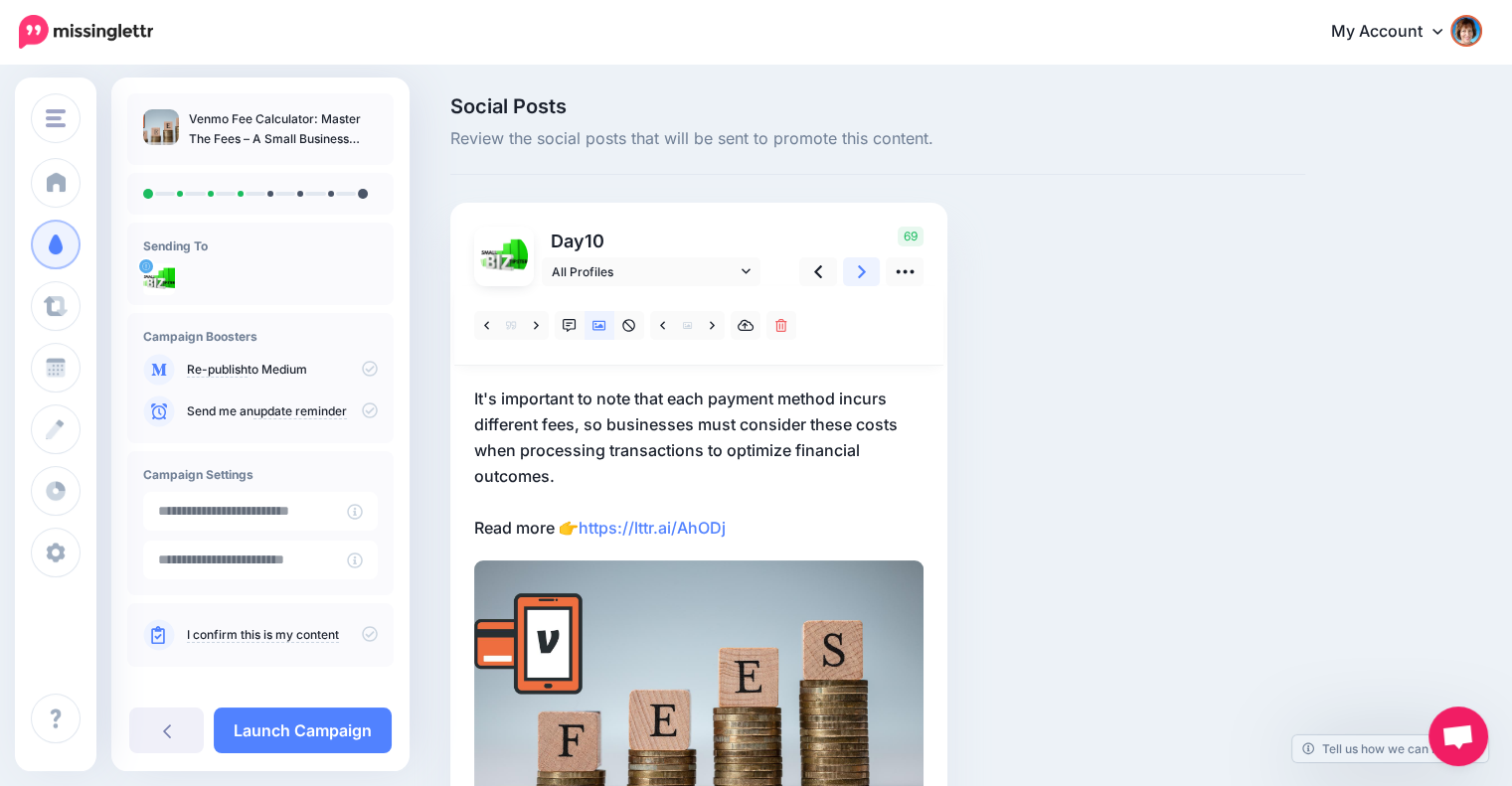 click at bounding box center [862, 271] 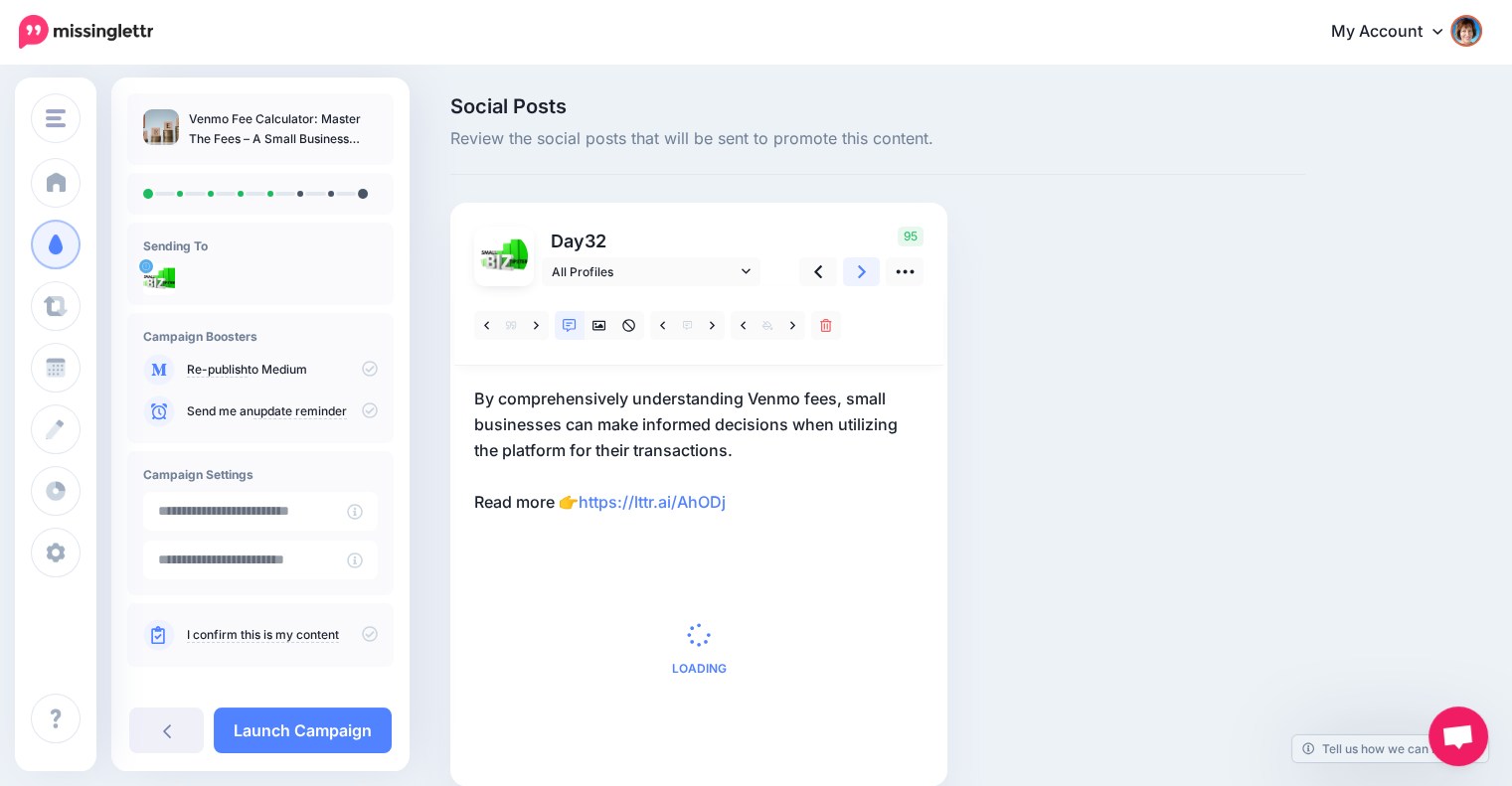 click at bounding box center [862, 271] 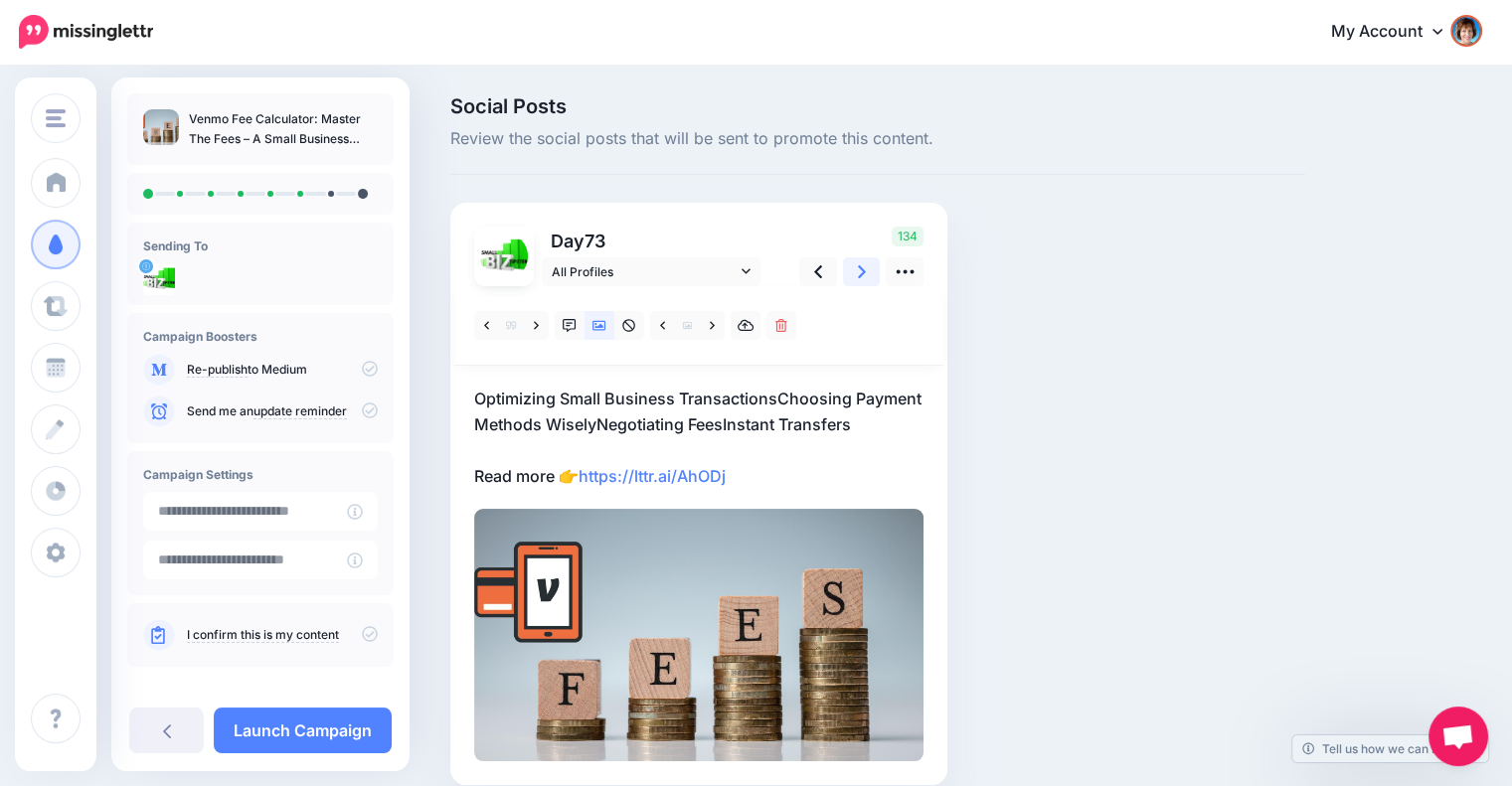 click at bounding box center [862, 271] 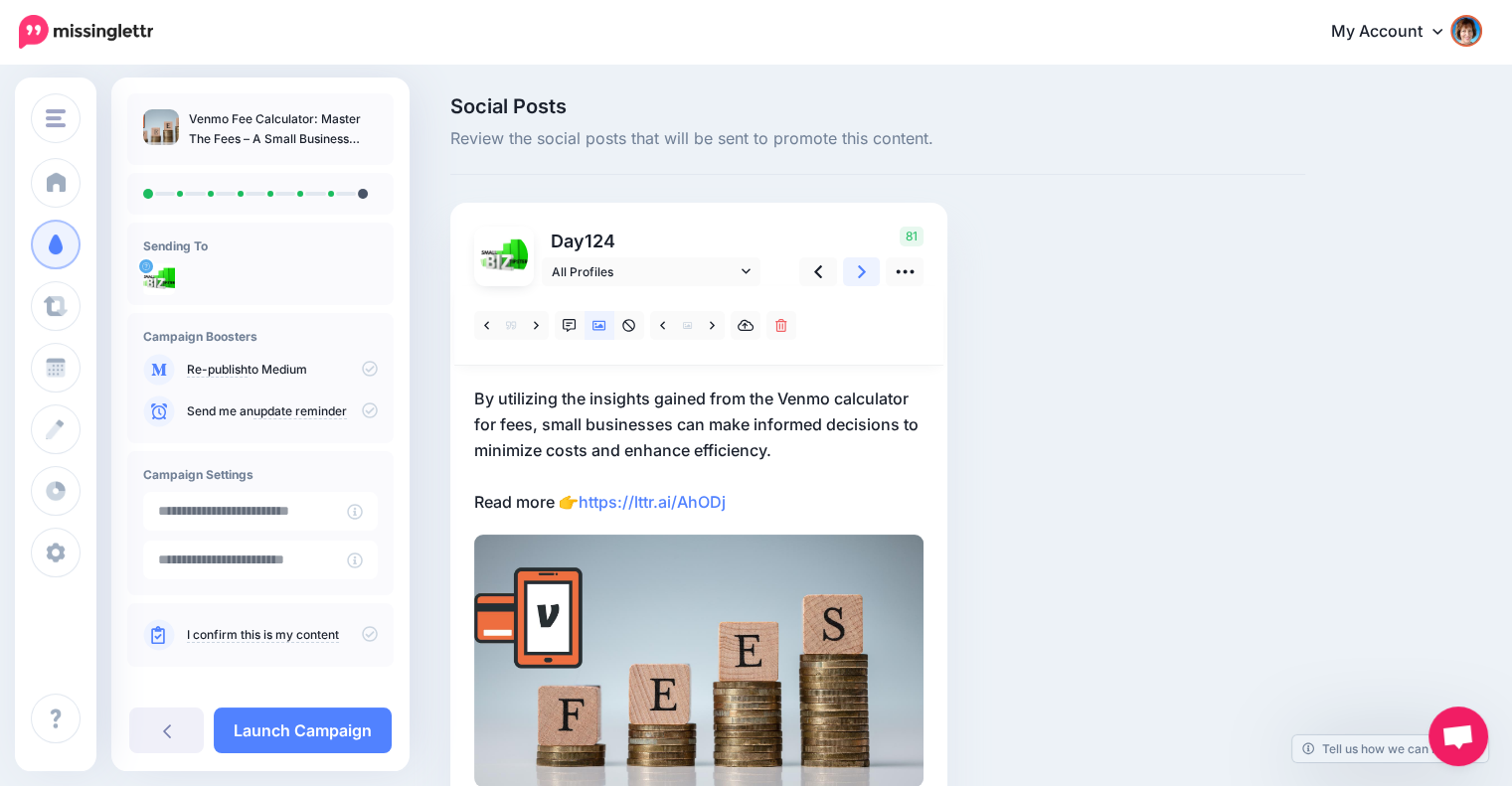 click at bounding box center (862, 271) 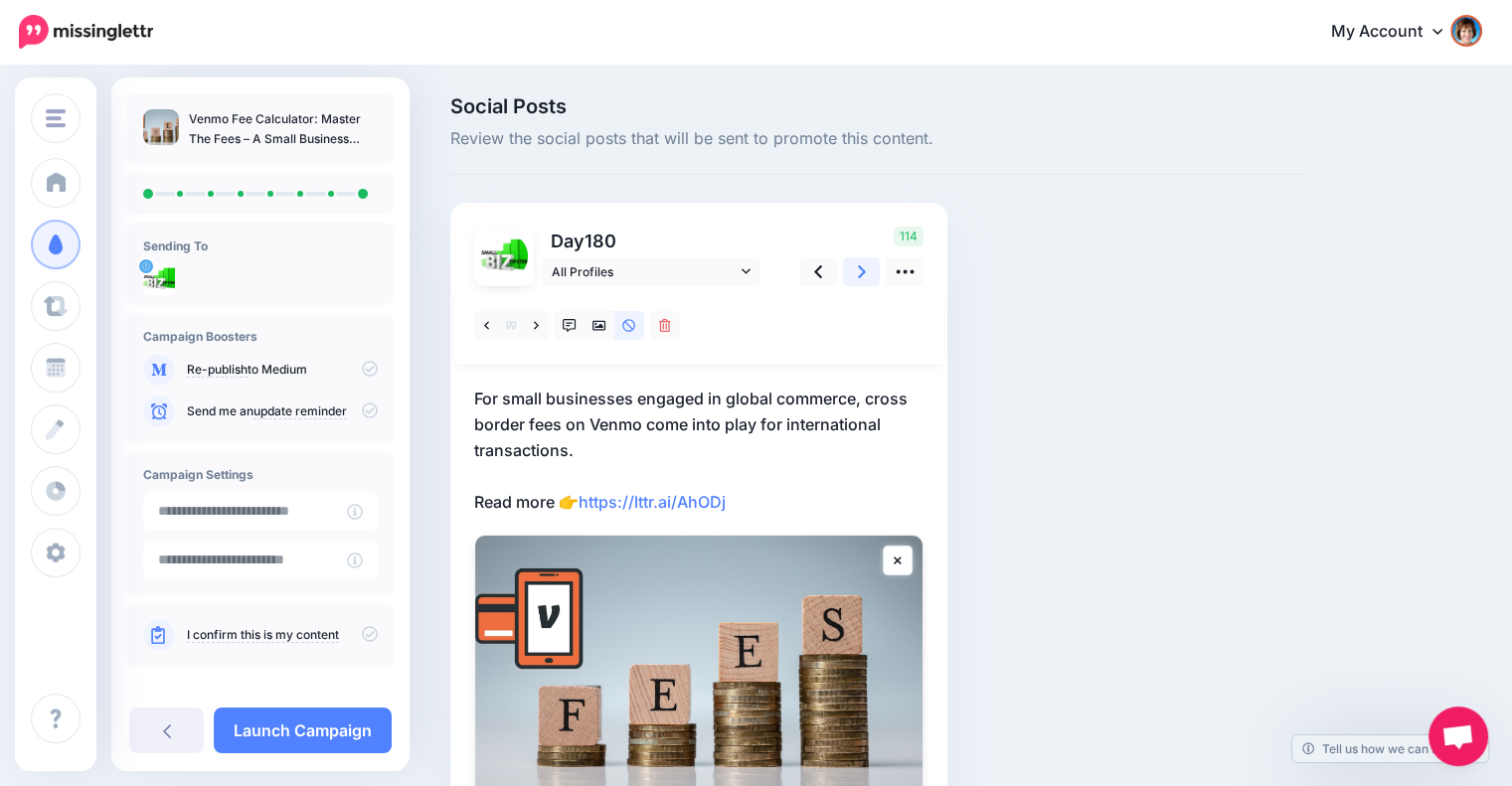 click at bounding box center [862, 271] 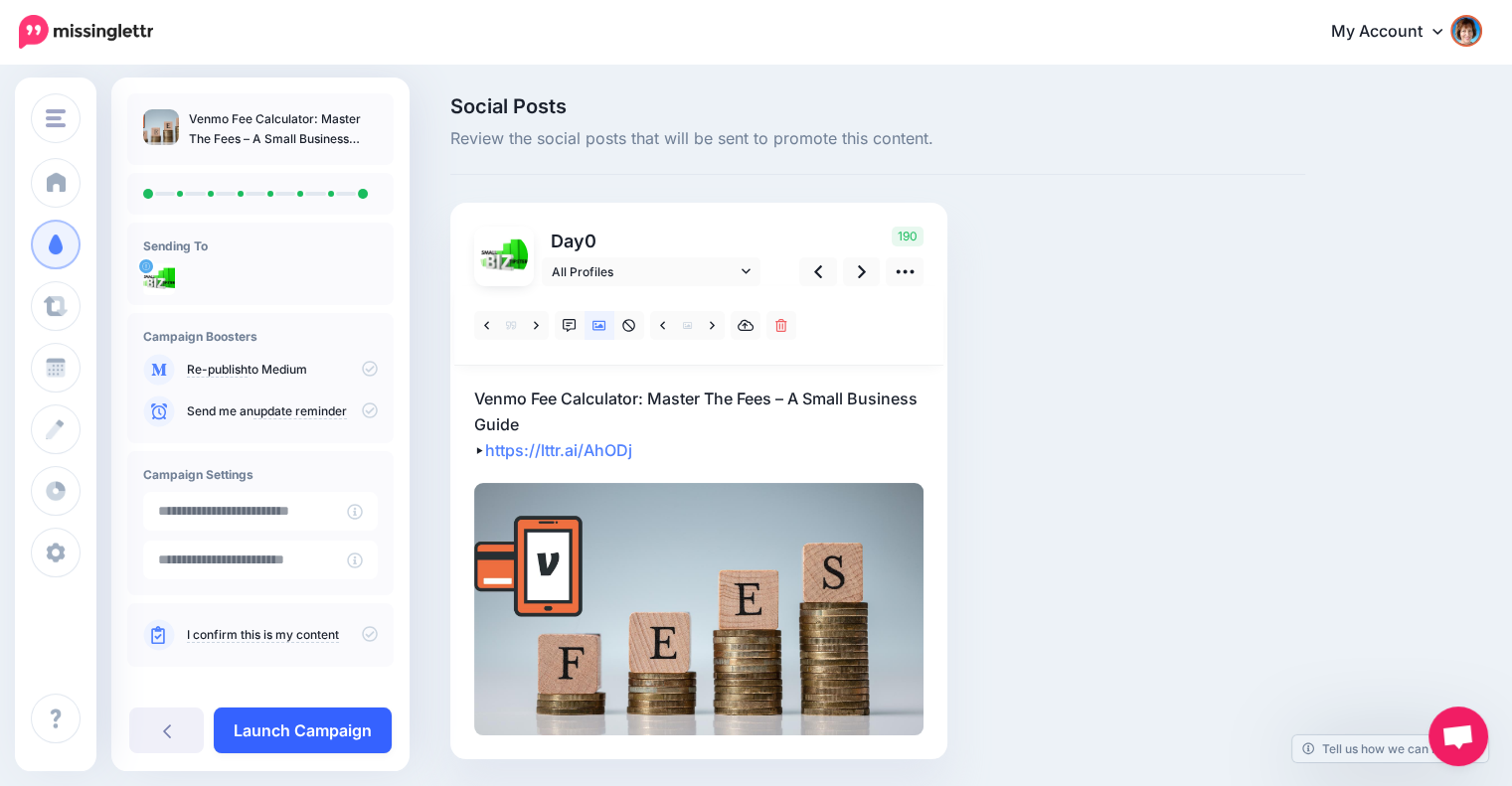 click on "Launch Campaign" at bounding box center [302, 730] 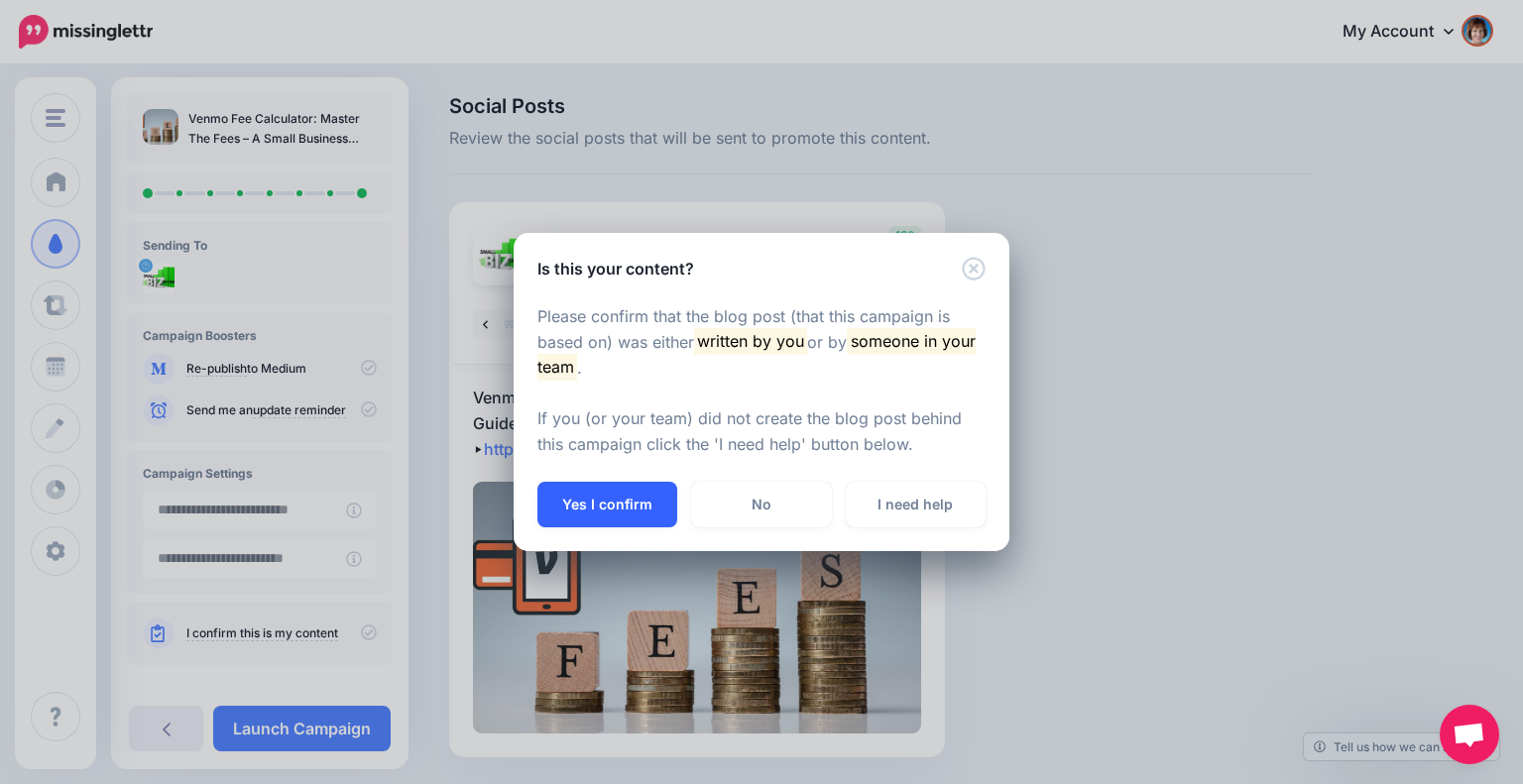click on "Yes I confirm" at bounding box center (607, 504) 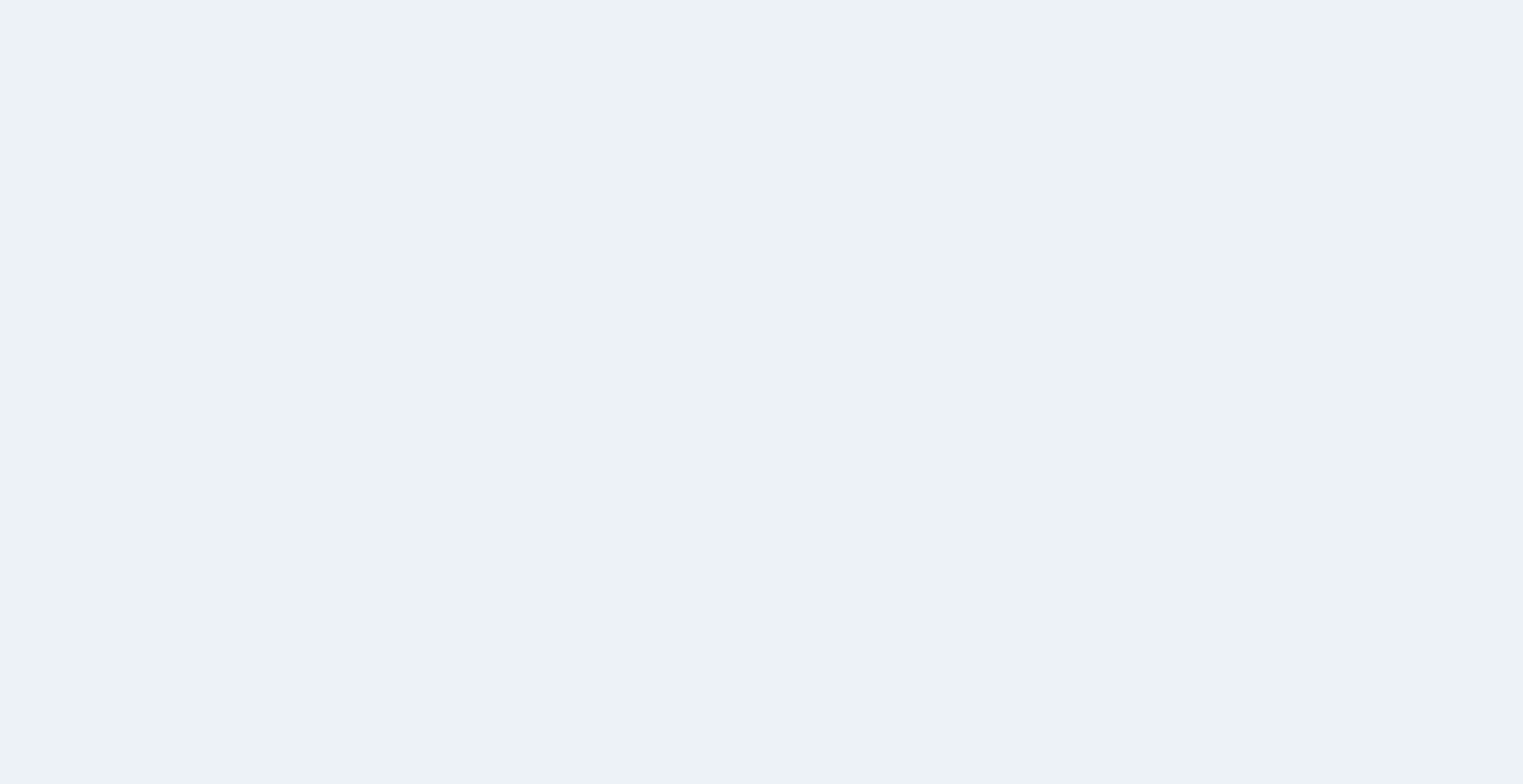 scroll, scrollTop: 0, scrollLeft: 0, axis: both 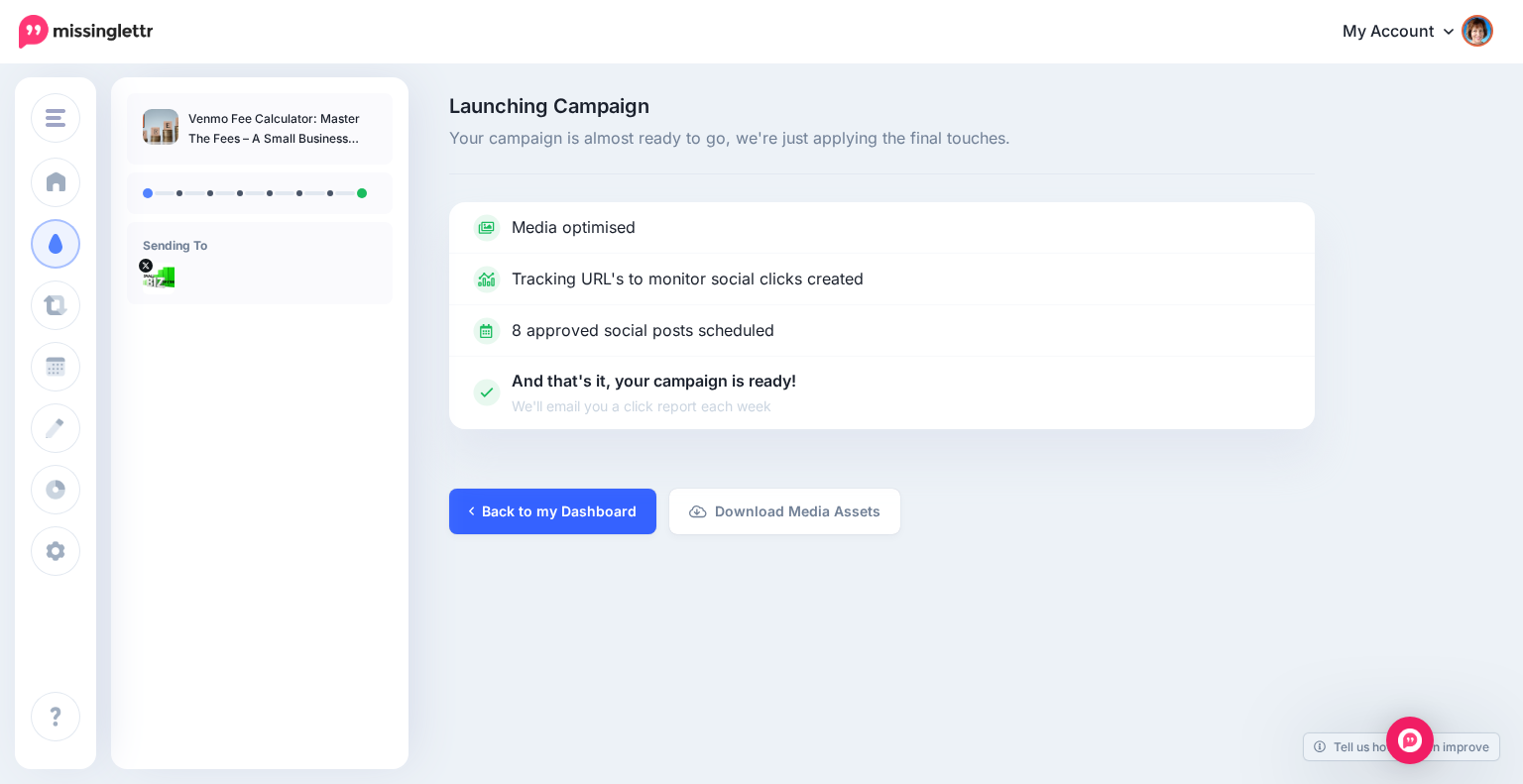click on "Back to my Dashboard" at bounding box center (552, 511) 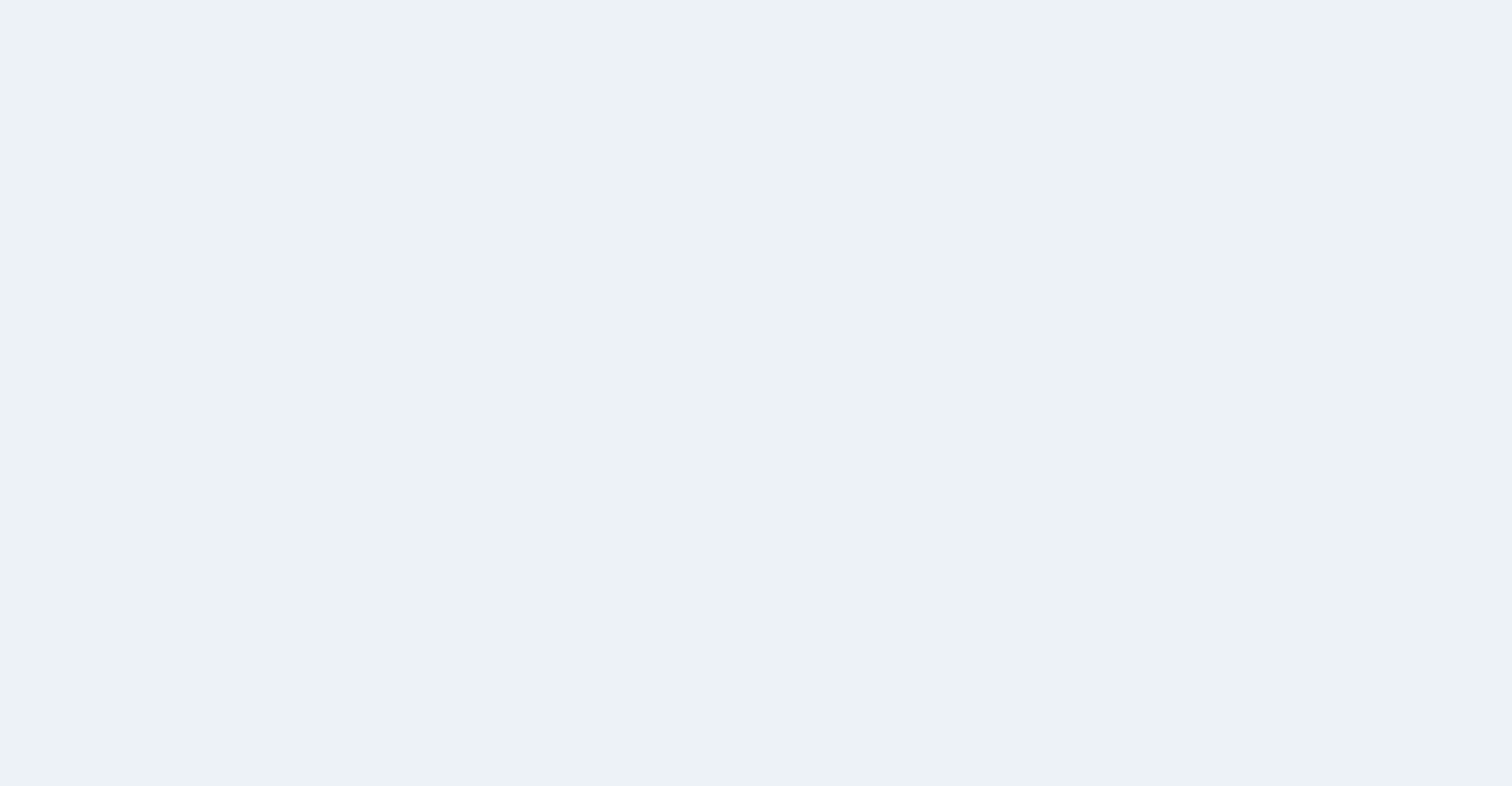 scroll, scrollTop: 0, scrollLeft: 0, axis: both 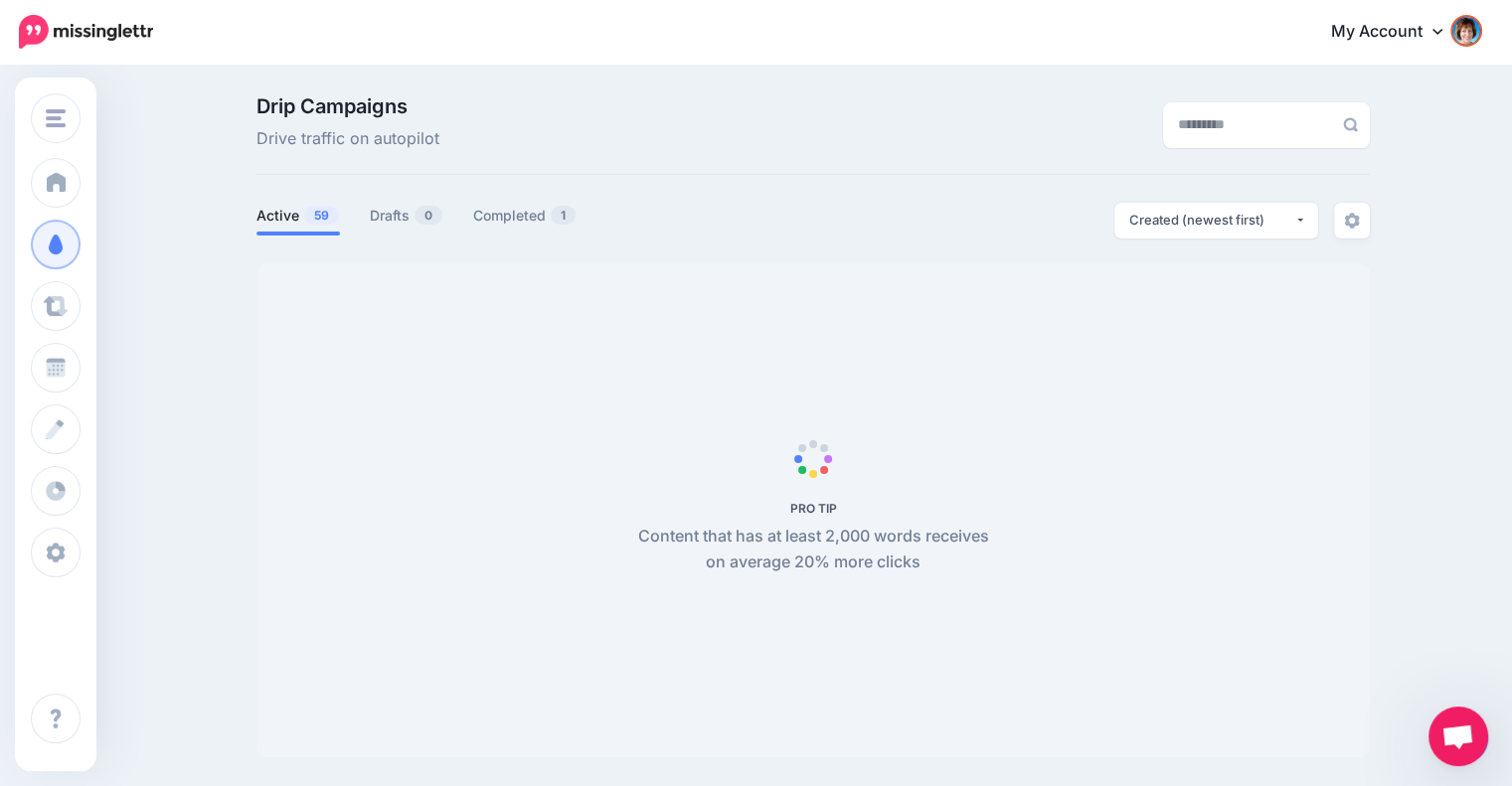 click on "Active  59" at bounding box center [298, 216] 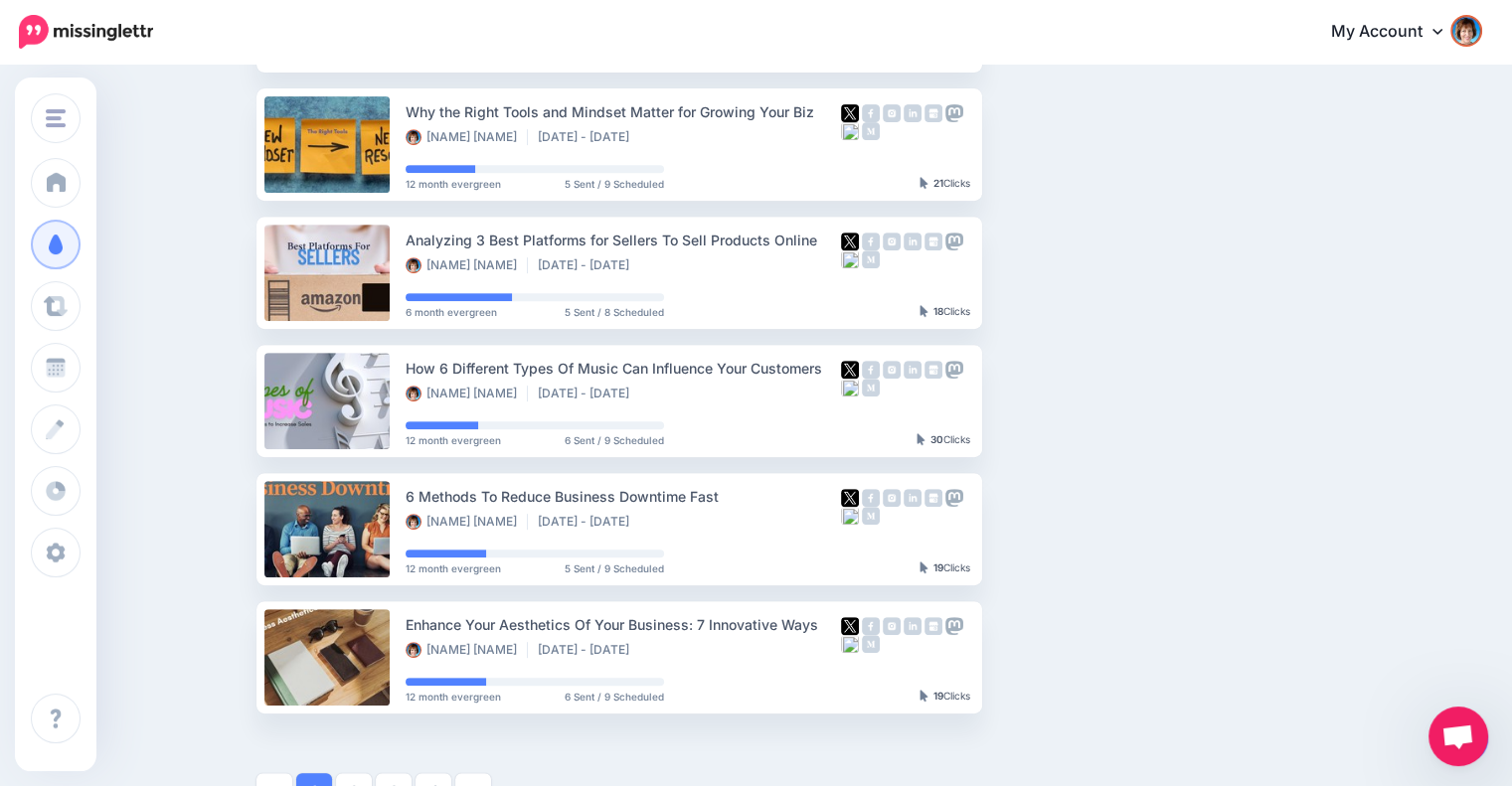 scroll, scrollTop: 828, scrollLeft: 0, axis: vertical 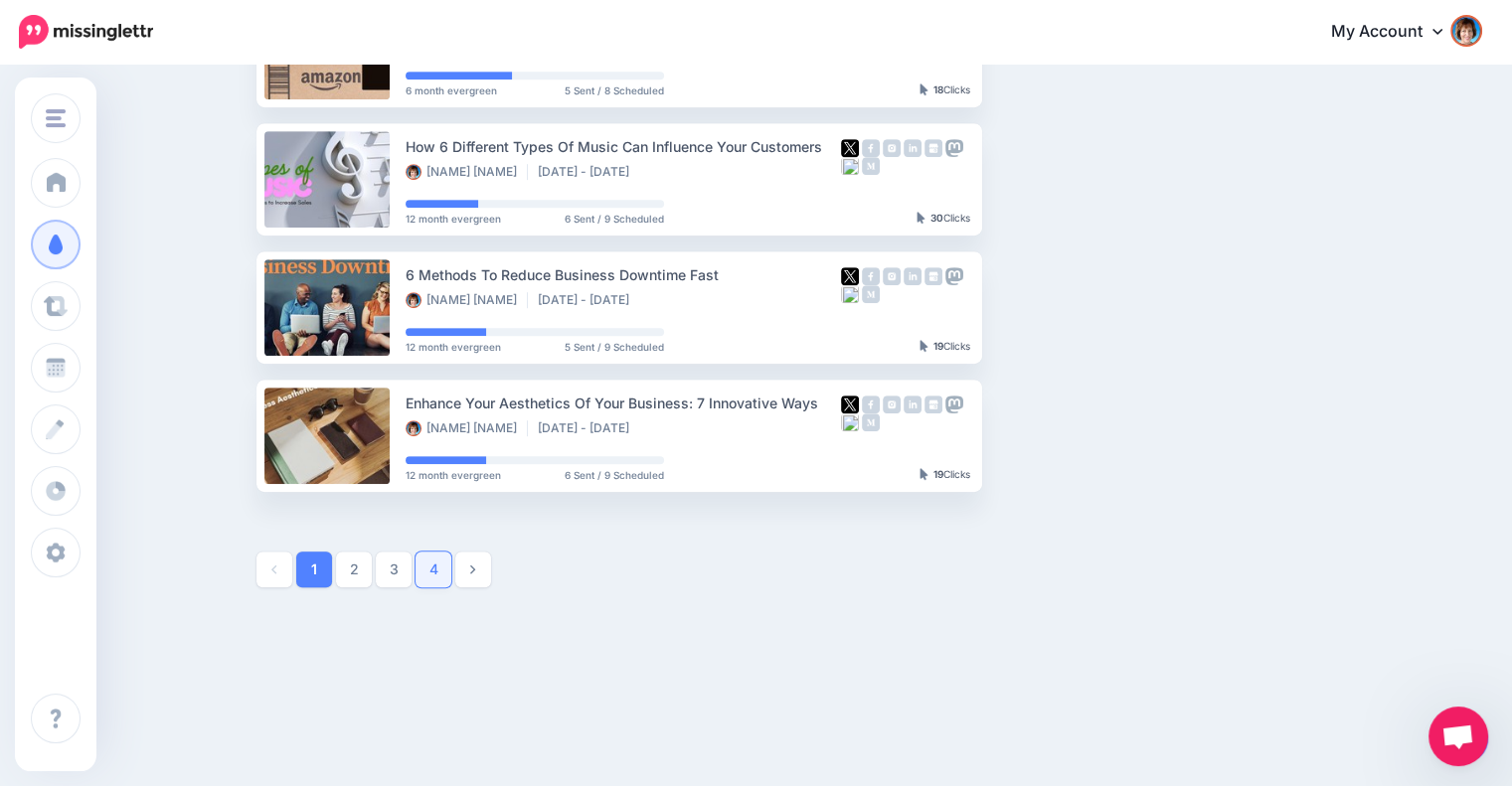 click on "4" at bounding box center (433, 569) 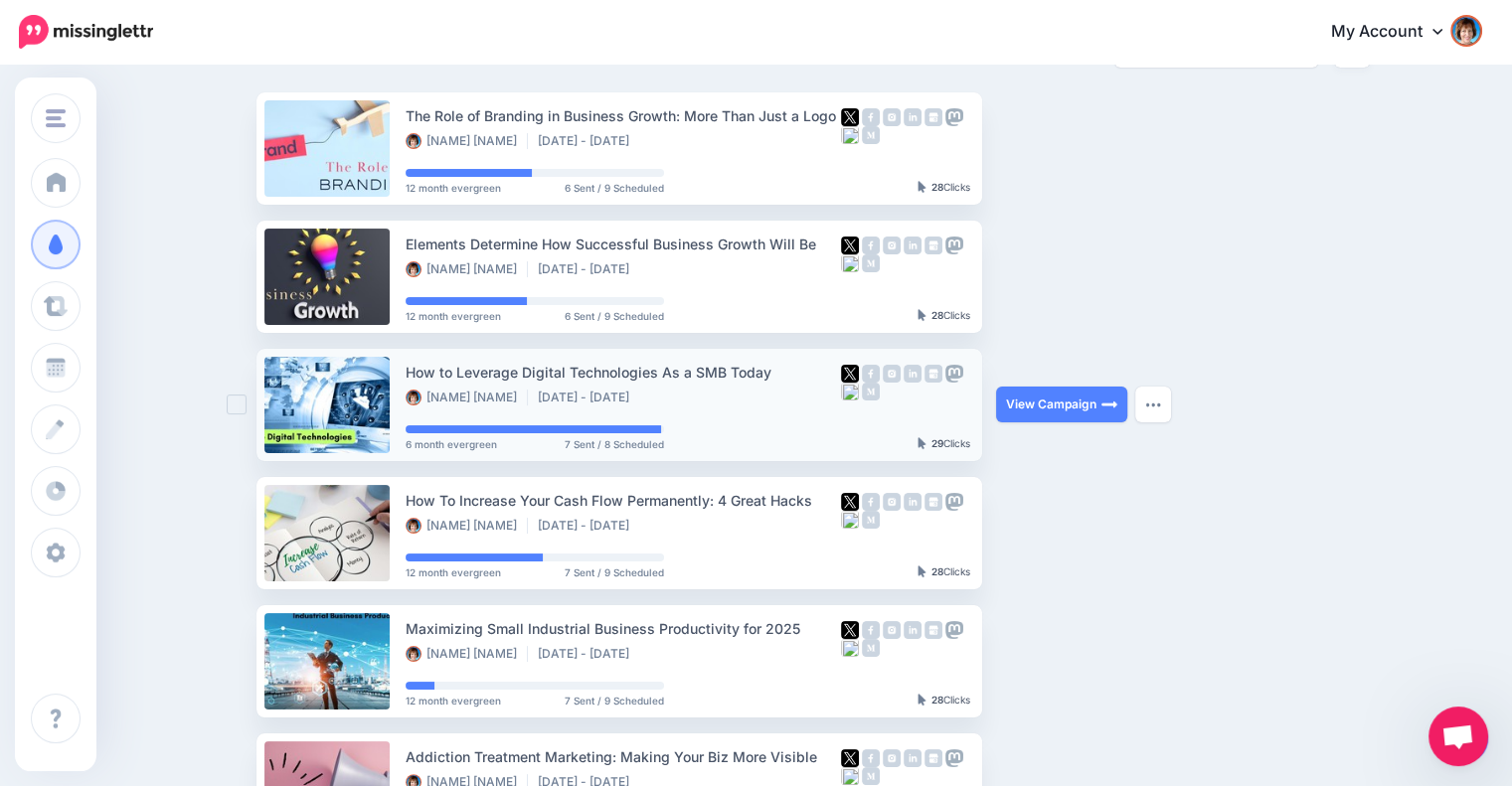 scroll, scrollTop: 502, scrollLeft: 0, axis: vertical 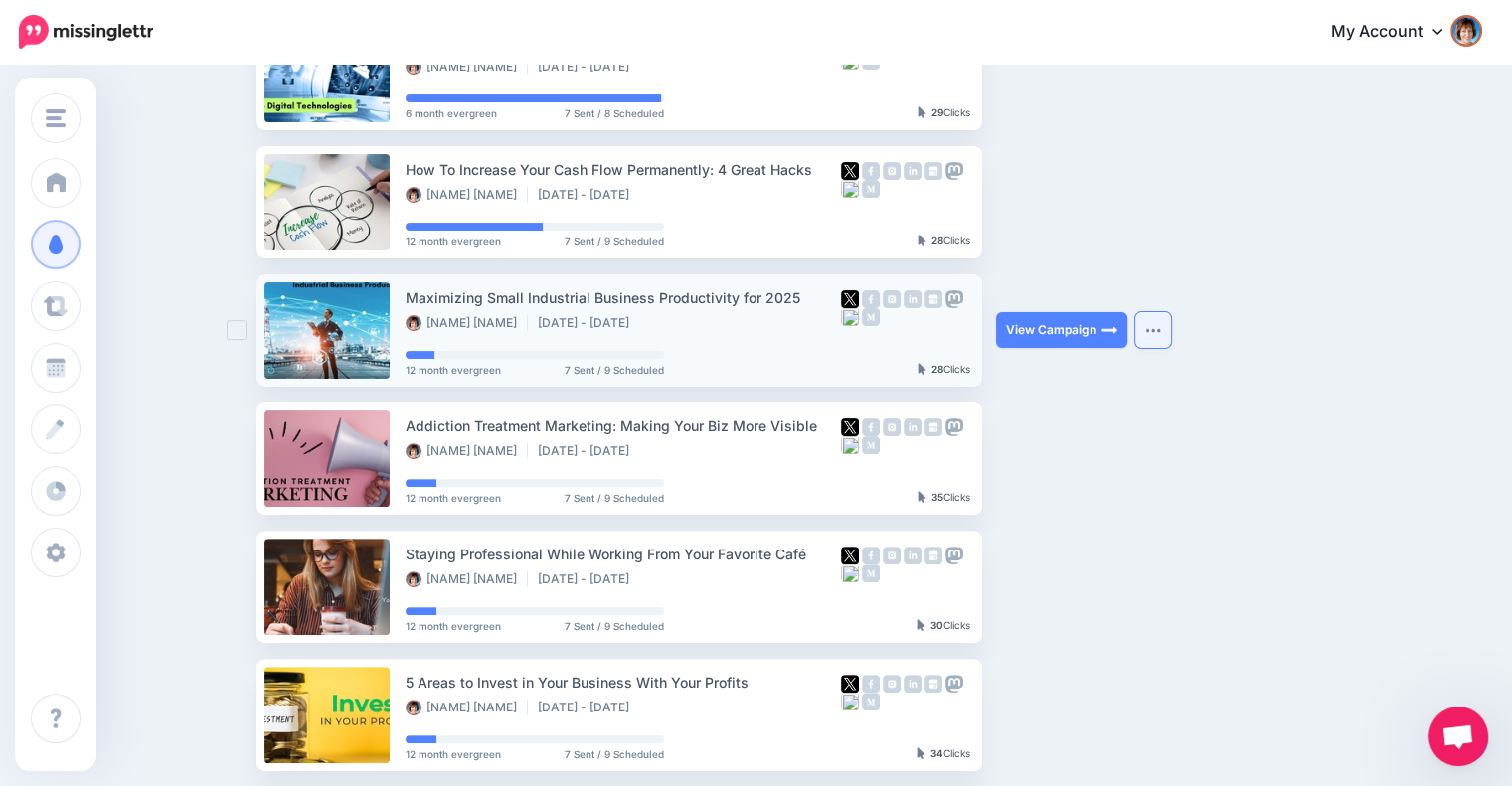 click at bounding box center (1153, 330) 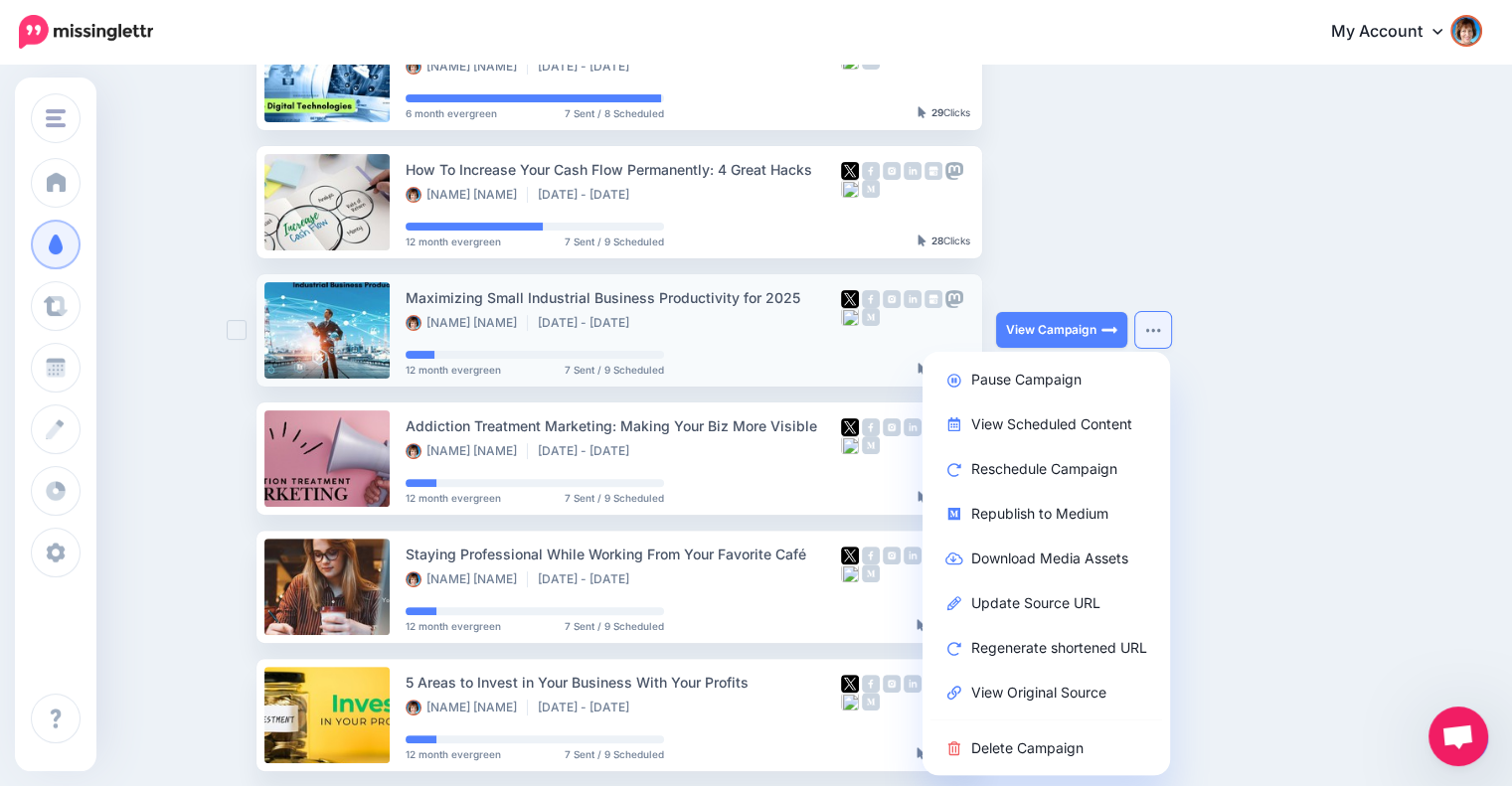 click at bounding box center [1153, 330] 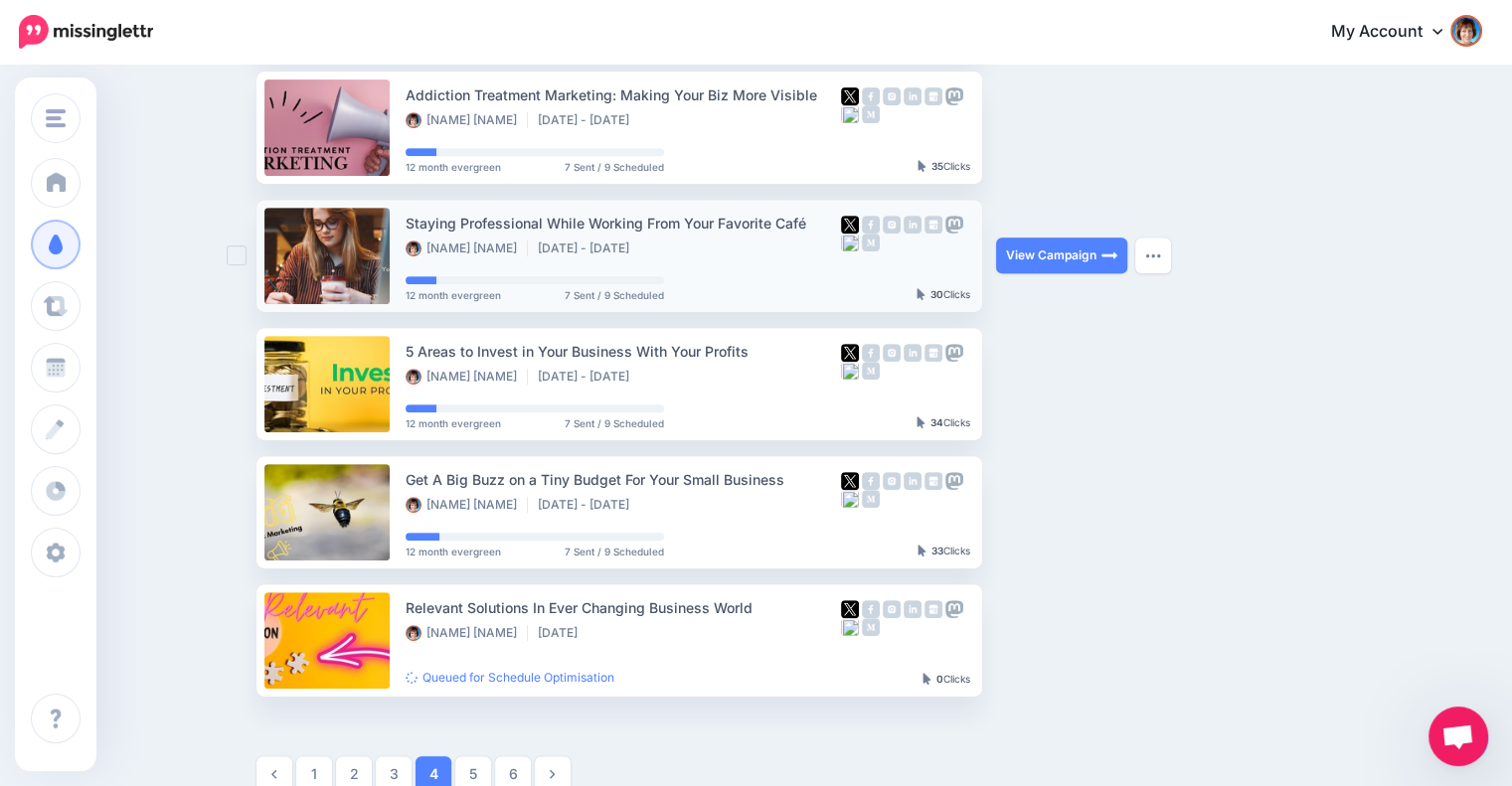scroll, scrollTop: 1037, scrollLeft: 0, axis: vertical 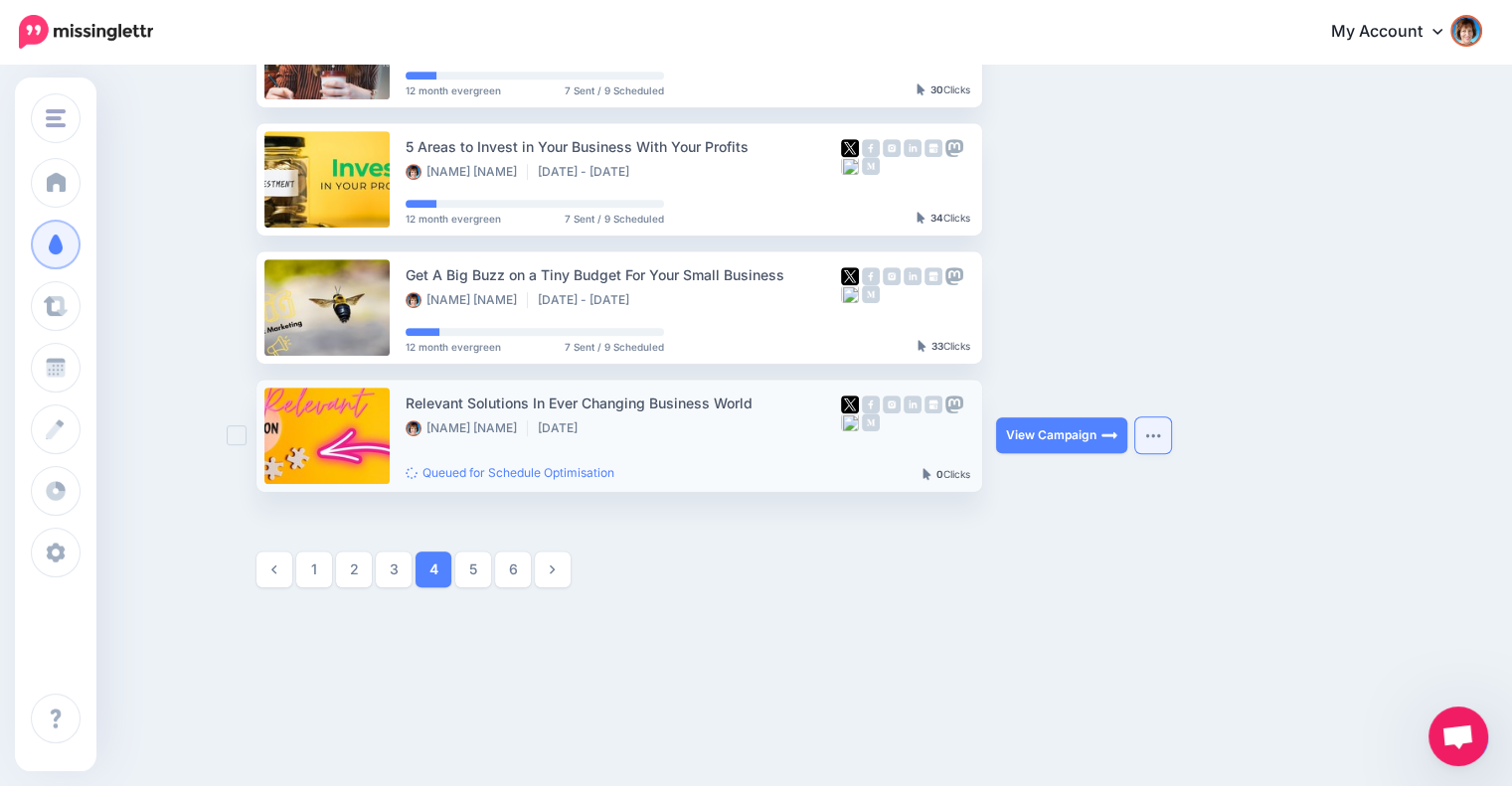 click at bounding box center [1153, 435] 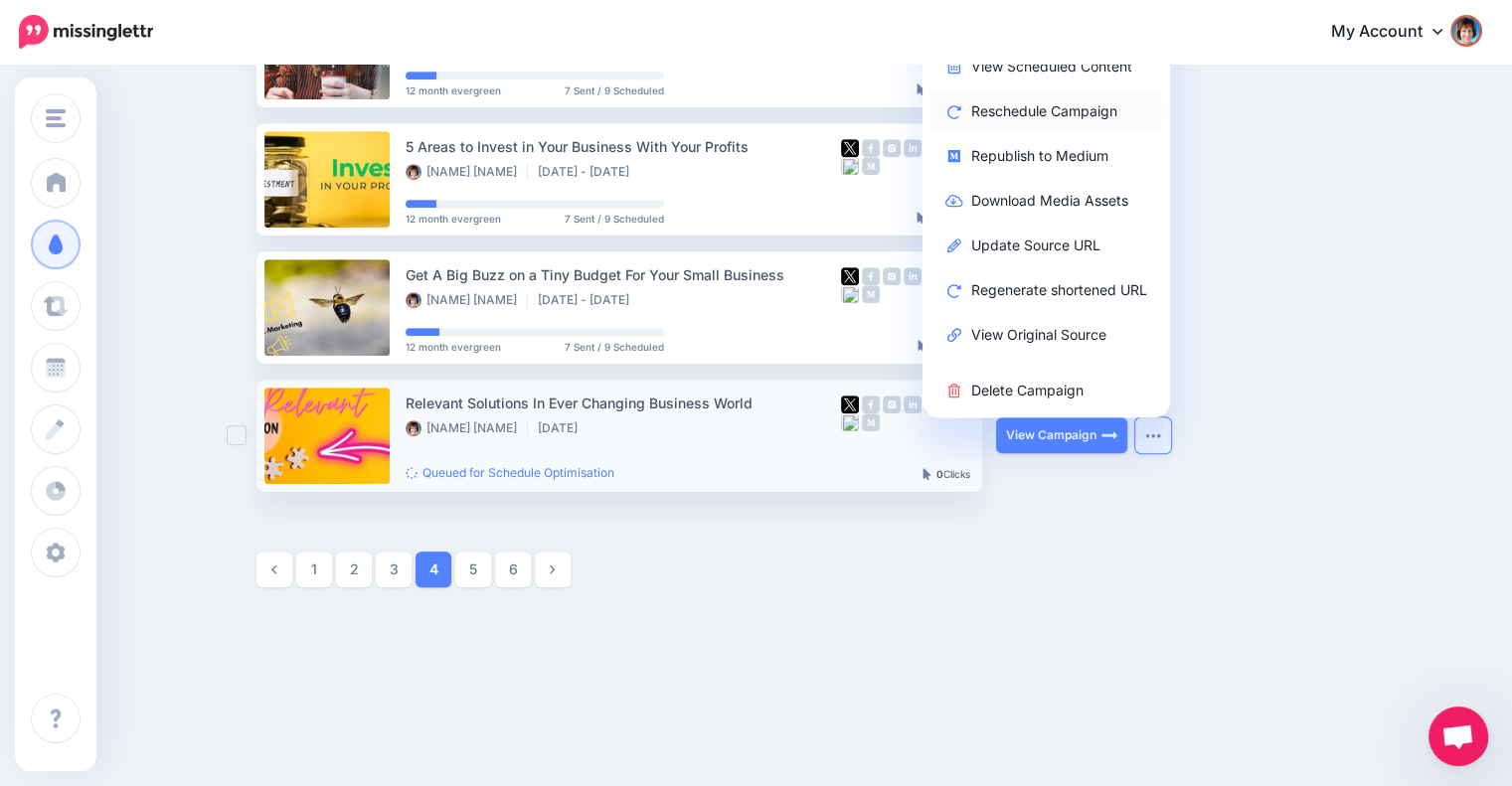 click on "Reschedule Campaign" at bounding box center [1046, 110] 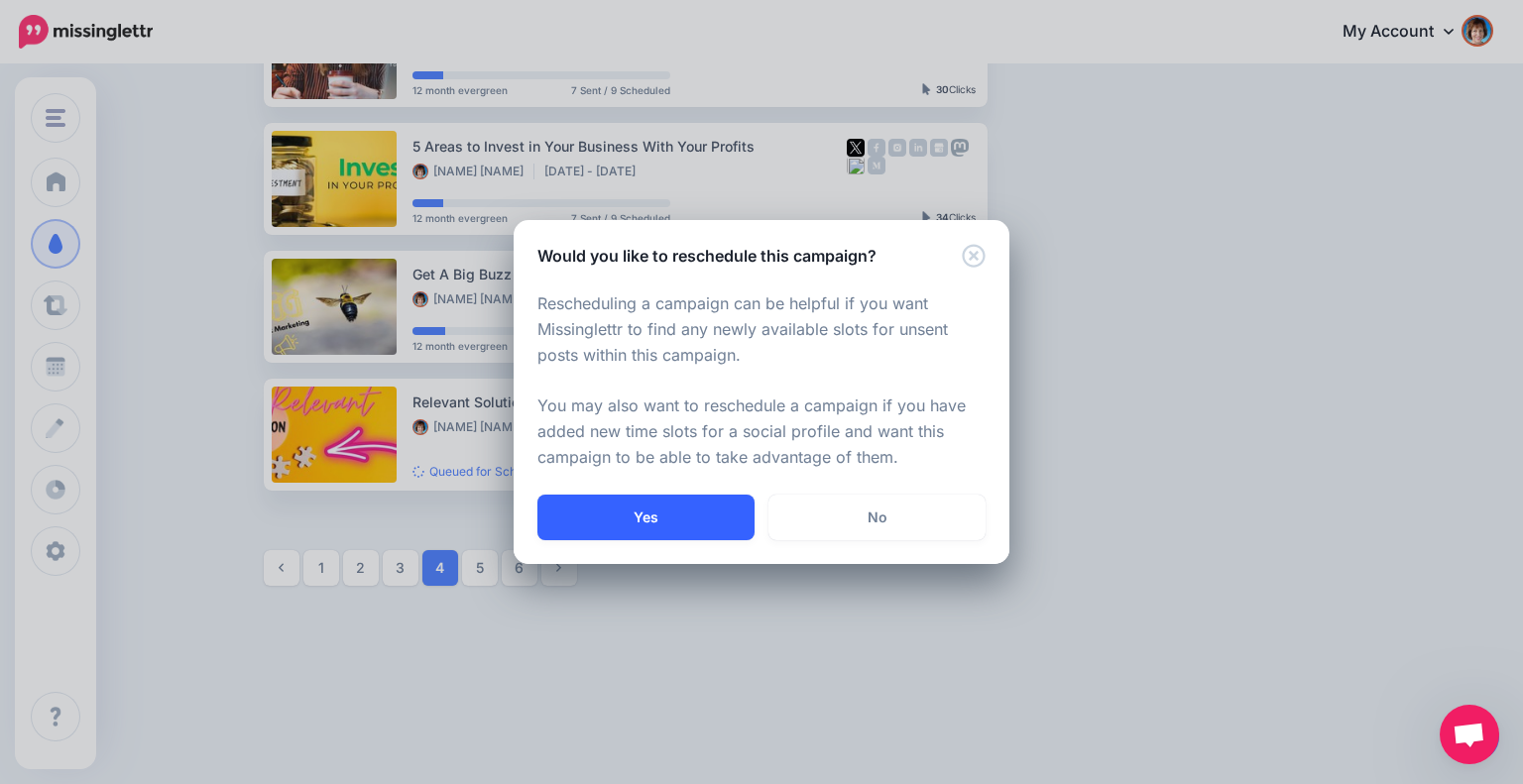 click on "Yes" at bounding box center (645, 517) 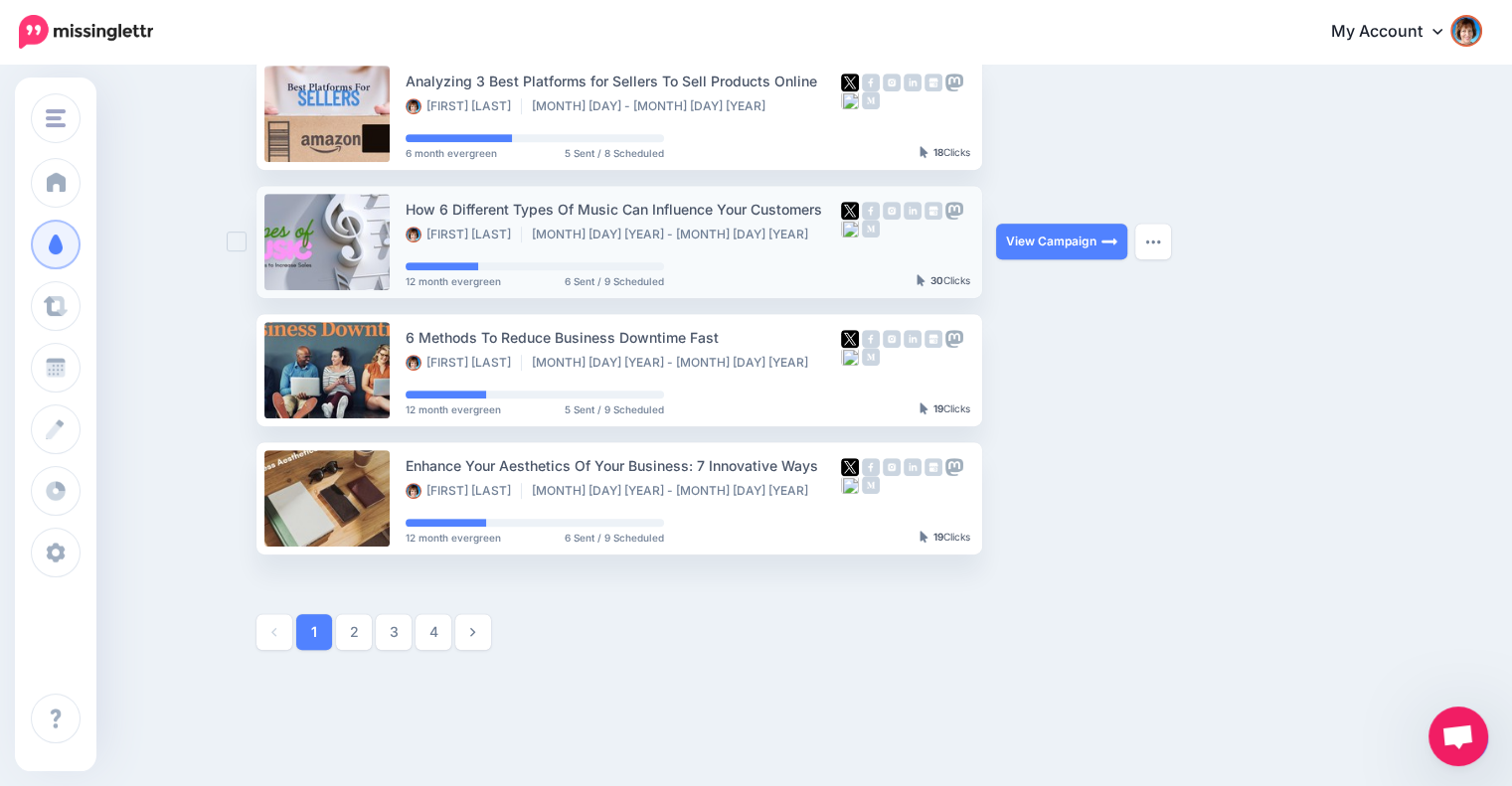 scroll, scrollTop: 1037, scrollLeft: 0, axis: vertical 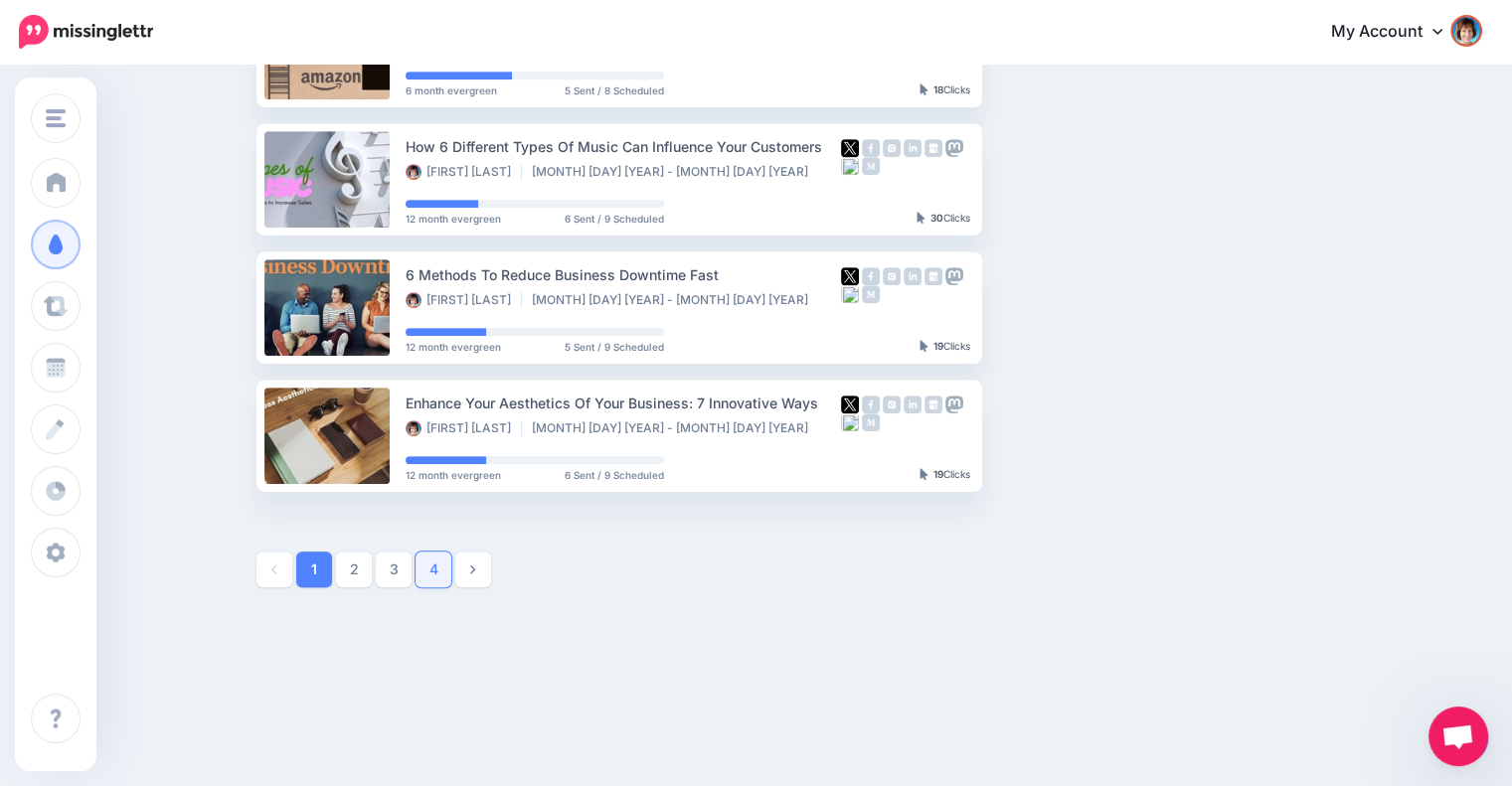 click on "4" at bounding box center (433, 569) 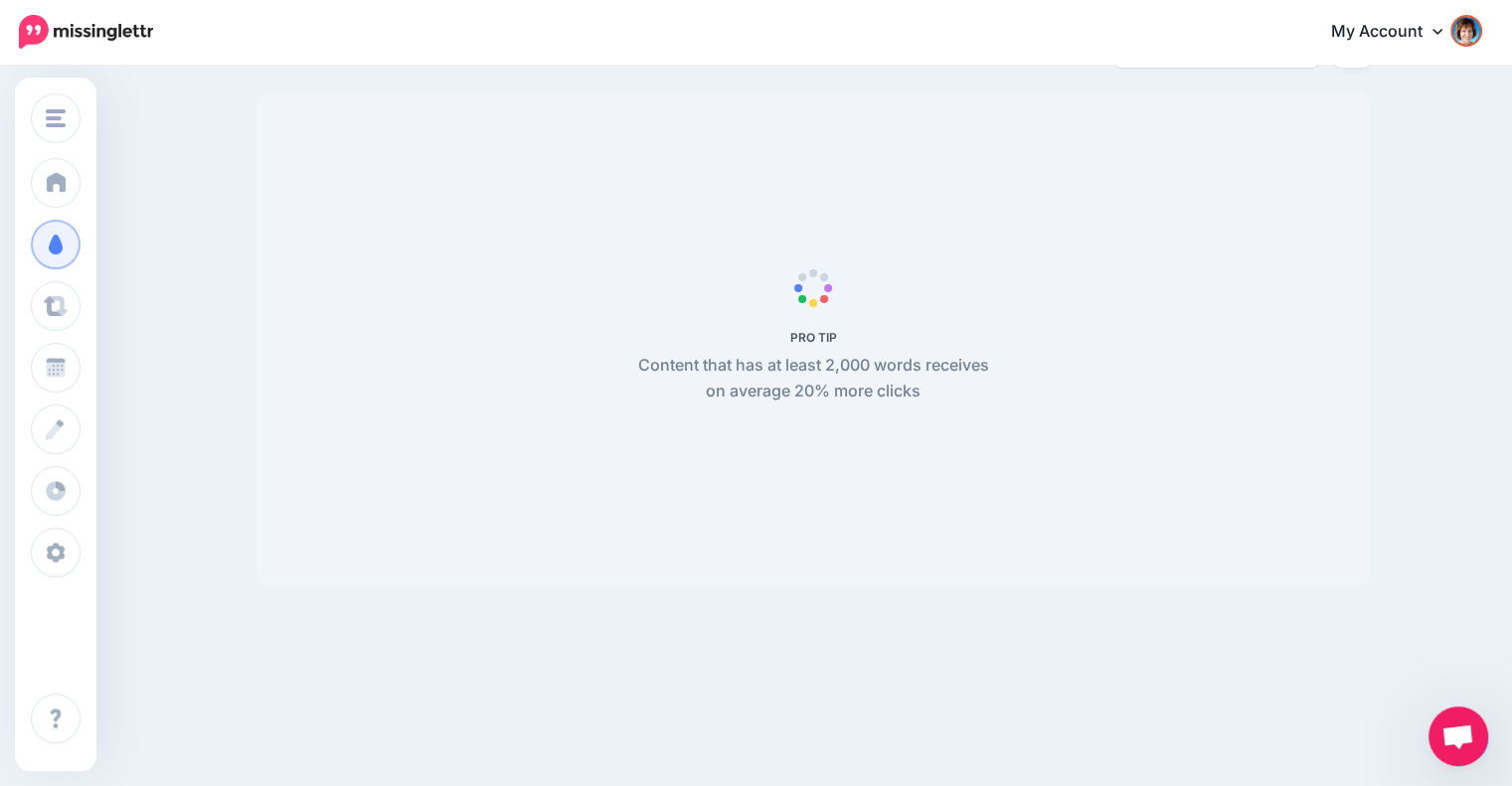 scroll, scrollTop: 171, scrollLeft: 0, axis: vertical 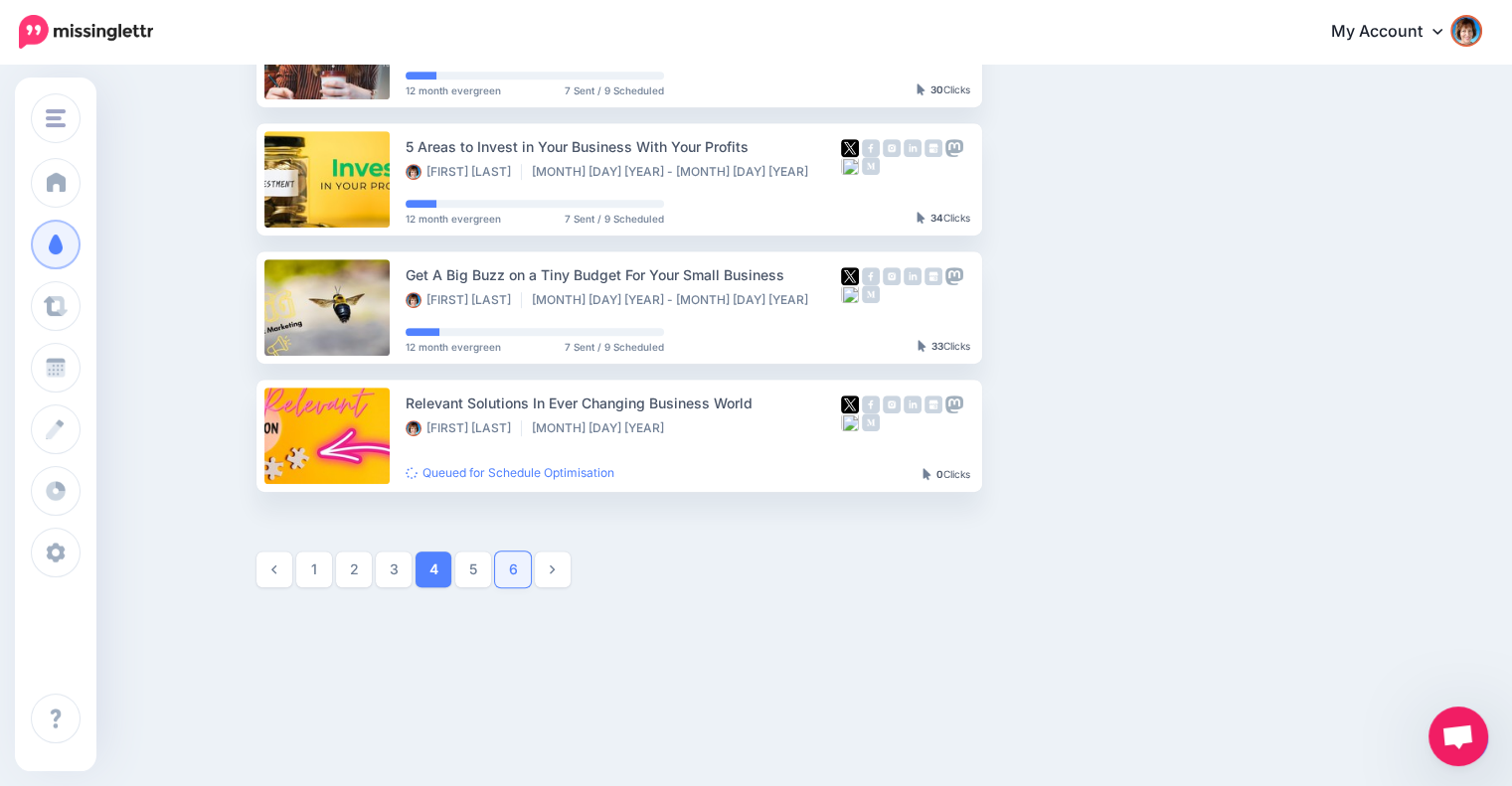 click on "6" at bounding box center (513, 569) 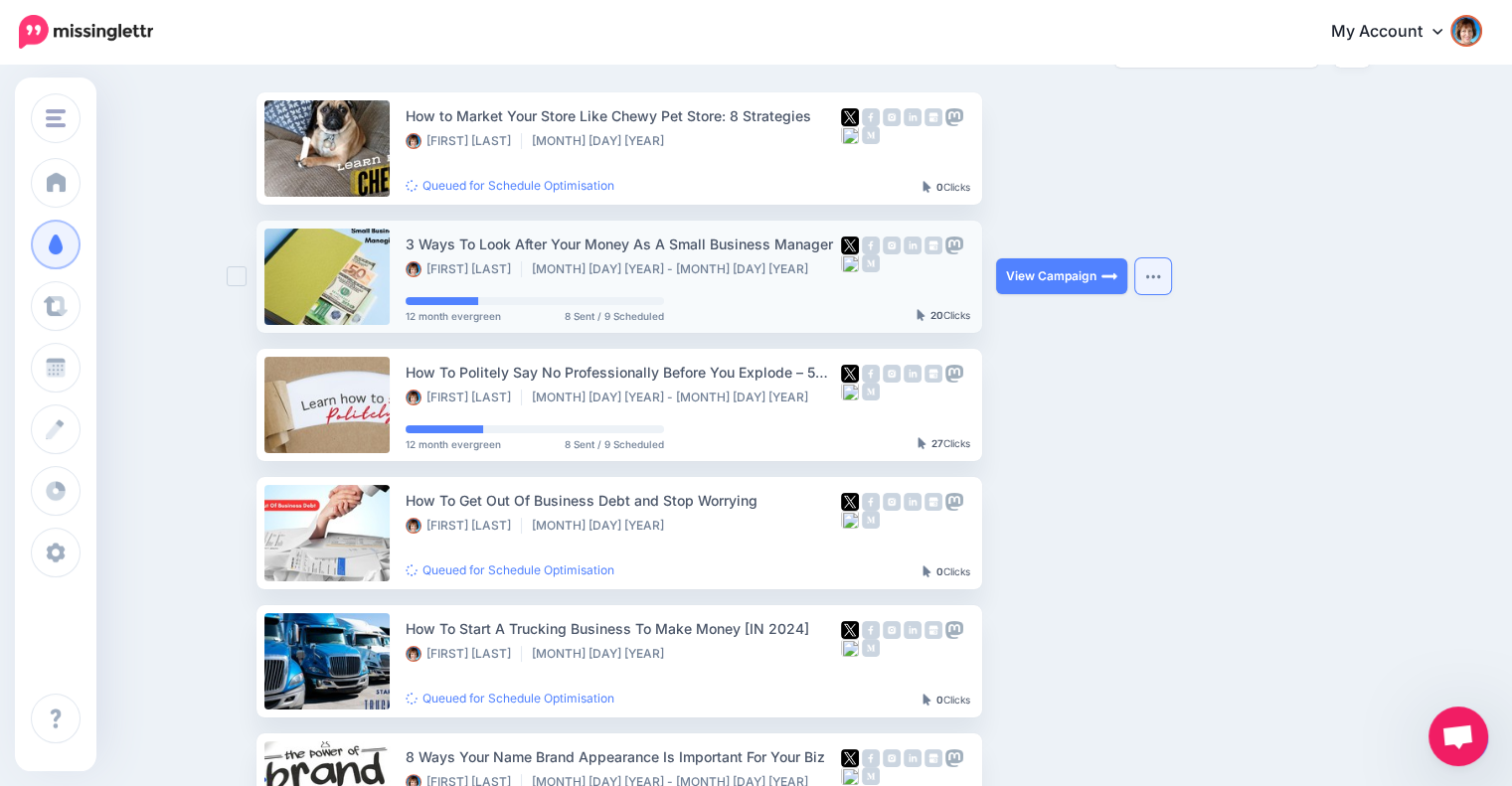 click at bounding box center (1153, 276) 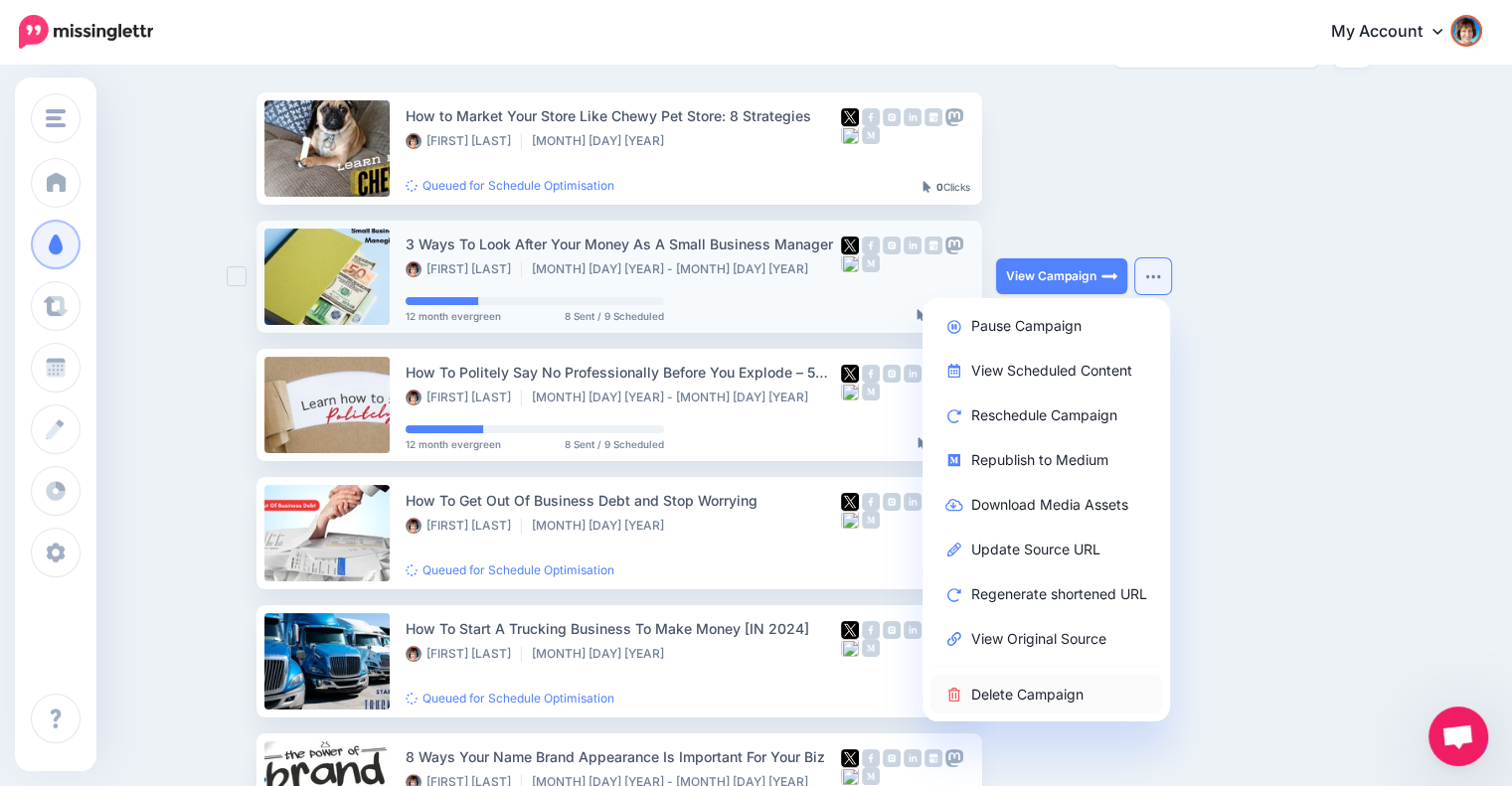click on "Delete Campaign" at bounding box center (1046, 694) 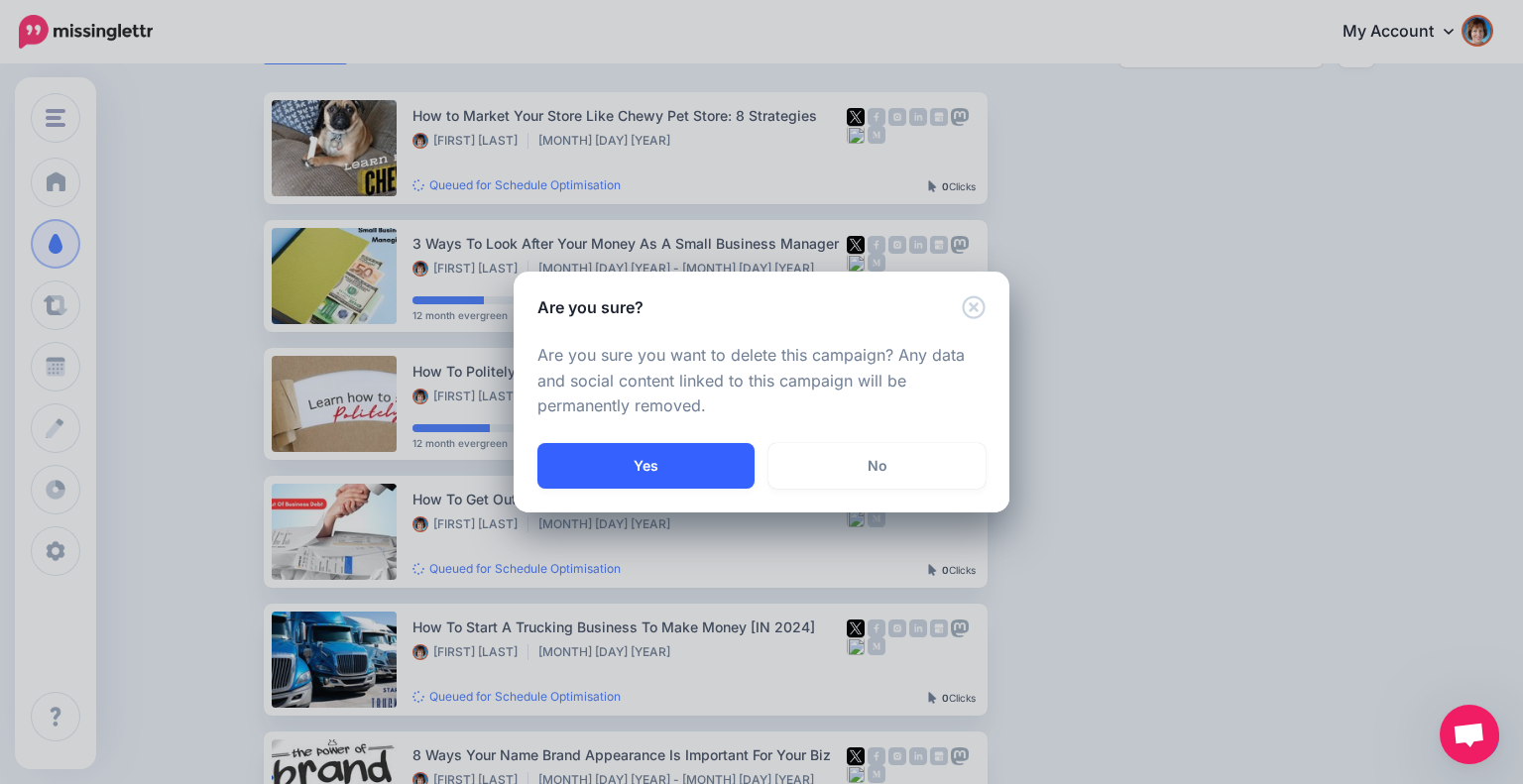 click on "Yes" at bounding box center [645, 466] 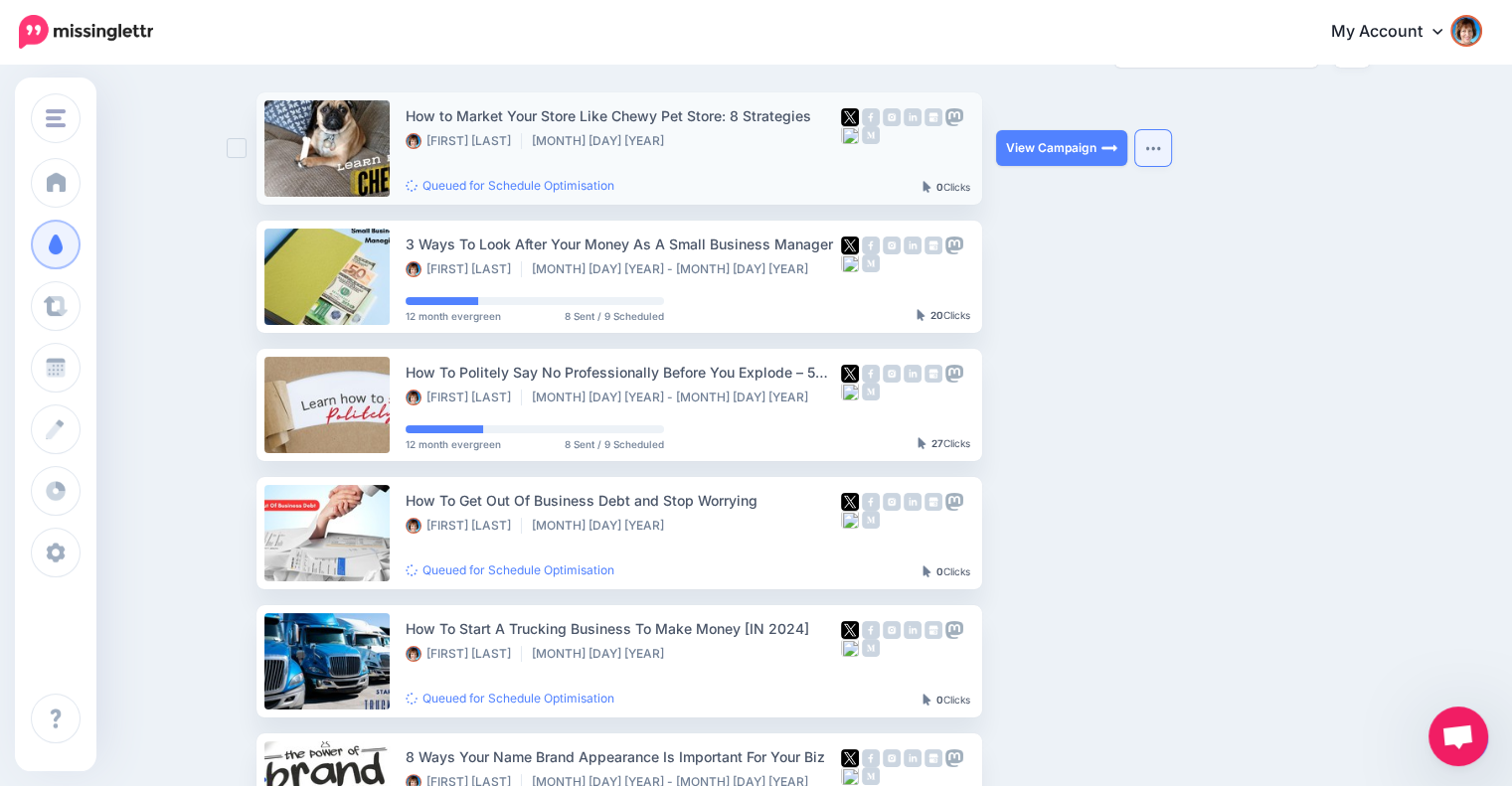 click at bounding box center [1153, 148] 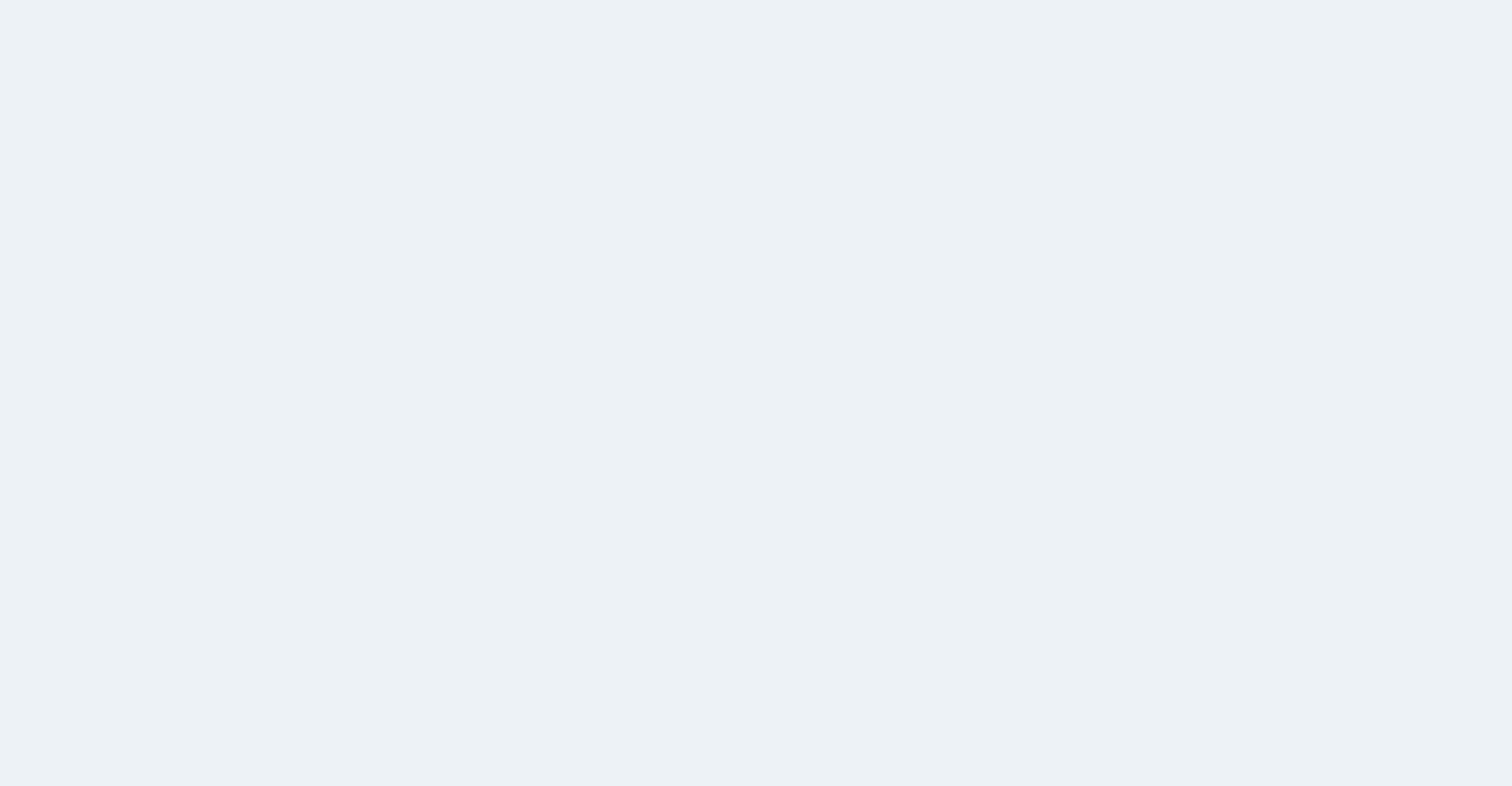 scroll, scrollTop: 171, scrollLeft: 0, axis: vertical 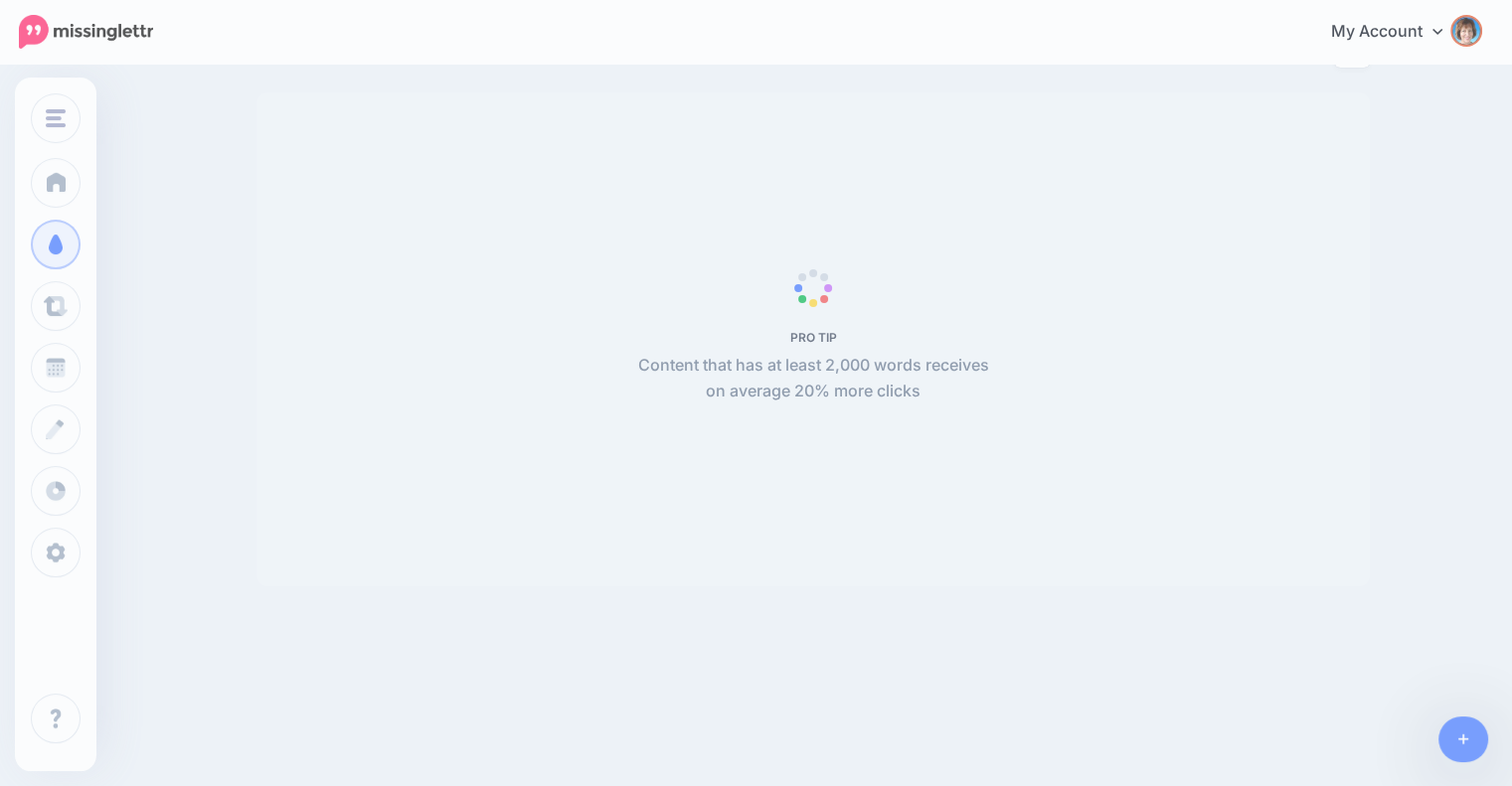 click on "PRO TIP
Content that has at least 2,000 words receives on average 20% more clicks" at bounding box center [813, 339] 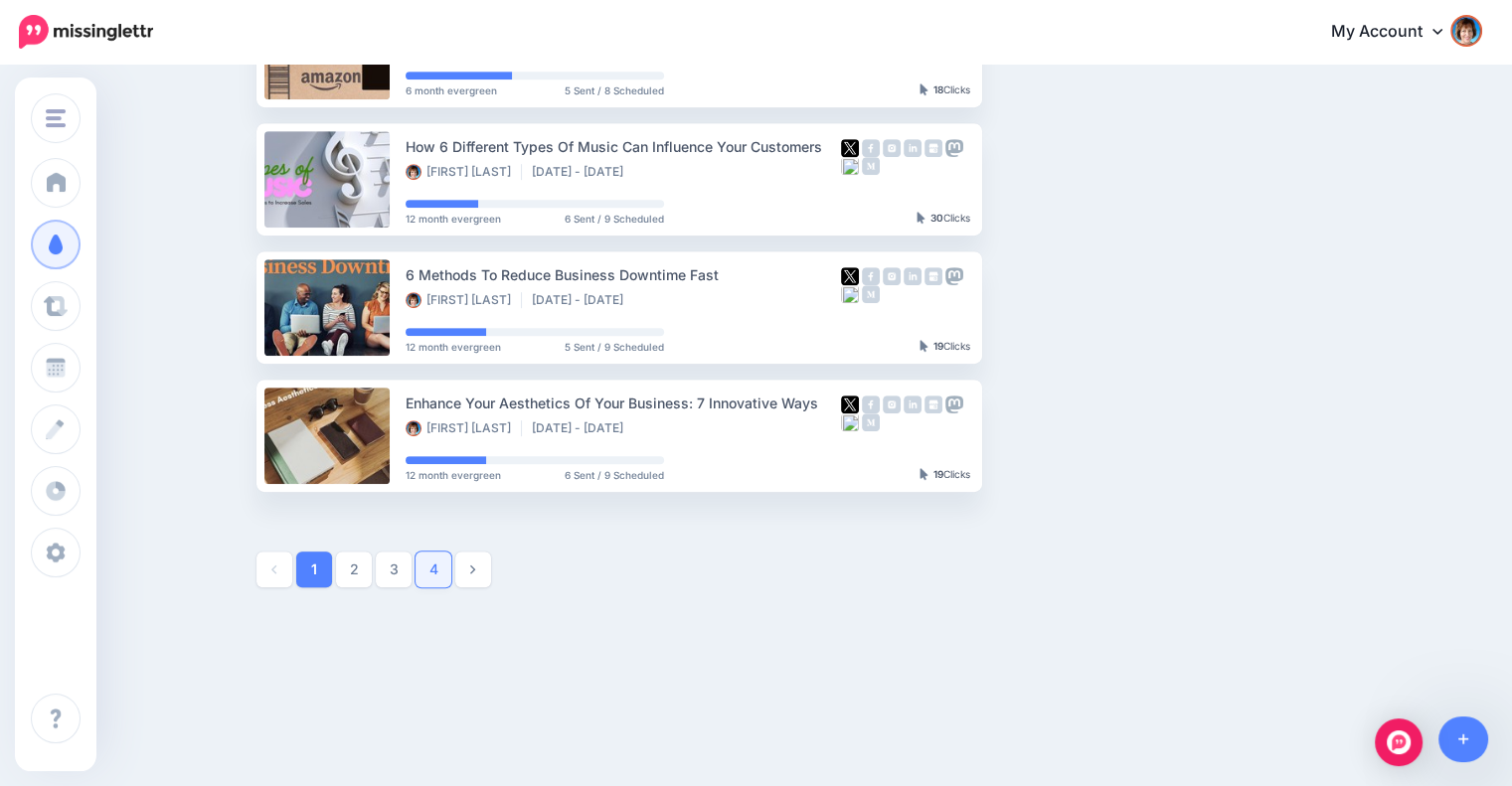 click on "4" at bounding box center [433, 569] 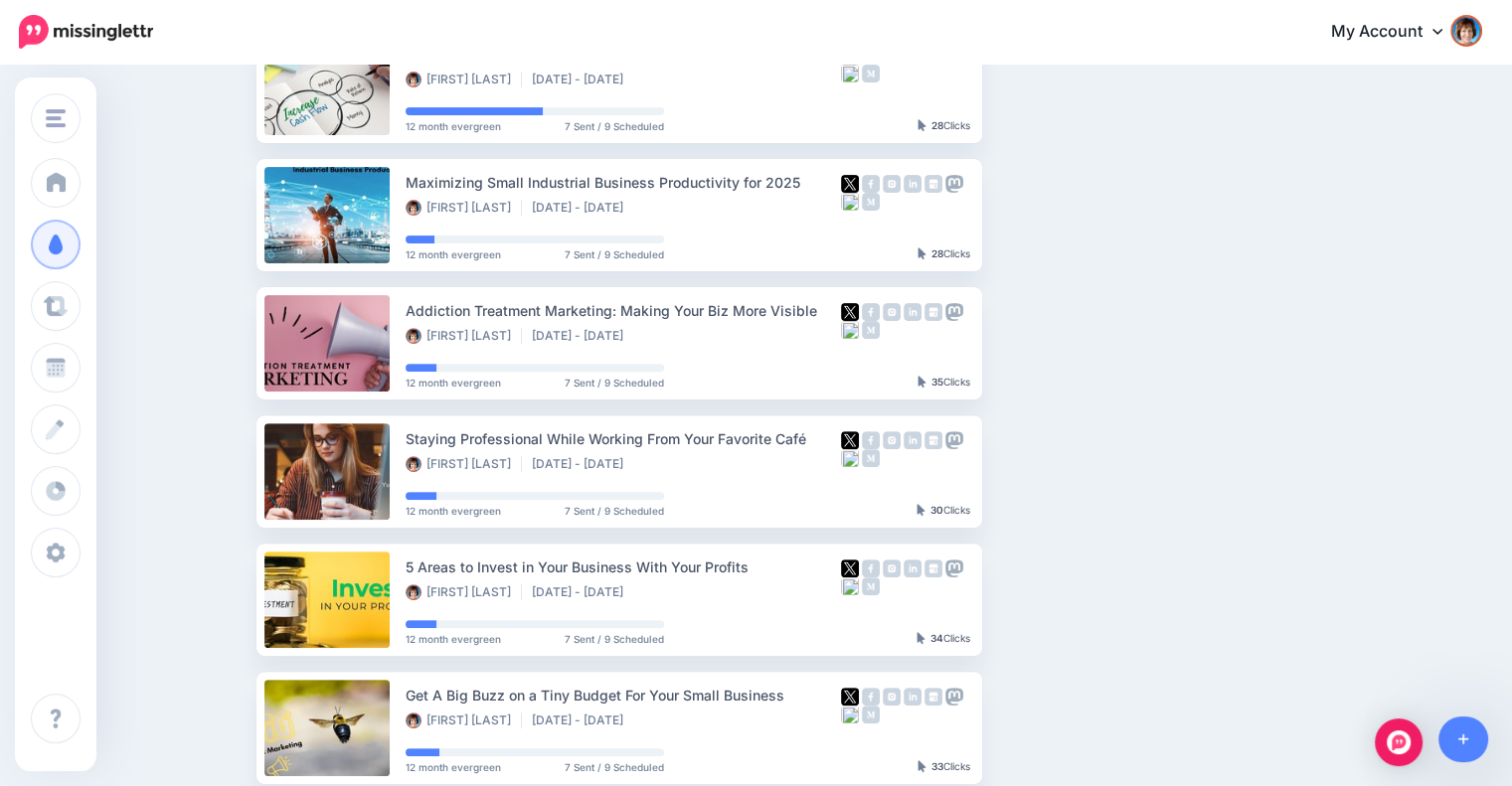 scroll, scrollTop: 1037, scrollLeft: 0, axis: vertical 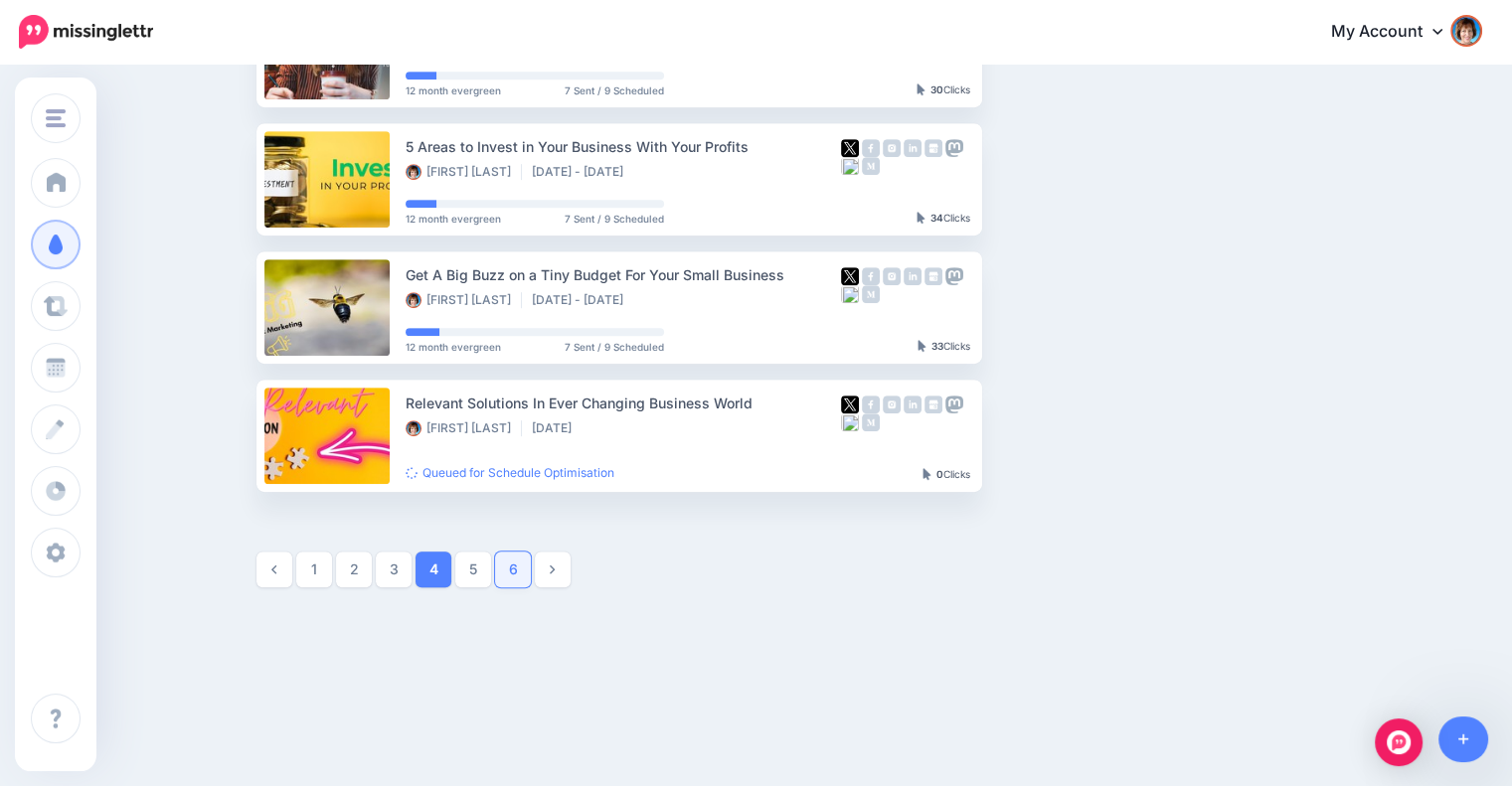 click on "6" at bounding box center [513, 569] 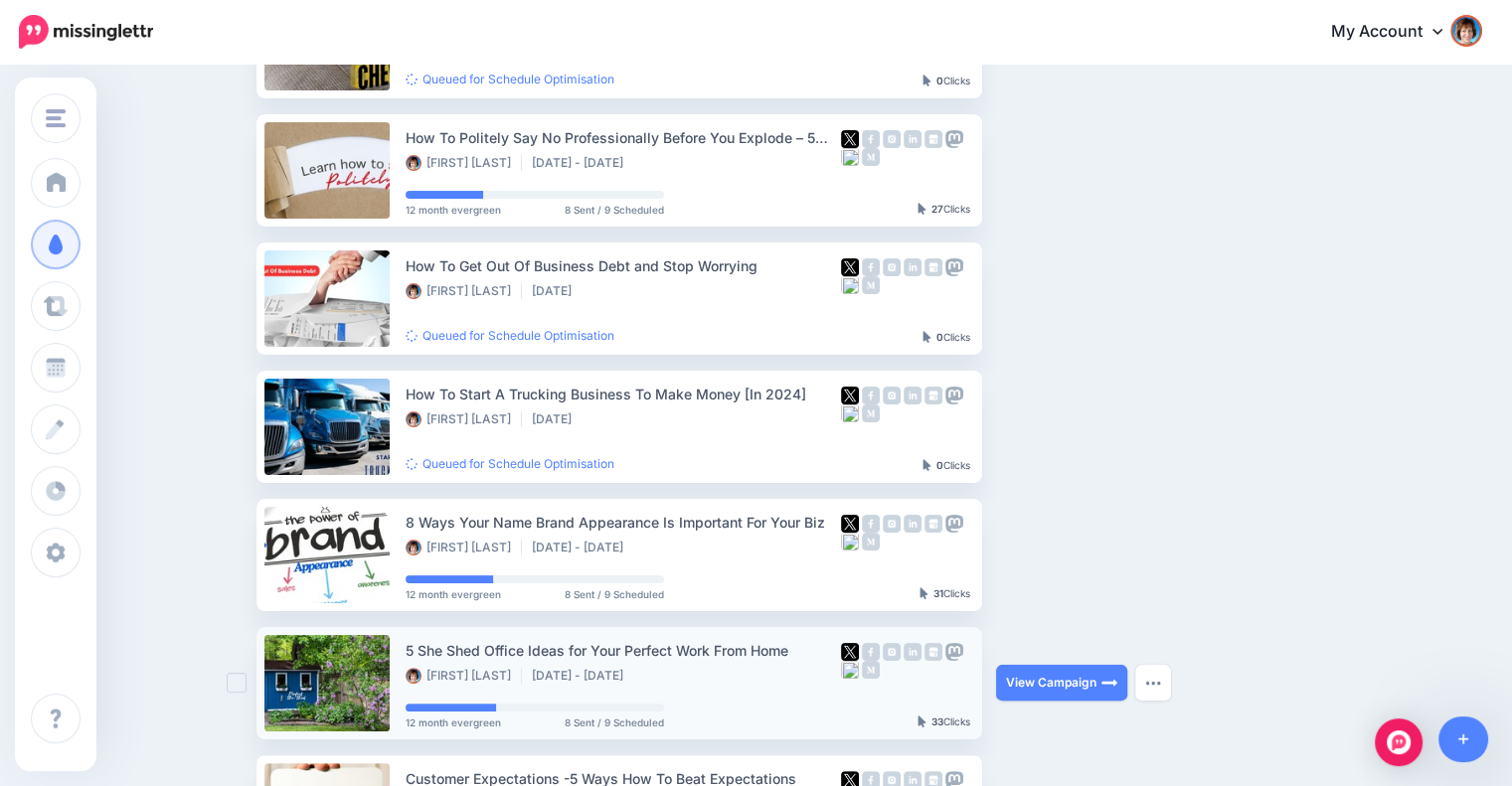 scroll, scrollTop: 171, scrollLeft: 0, axis: vertical 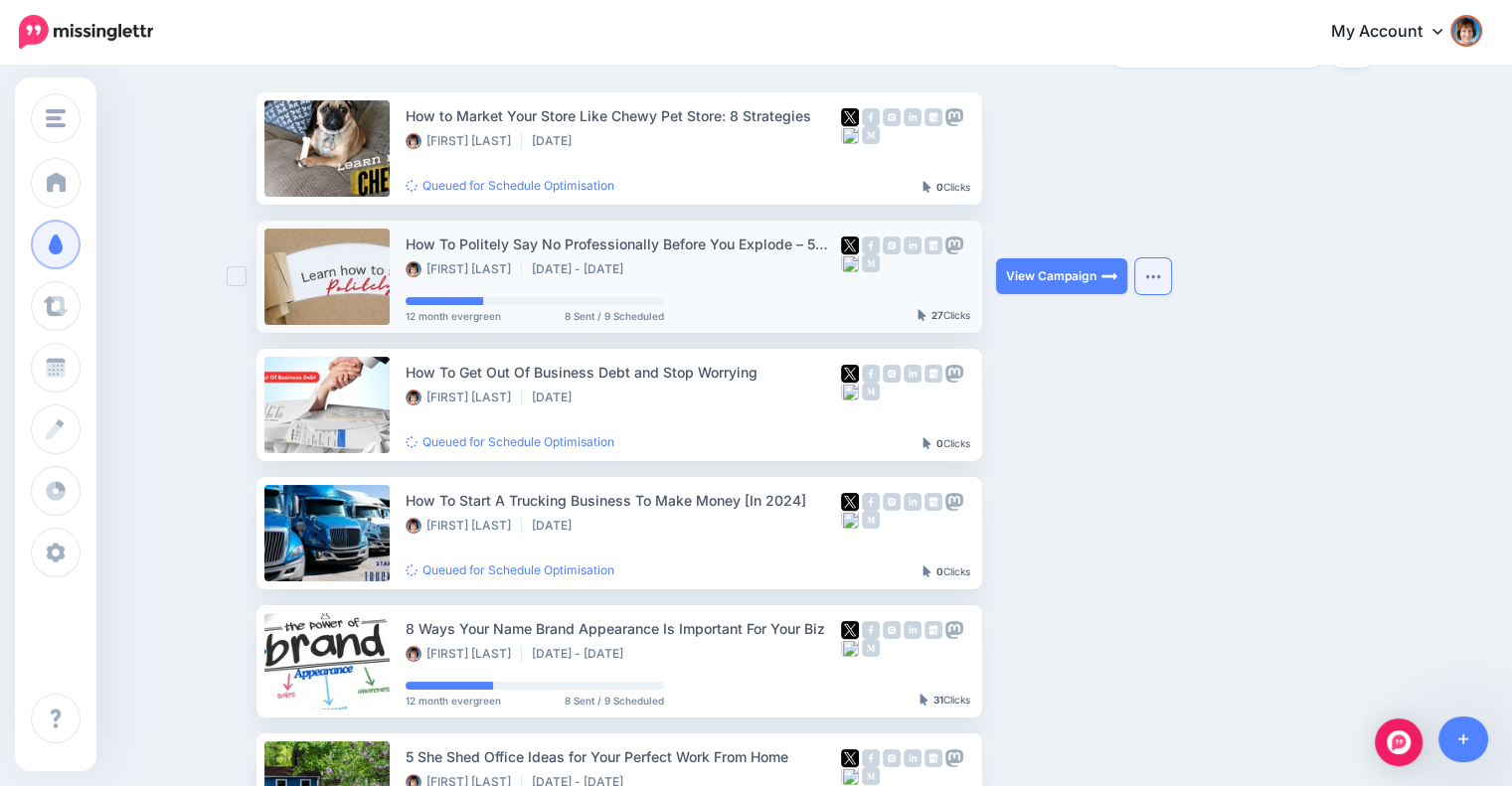 click at bounding box center (1153, 276) 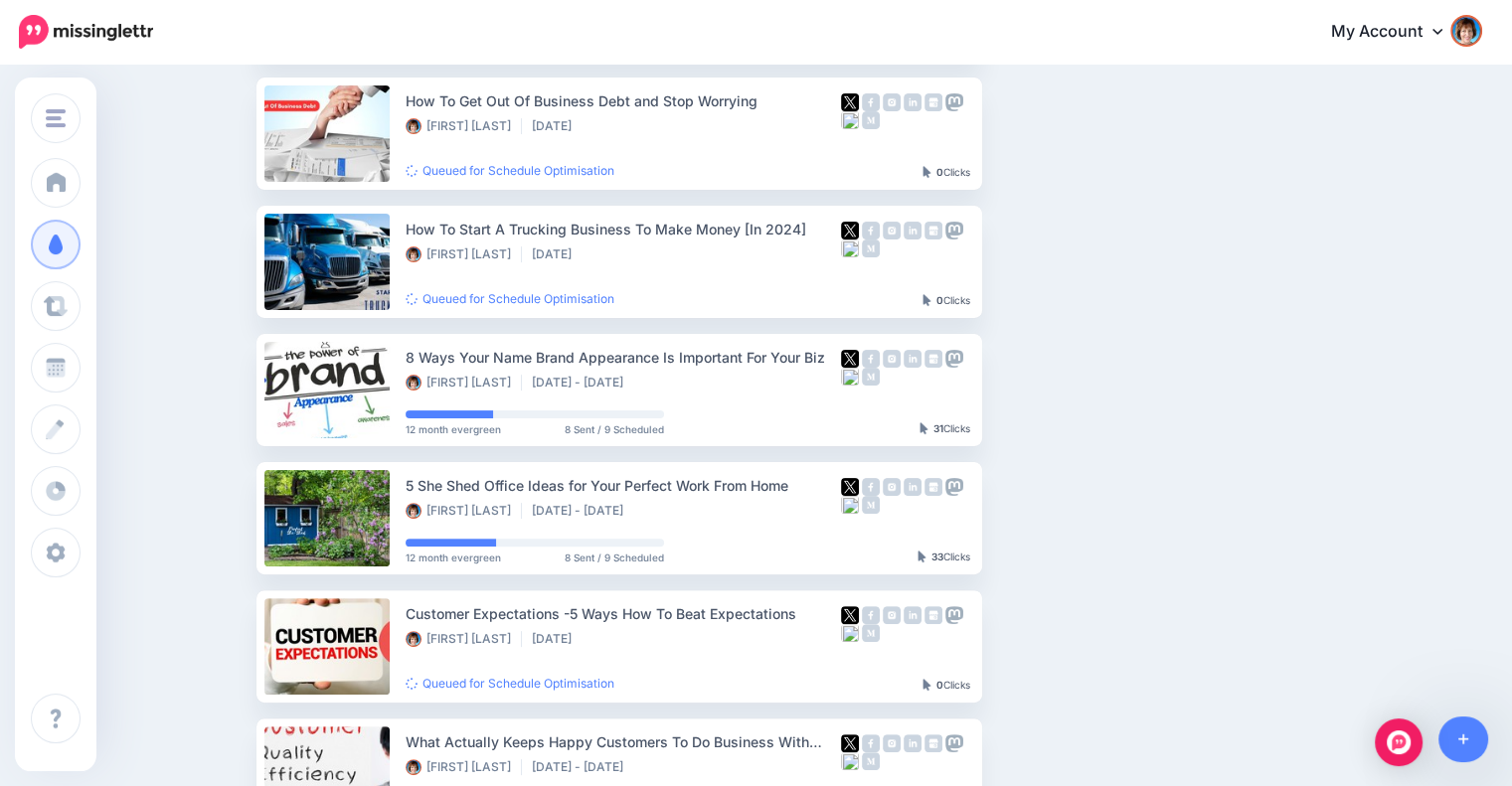 scroll, scrollTop: 668, scrollLeft: 0, axis: vertical 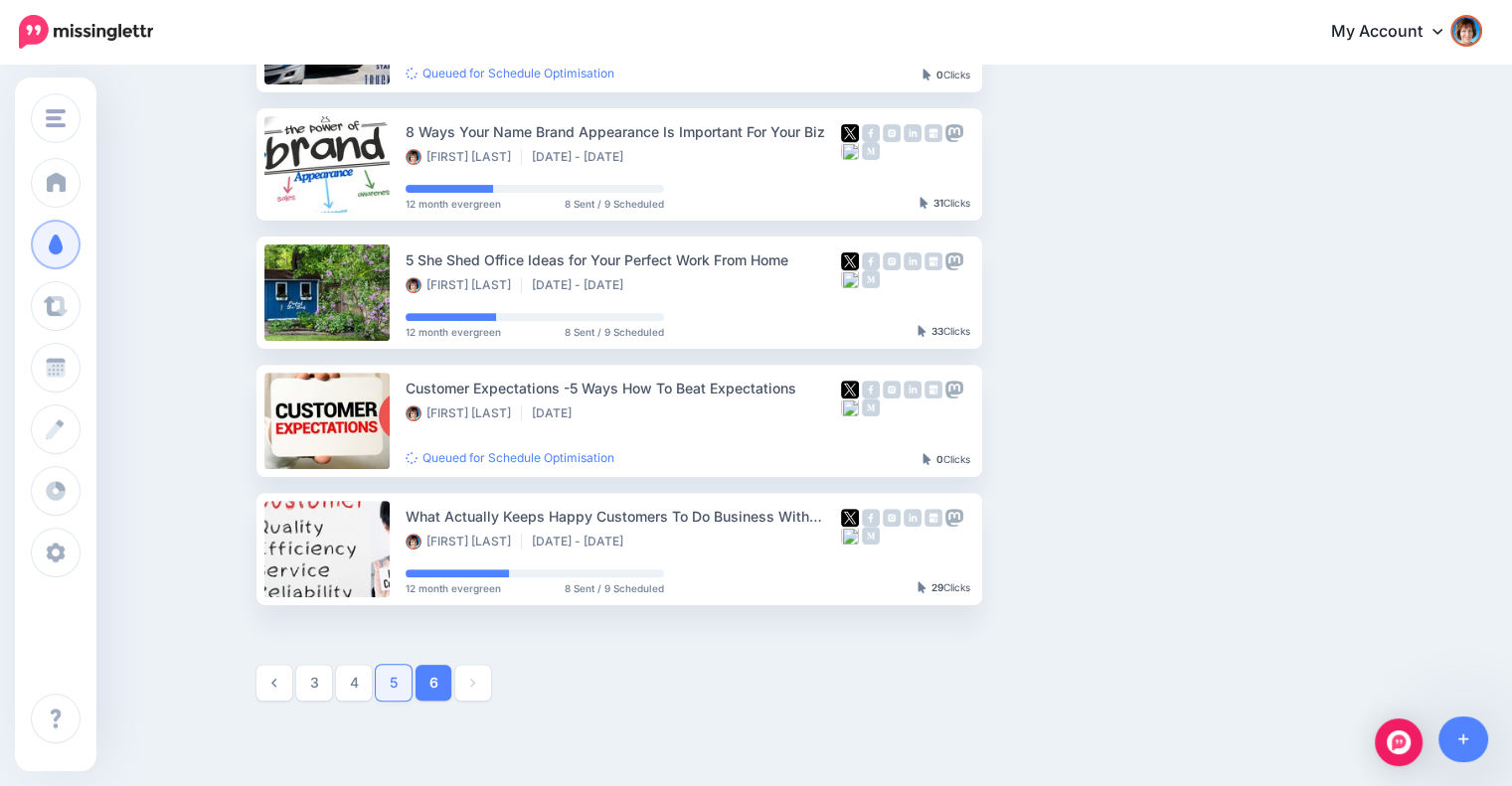 click on "5" at bounding box center [394, 683] 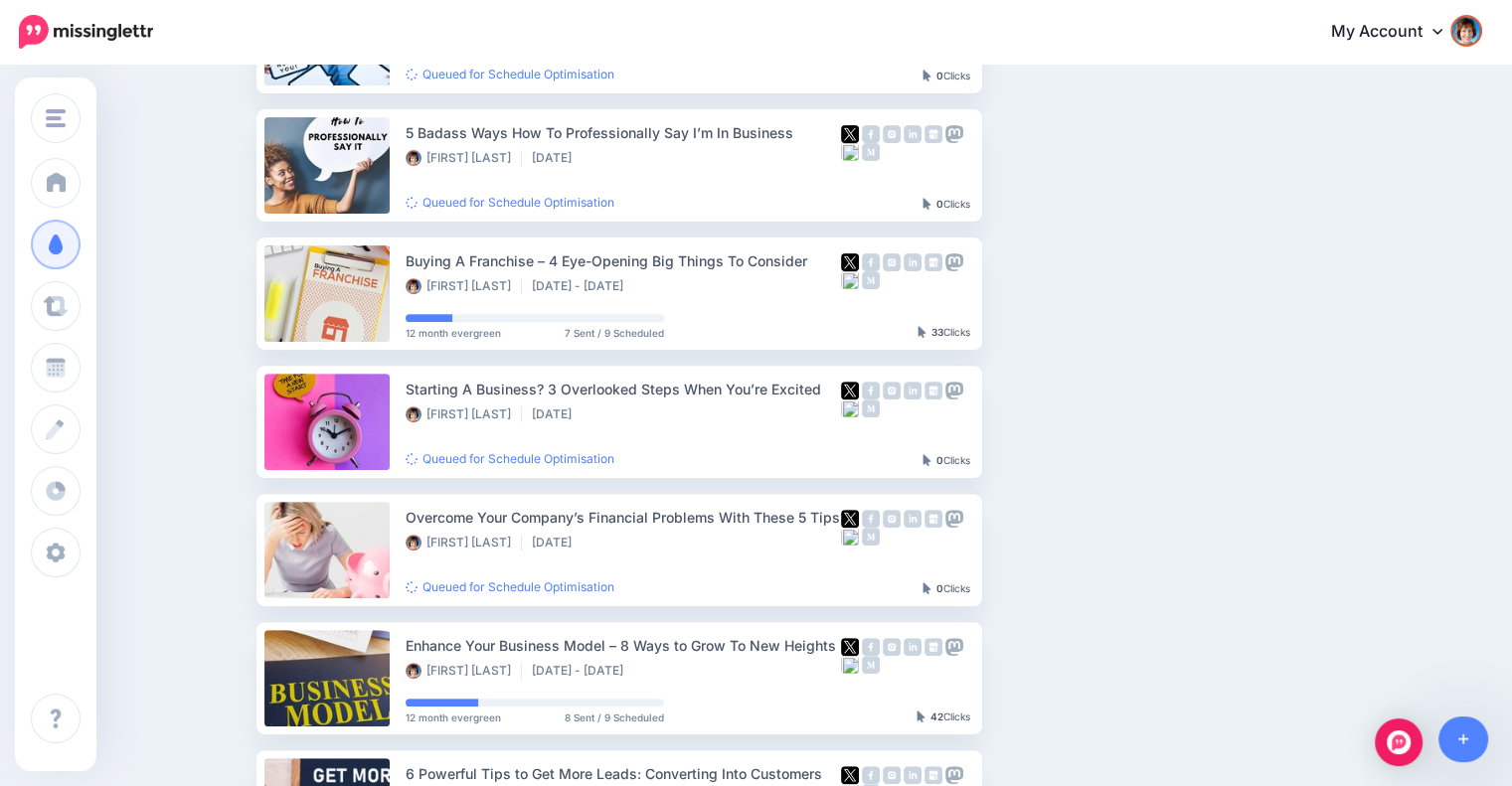 scroll, scrollTop: 668, scrollLeft: 0, axis: vertical 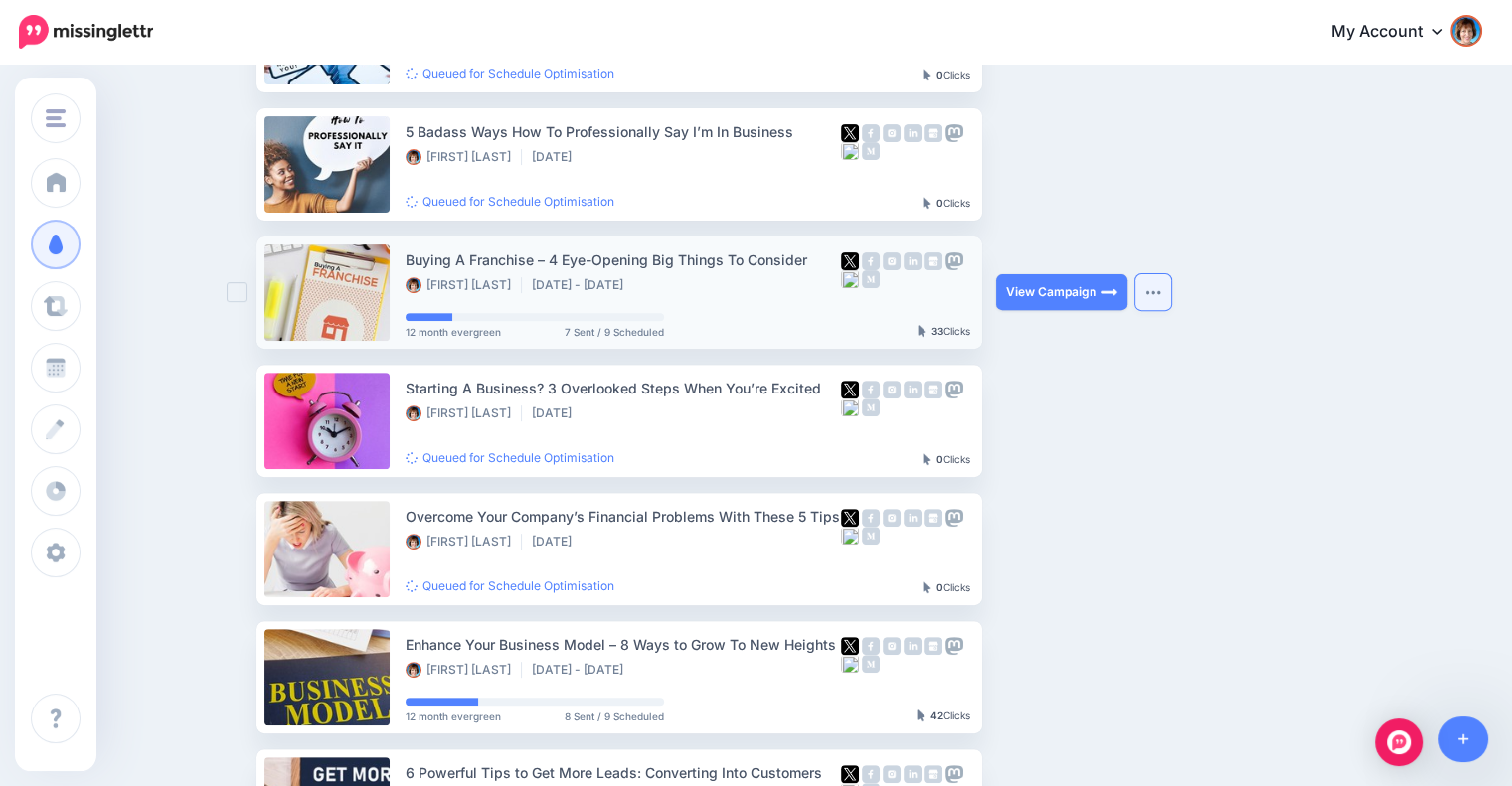 click at bounding box center (1153, 292) 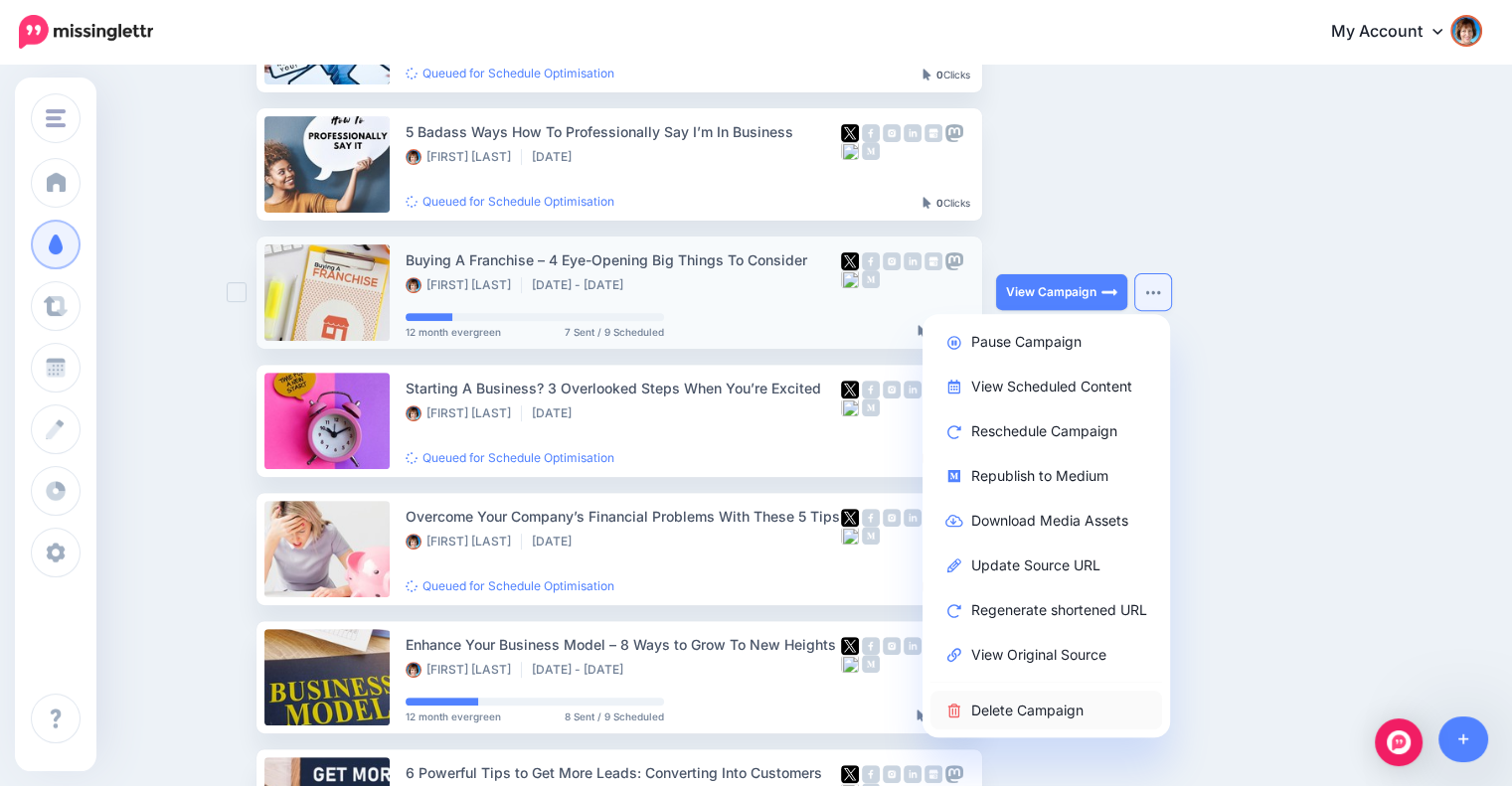 click on "Delete Campaign" at bounding box center (1046, 709) 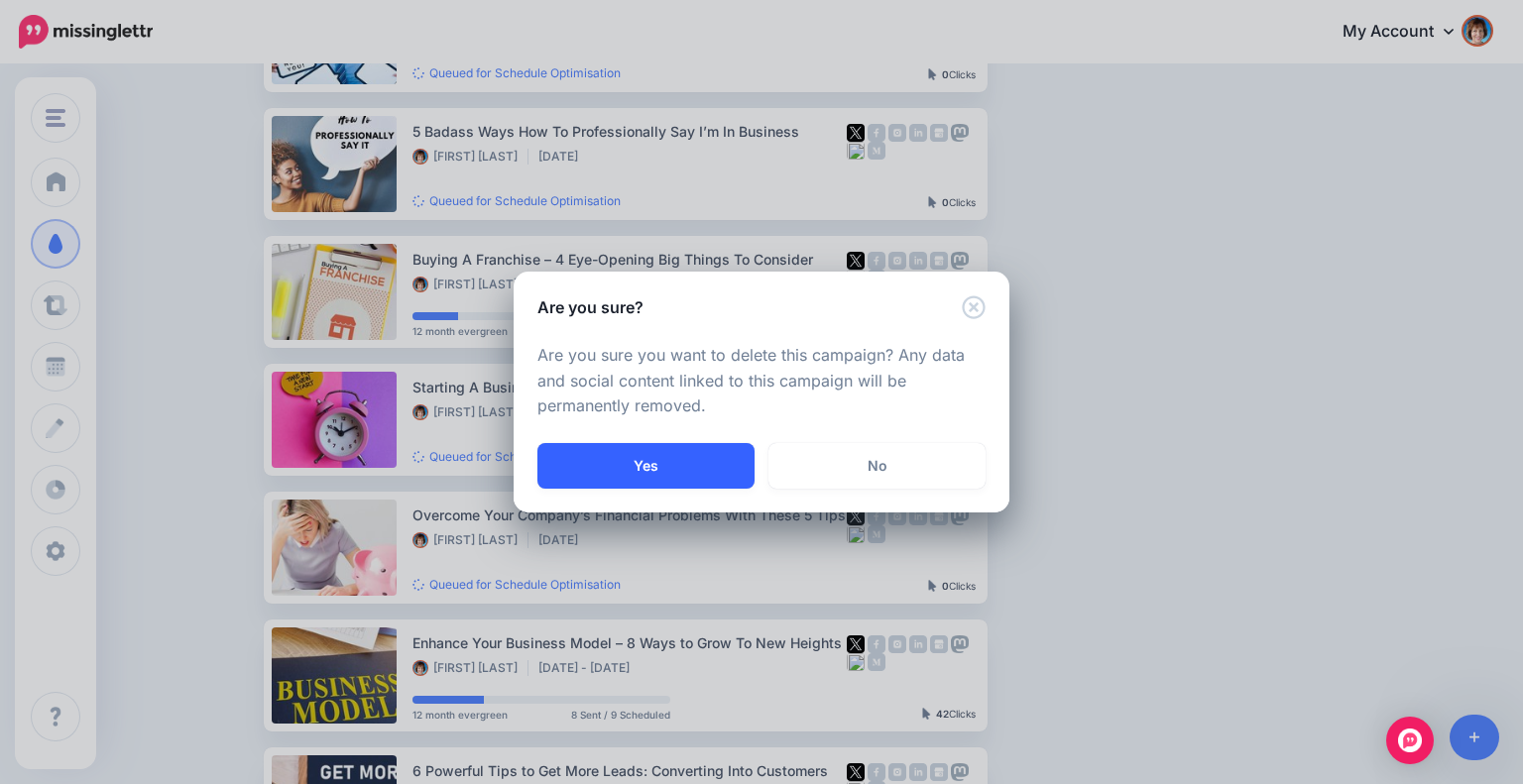 click on "Yes" at bounding box center [645, 466] 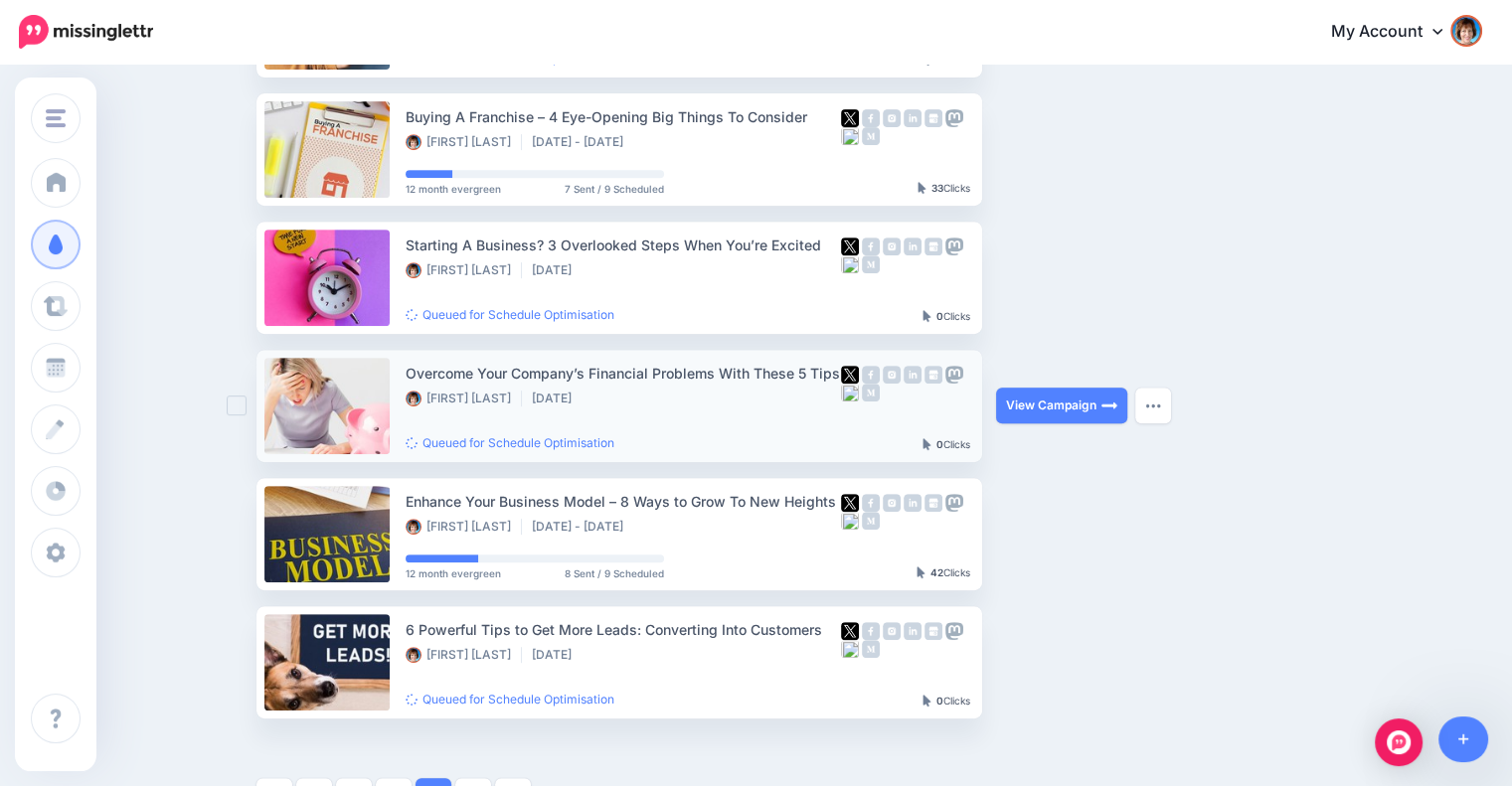 scroll, scrollTop: 999, scrollLeft: 0, axis: vertical 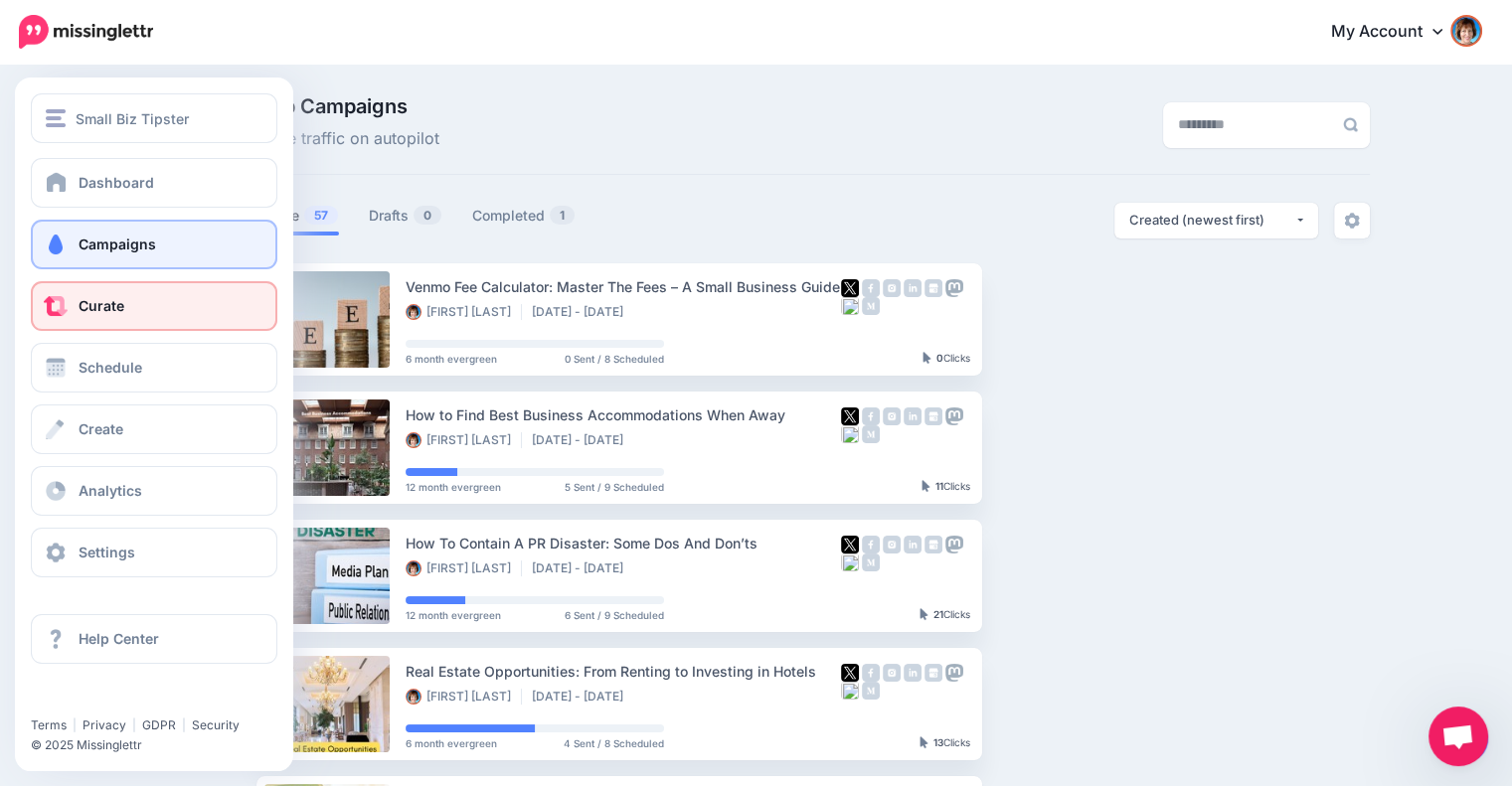 click at bounding box center [56, 306] 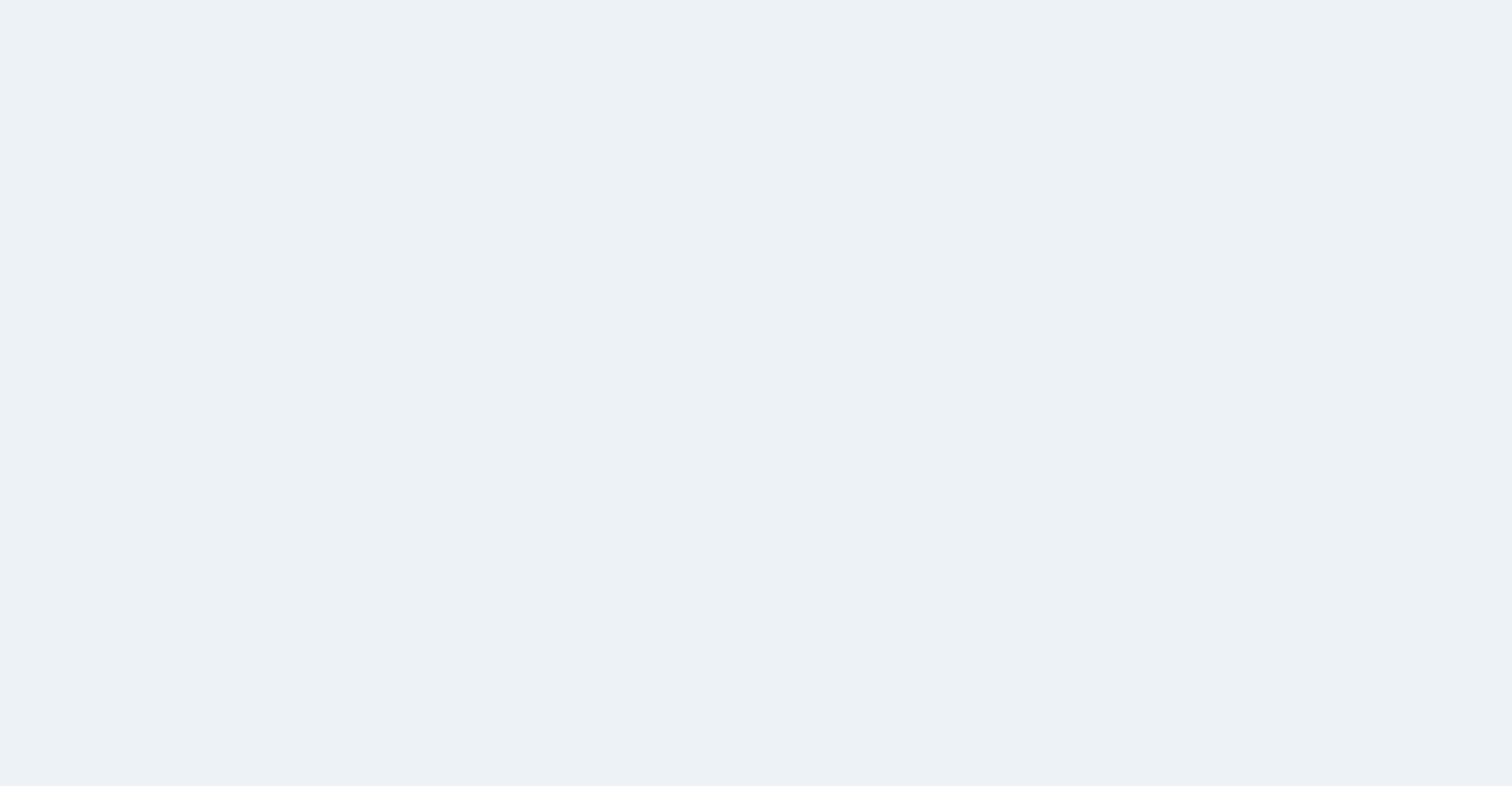 scroll, scrollTop: 0, scrollLeft: 0, axis: both 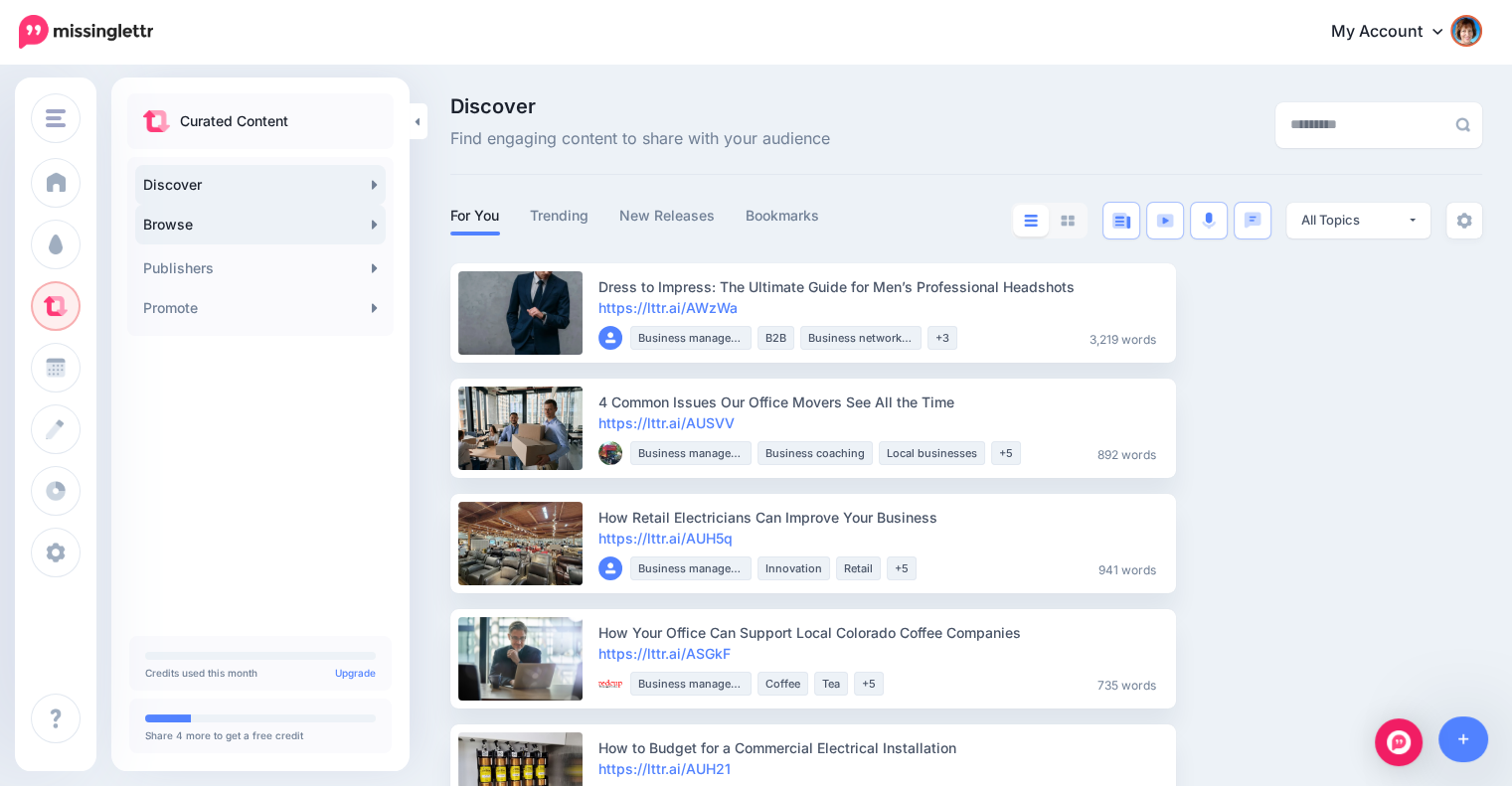 click on "Browse" at bounding box center [260, 225] 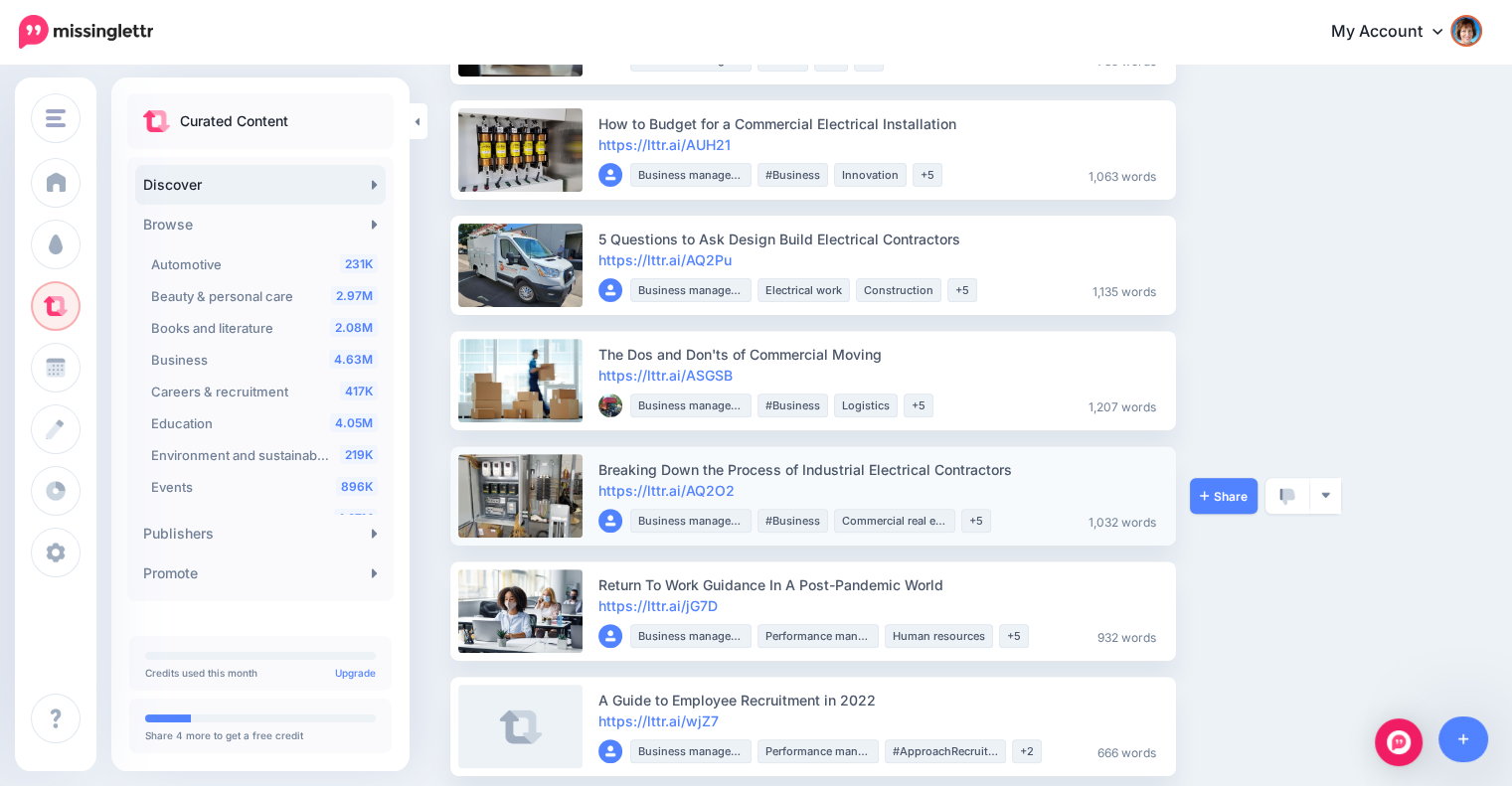 scroll, scrollTop: 662, scrollLeft: 0, axis: vertical 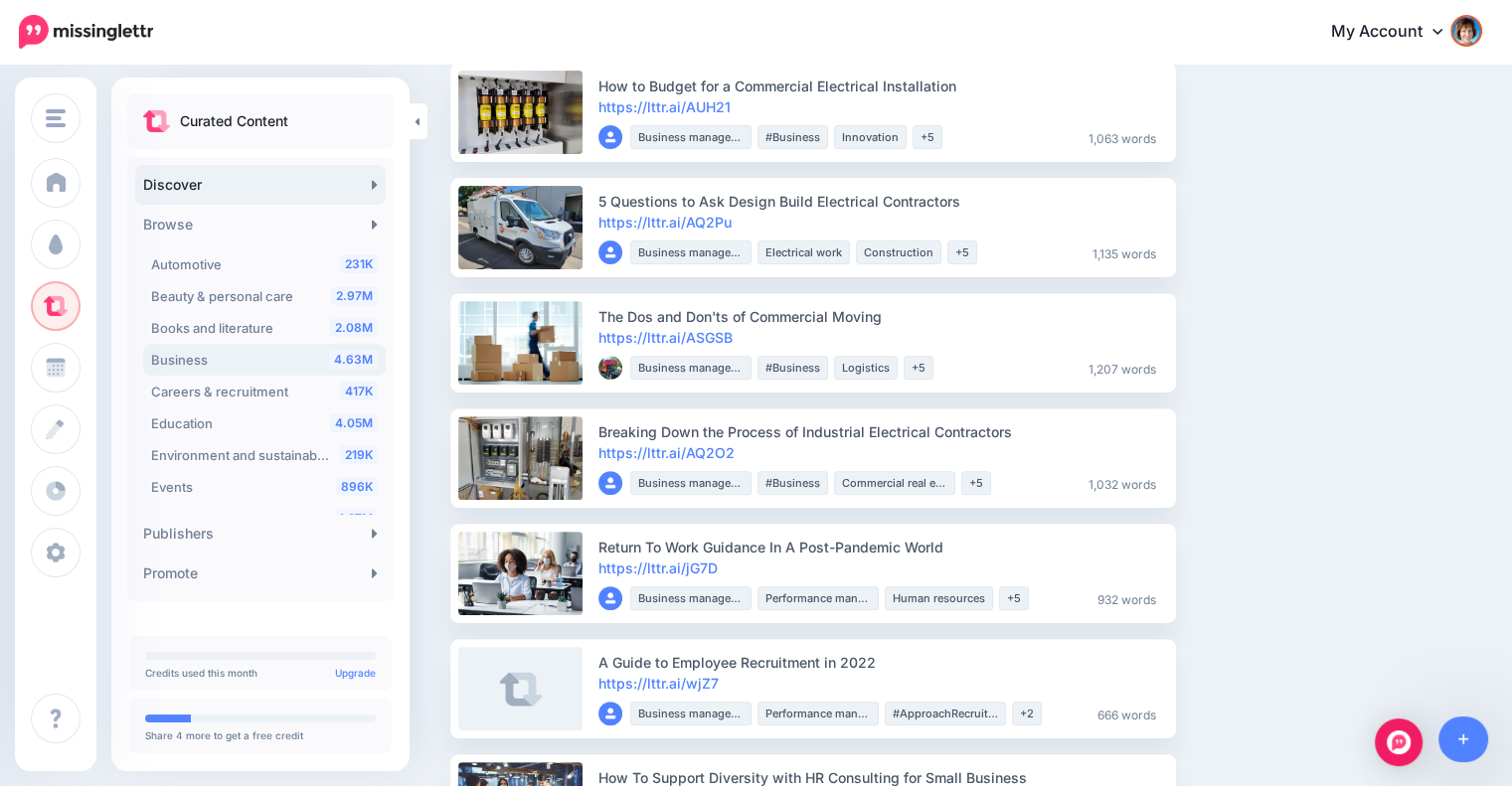 click on "Business" at bounding box center [179, 360] 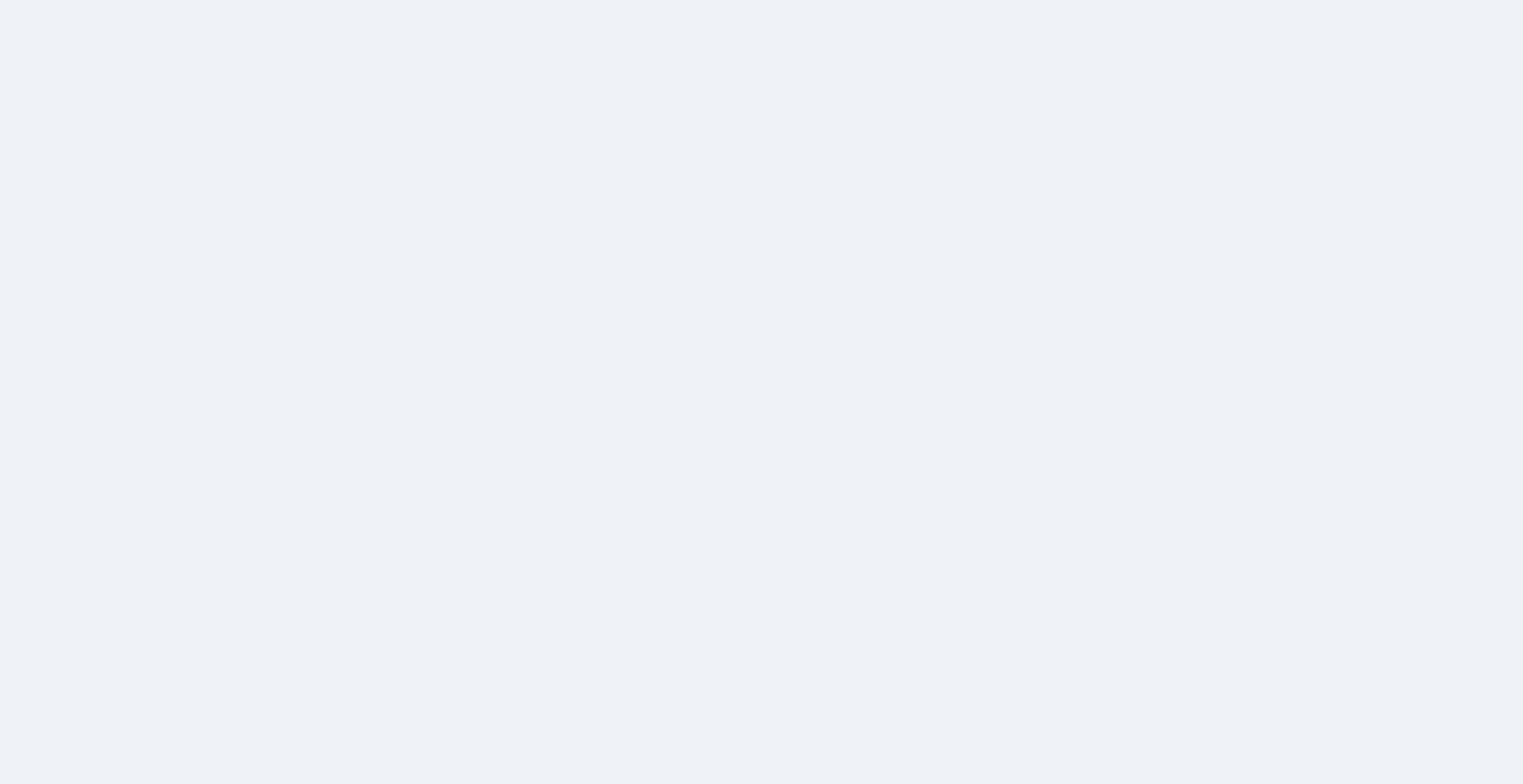scroll, scrollTop: 0, scrollLeft: 0, axis: both 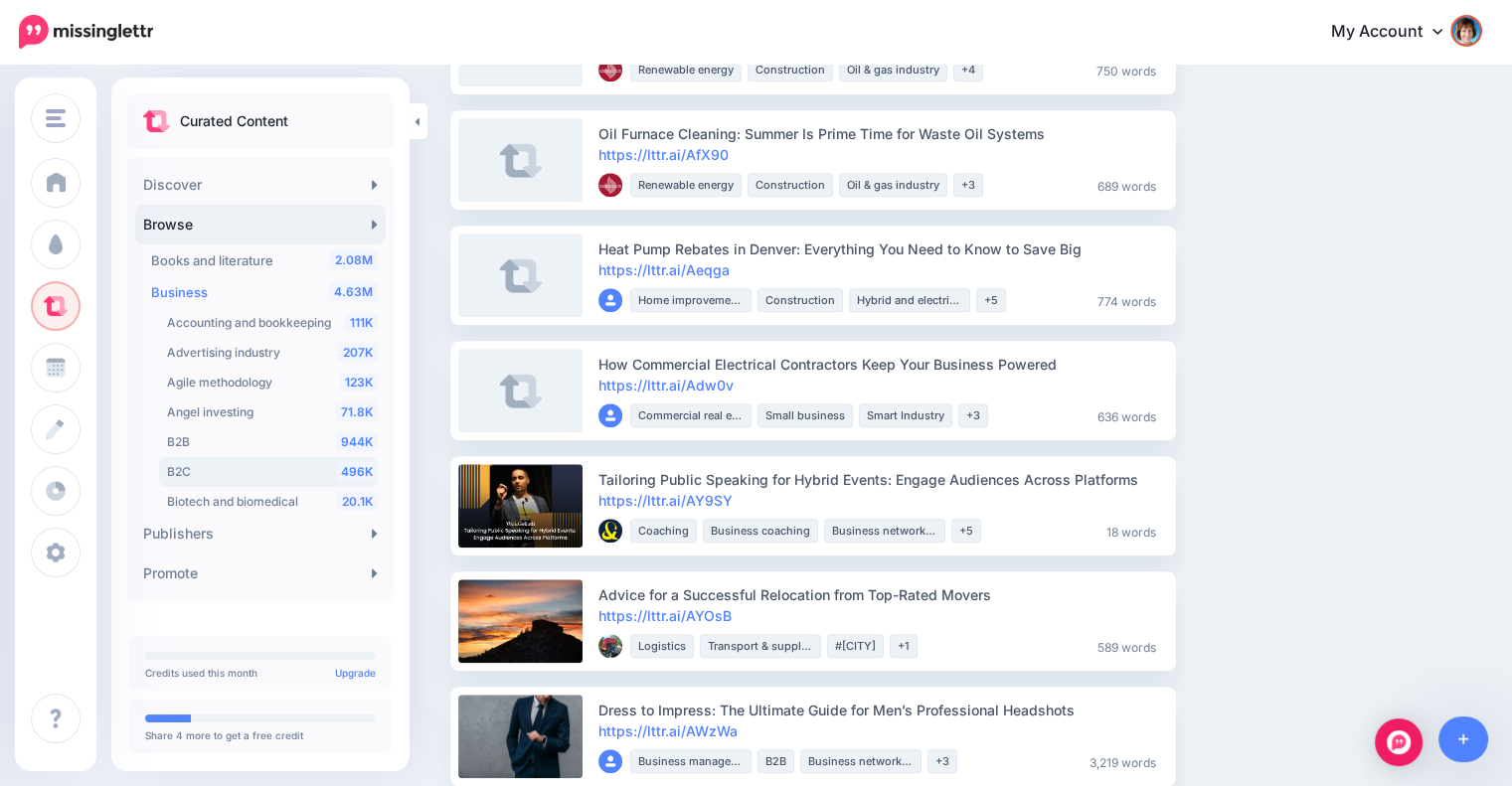 click on "496K
B2C" at bounding box center [272, 472] 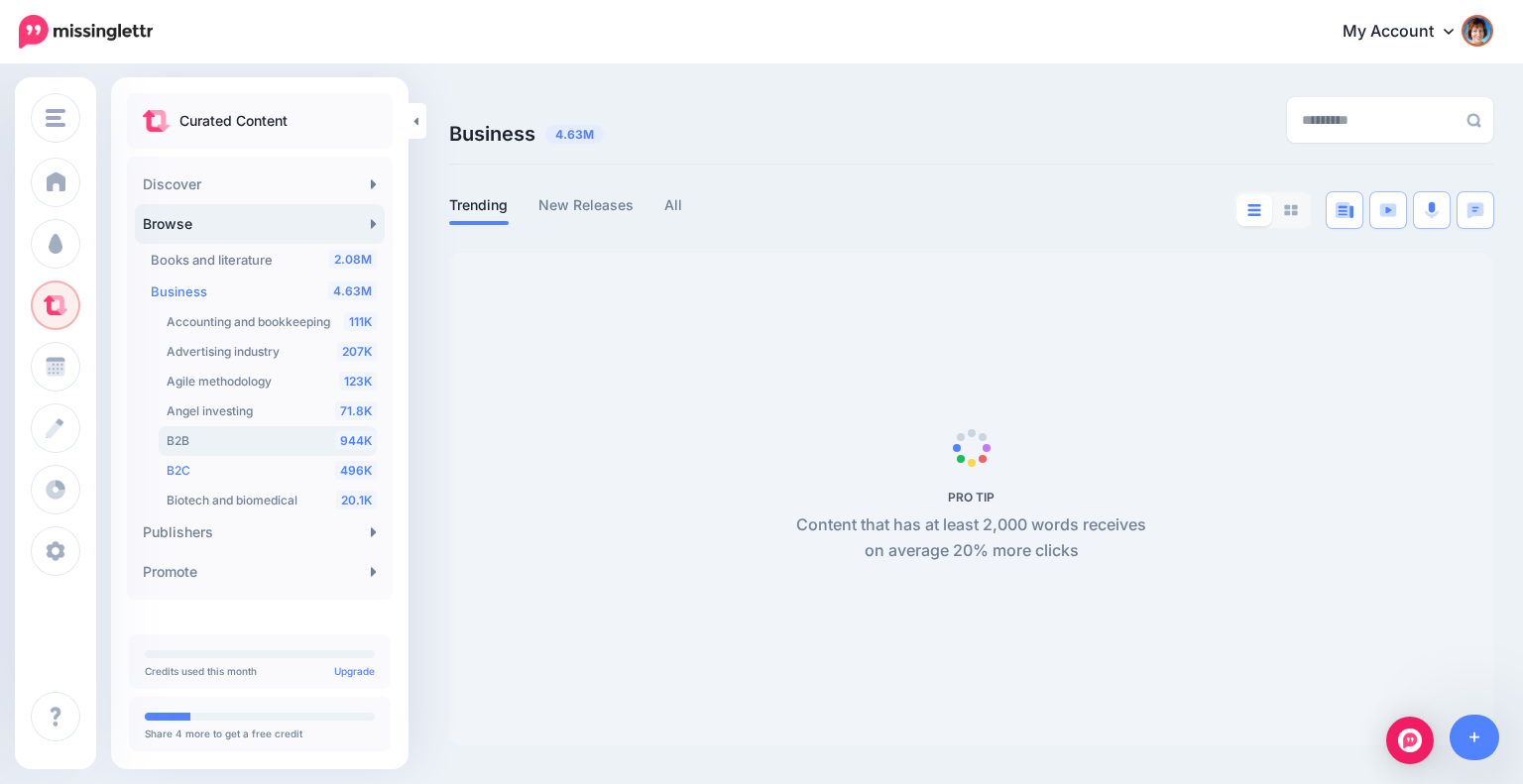 click on "944K
B2B" at bounding box center (272, 441) 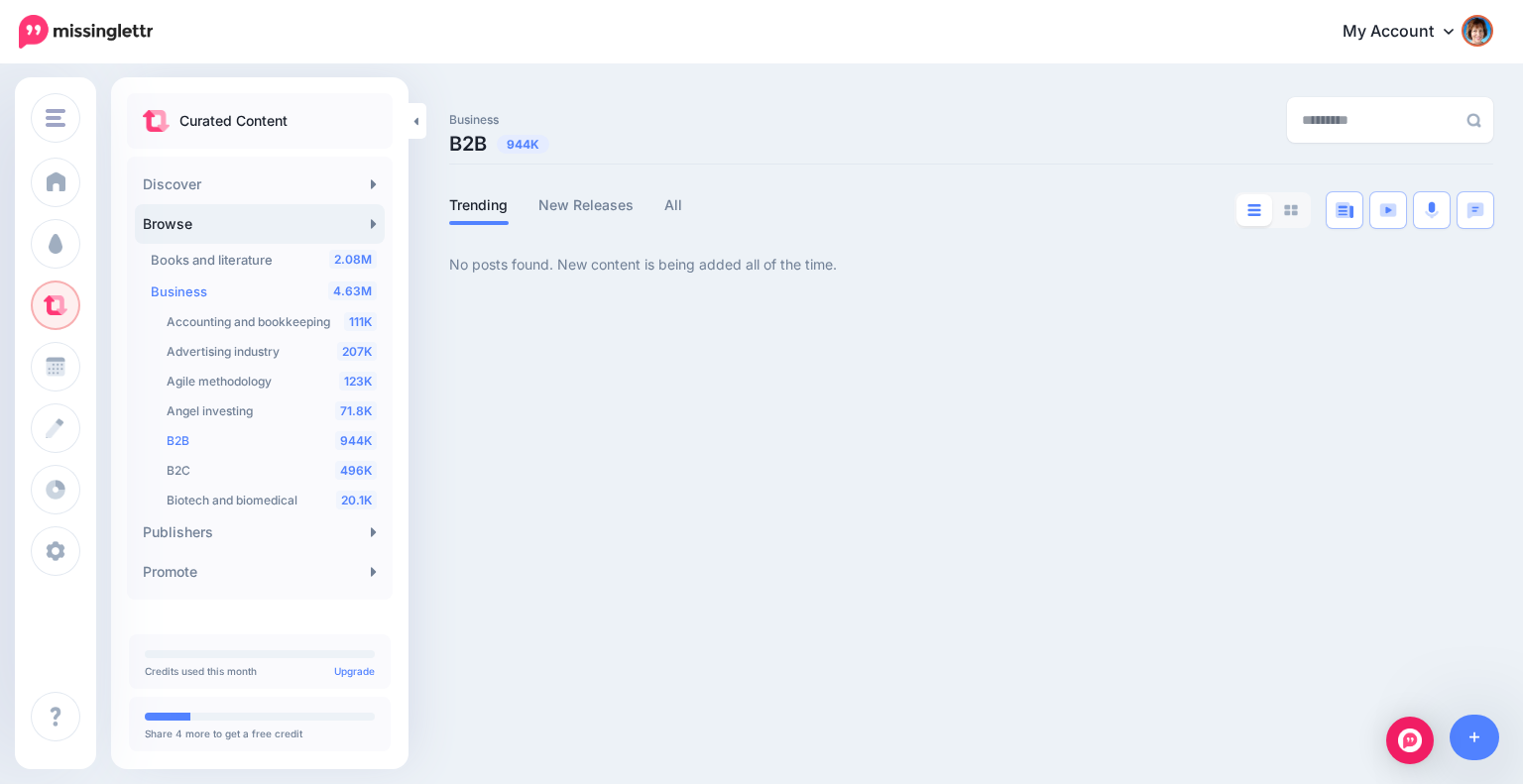 click on "944K
B2B" at bounding box center [272, 441] 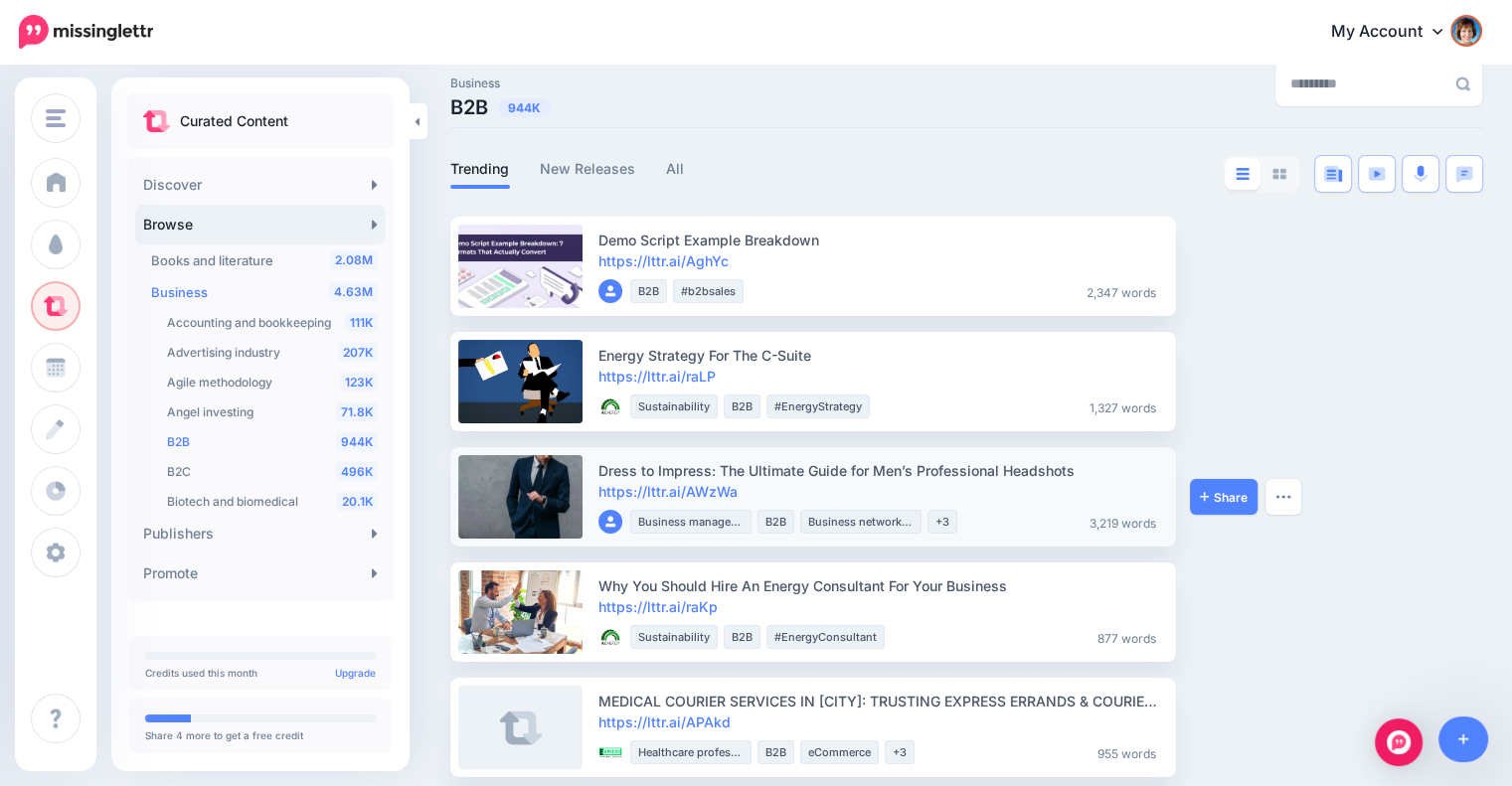 scroll, scrollTop: 57, scrollLeft: 0, axis: vertical 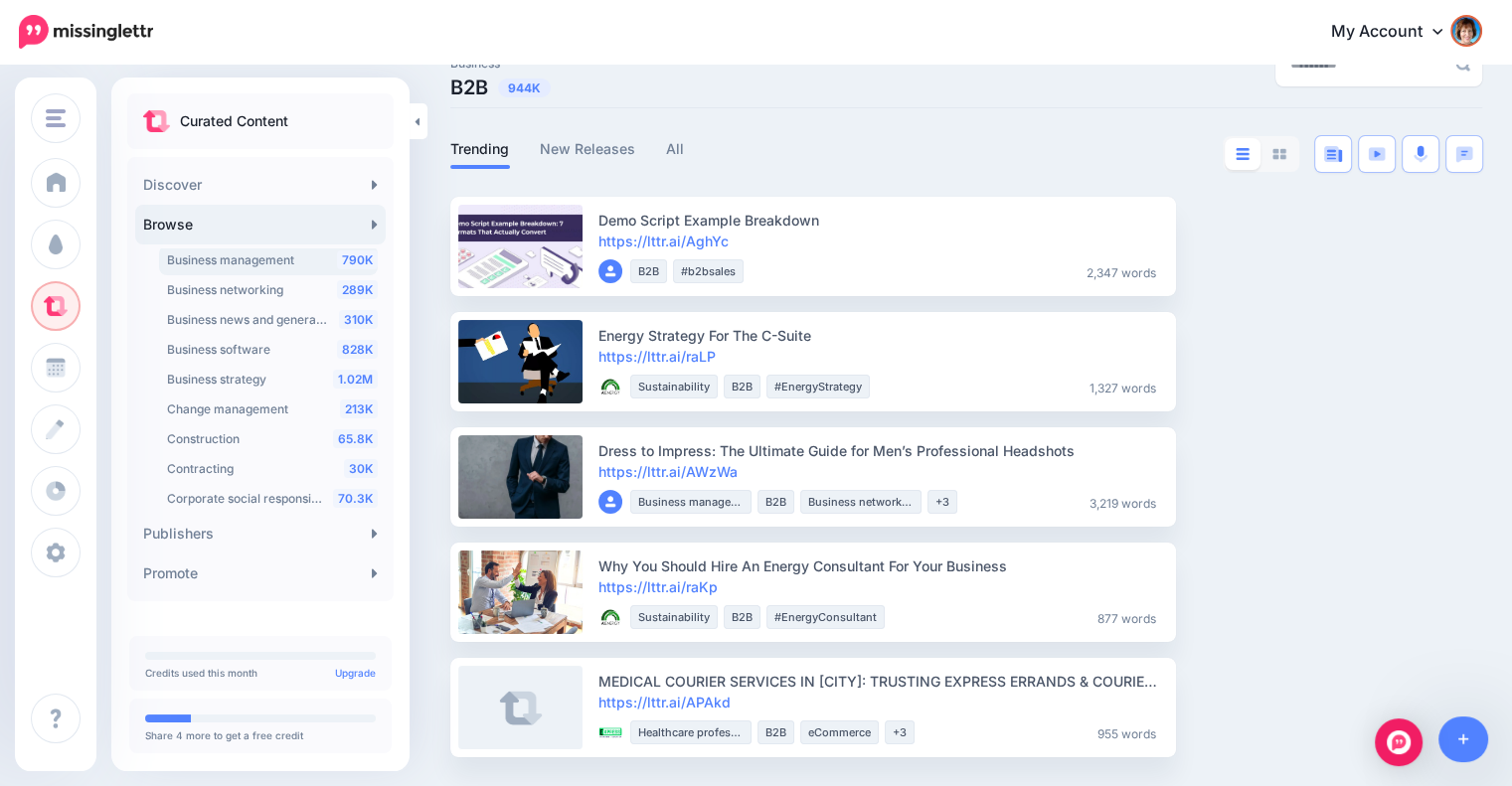 click on "Business management" at bounding box center (231, 259) 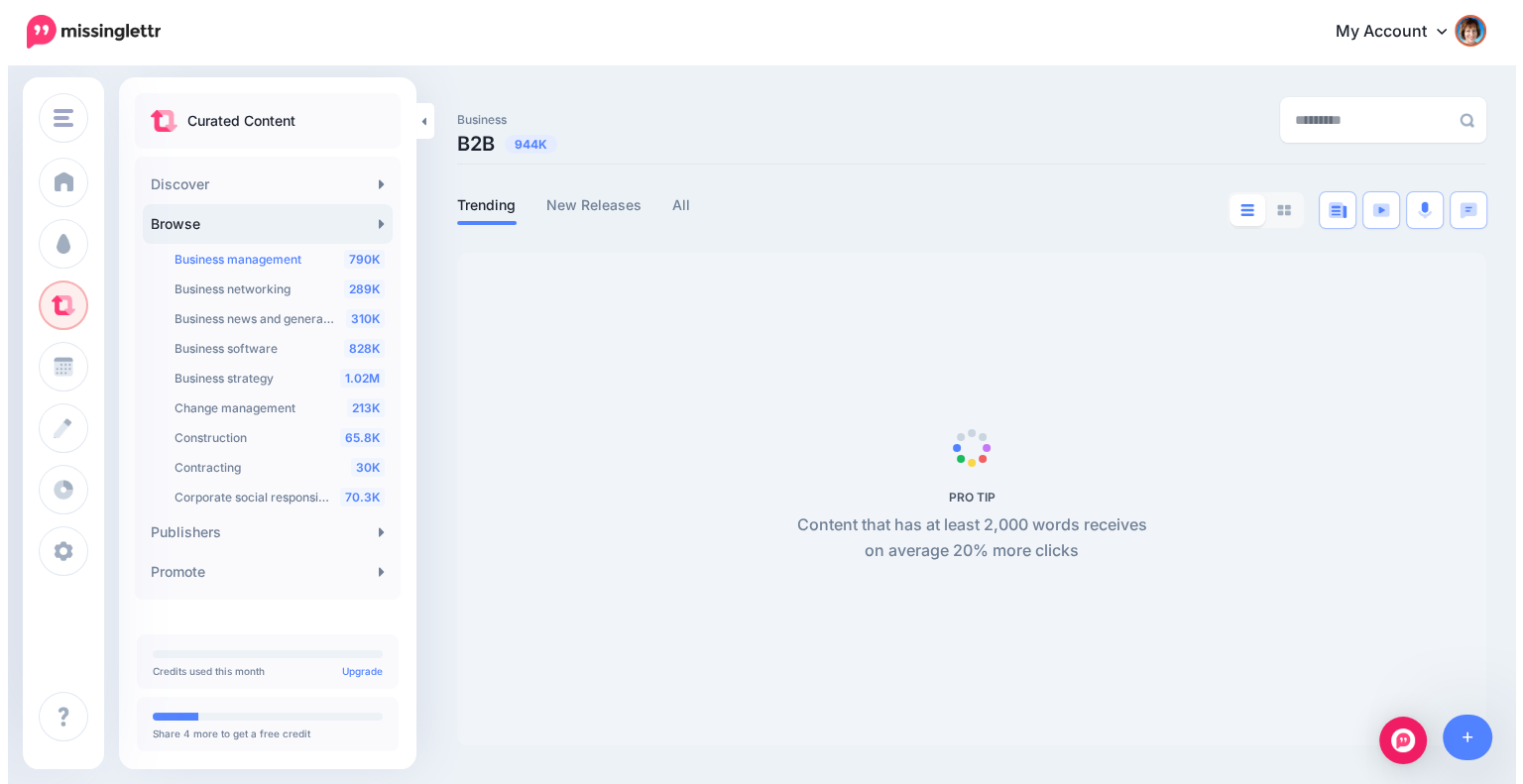 scroll, scrollTop: 0, scrollLeft: 0, axis: both 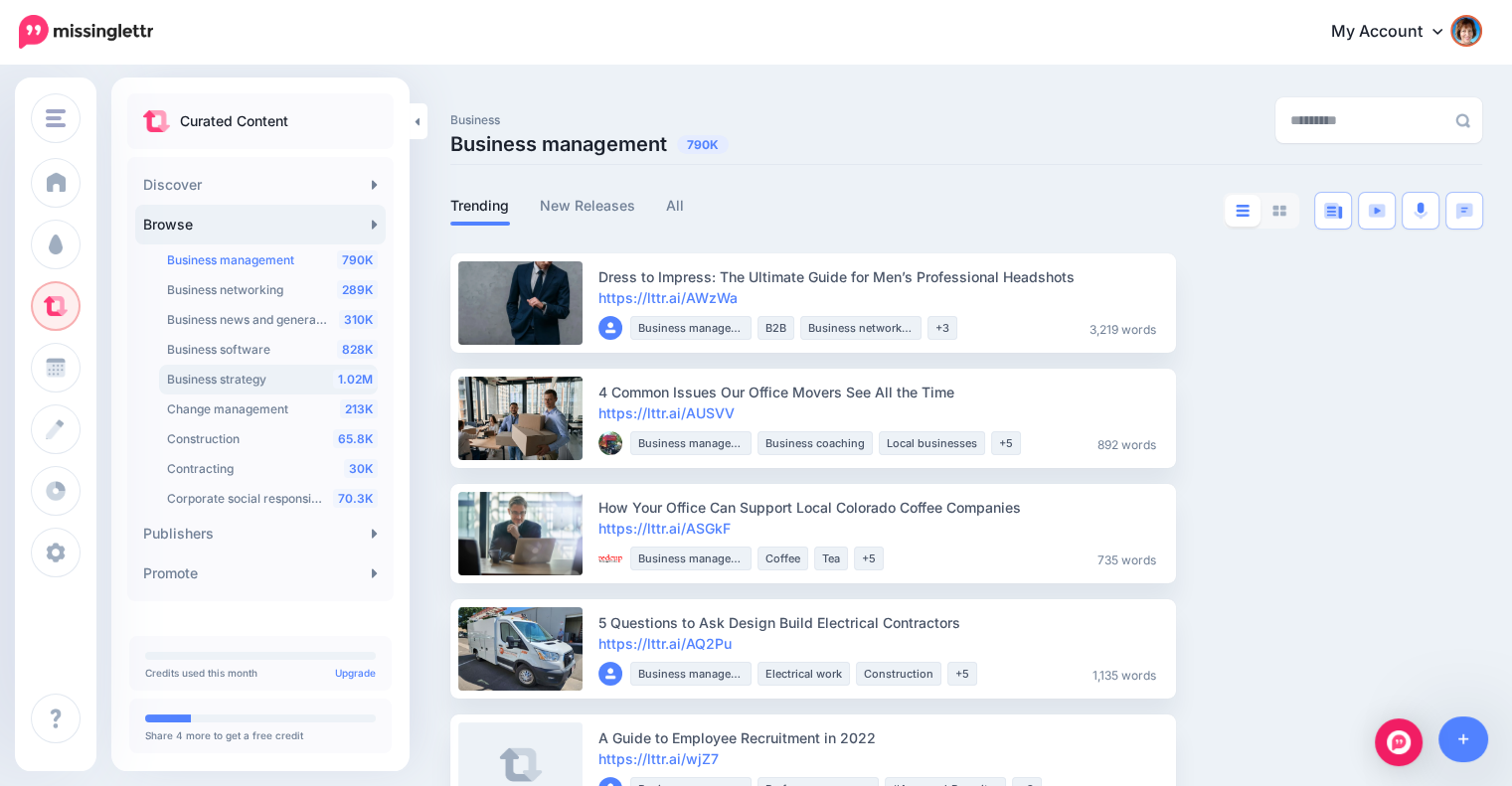 click on "Business strategy" at bounding box center (217, 379) 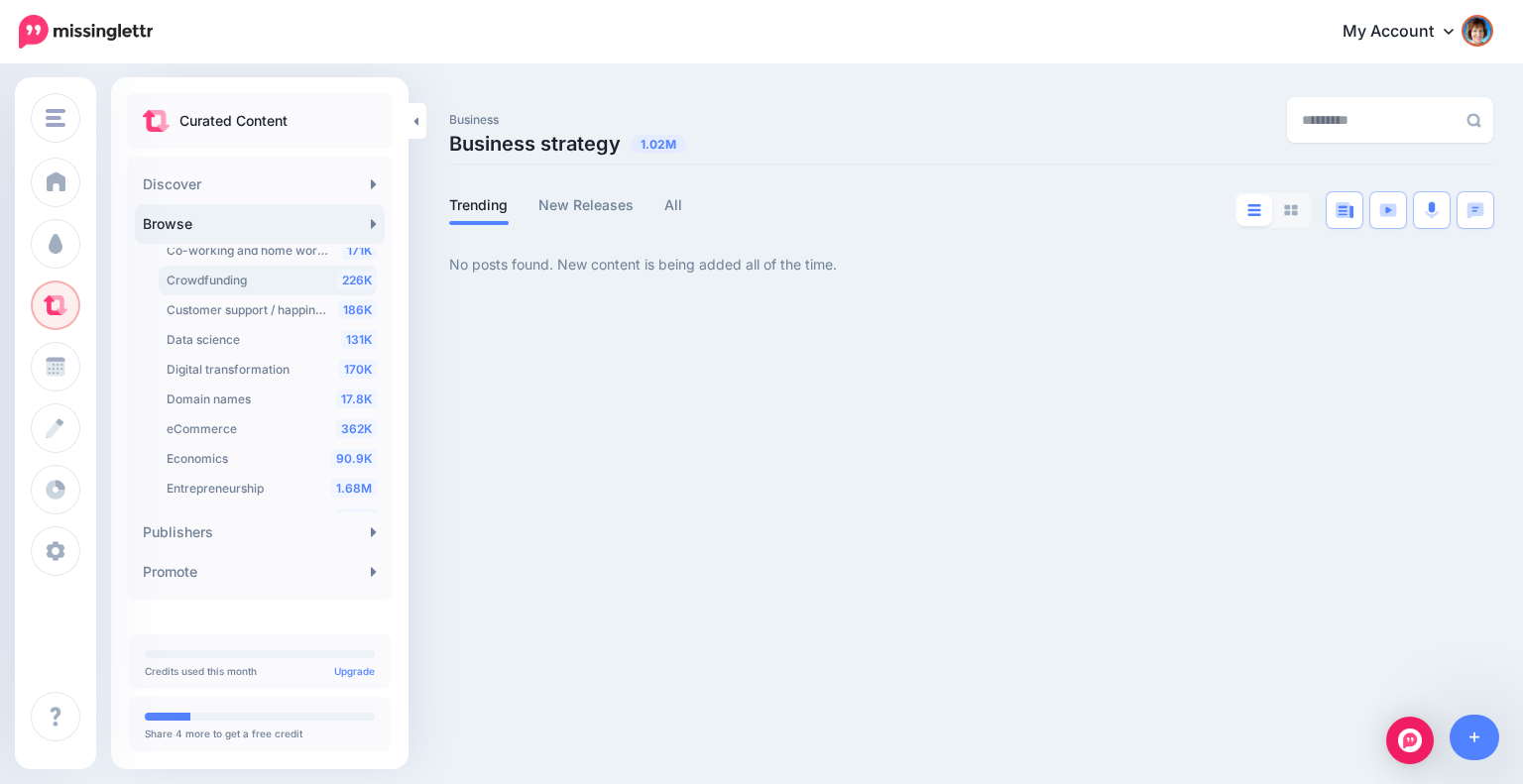 scroll, scrollTop: 728, scrollLeft: 0, axis: vertical 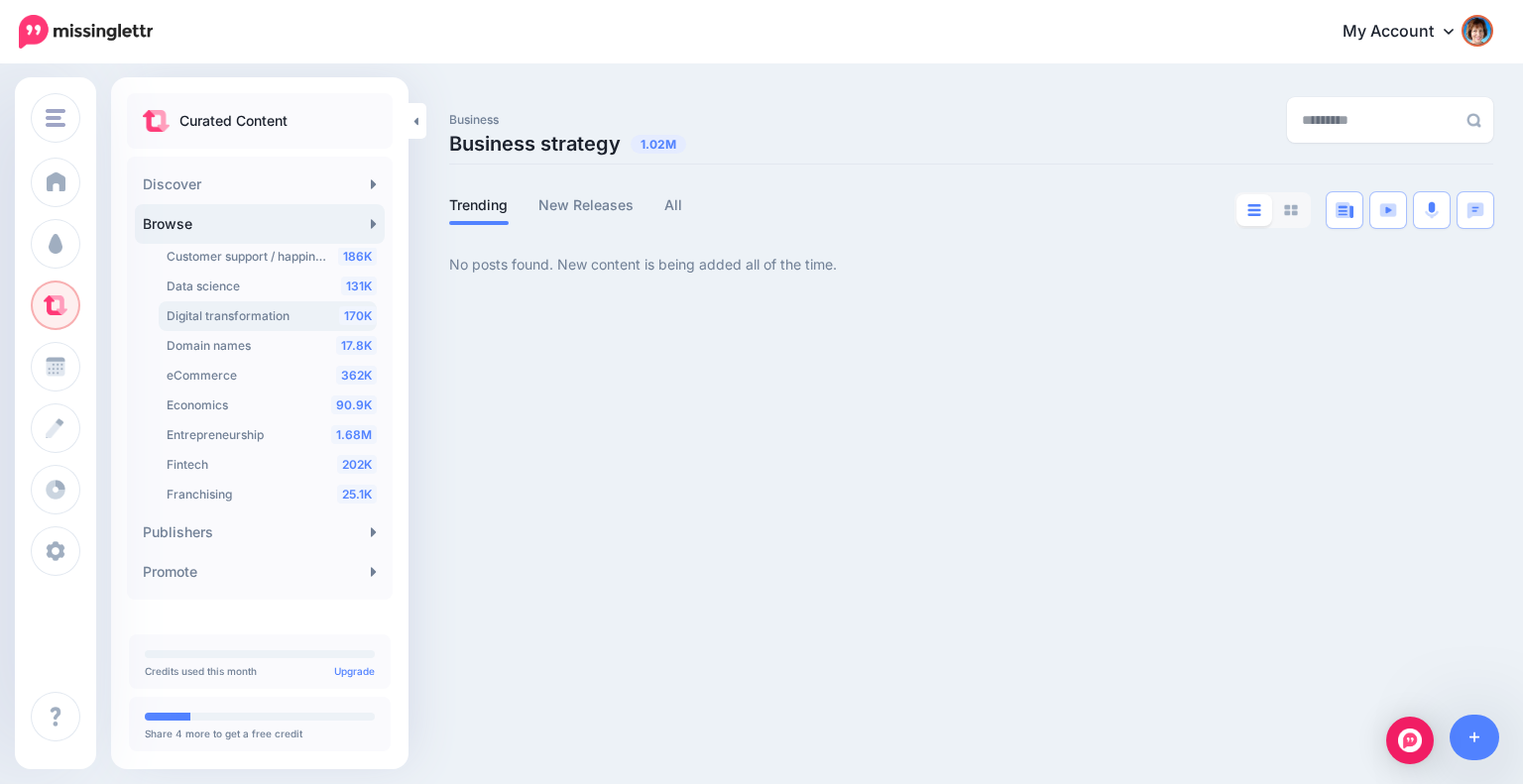 click on "Digital transformation" at bounding box center (228, 315) 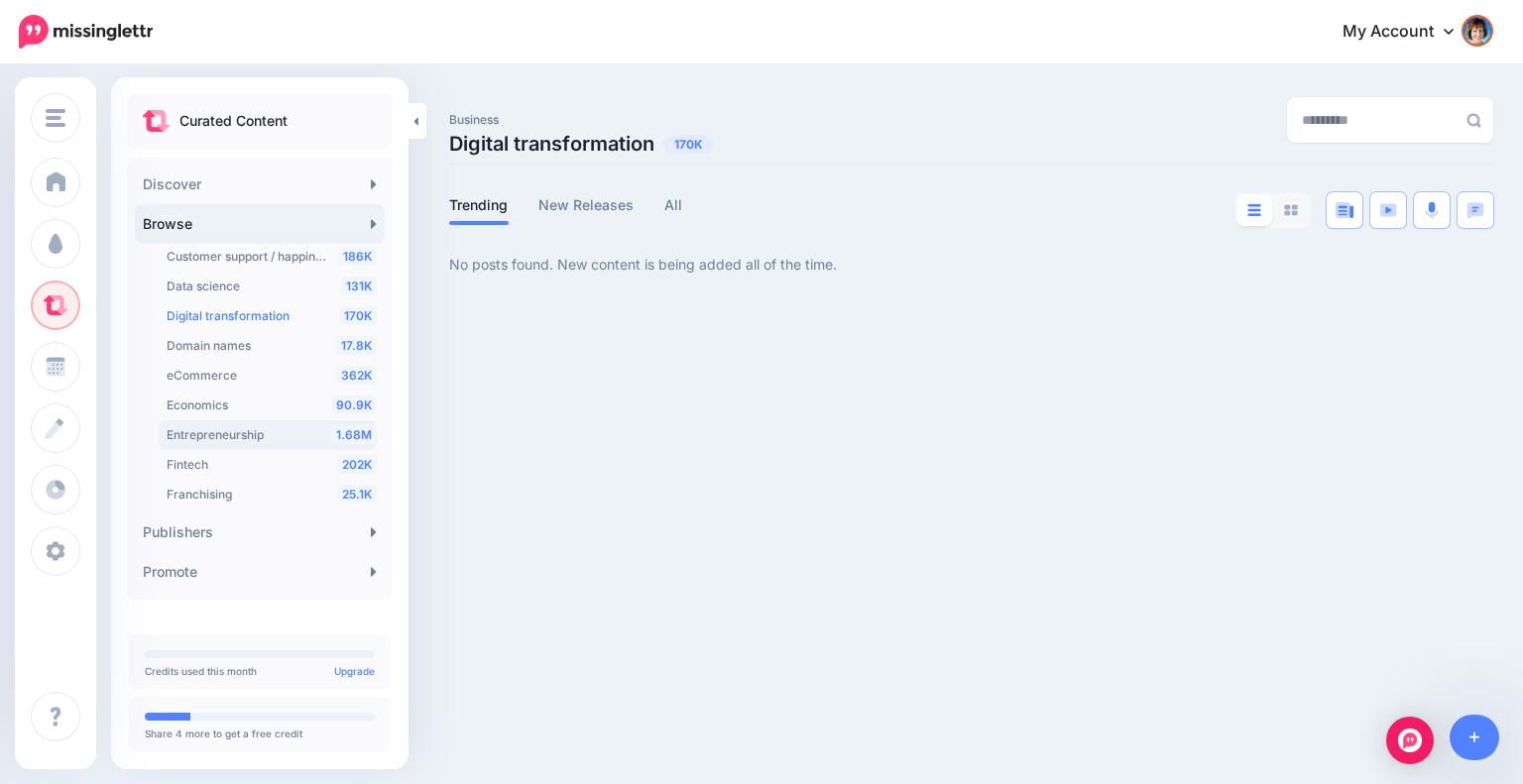 click on "Entrepreneurship" at bounding box center [215, 434] 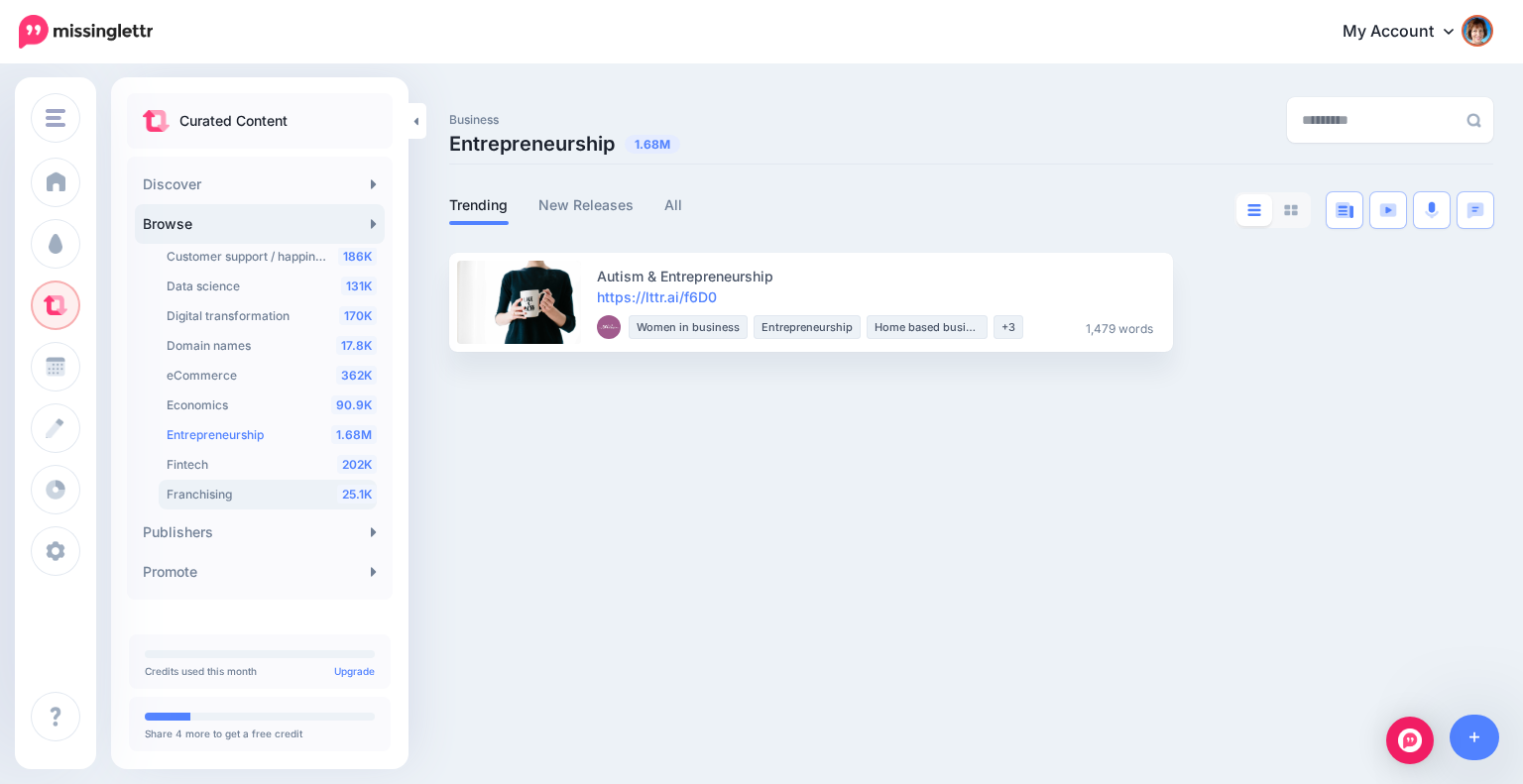 scroll, scrollTop: 893, scrollLeft: 0, axis: vertical 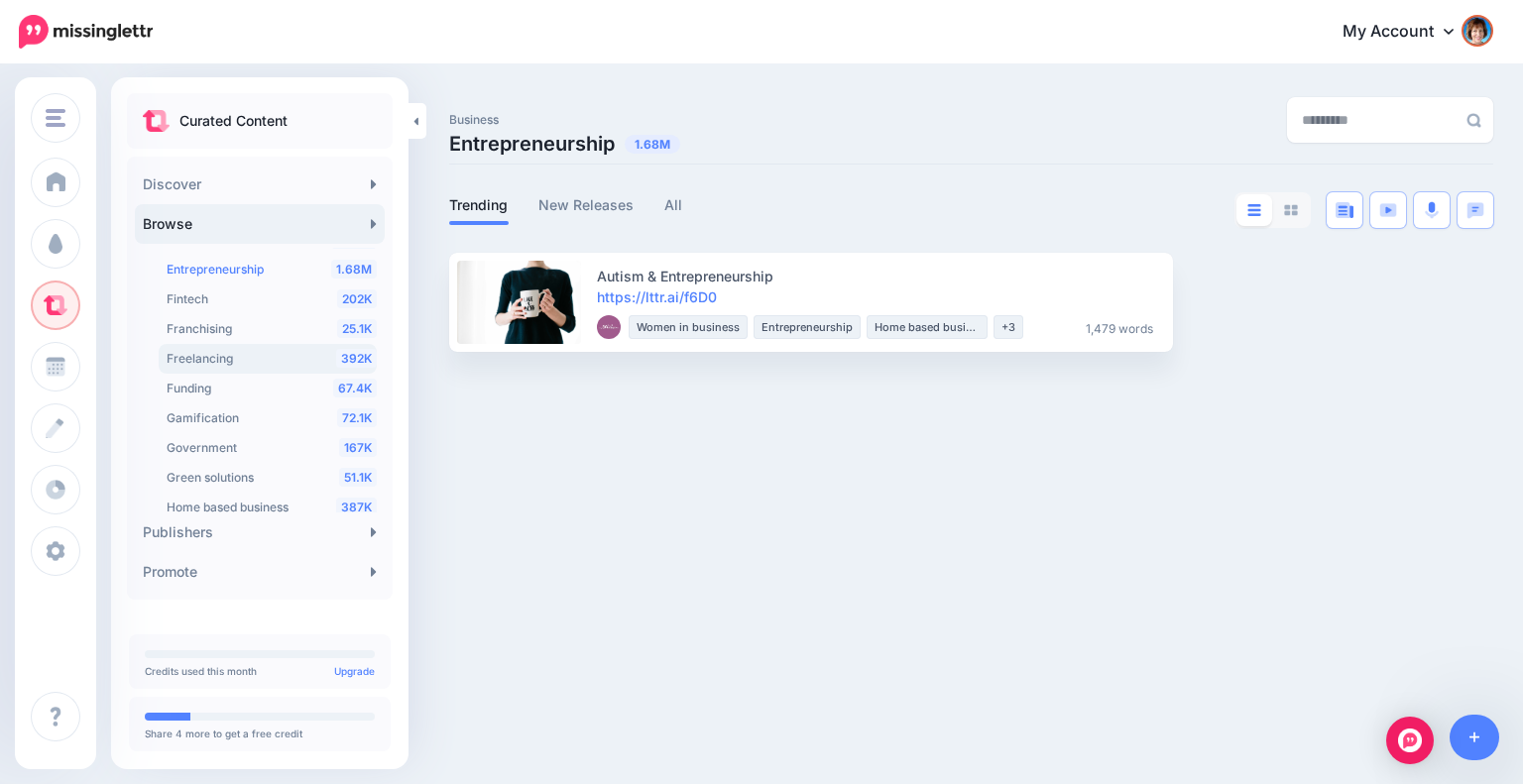 click on "392K
Freelancing" at bounding box center (272, 359) 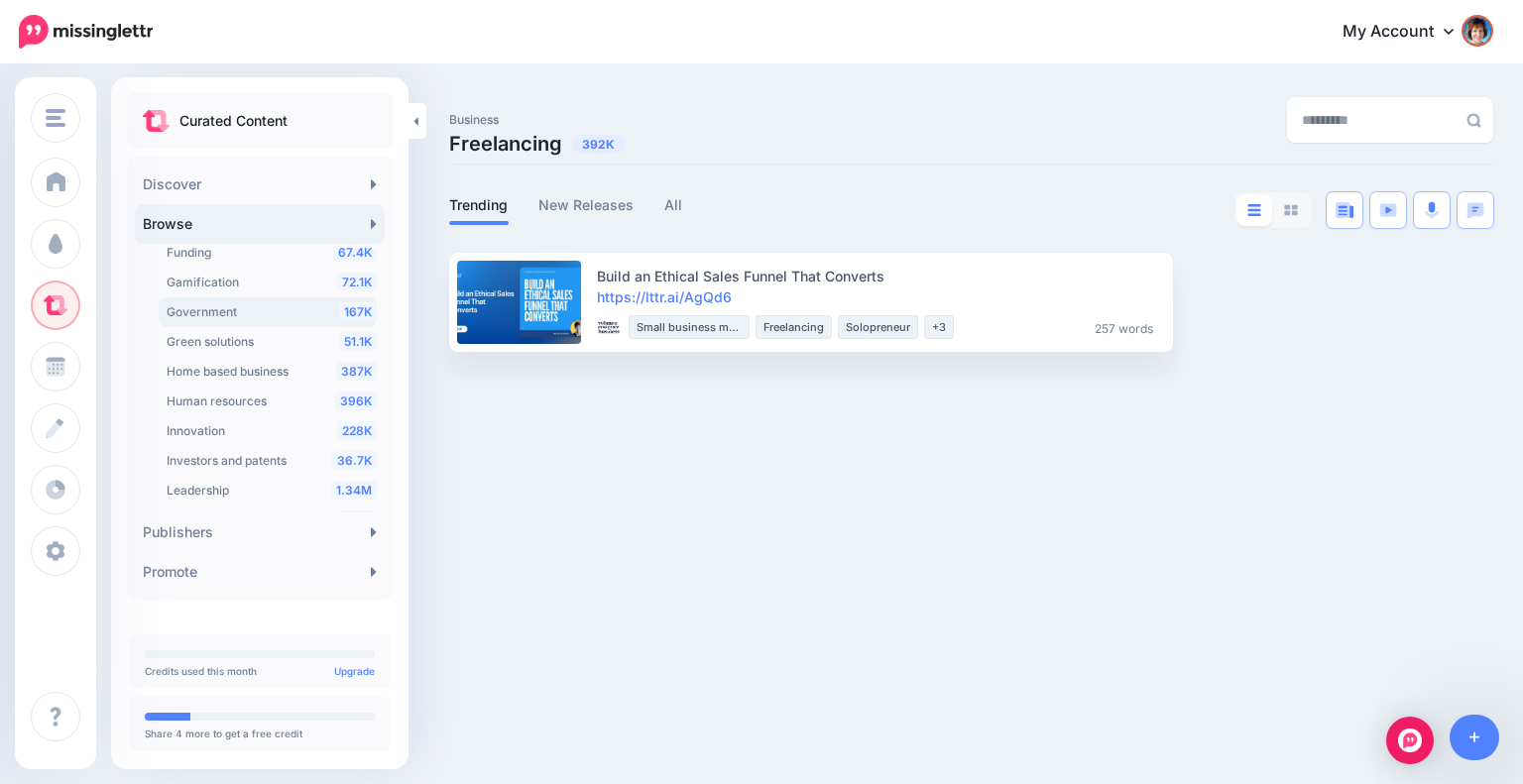 scroll, scrollTop: 1059, scrollLeft: 0, axis: vertical 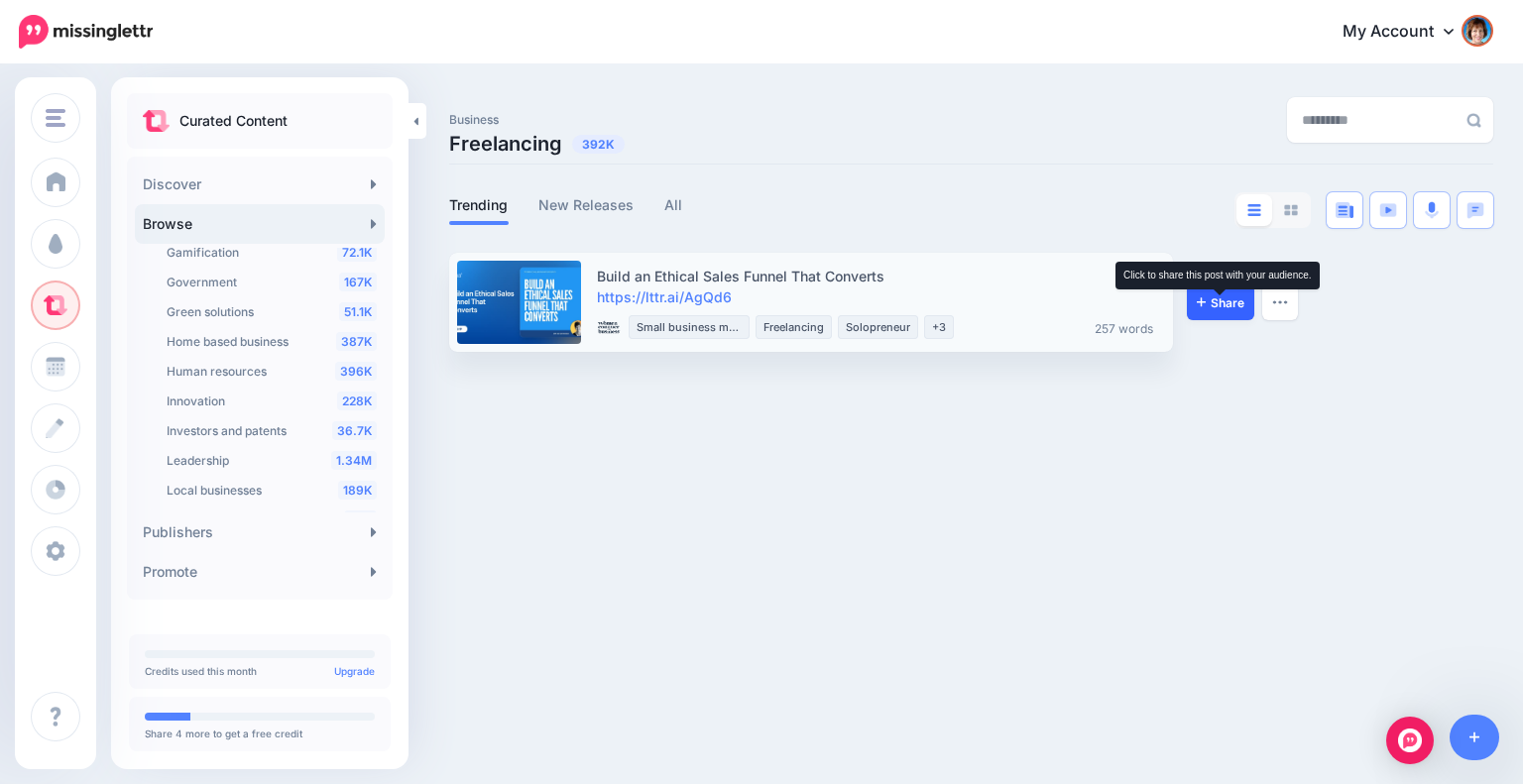 click on "Share" at bounding box center (1221, 302) 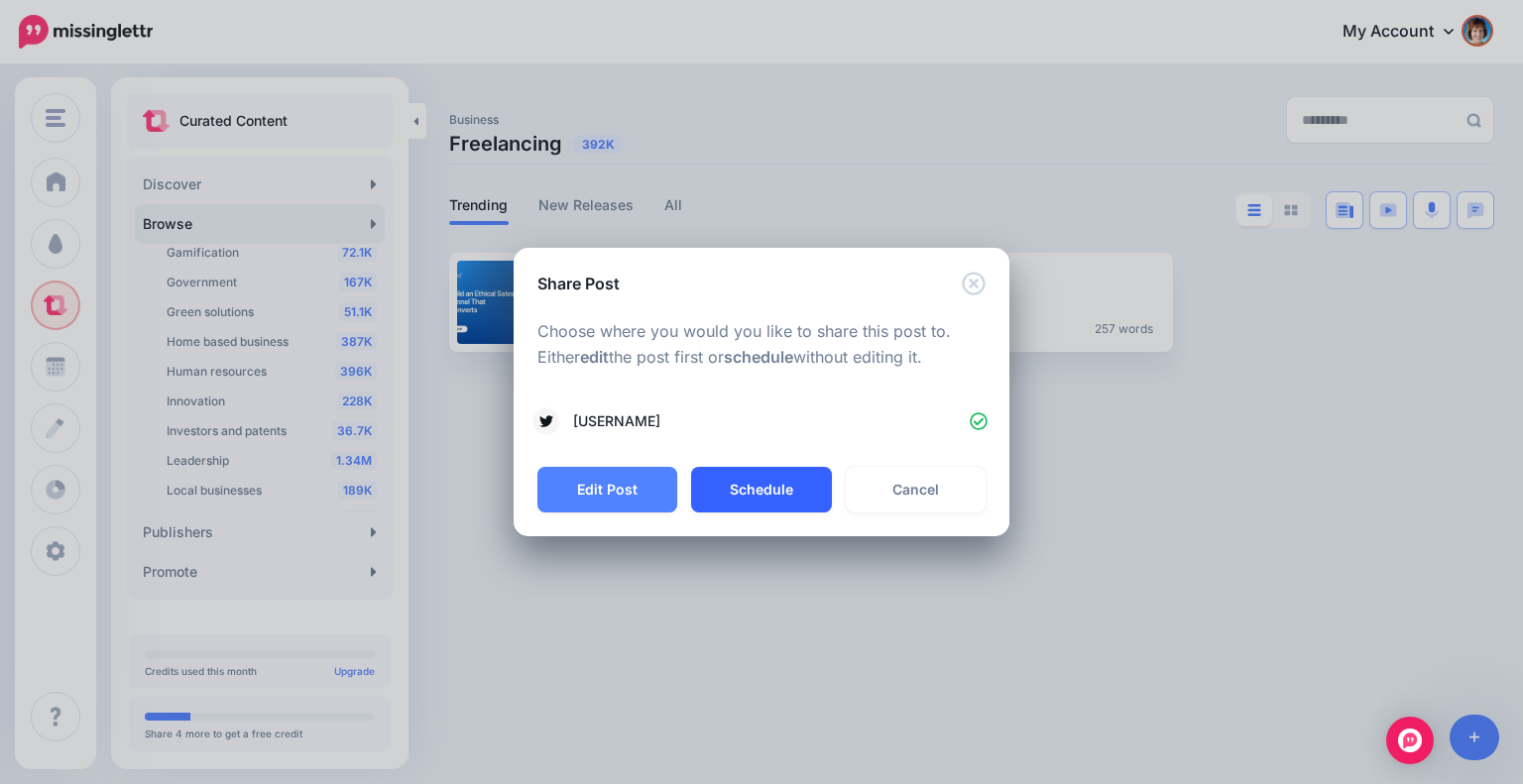 click on "Schedule" at bounding box center [761, 490] 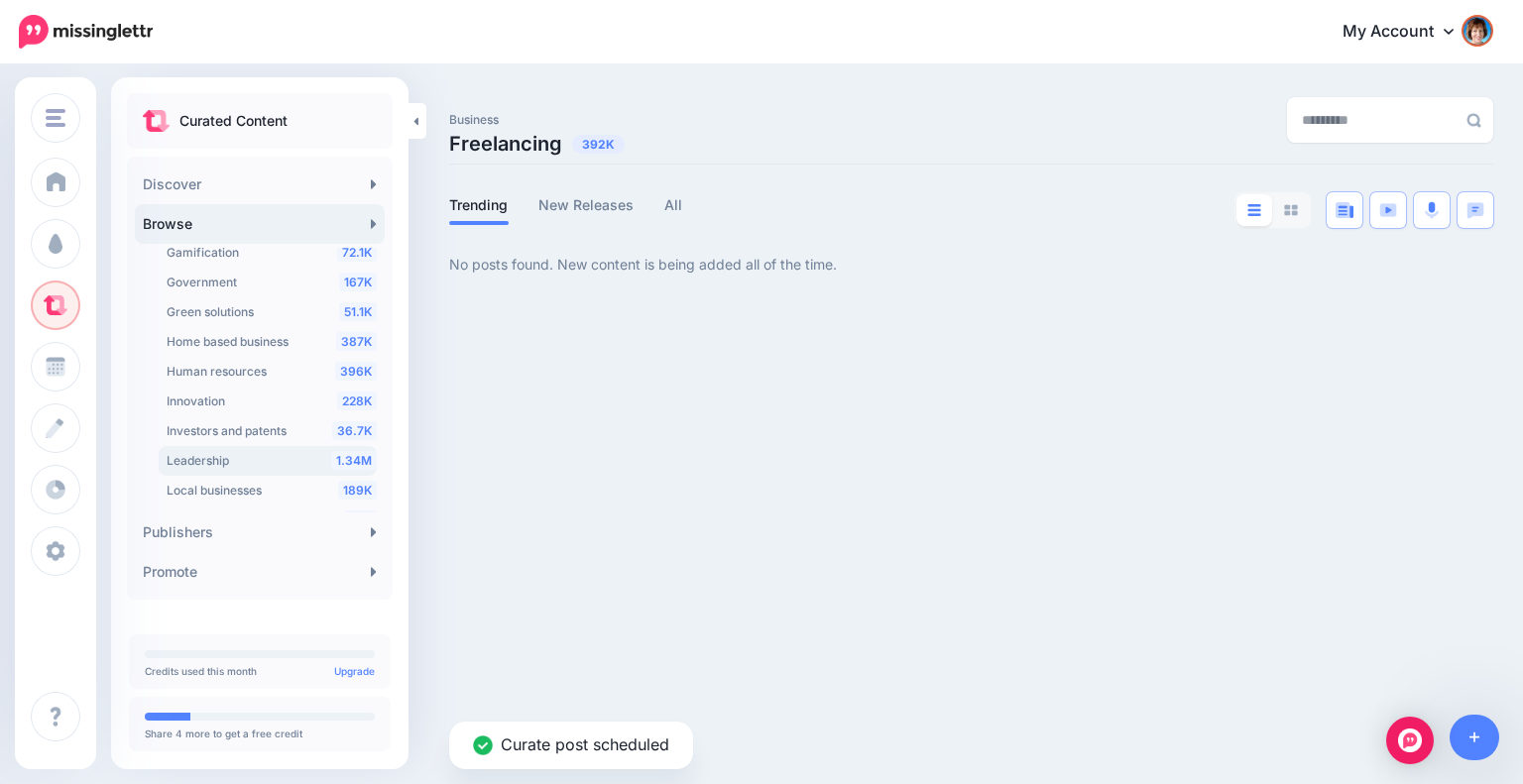 scroll, scrollTop: 1223, scrollLeft: 0, axis: vertical 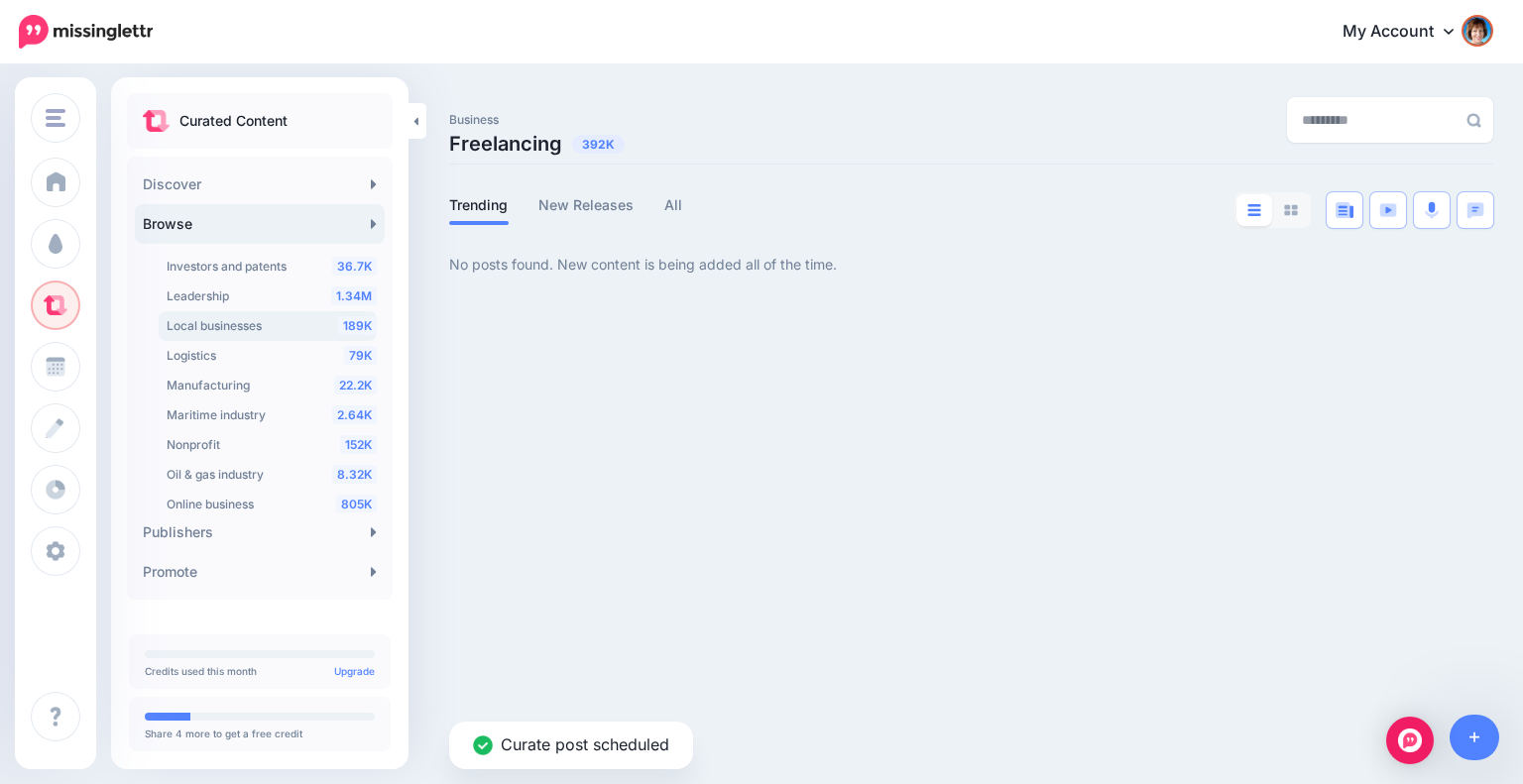 click on "Local businesses" at bounding box center [214, 325] 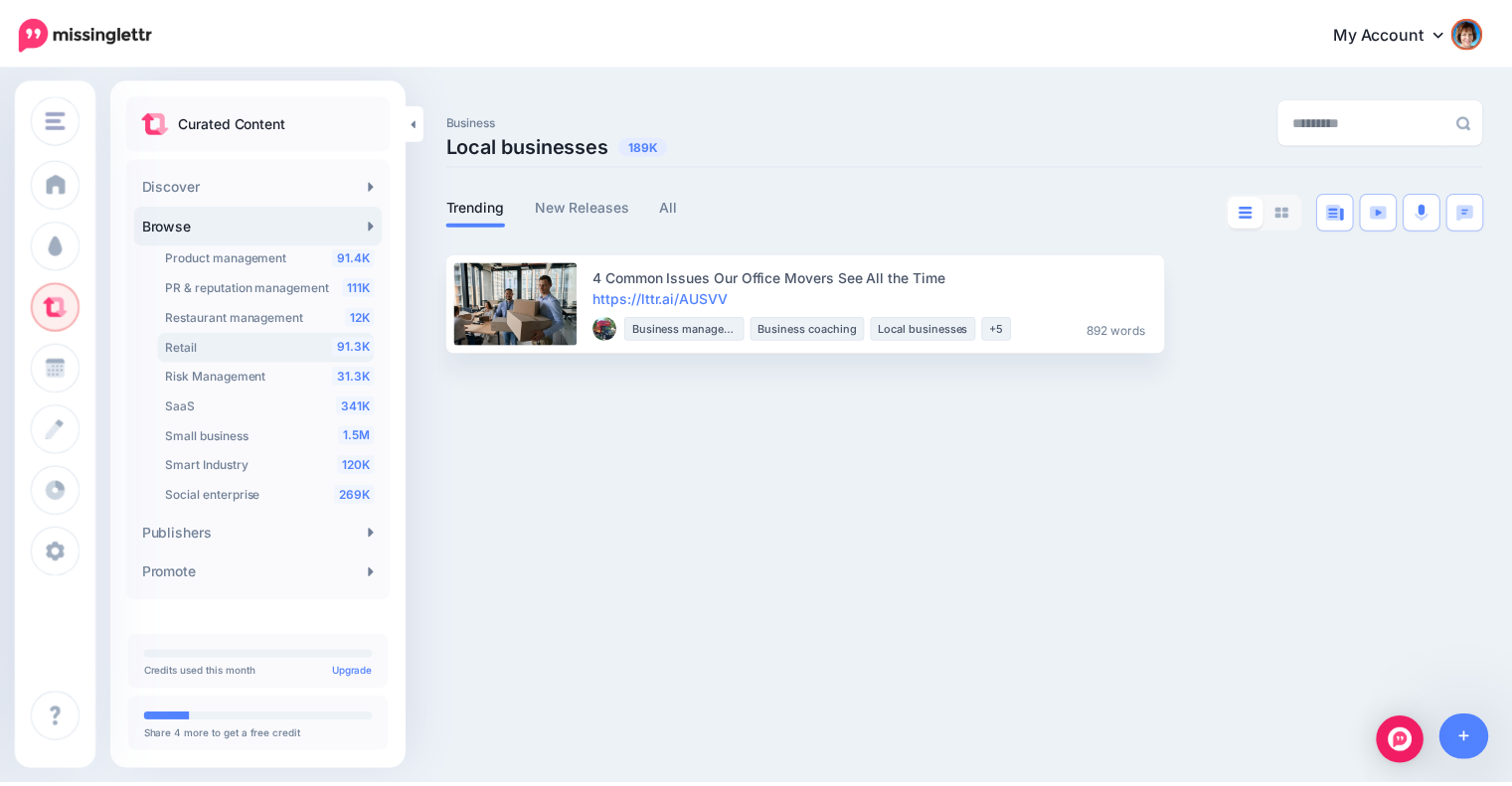scroll, scrollTop: 1558, scrollLeft: 0, axis: vertical 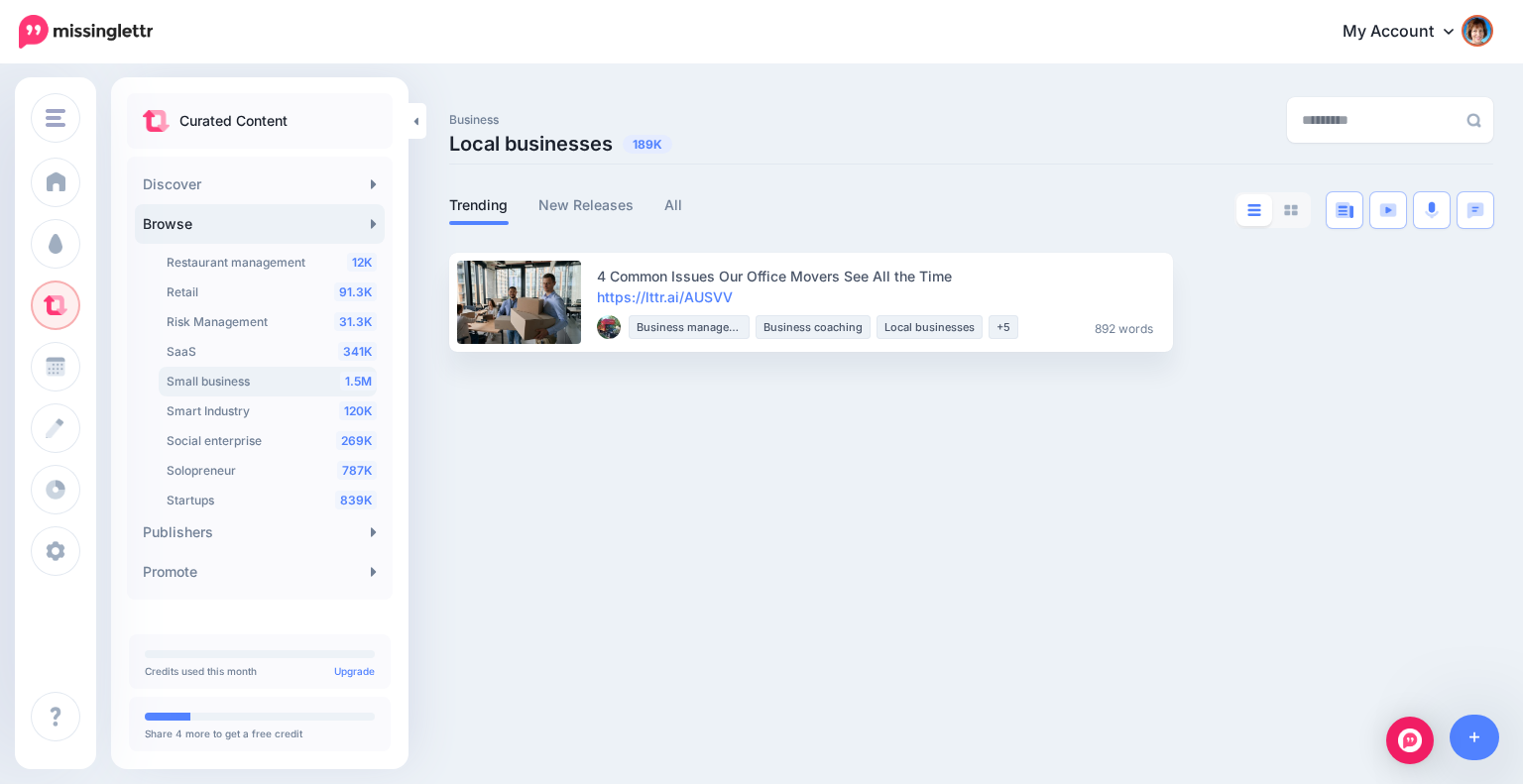 click on "Small business" at bounding box center [208, 381] 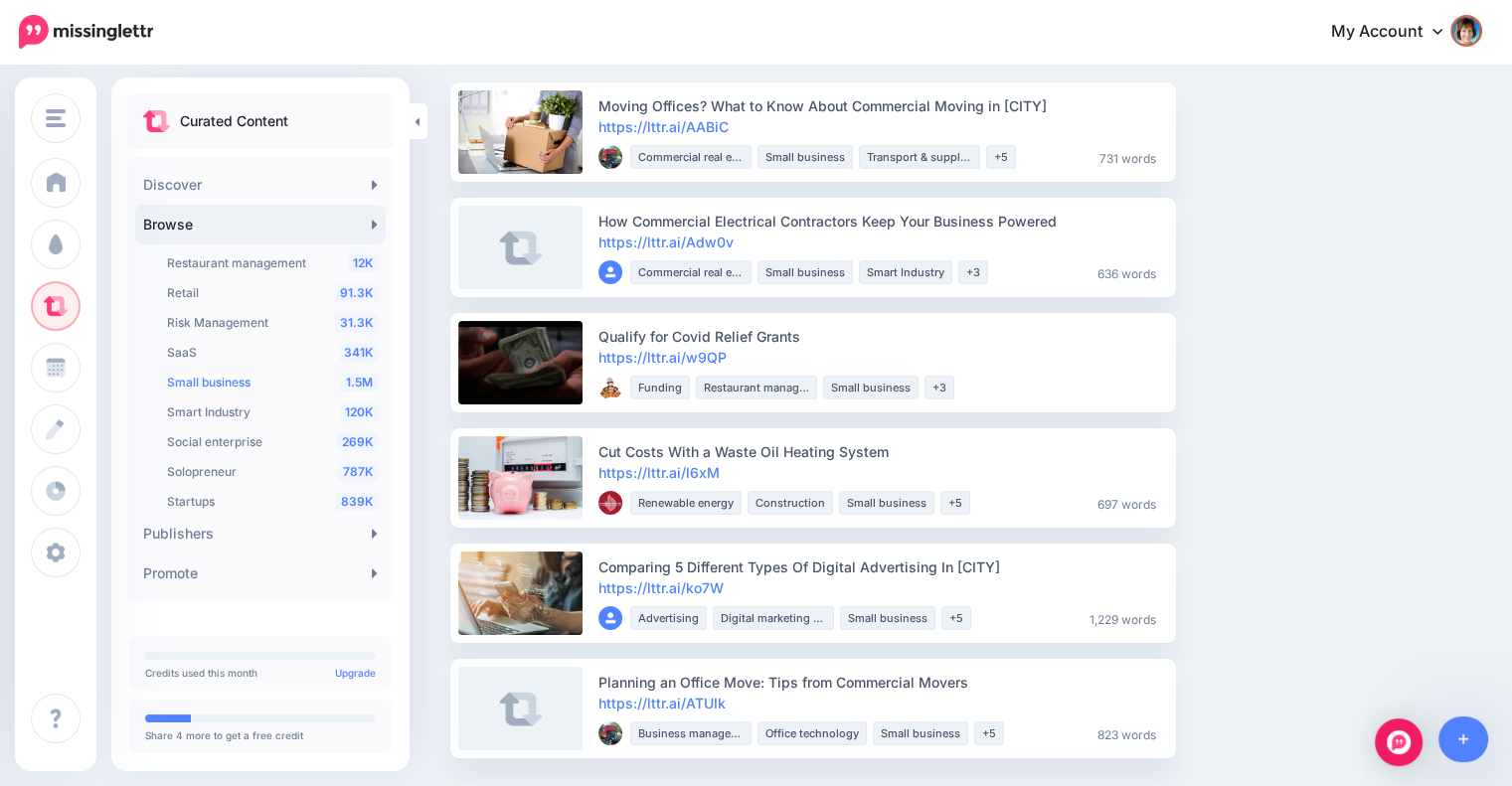 scroll, scrollTop: 172, scrollLeft: 0, axis: vertical 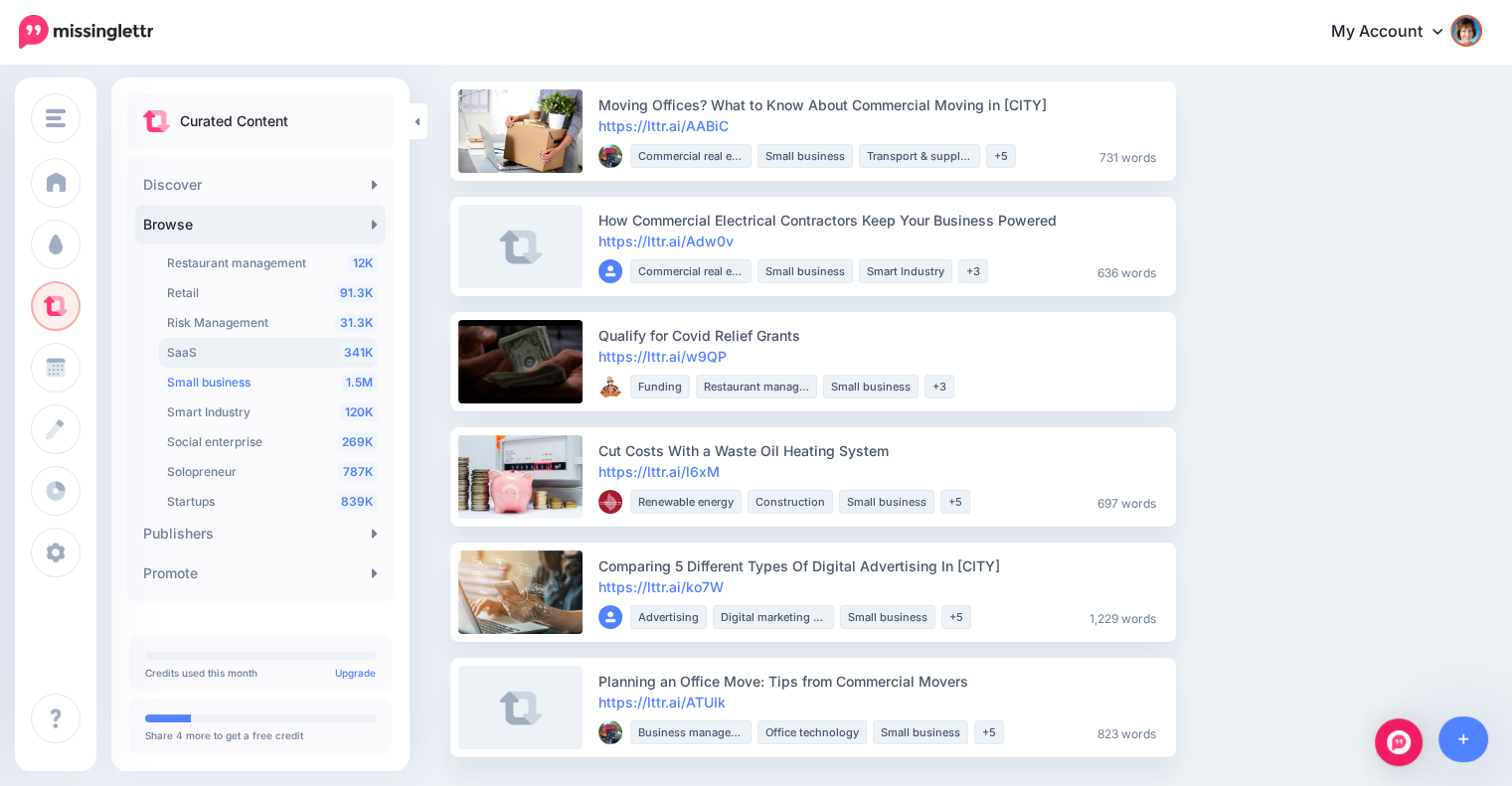 click on "341K
SaaS" at bounding box center [272, 353] 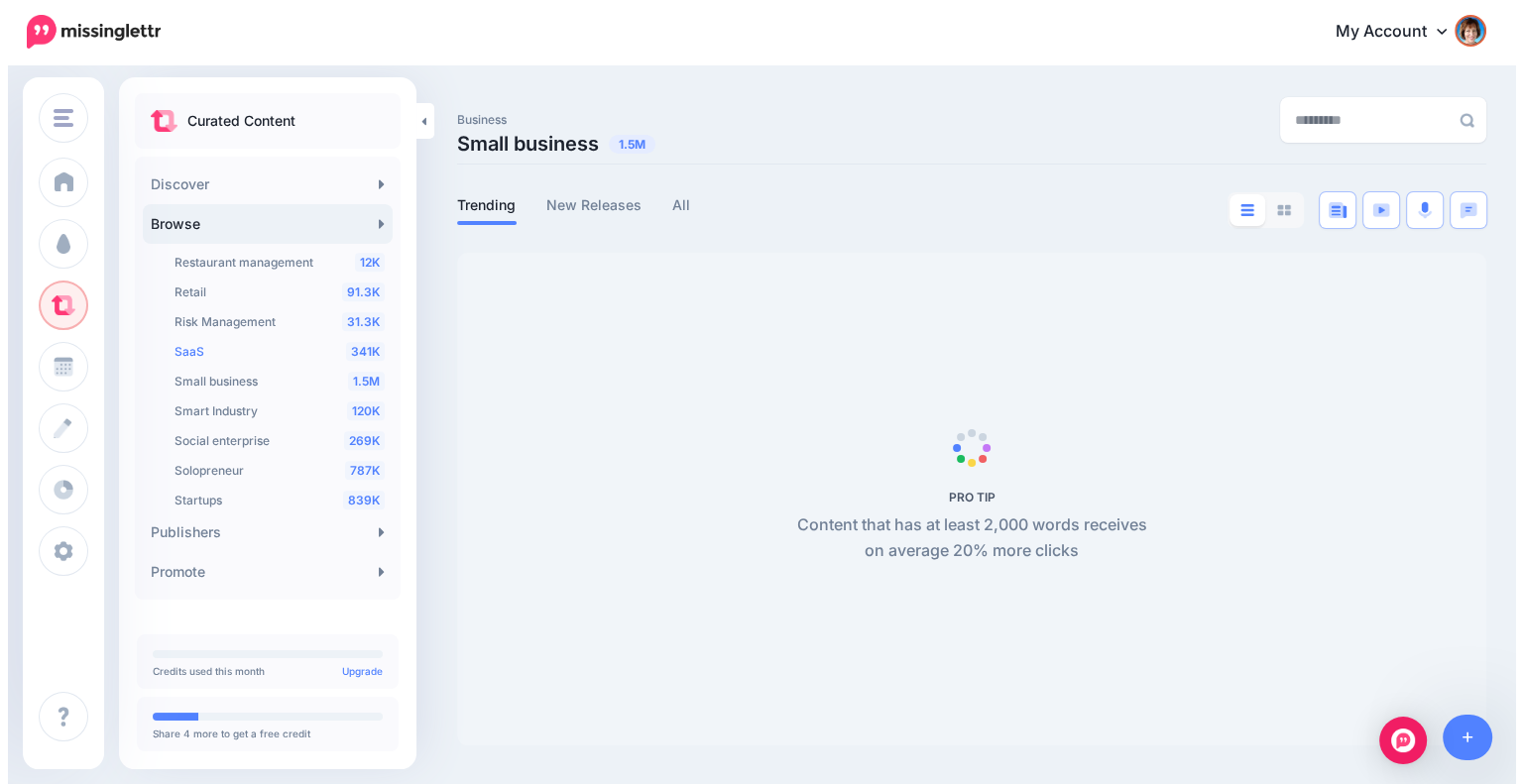 scroll, scrollTop: 0, scrollLeft: 0, axis: both 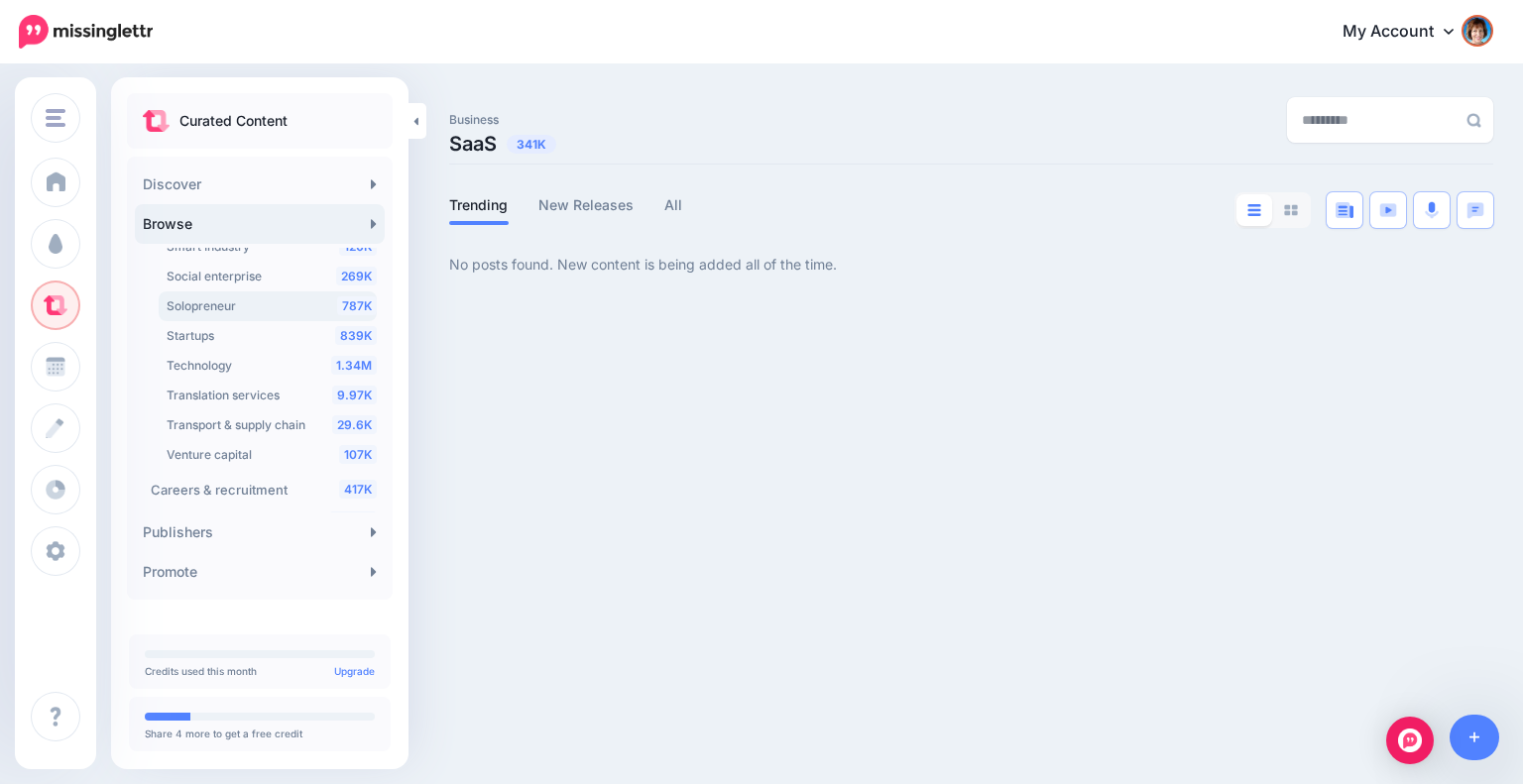 click on "Solopreneur" at bounding box center [201, 305] 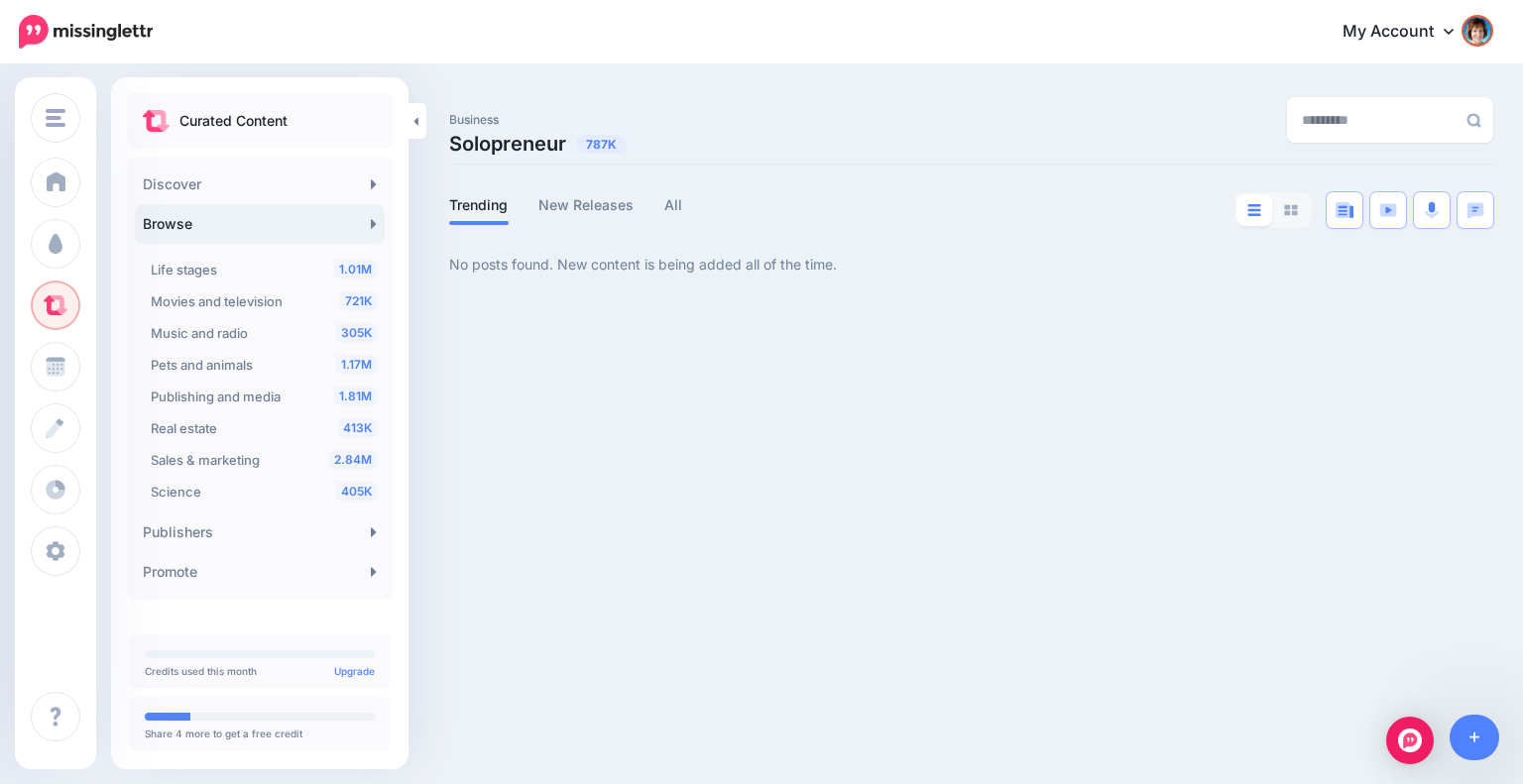 scroll, scrollTop: 2380, scrollLeft: 0, axis: vertical 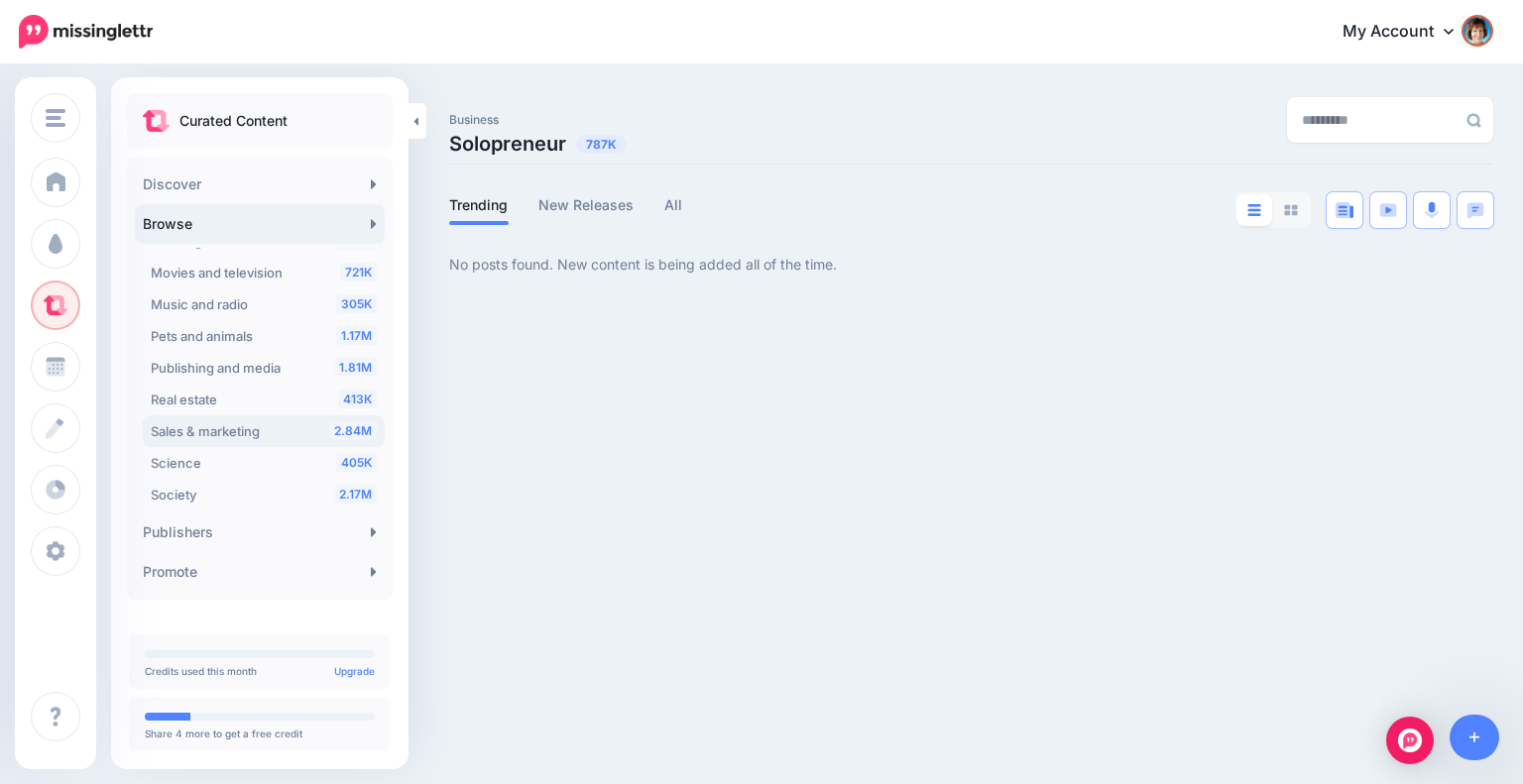 click on "Sales & marketing" at bounding box center (205, 431) 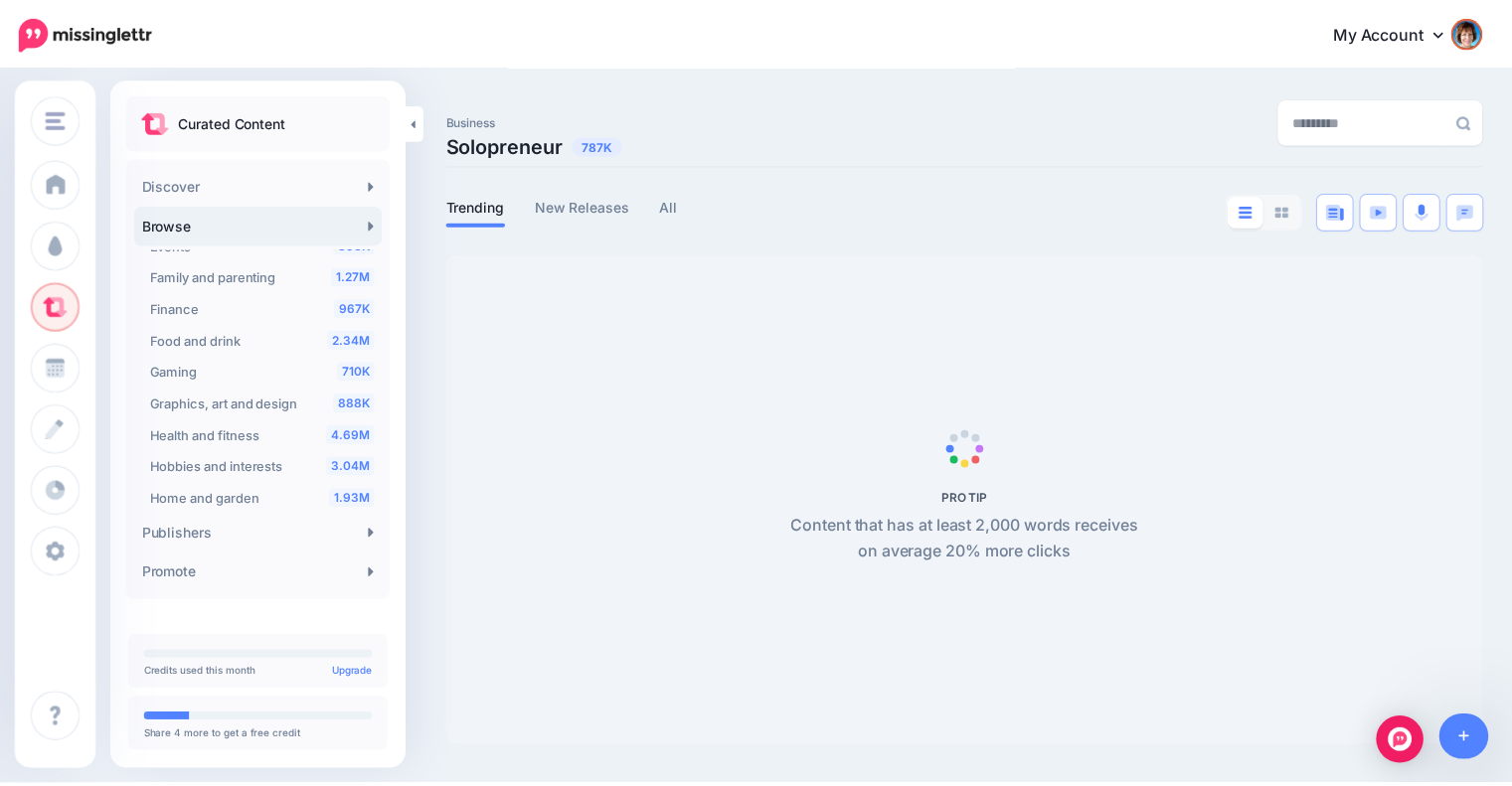scroll, scrollTop: 139, scrollLeft: 0, axis: vertical 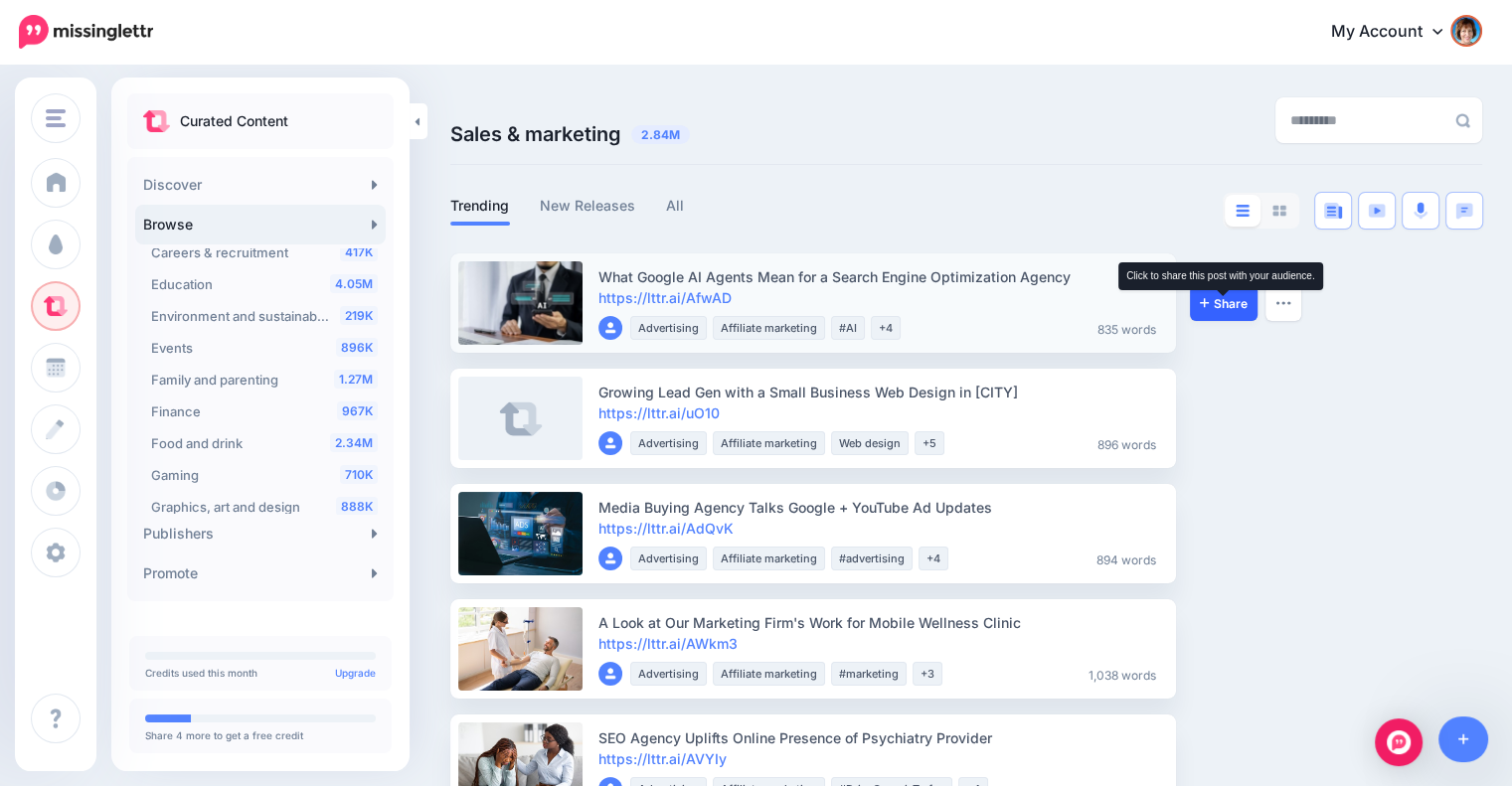 click on "Share" at bounding box center (1224, 303) 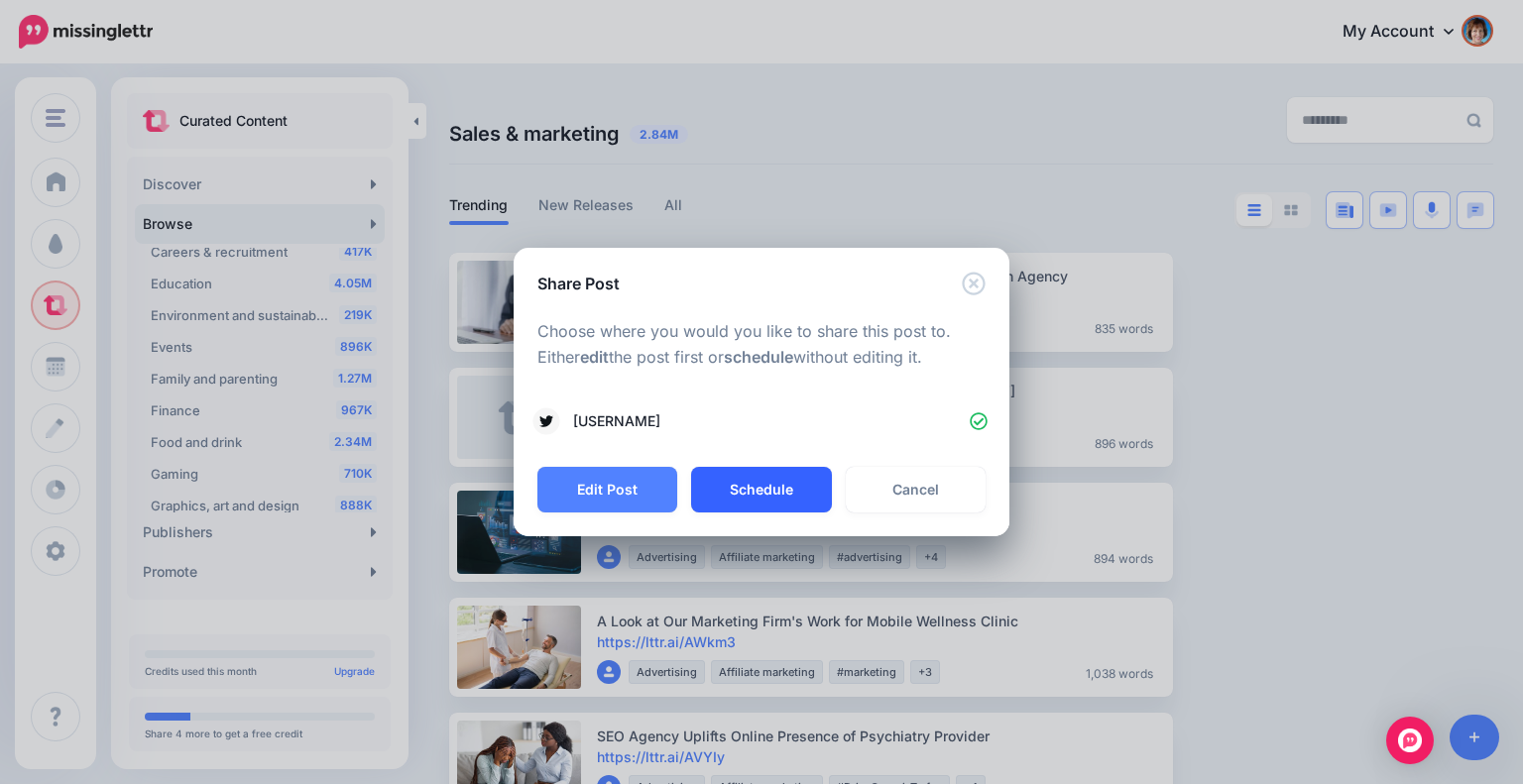 click on "Schedule" at bounding box center [761, 490] 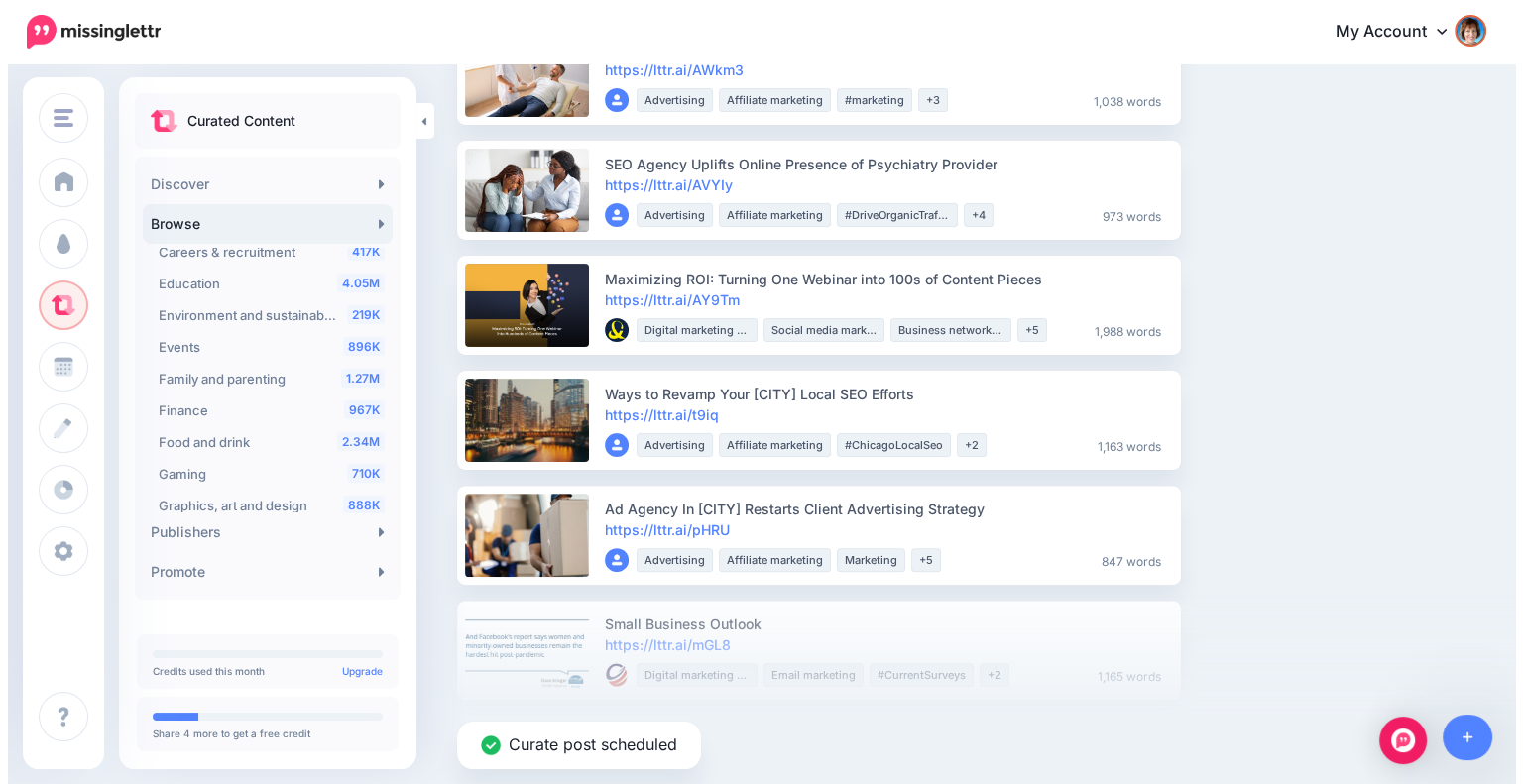 scroll, scrollTop: 496, scrollLeft: 0, axis: vertical 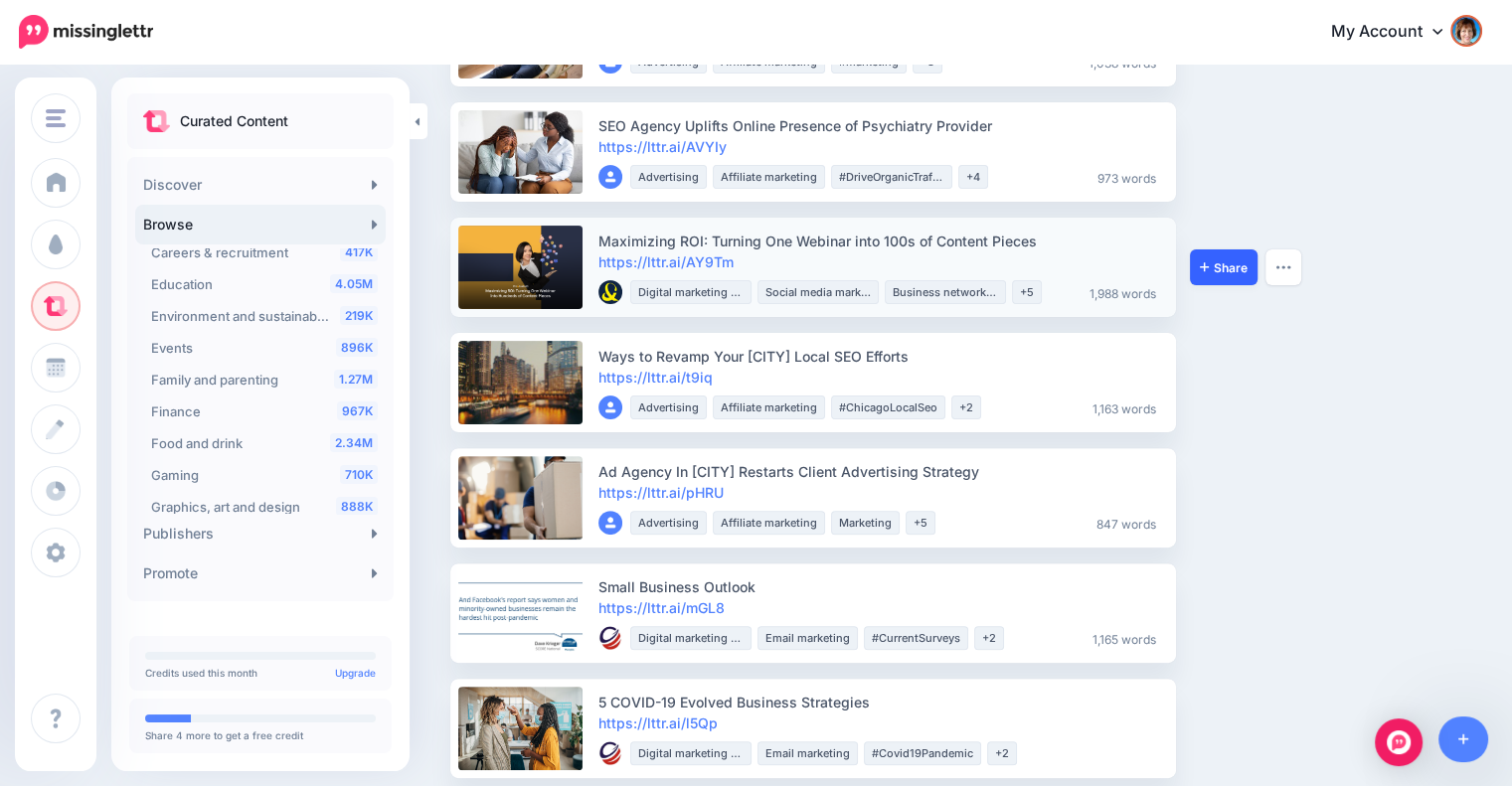 click on "Share" at bounding box center (1224, 267) 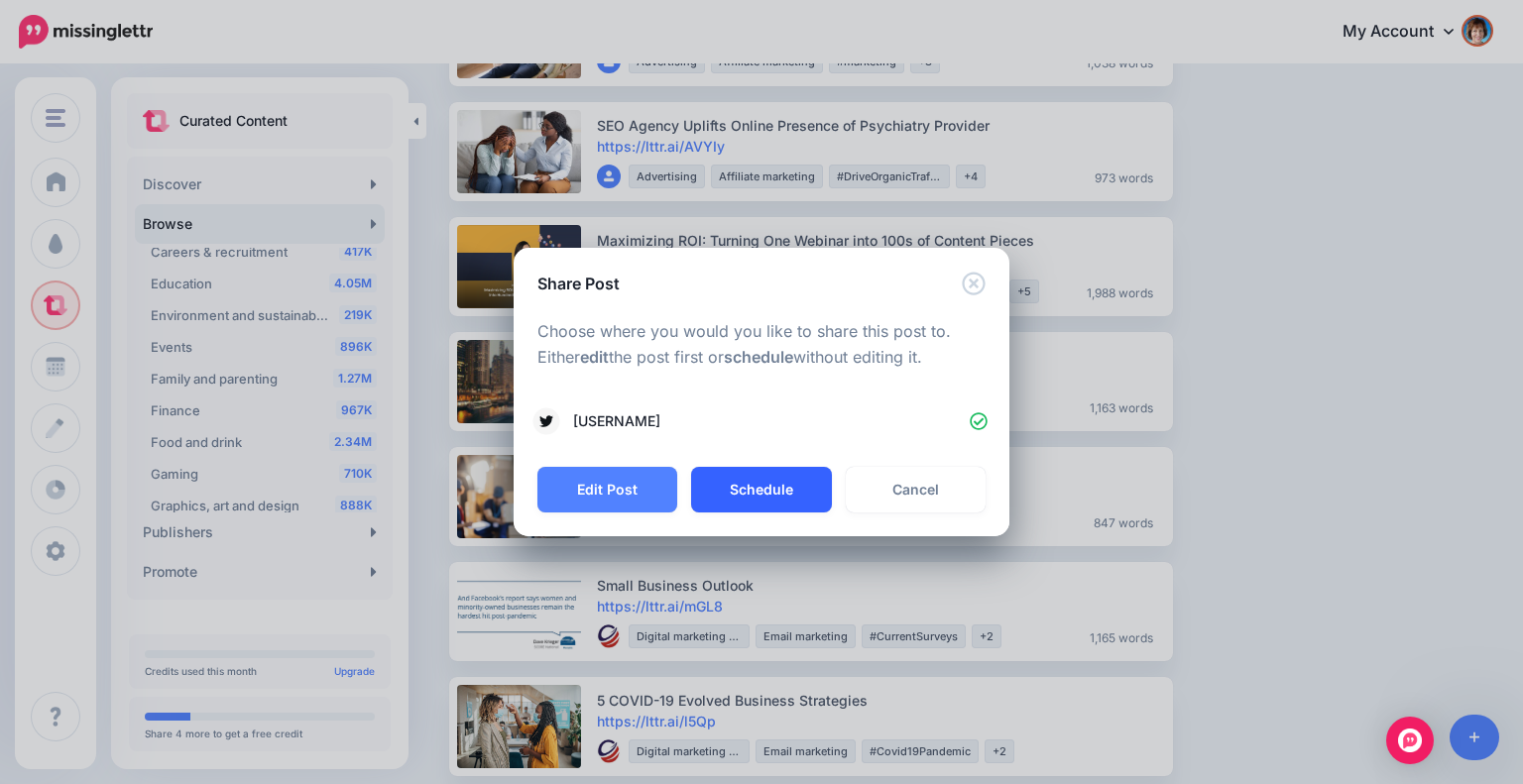 click on "Schedule" at bounding box center [761, 490] 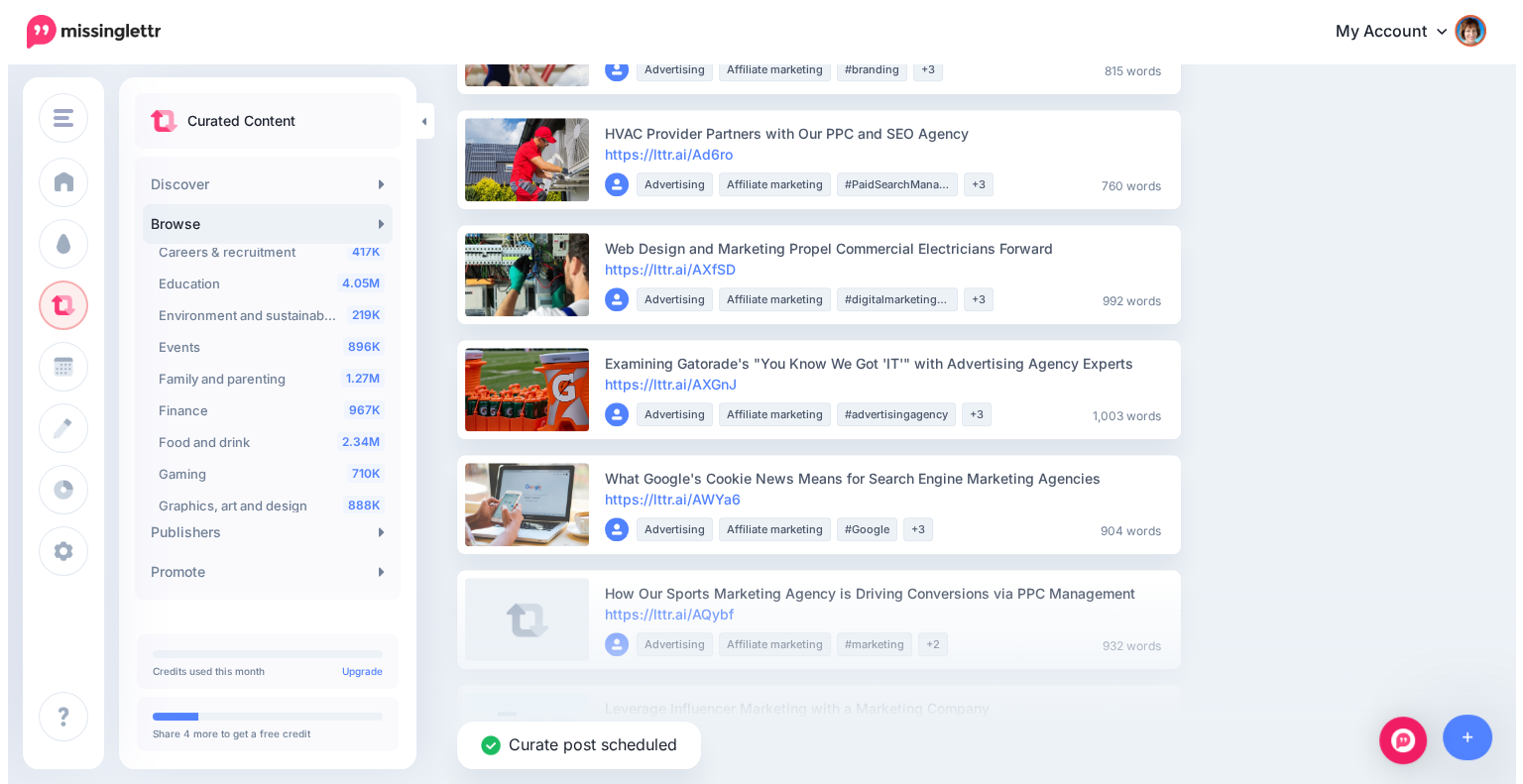 scroll, scrollTop: 2106, scrollLeft: 0, axis: vertical 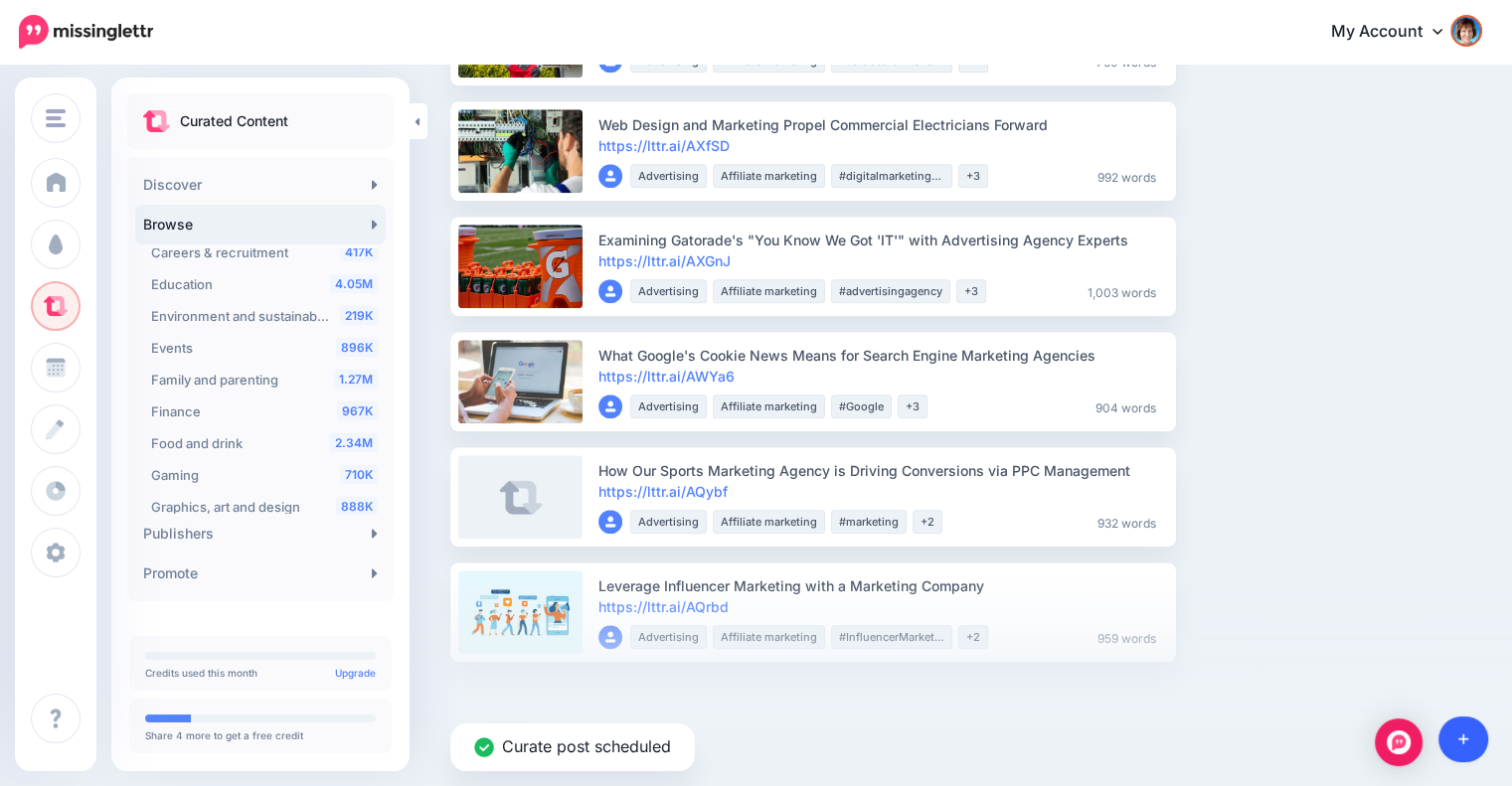 click at bounding box center [1463, 739] 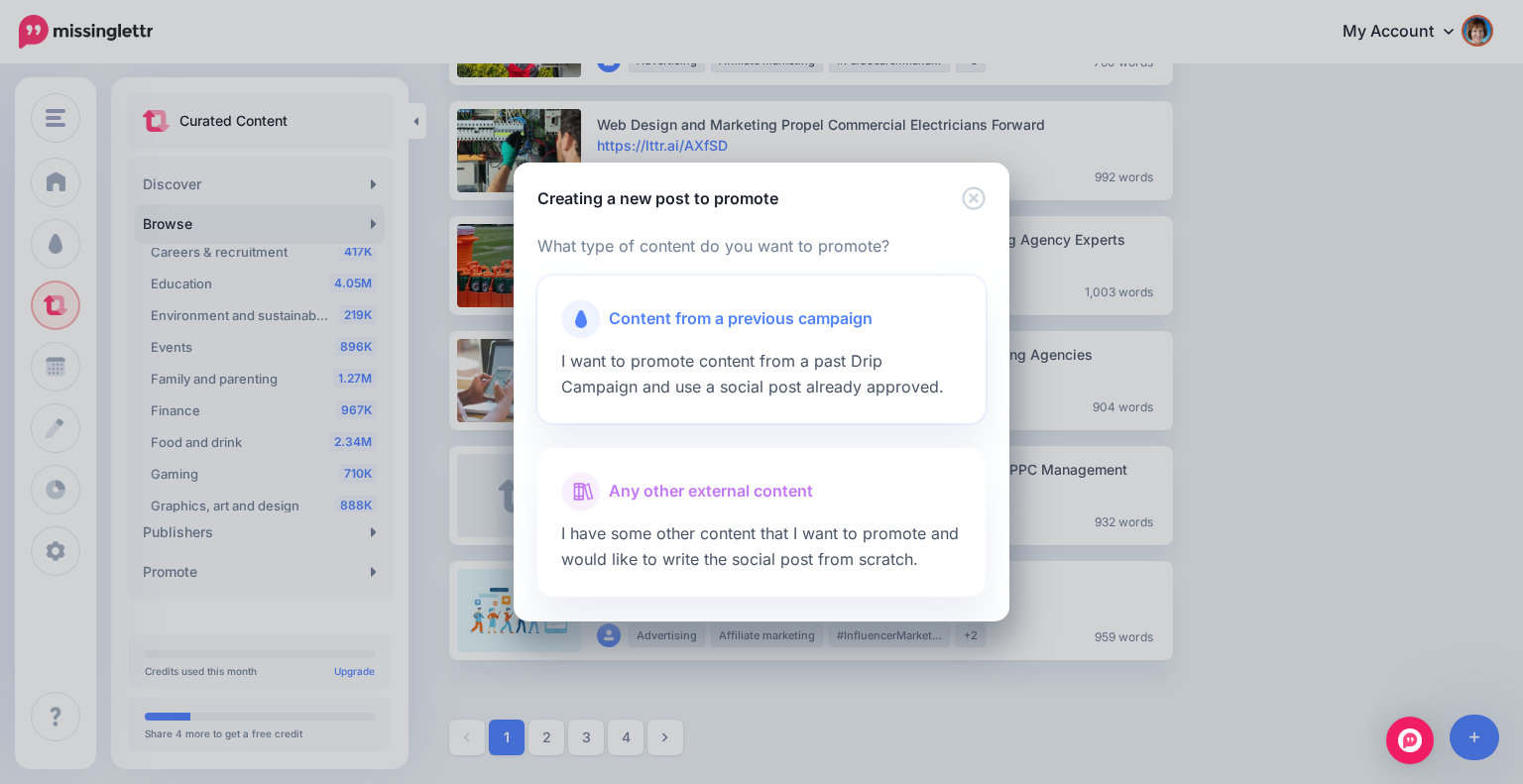 click on "Content from a previous campaign" at bounding box center [741, 319] 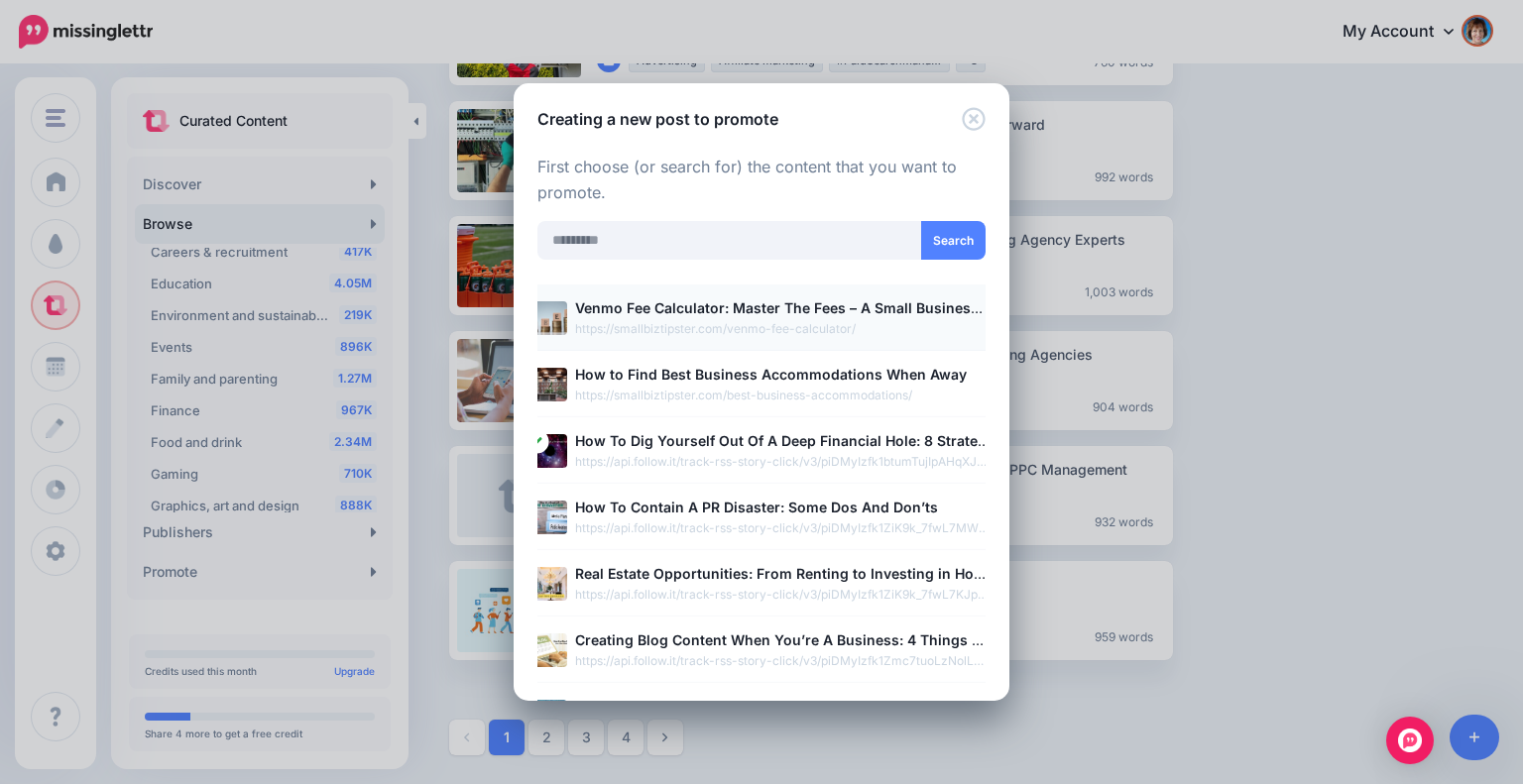 click on "Venmo Fee Calculator: Master The Fees – A Small Business Guide" at bounding box center [798, 307] 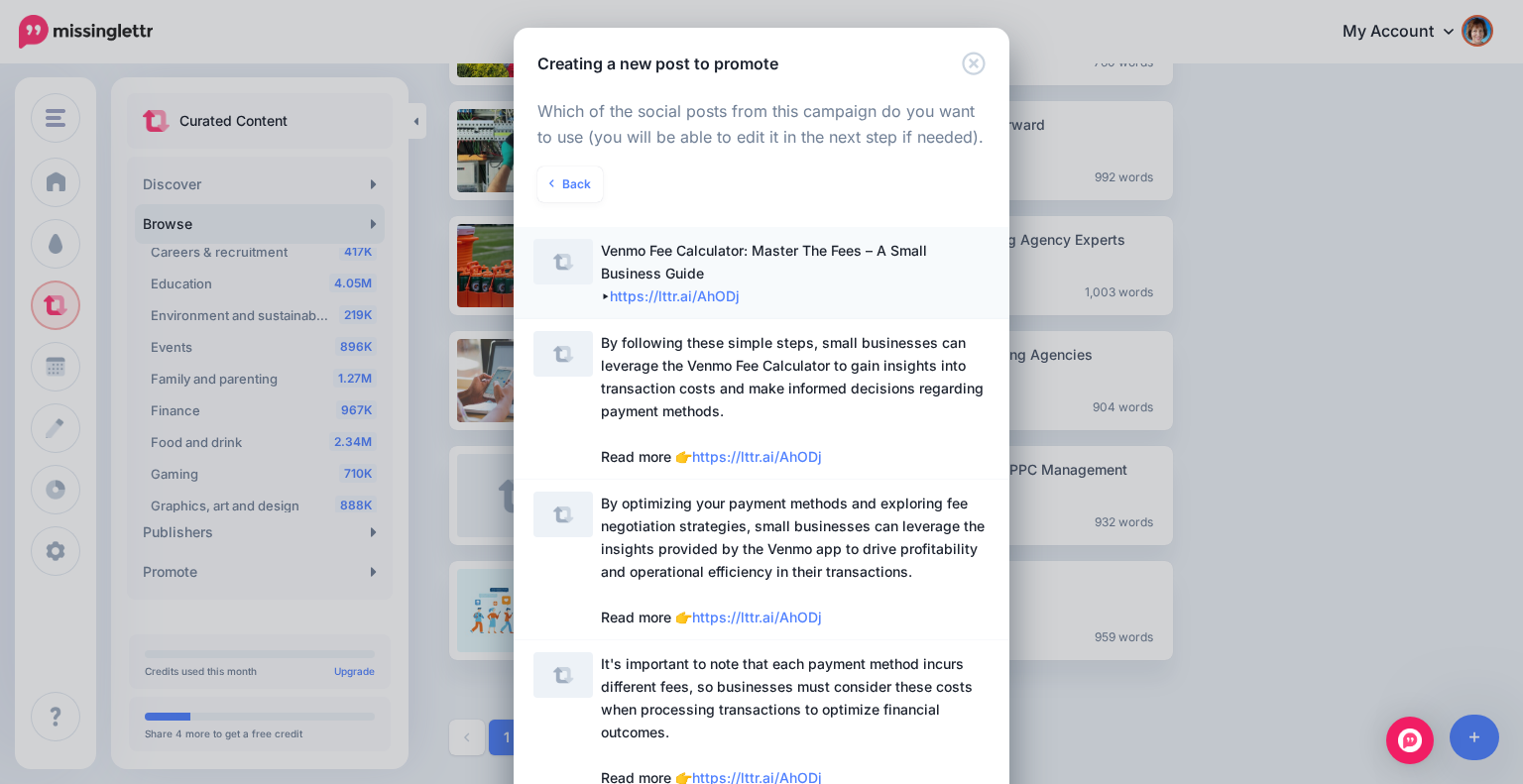 click on "Venmo Fee Calculator: Master The Fees – A Small Business Guide ▸  https://lttr.ai/AhODj" at bounding box center (795, 273) 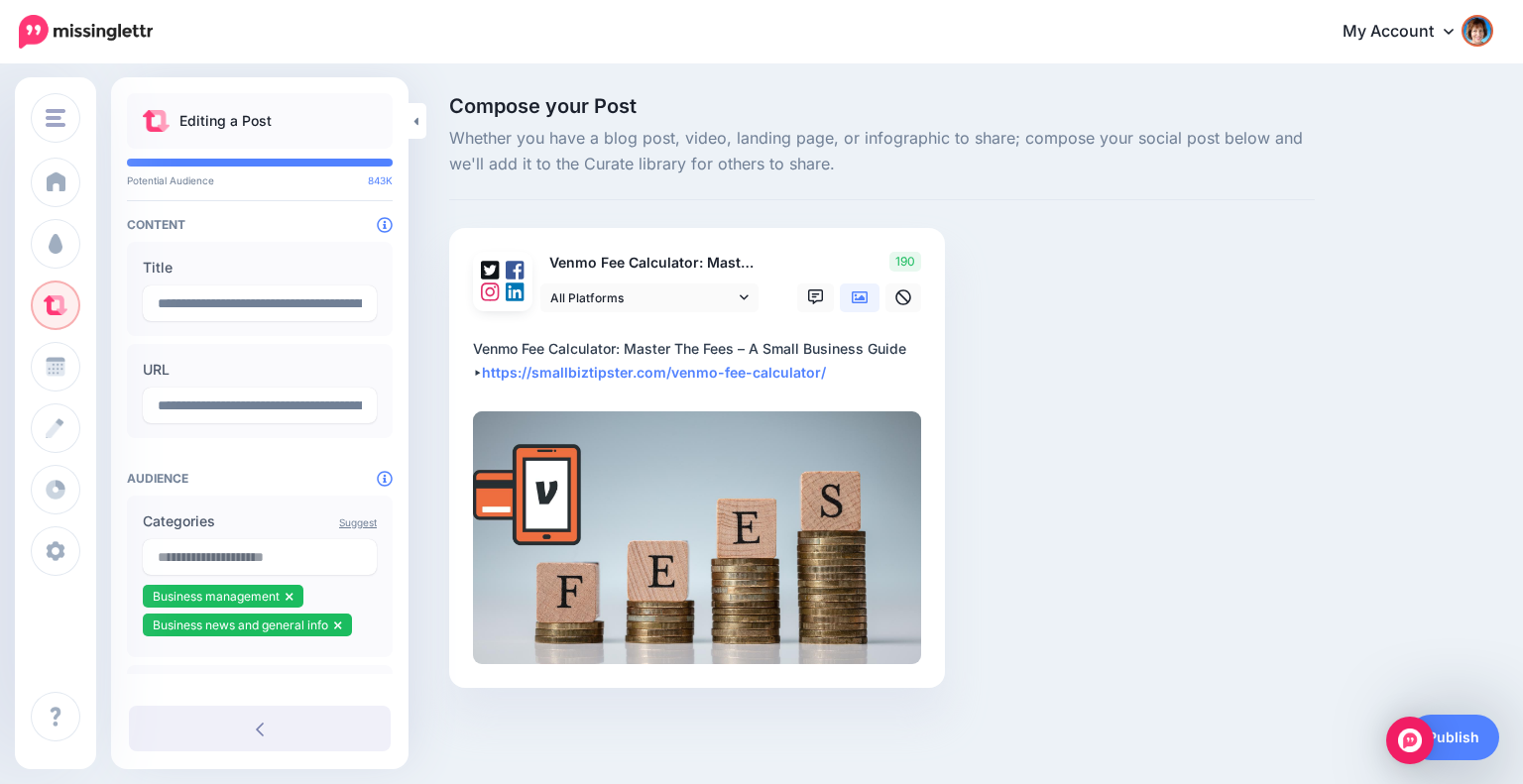 scroll, scrollTop: 0, scrollLeft: 0, axis: both 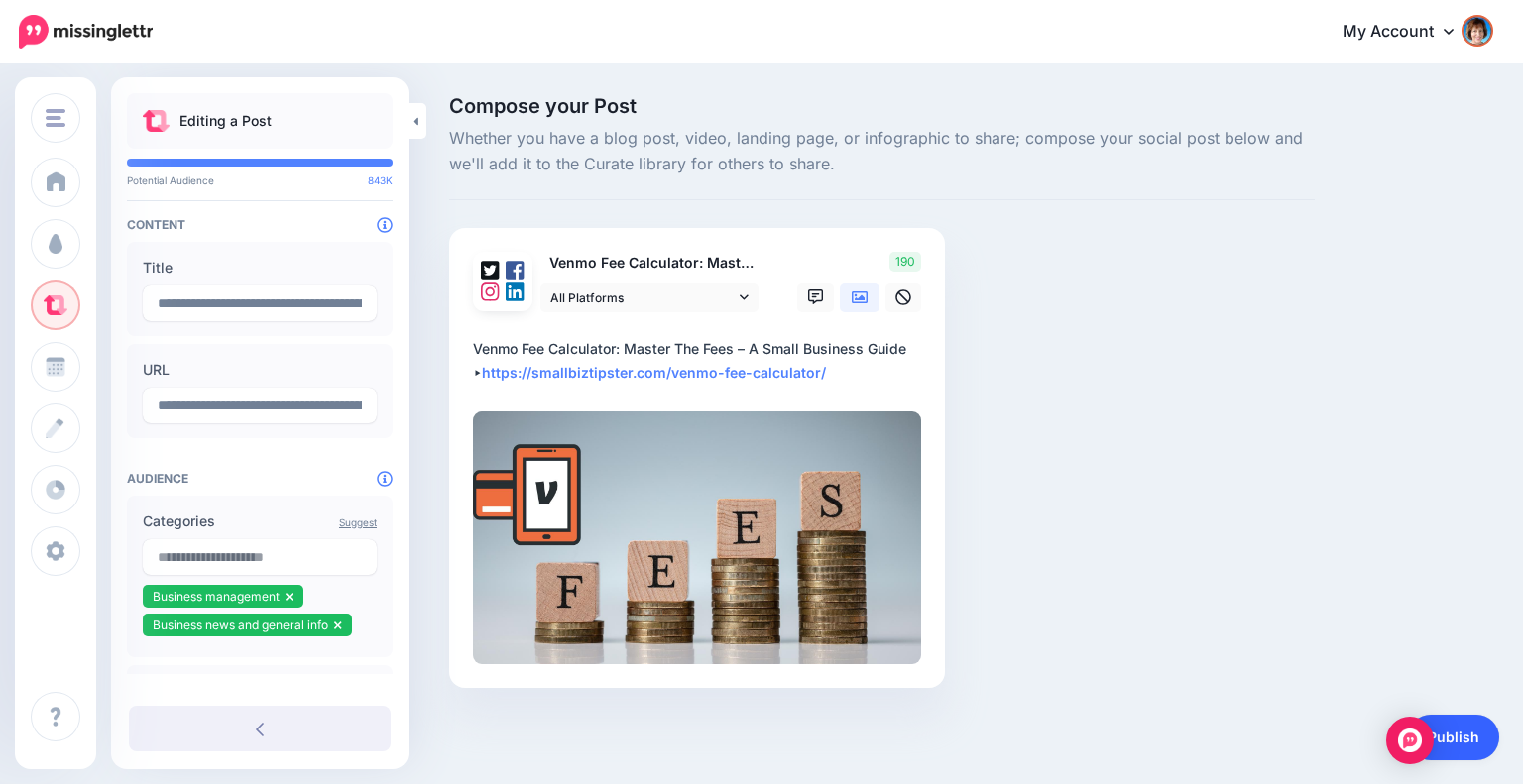 click on "Publish" at bounding box center (1454, 737) 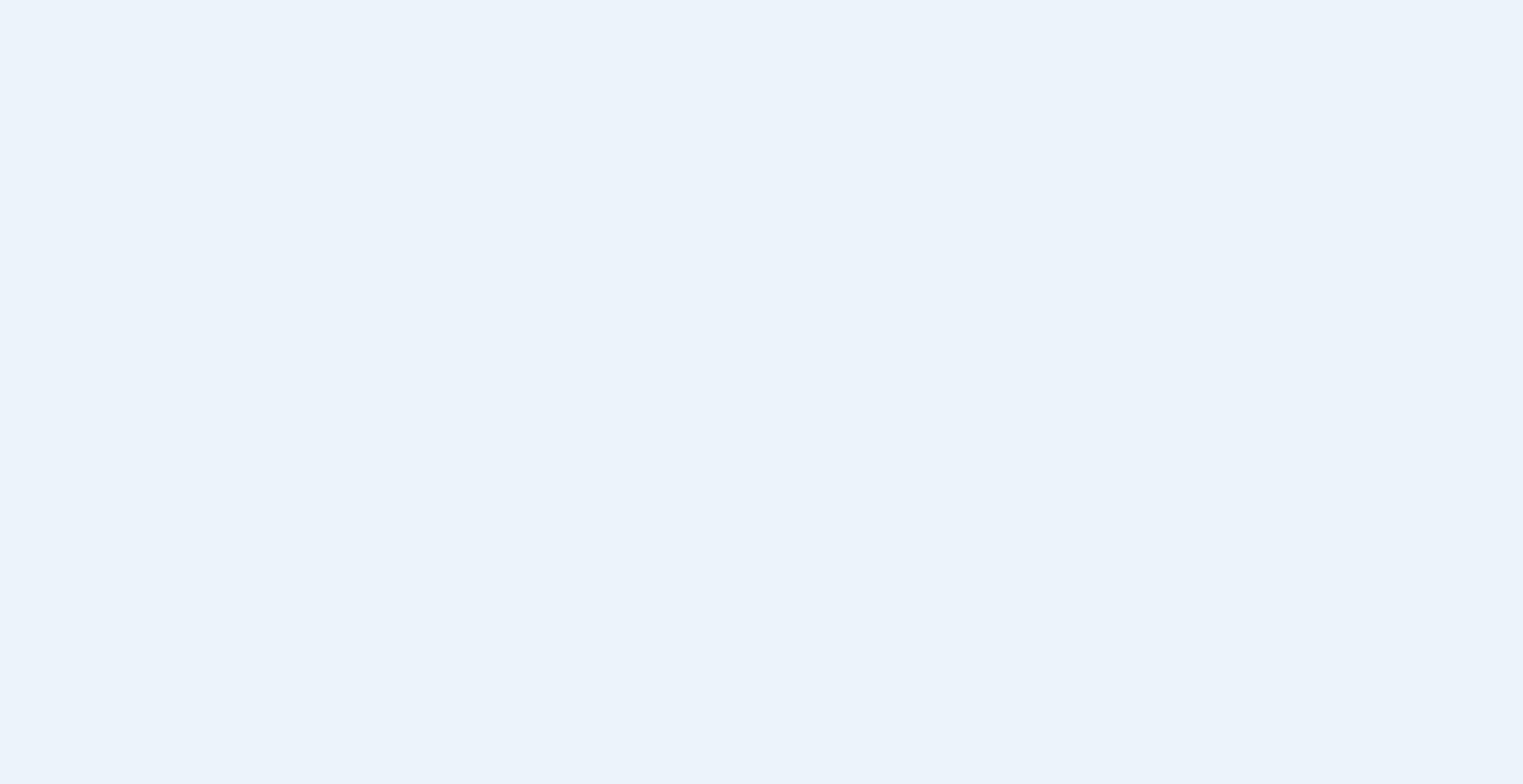 scroll, scrollTop: 0, scrollLeft: 0, axis: both 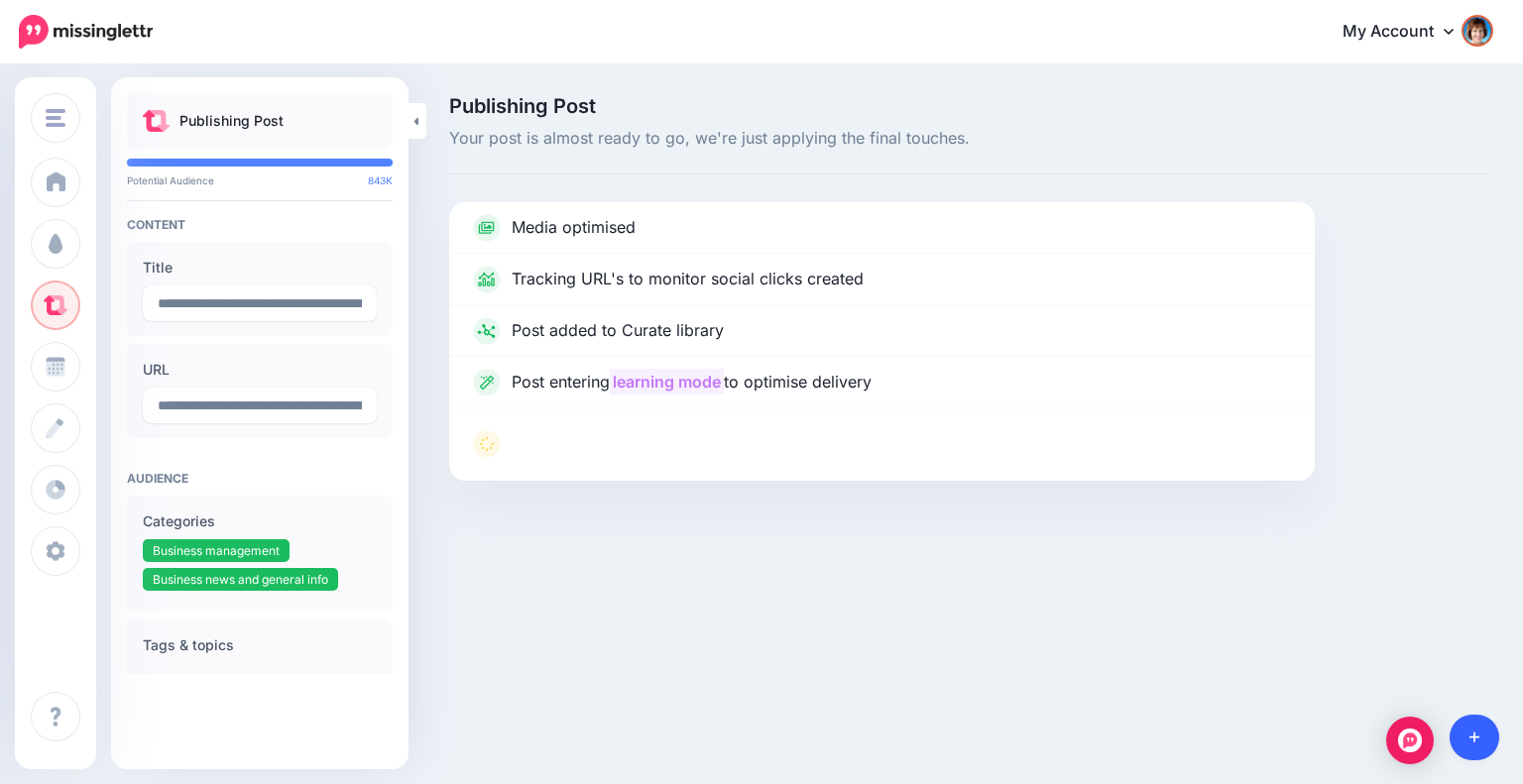 click at bounding box center [1474, 737] 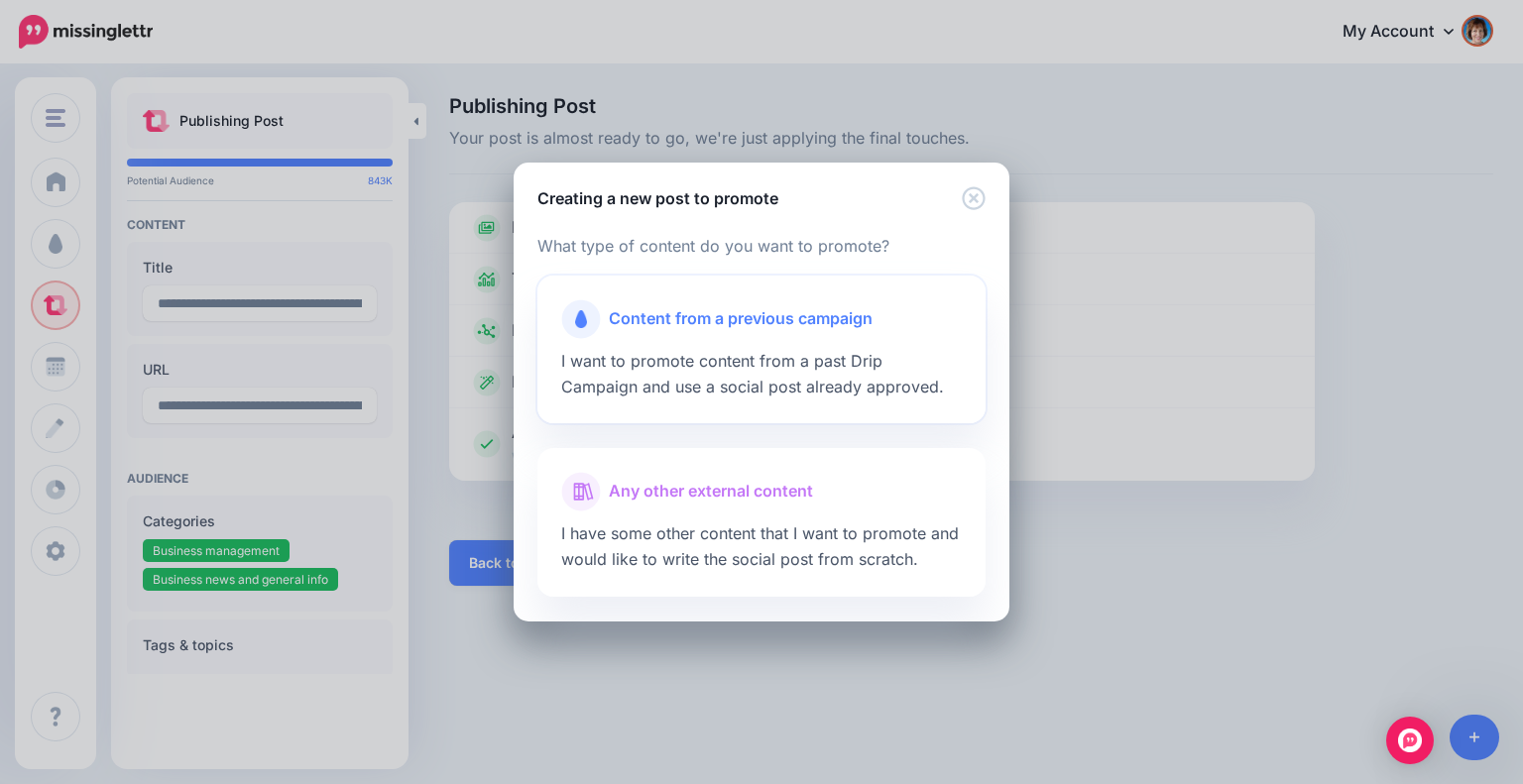 click on "Content from a previous campaign" at bounding box center (741, 319) 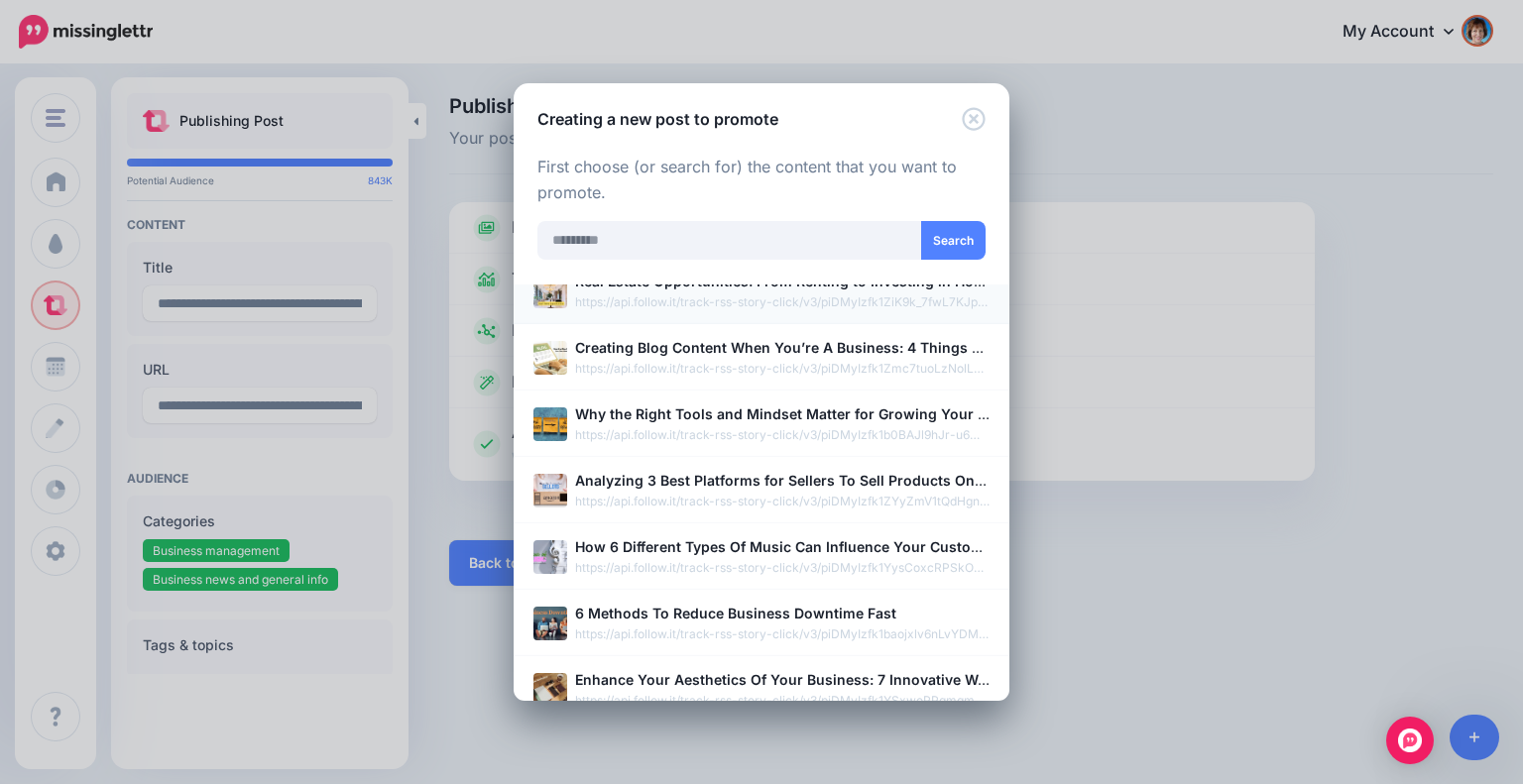 scroll, scrollTop: 330, scrollLeft: 0, axis: vertical 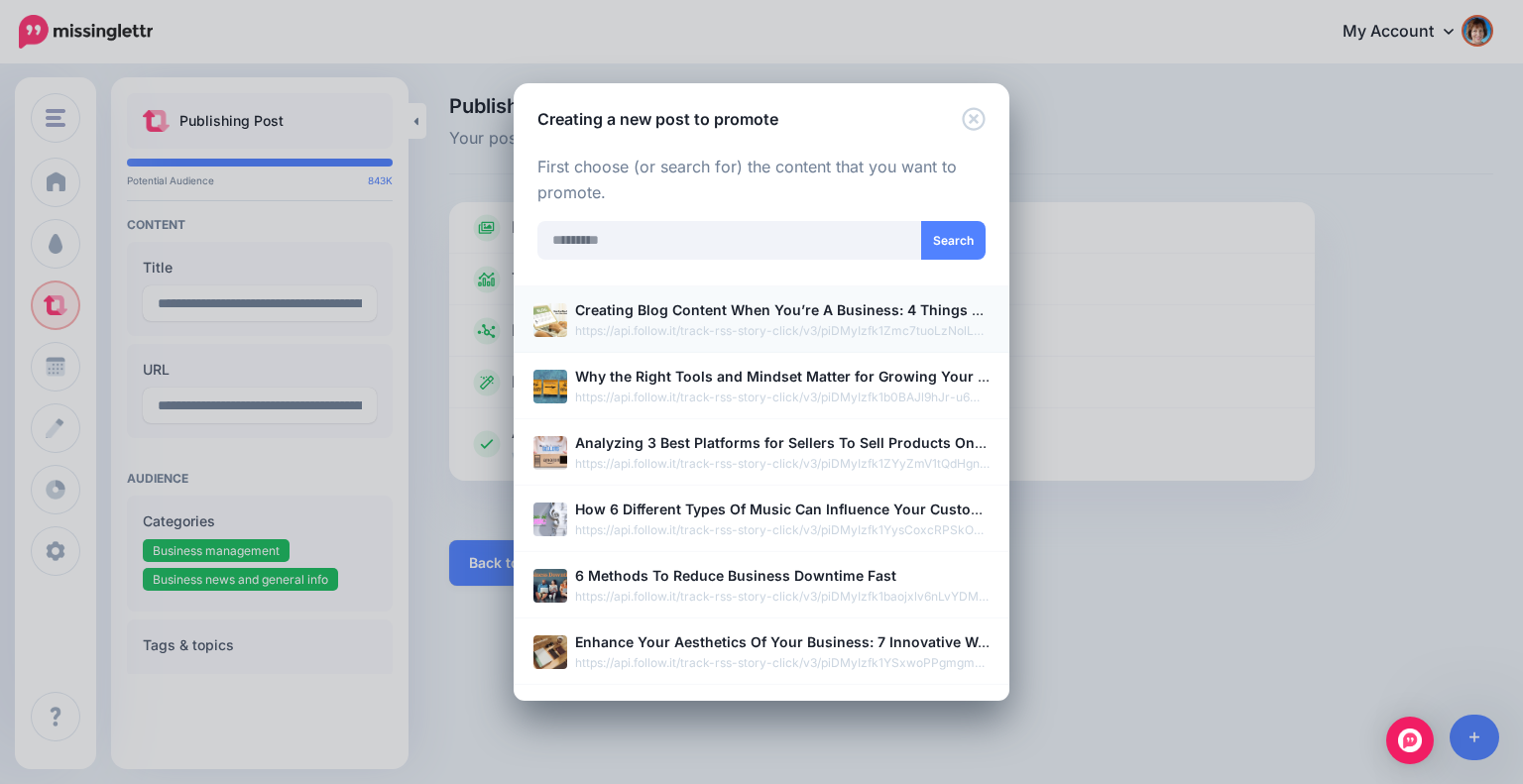click on "https://api.follow.it/track-rss-story-click/v3/piDMyIzfk1Zmc7tuoLzNolLPkkT0UC0-" at bounding box center (782, 331) 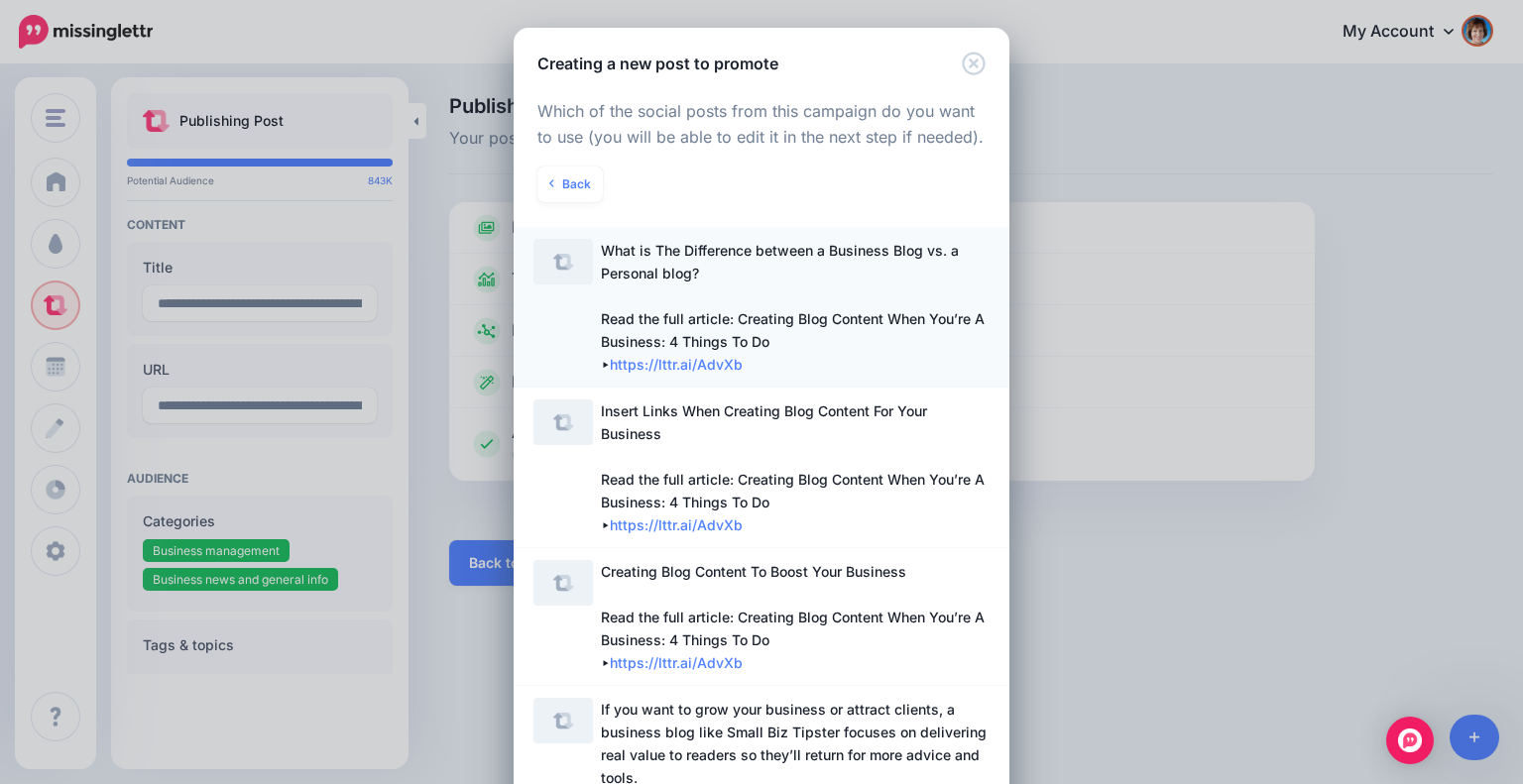 click on "What is The Difference between a Business Blog vs. a Personal blog? Read the full article: Creating Blog Content When You’re A Business: 4 Things To Do ▸  https://lttr.ai/AdvXb" at bounding box center [795, 307] 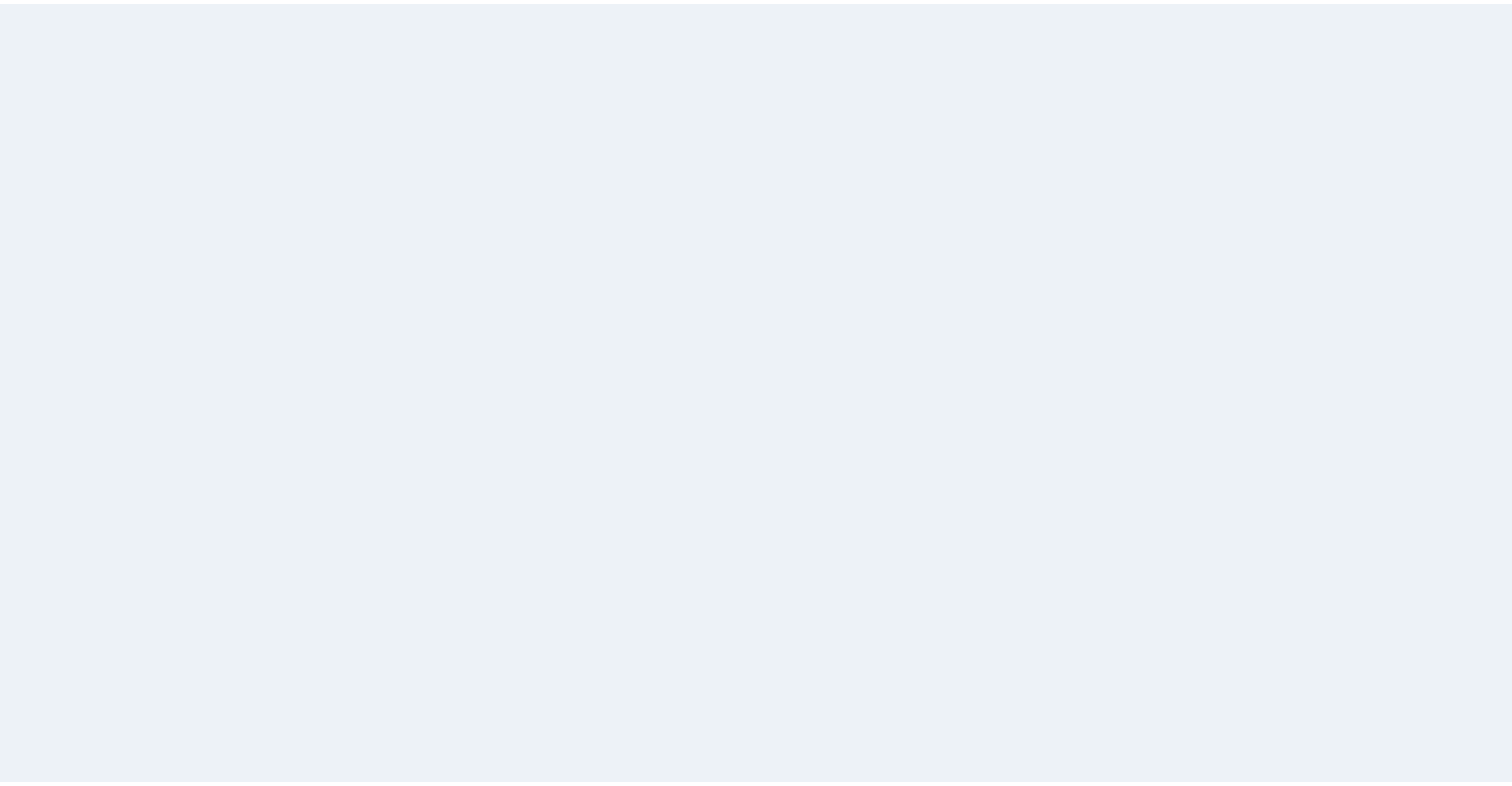 scroll, scrollTop: 0, scrollLeft: 0, axis: both 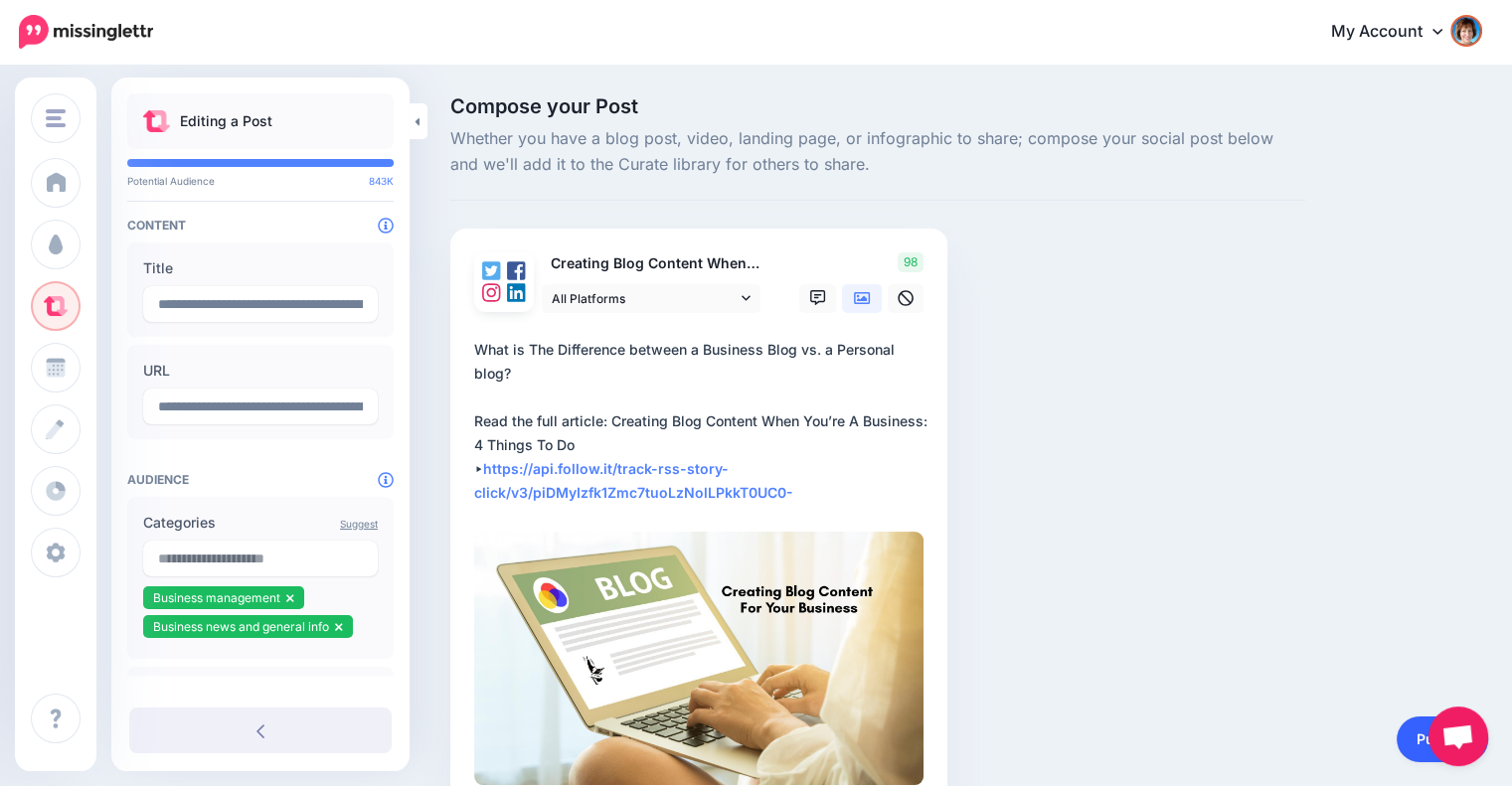 click on "Publish" at bounding box center (1442, 739) 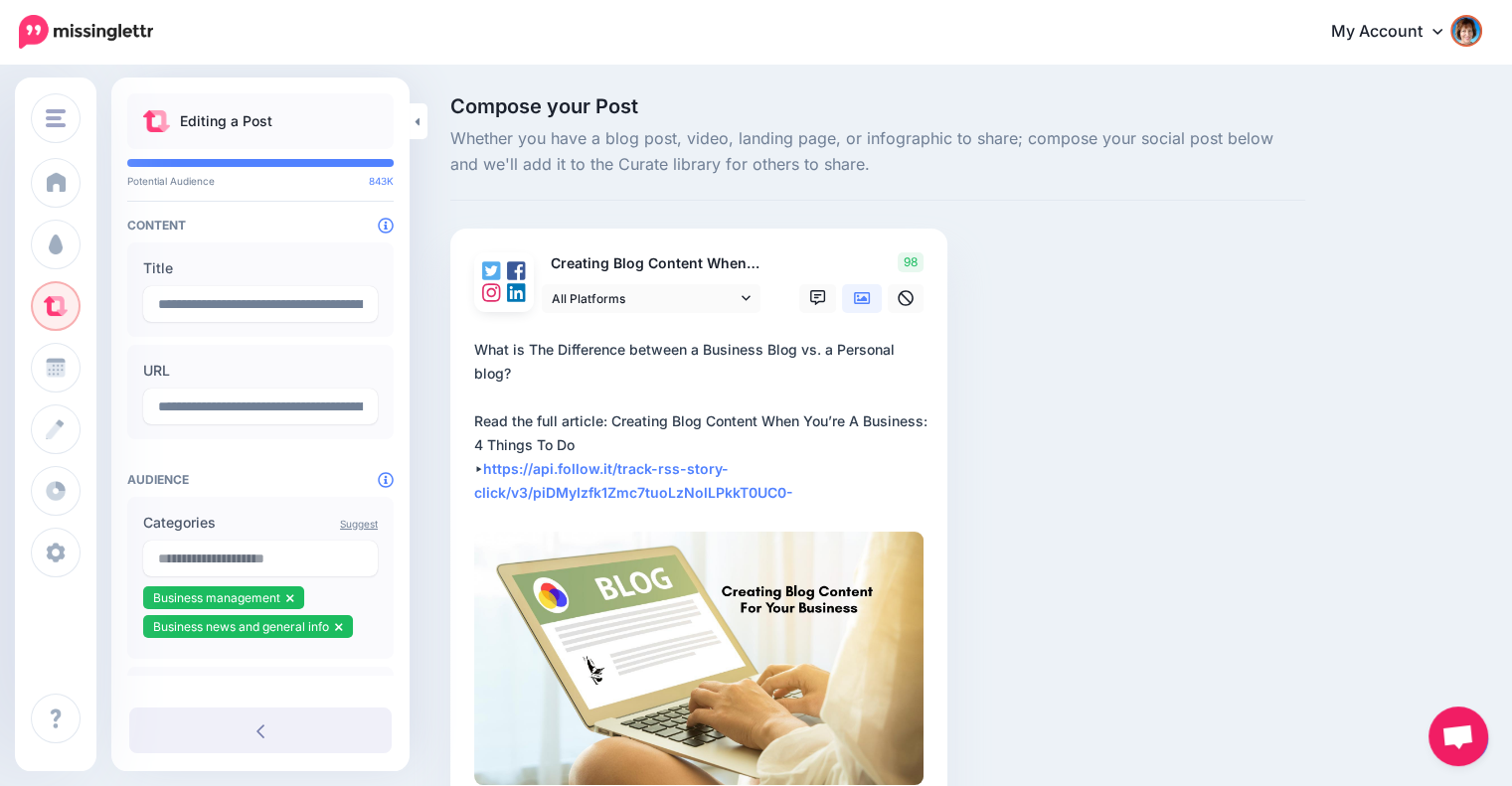 scroll, scrollTop: 111, scrollLeft: 0, axis: vertical 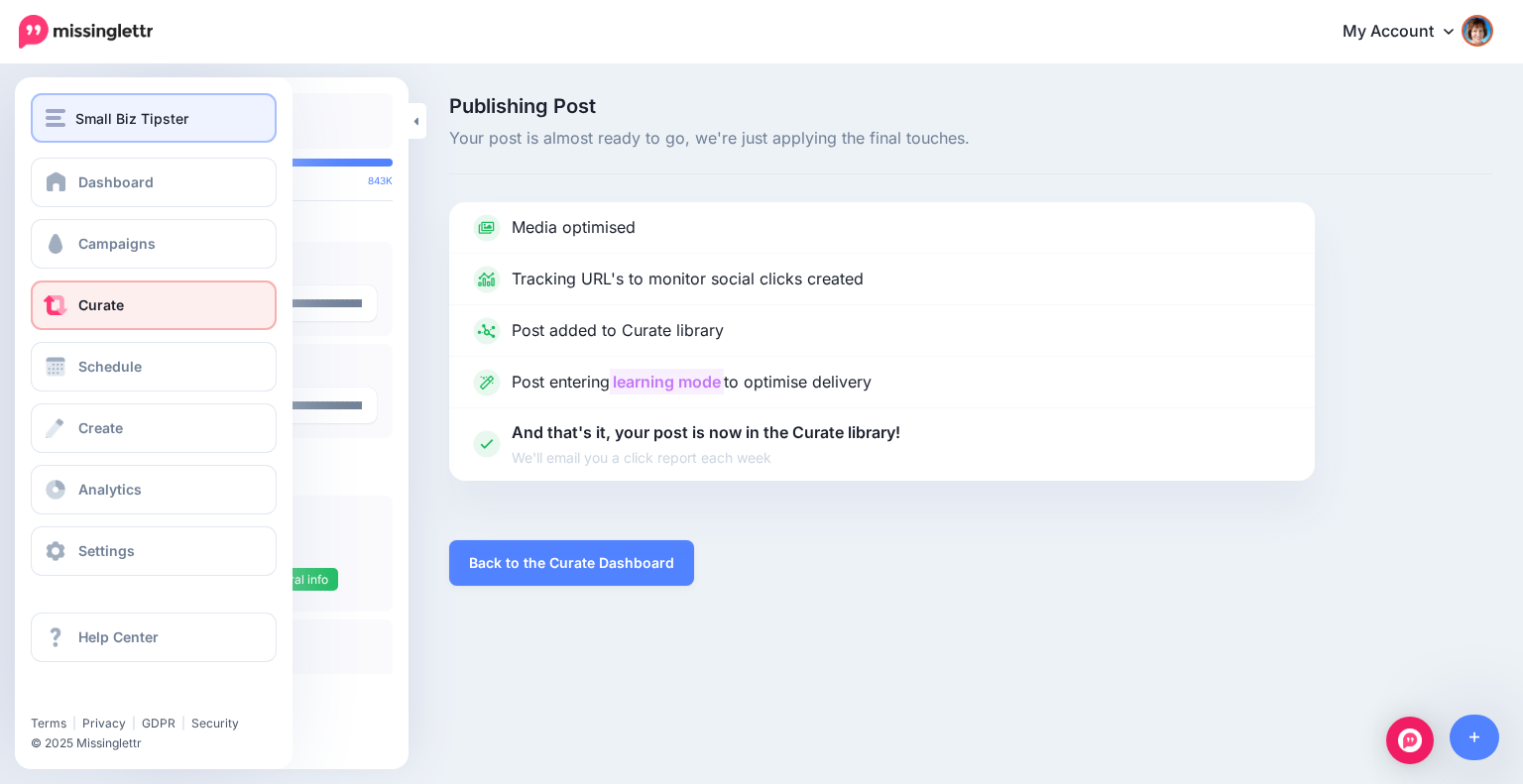 click on "Small Biz Tipster" at bounding box center [132, 118] 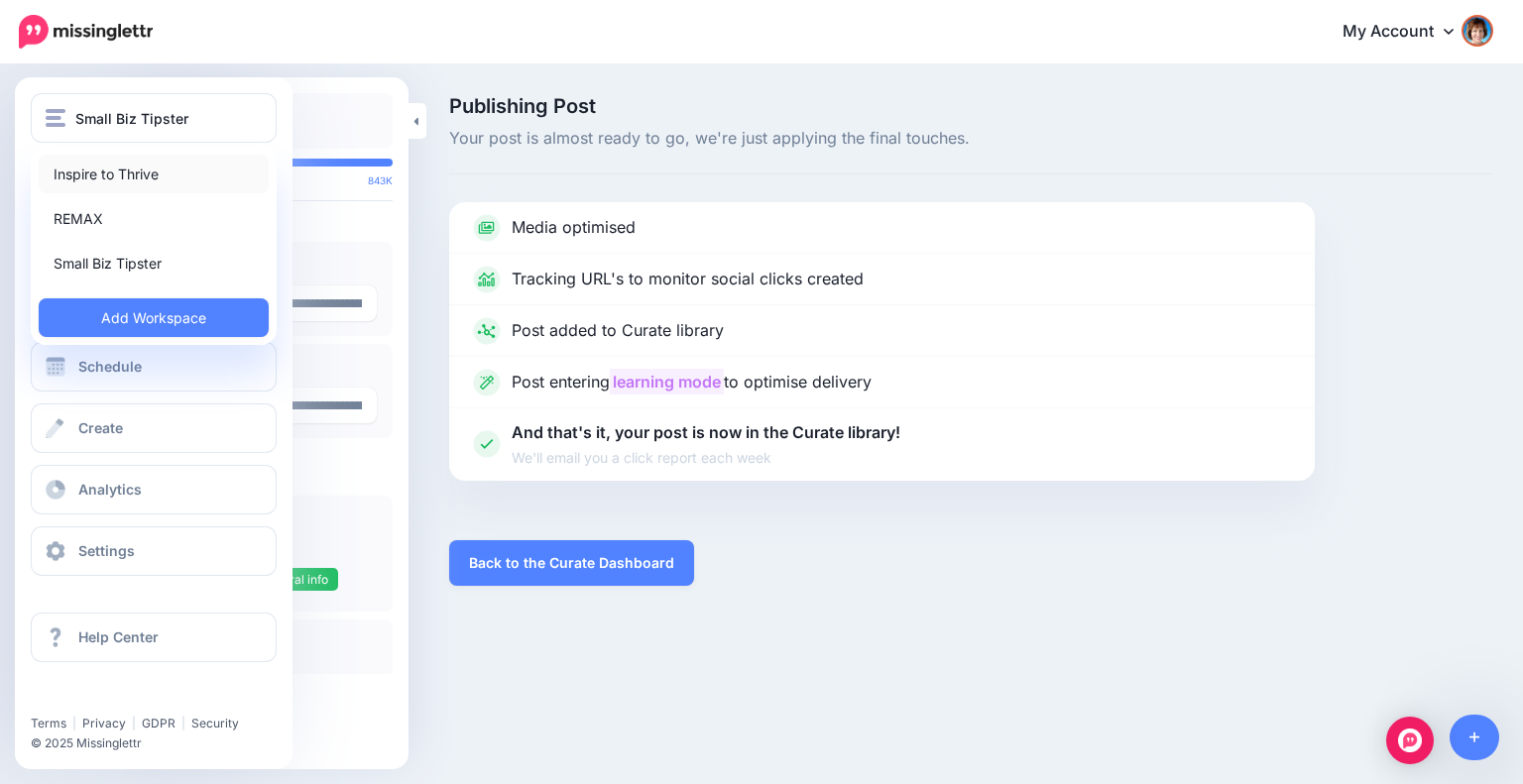 click on "Inspire to Thrive" at bounding box center [154, 173] 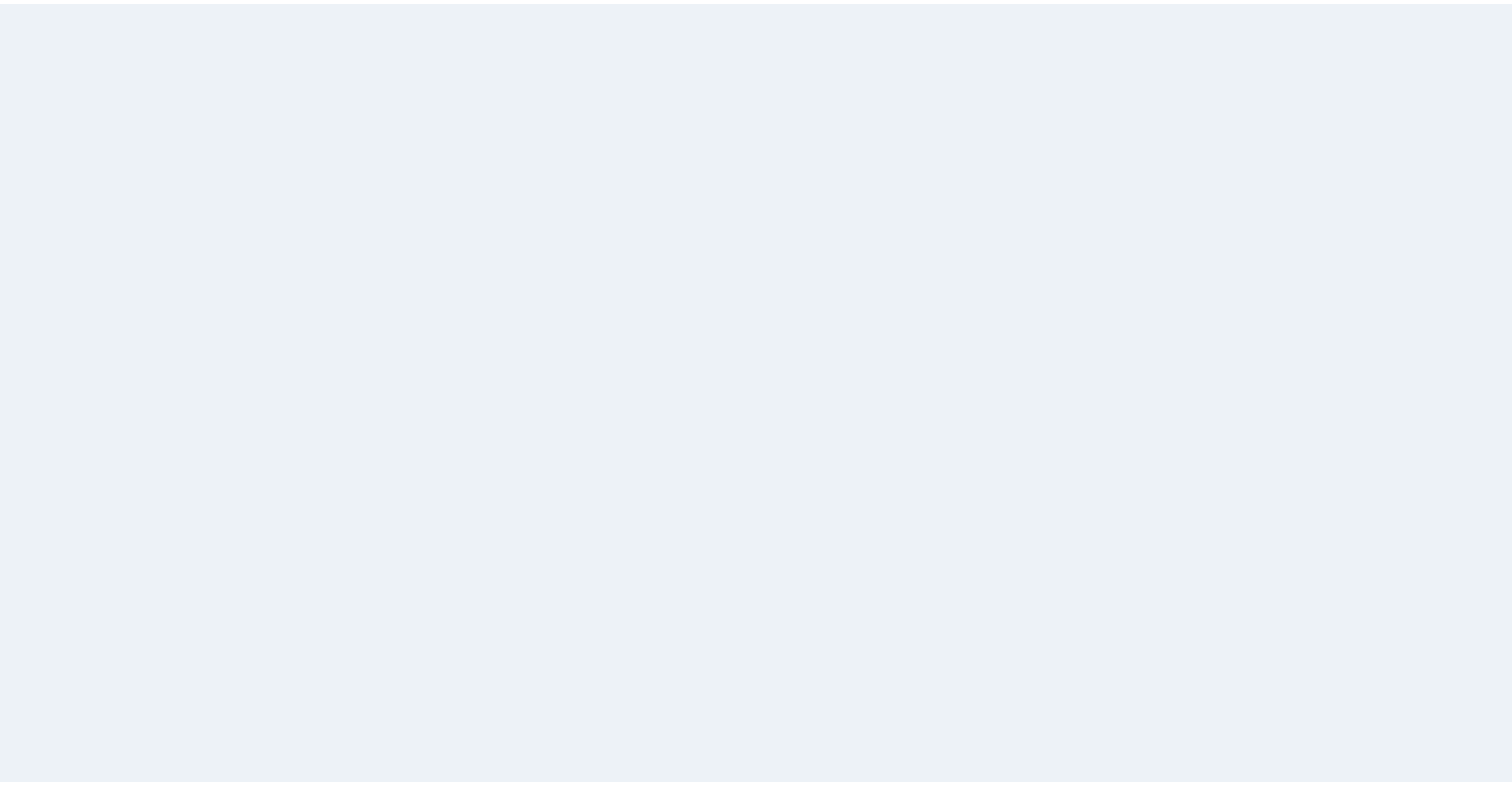 scroll, scrollTop: 0, scrollLeft: 0, axis: both 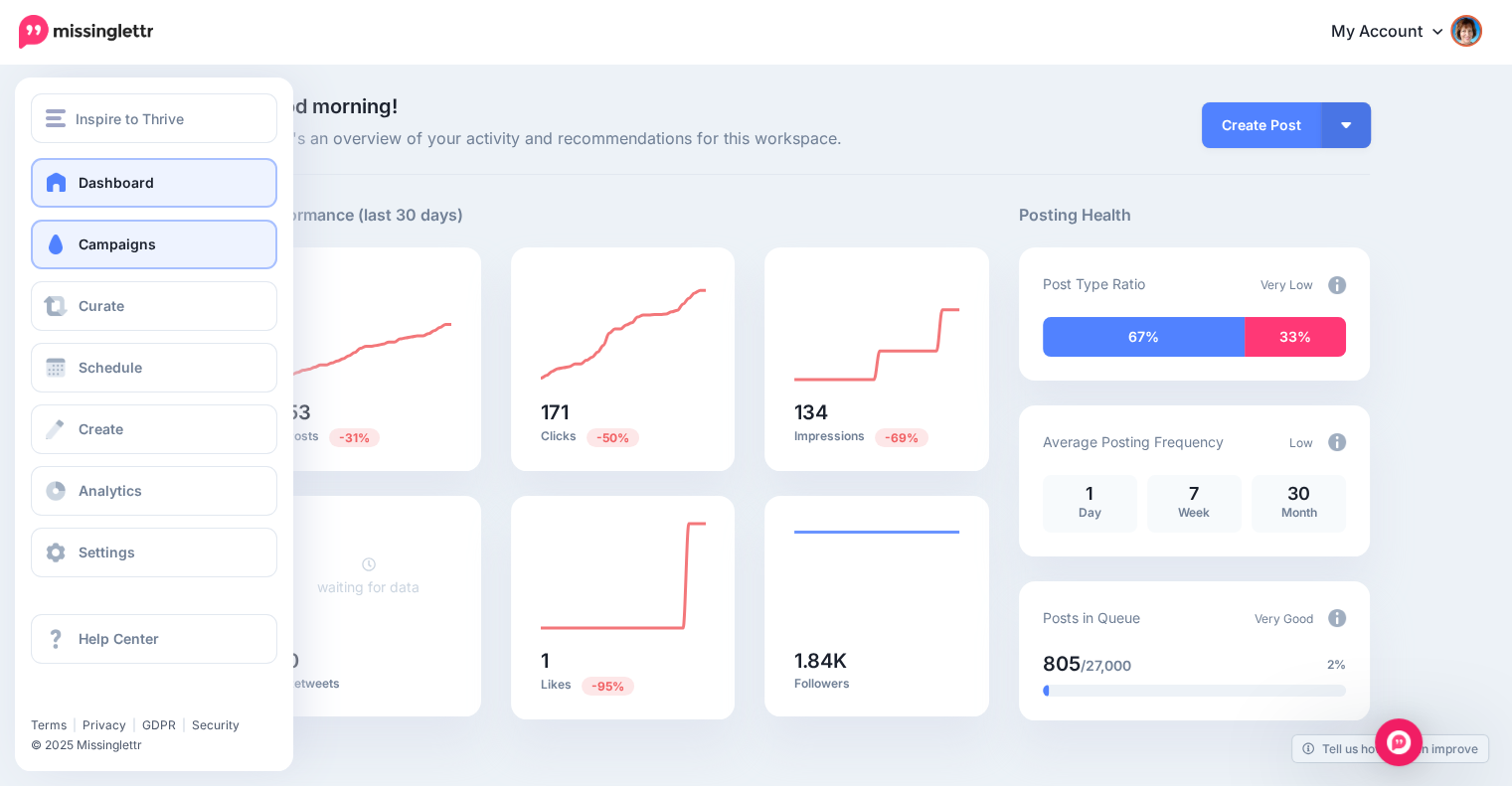 click on "Campaigns" at bounding box center (117, 243) 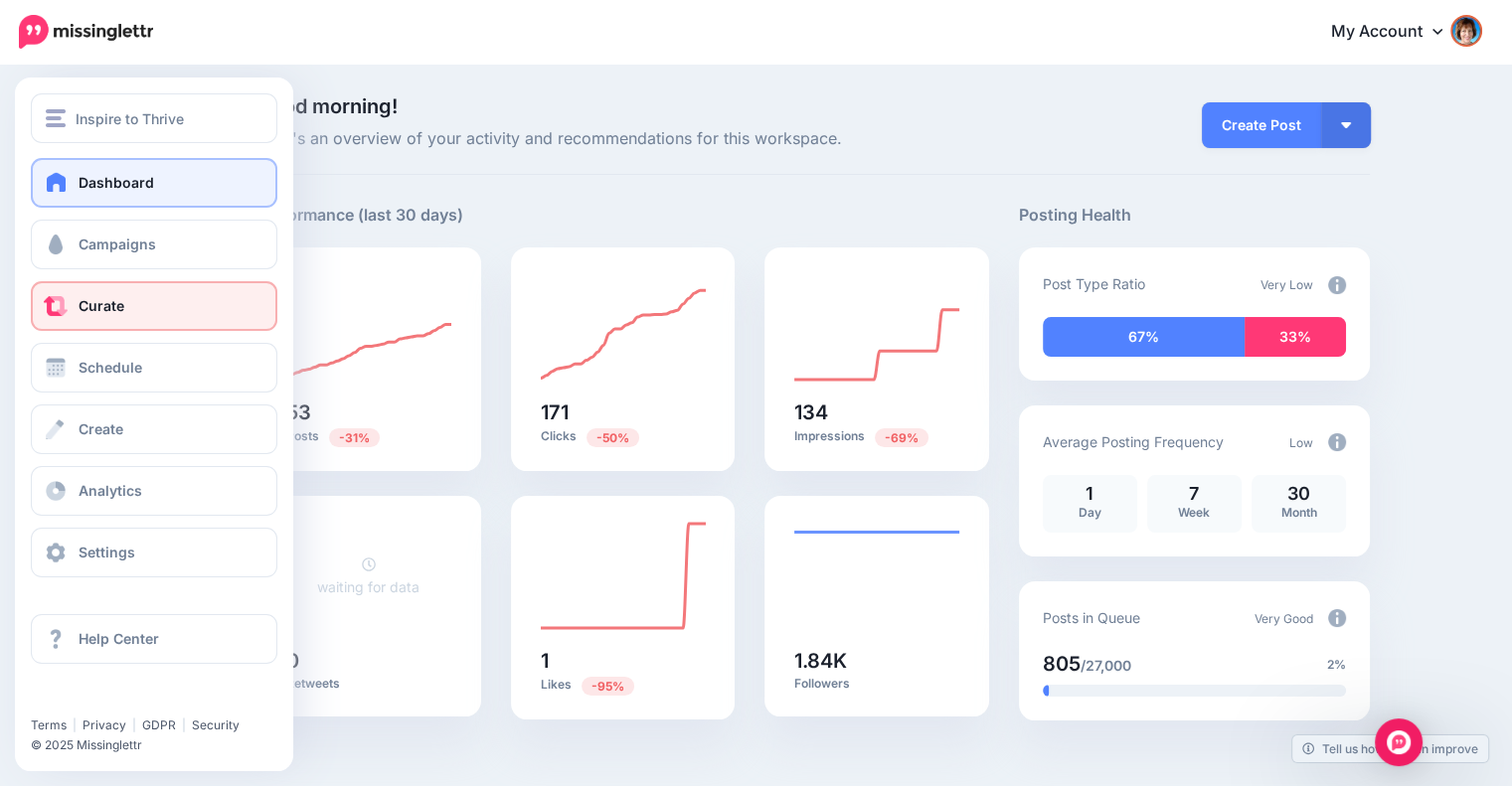 click on "Dashboard
Campaigns
Curate
Schedule
Create
Analytics
Settings
Facebook Community
Help Center" at bounding box center [154, 368] 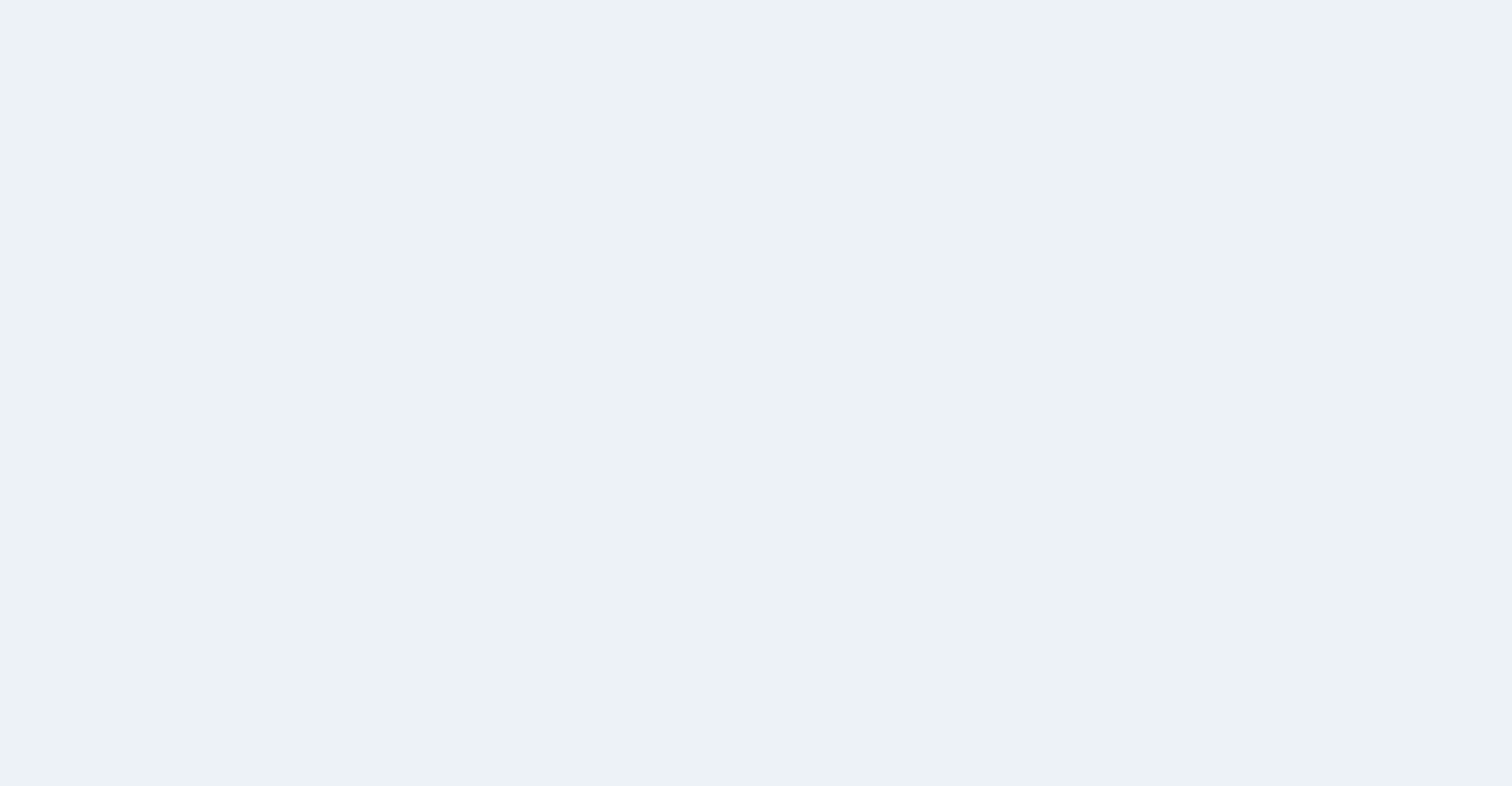 scroll, scrollTop: 0, scrollLeft: 0, axis: both 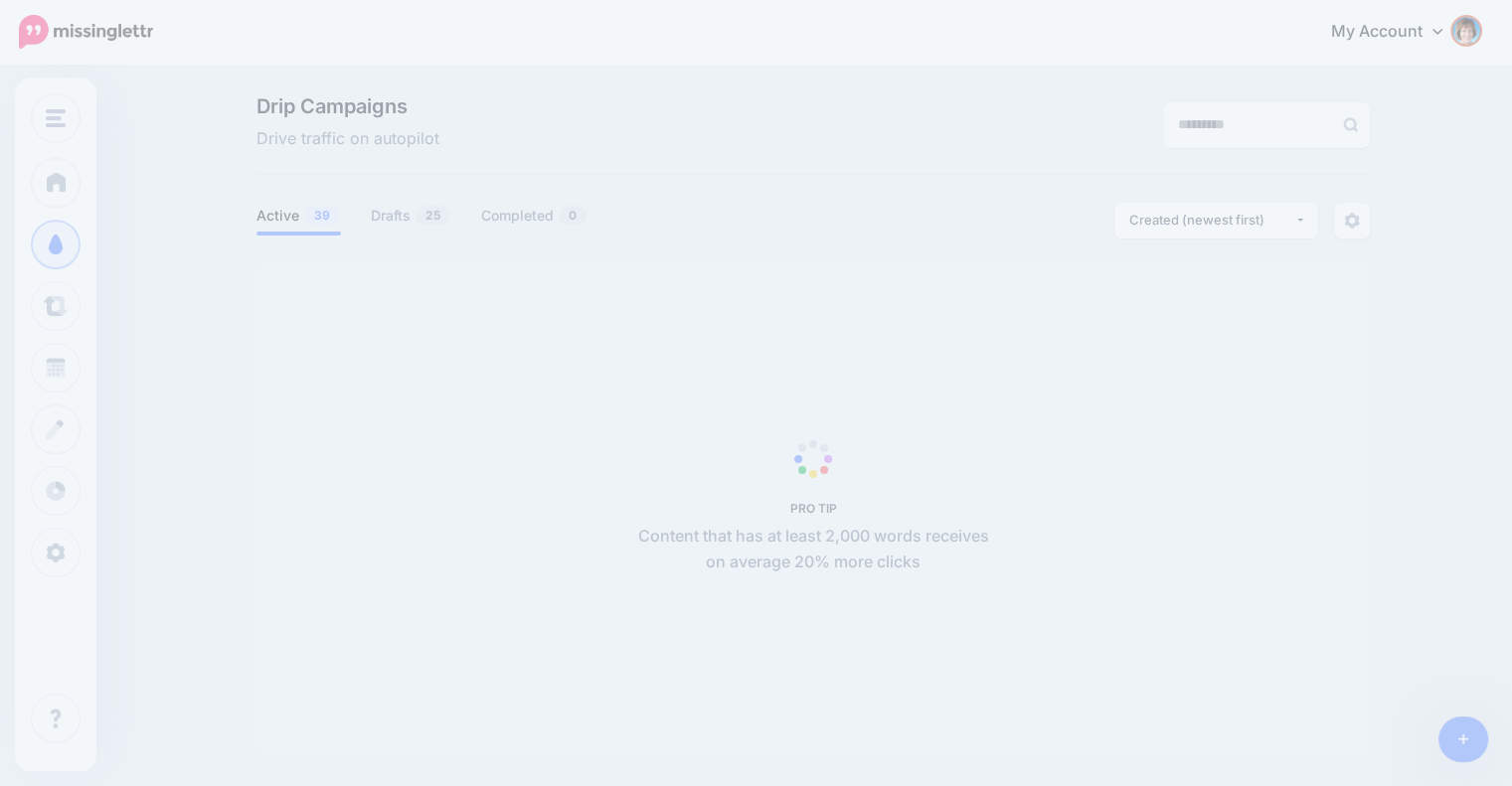 click on "Drip Campaigns
Drive traffic on autopilot
Active  39
25 0" at bounding box center (756, 434) 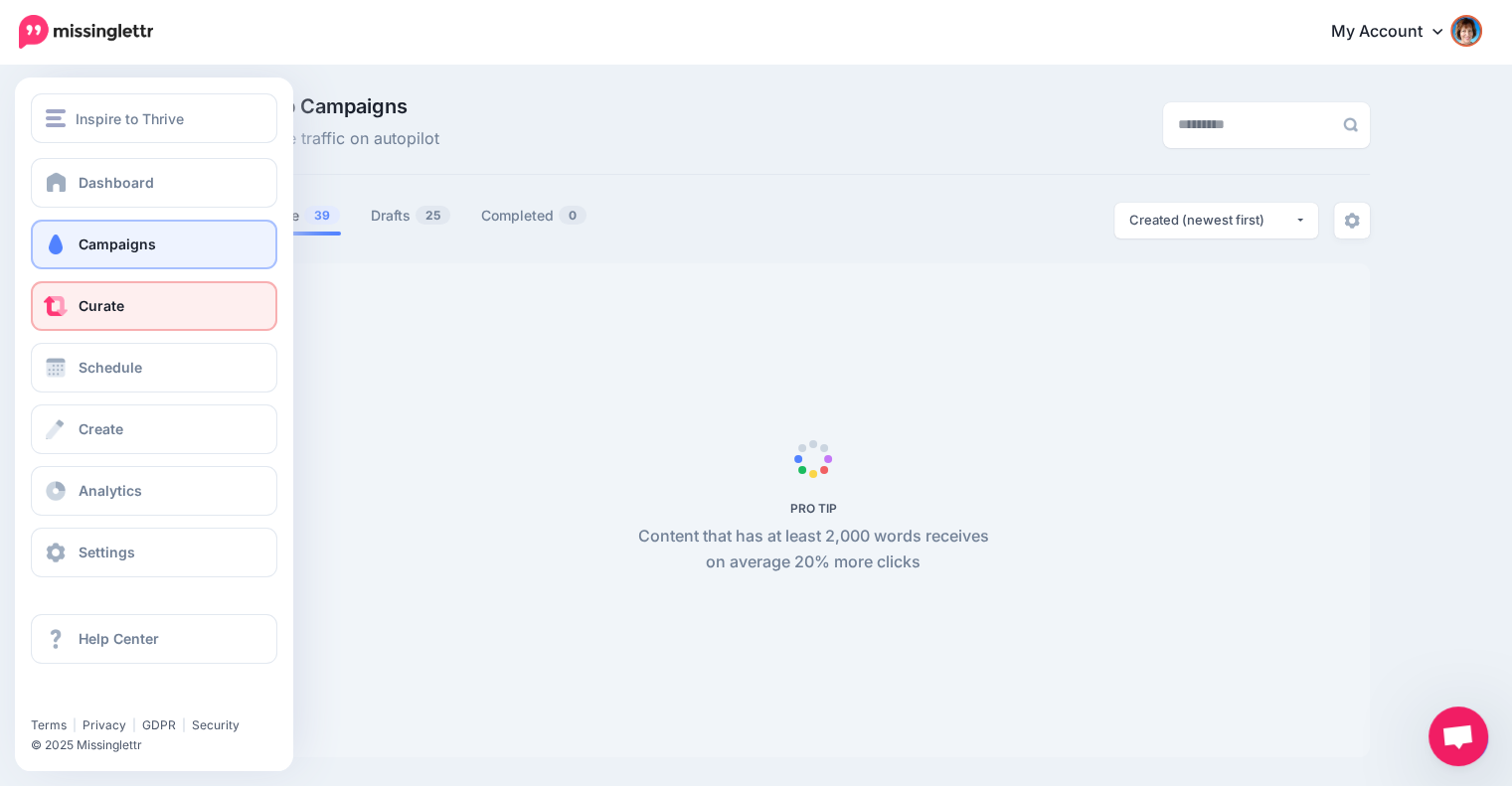 click on "Curate" at bounding box center (154, 306) 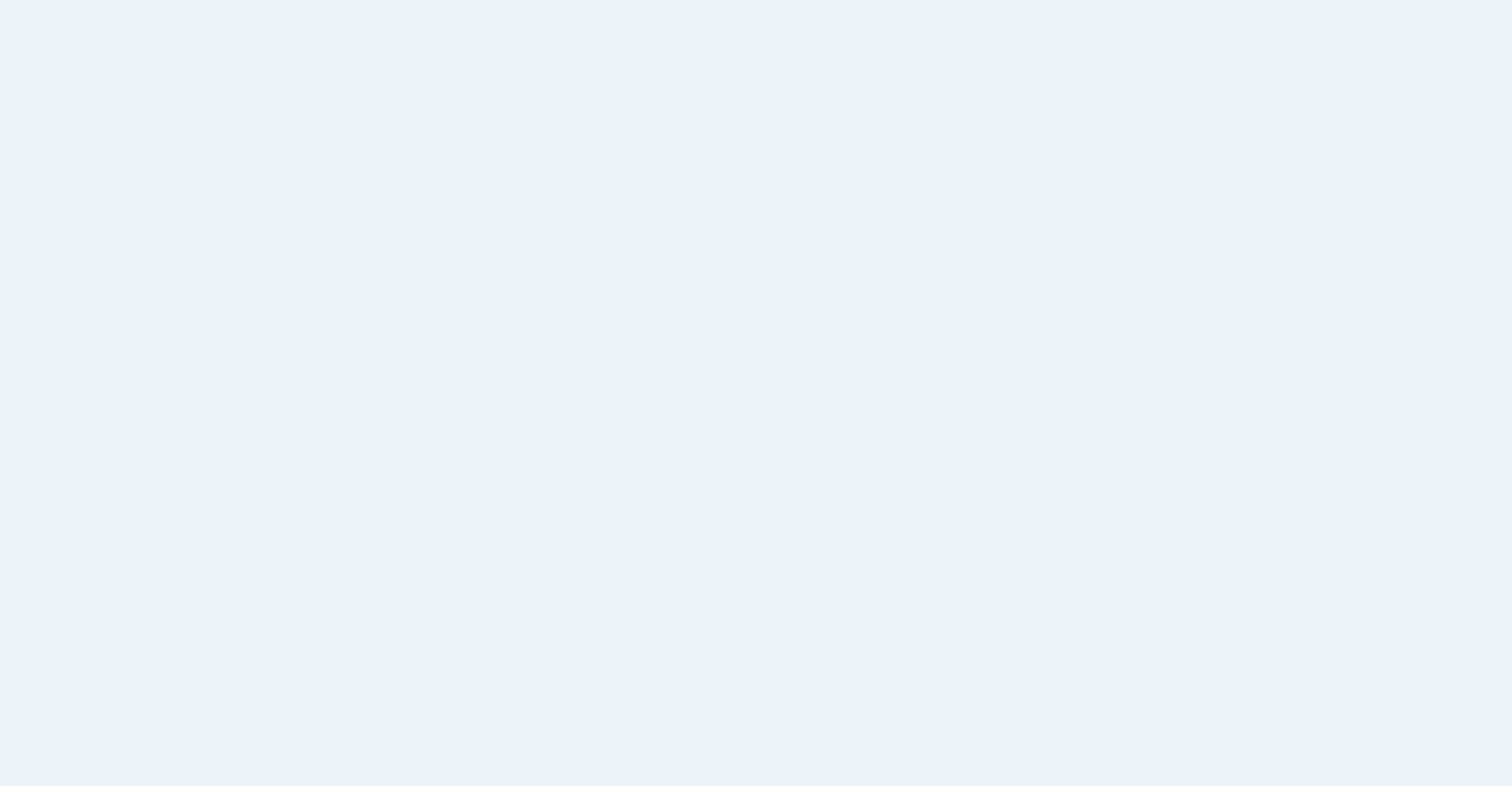 scroll, scrollTop: 0, scrollLeft: 0, axis: both 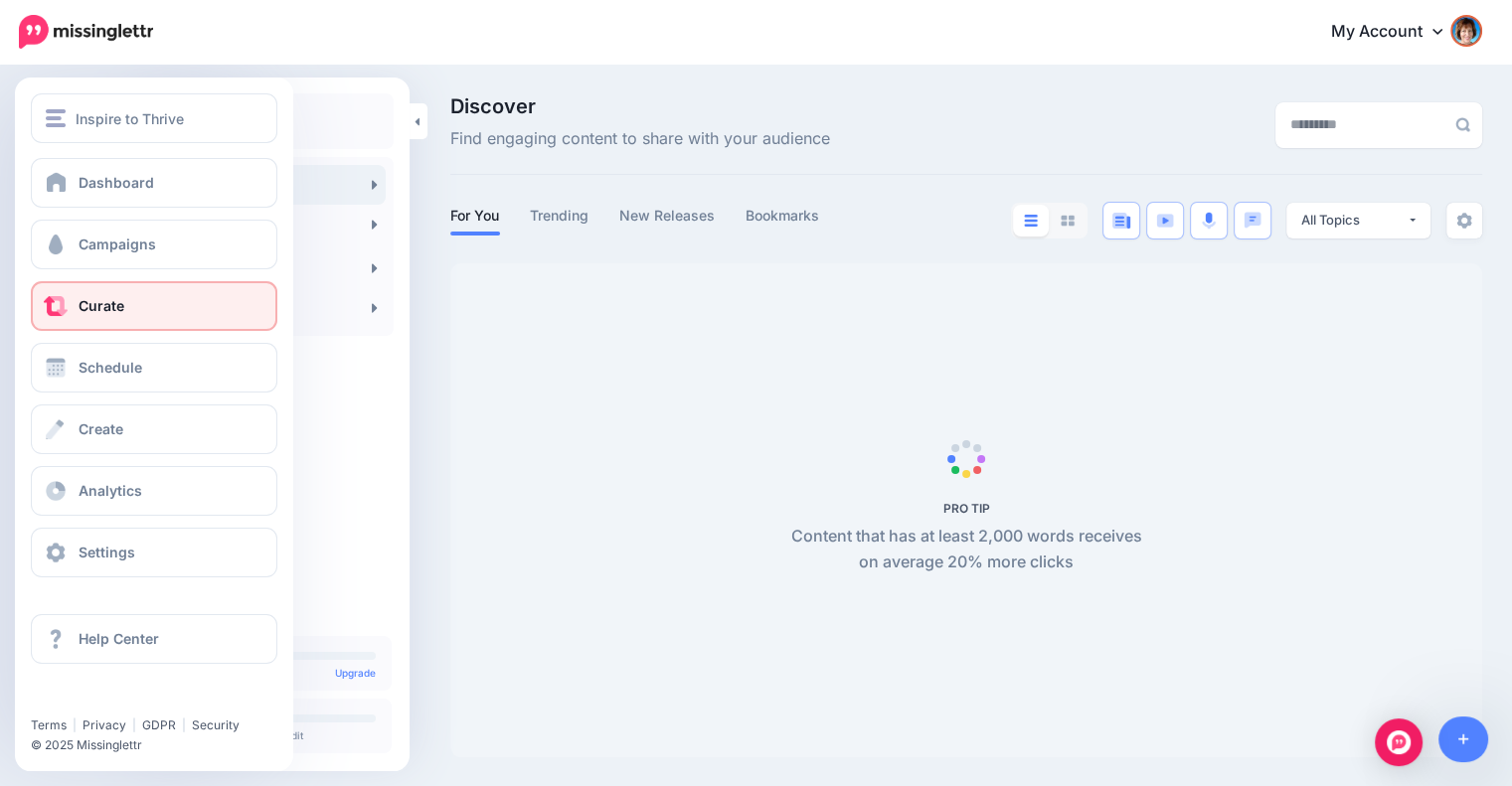 click on "Curate" at bounding box center (154, 306) 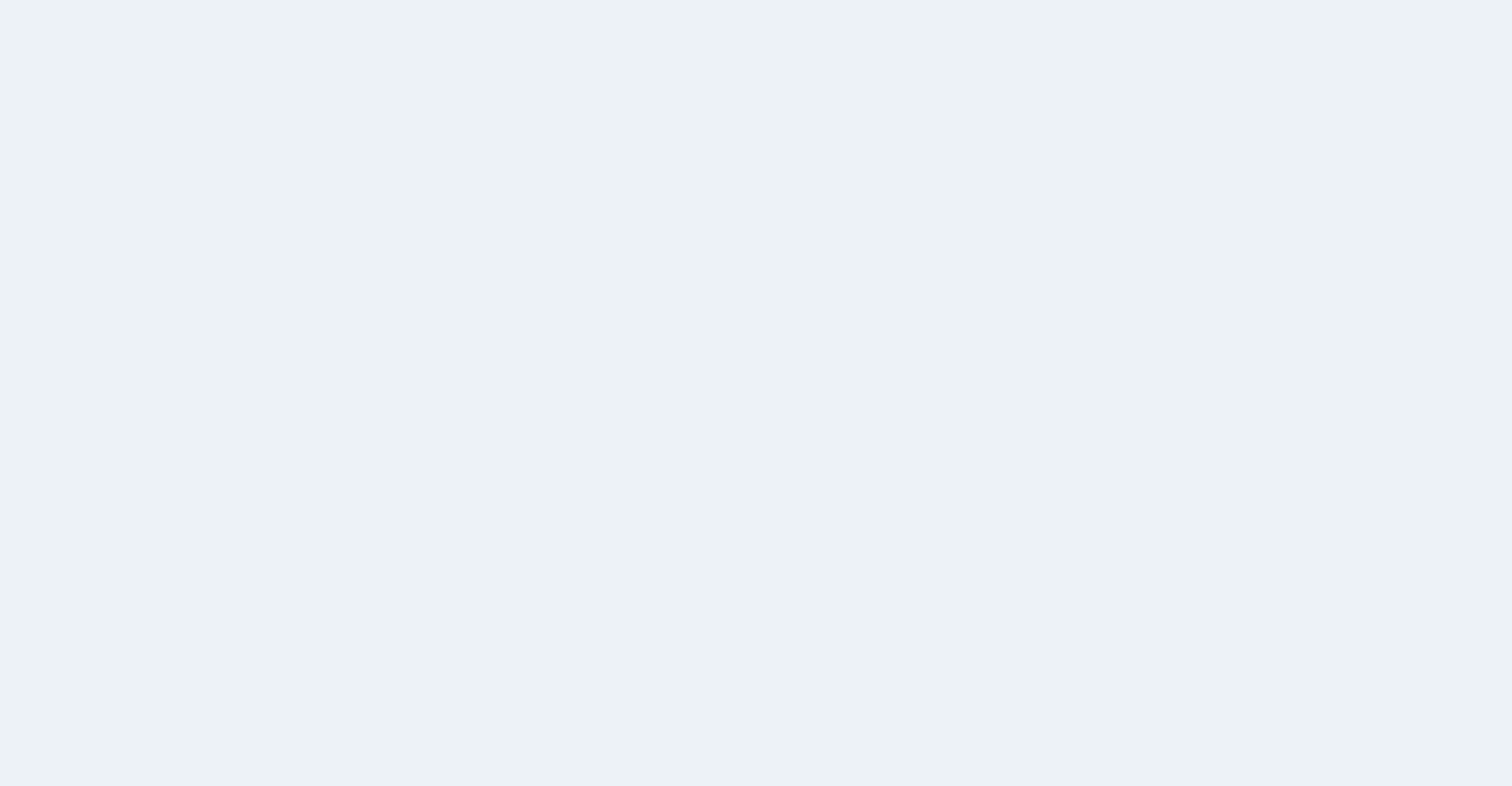 scroll, scrollTop: 0, scrollLeft: 0, axis: both 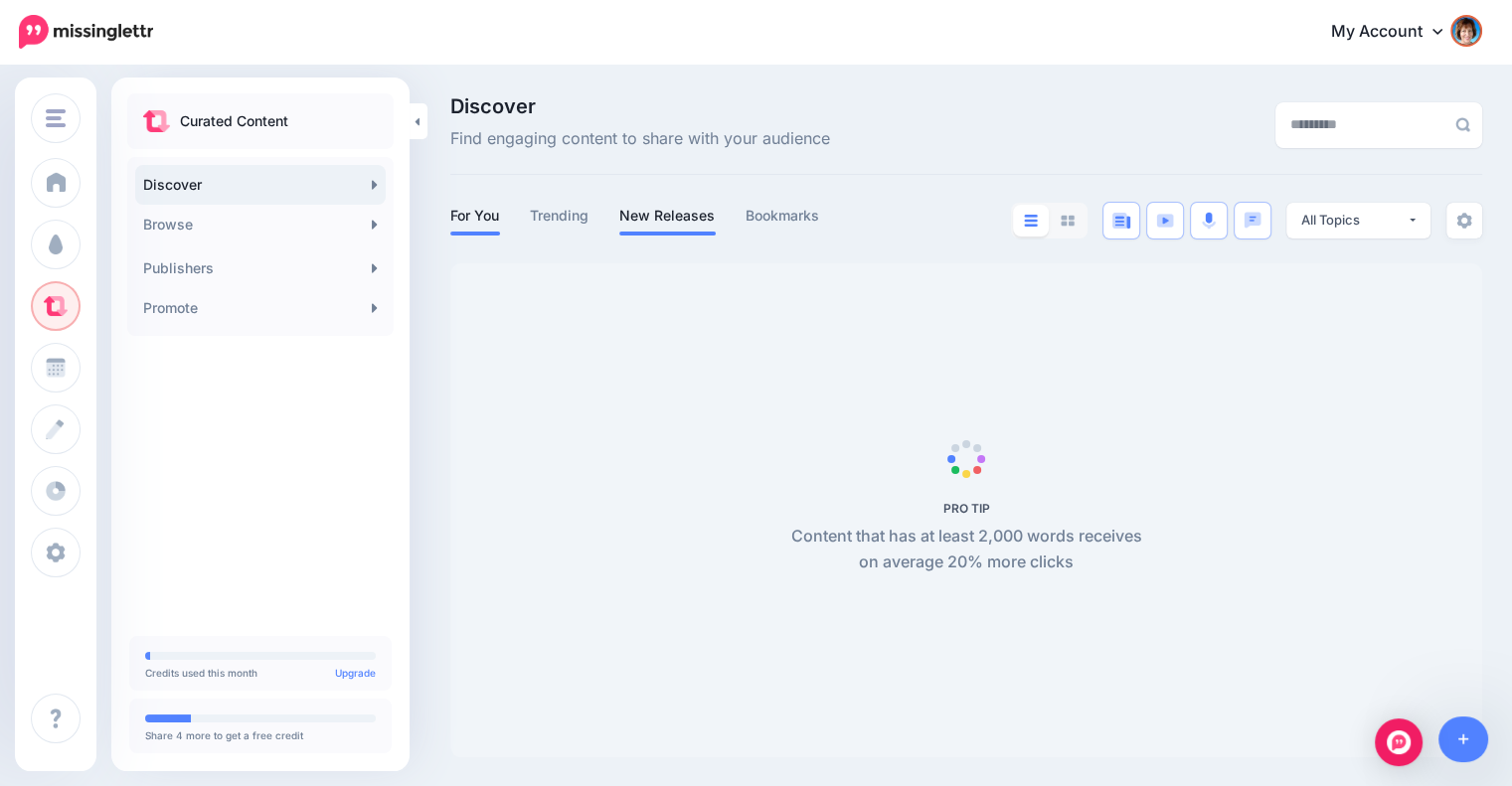 click on "New Releases" at bounding box center (667, 216) 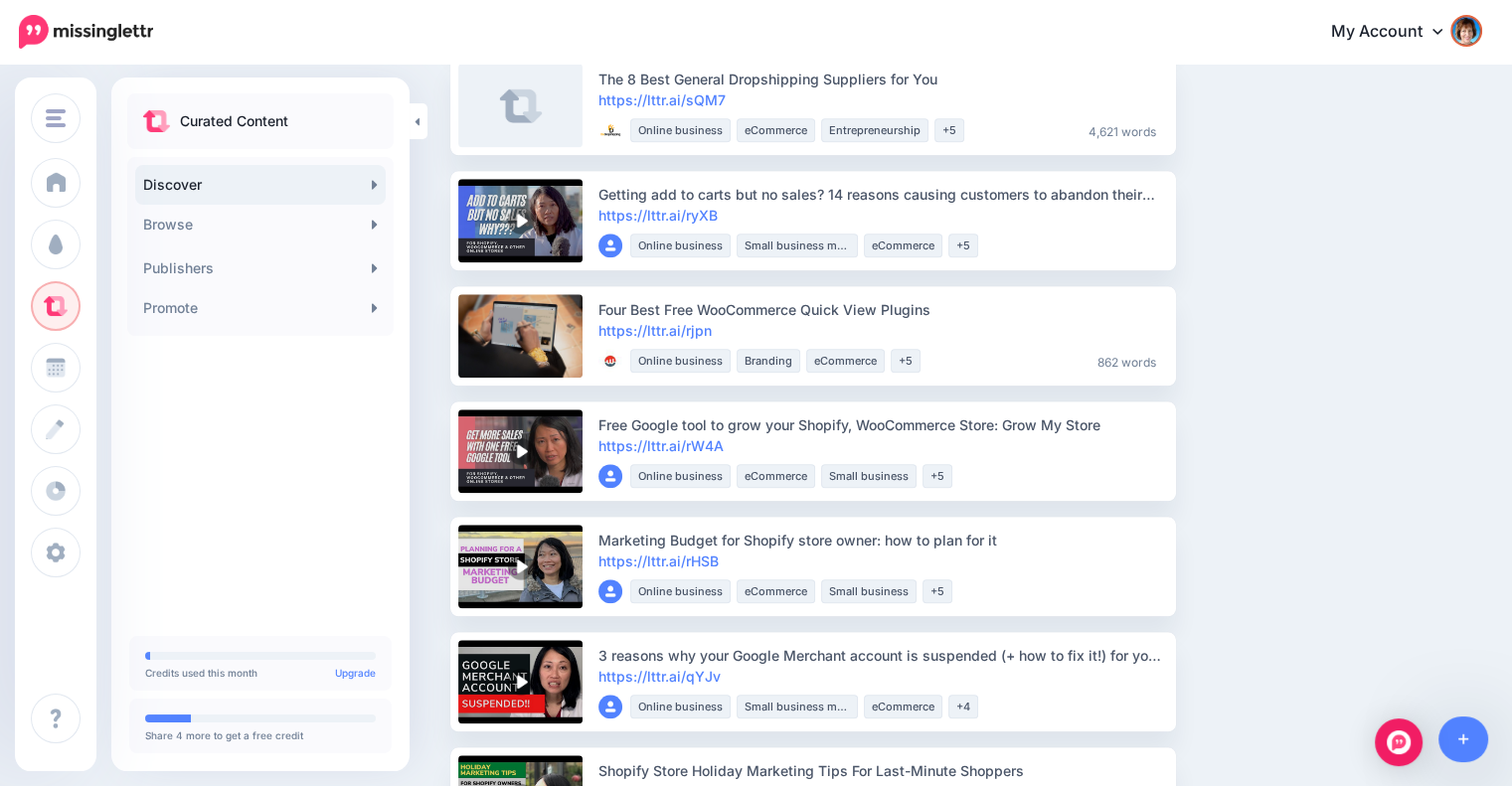 scroll, scrollTop: 2352, scrollLeft: 0, axis: vertical 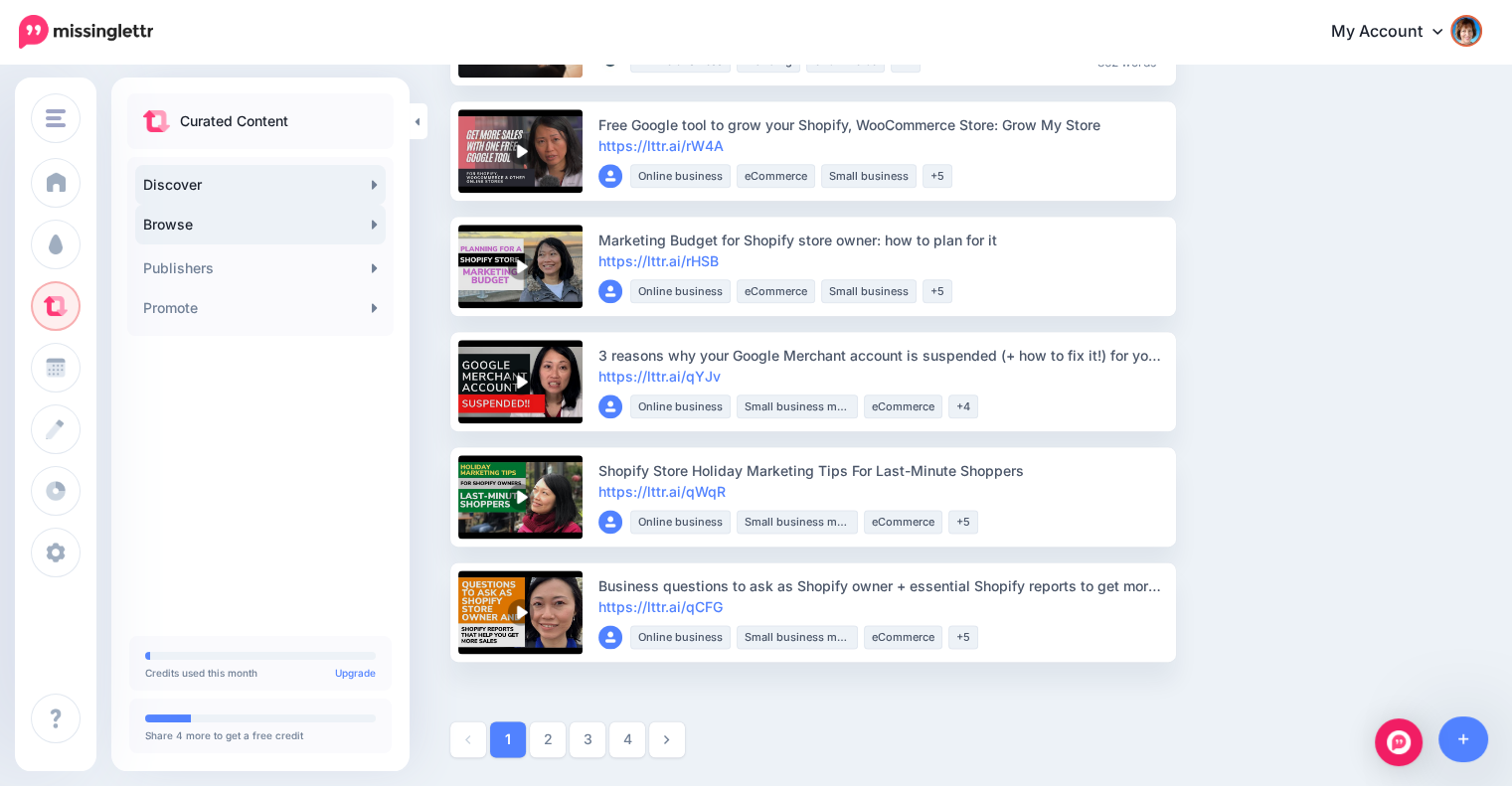 click on "Browse" at bounding box center (260, 225) 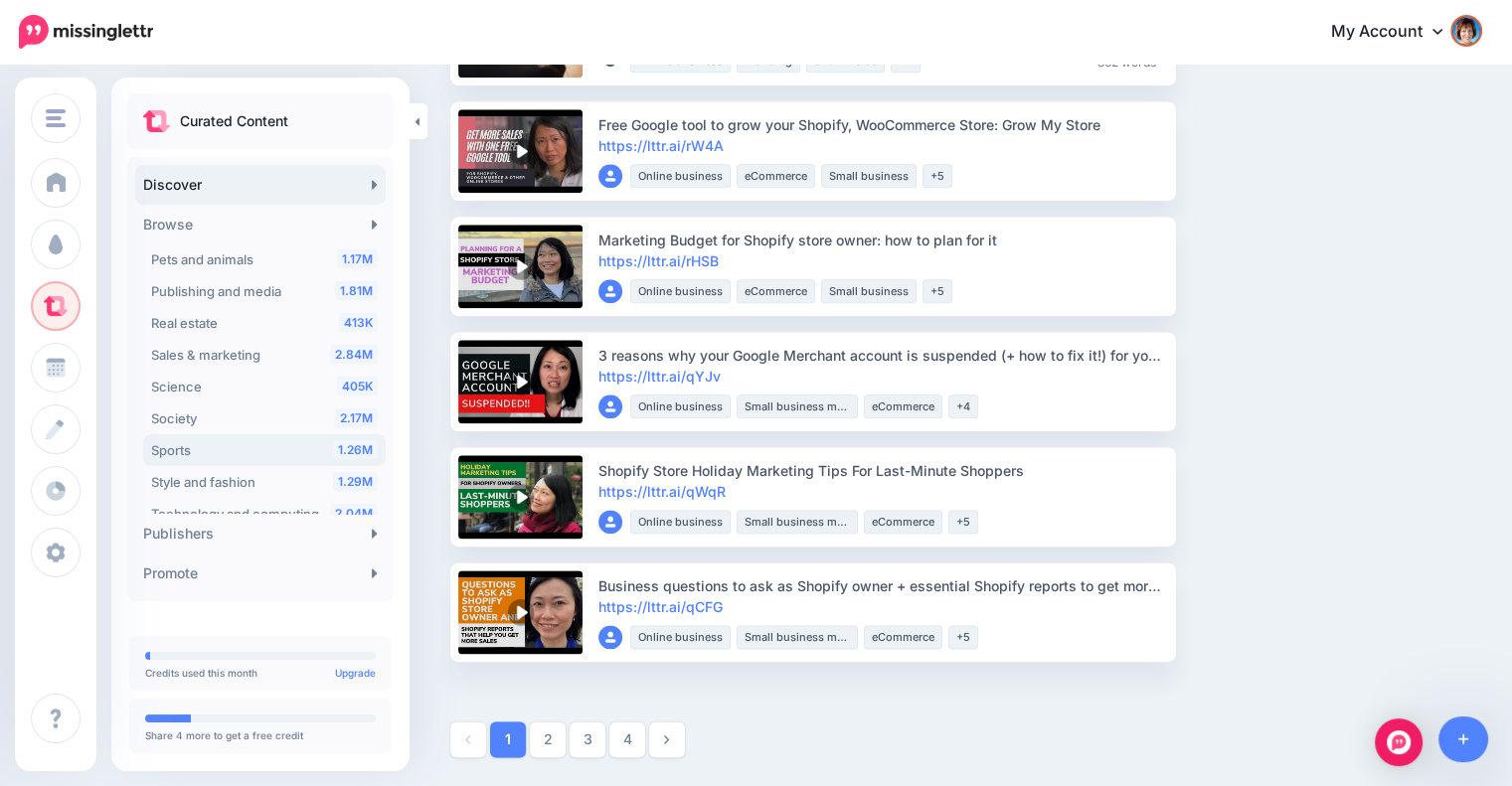 scroll, scrollTop: 586, scrollLeft: 0, axis: vertical 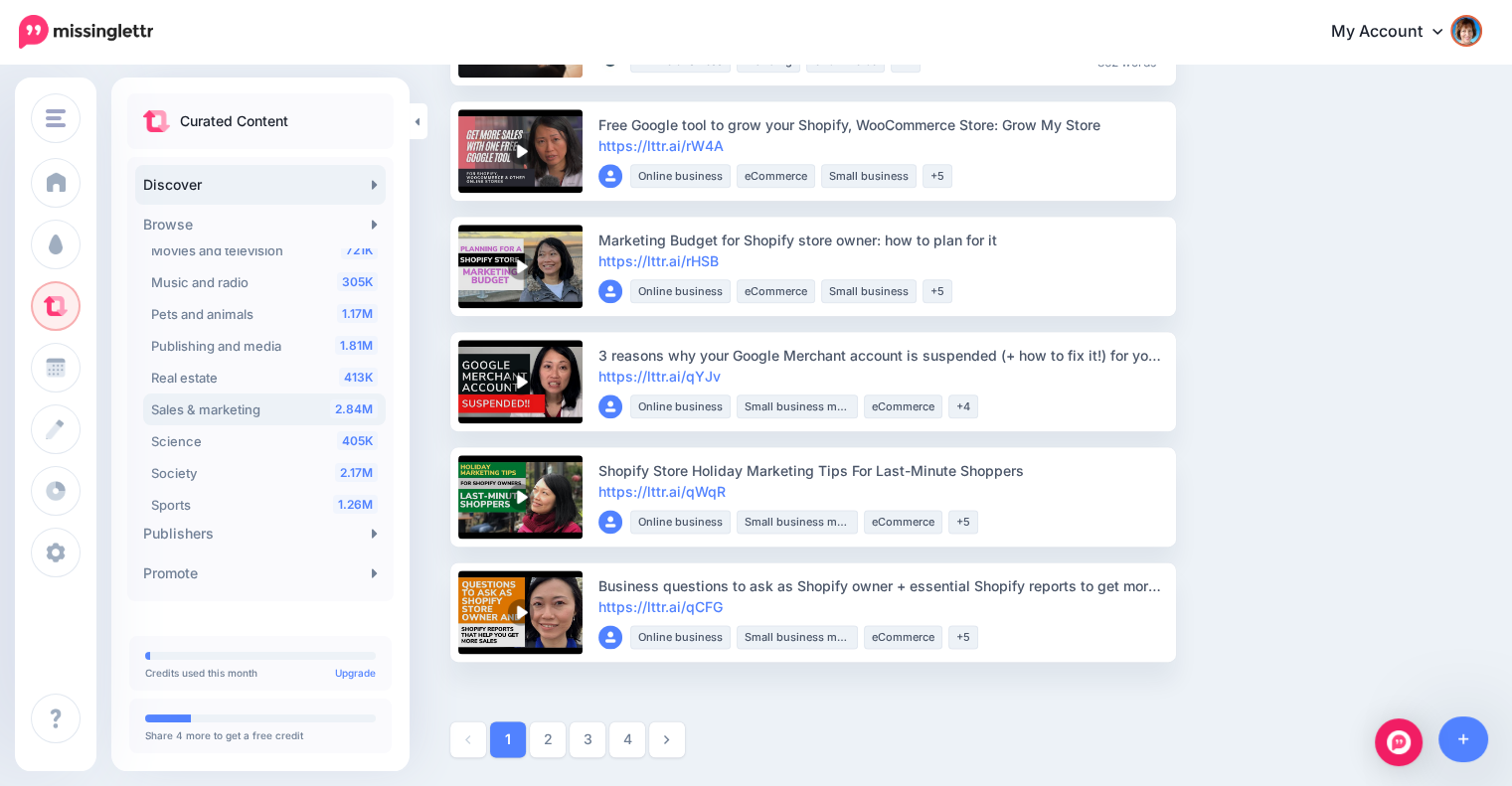 click on "Sales & marketing" at bounding box center (206, 409) 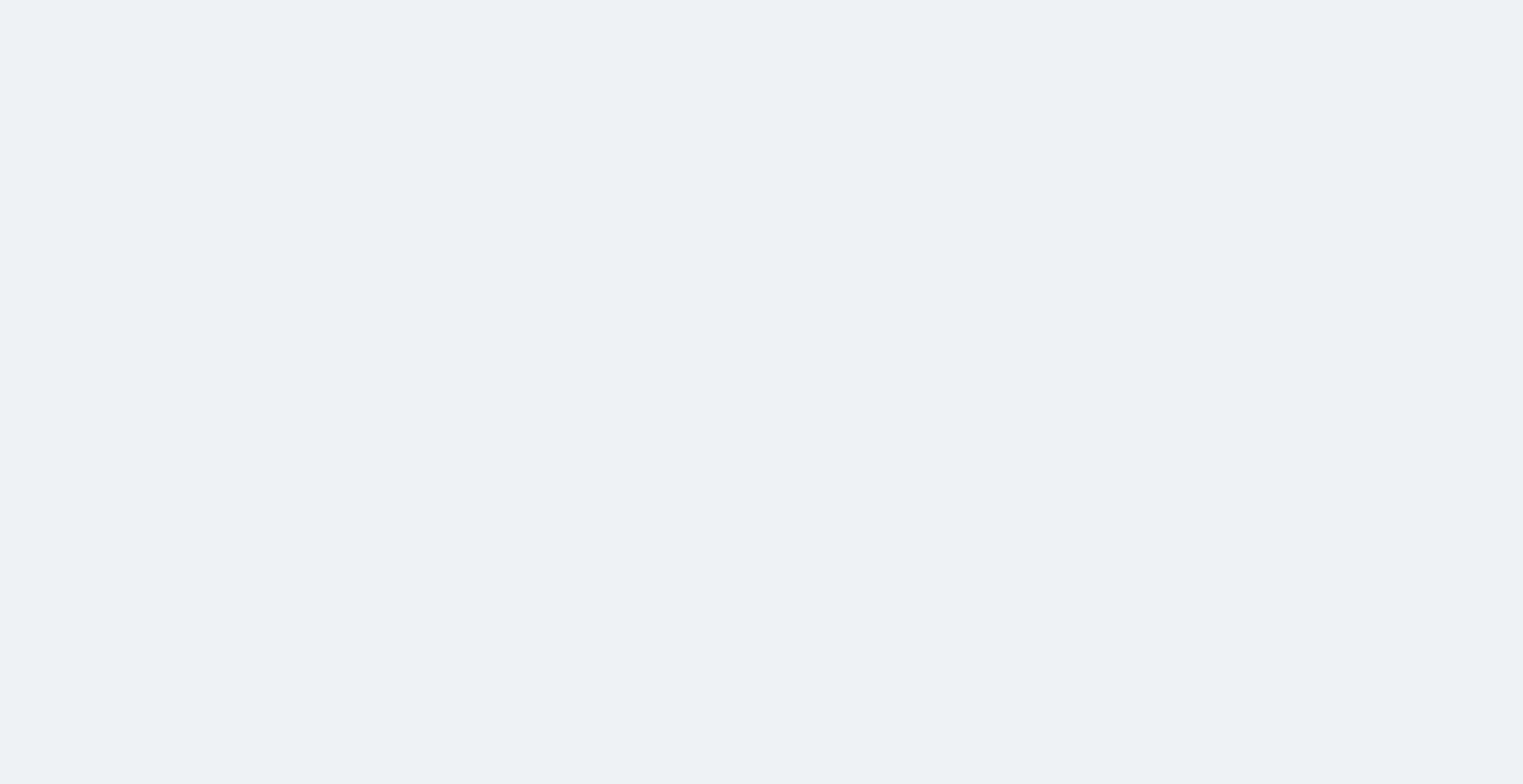 scroll, scrollTop: 0, scrollLeft: 0, axis: both 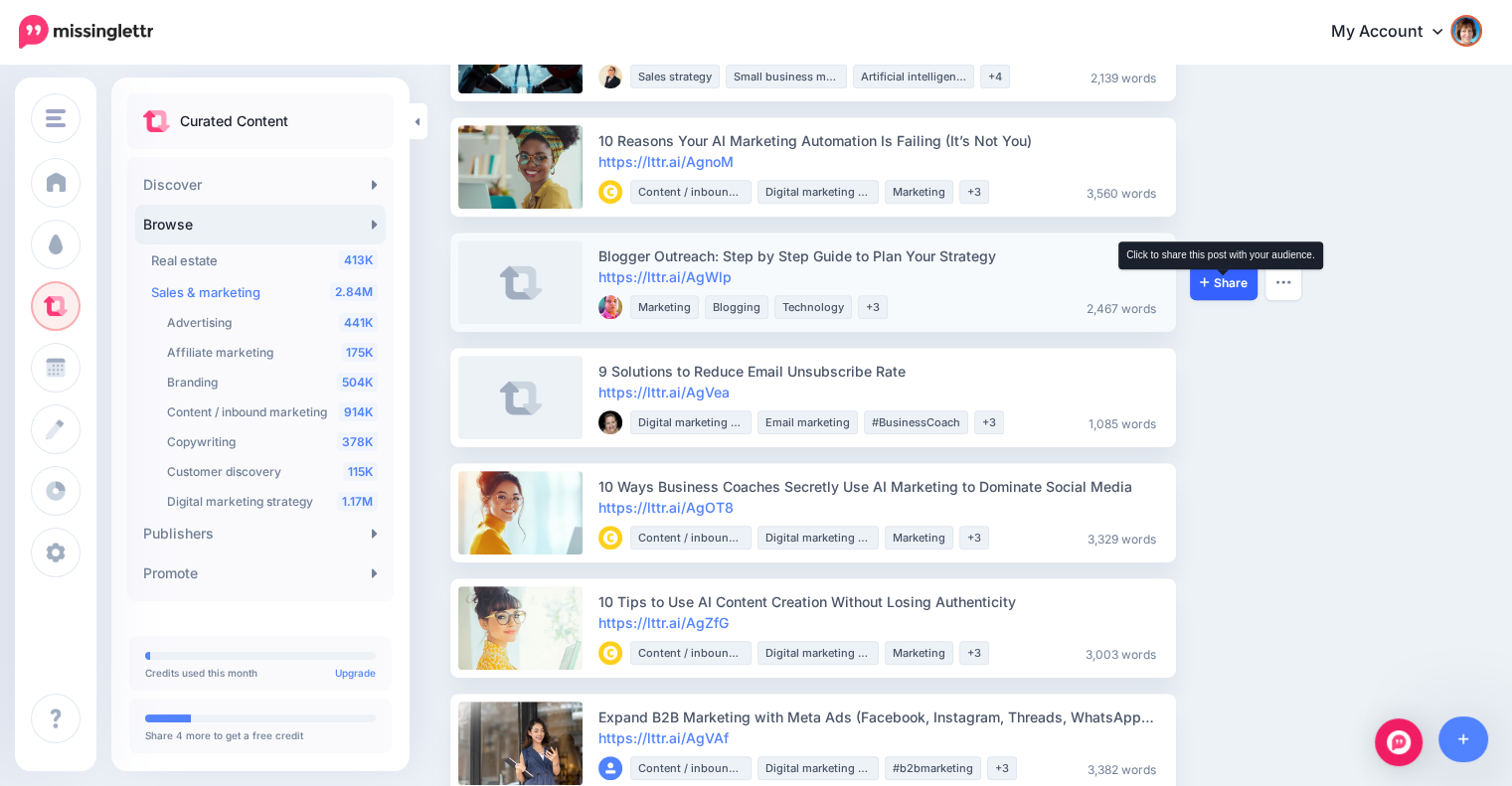 click on "Share" at bounding box center (1224, 282) 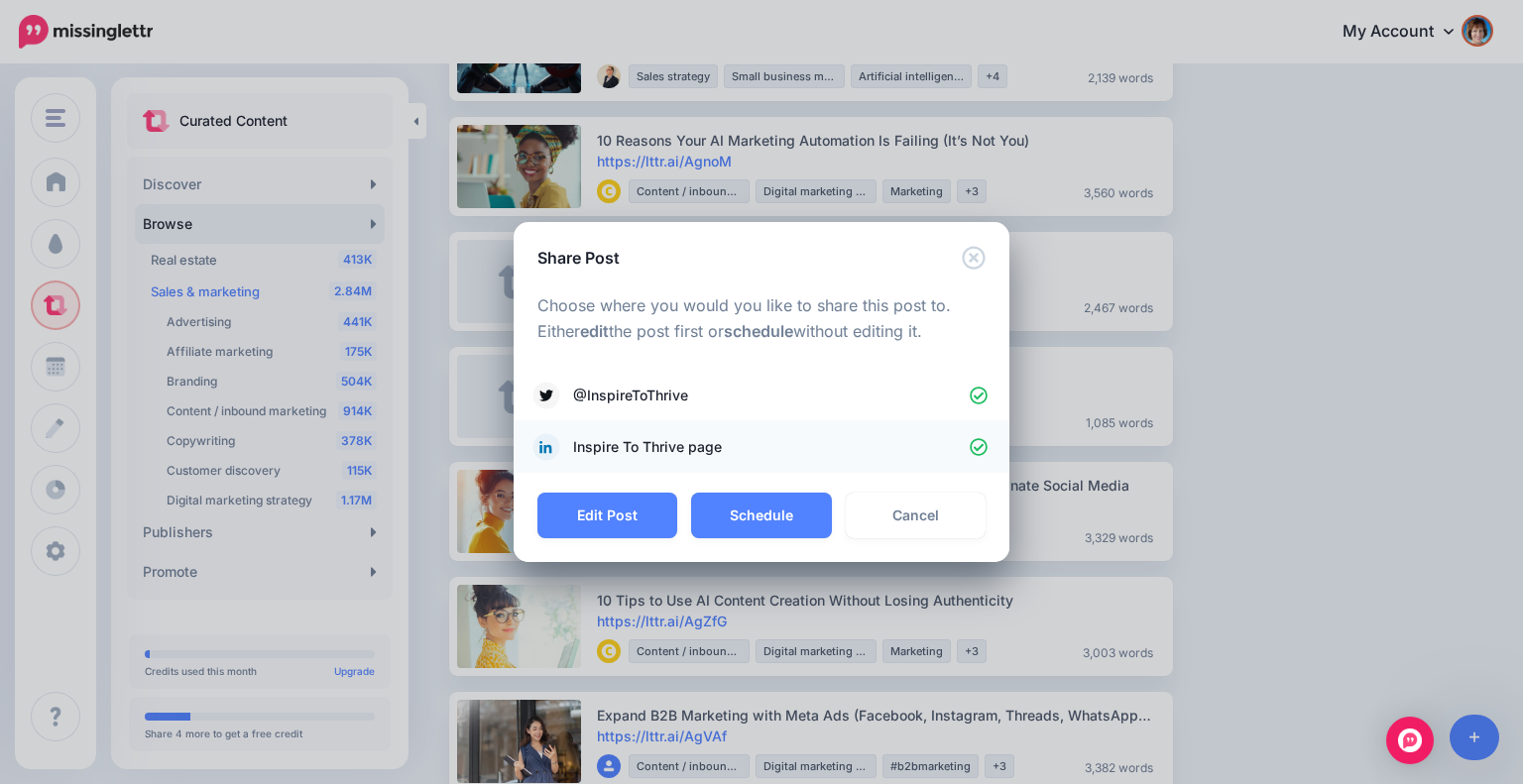 click 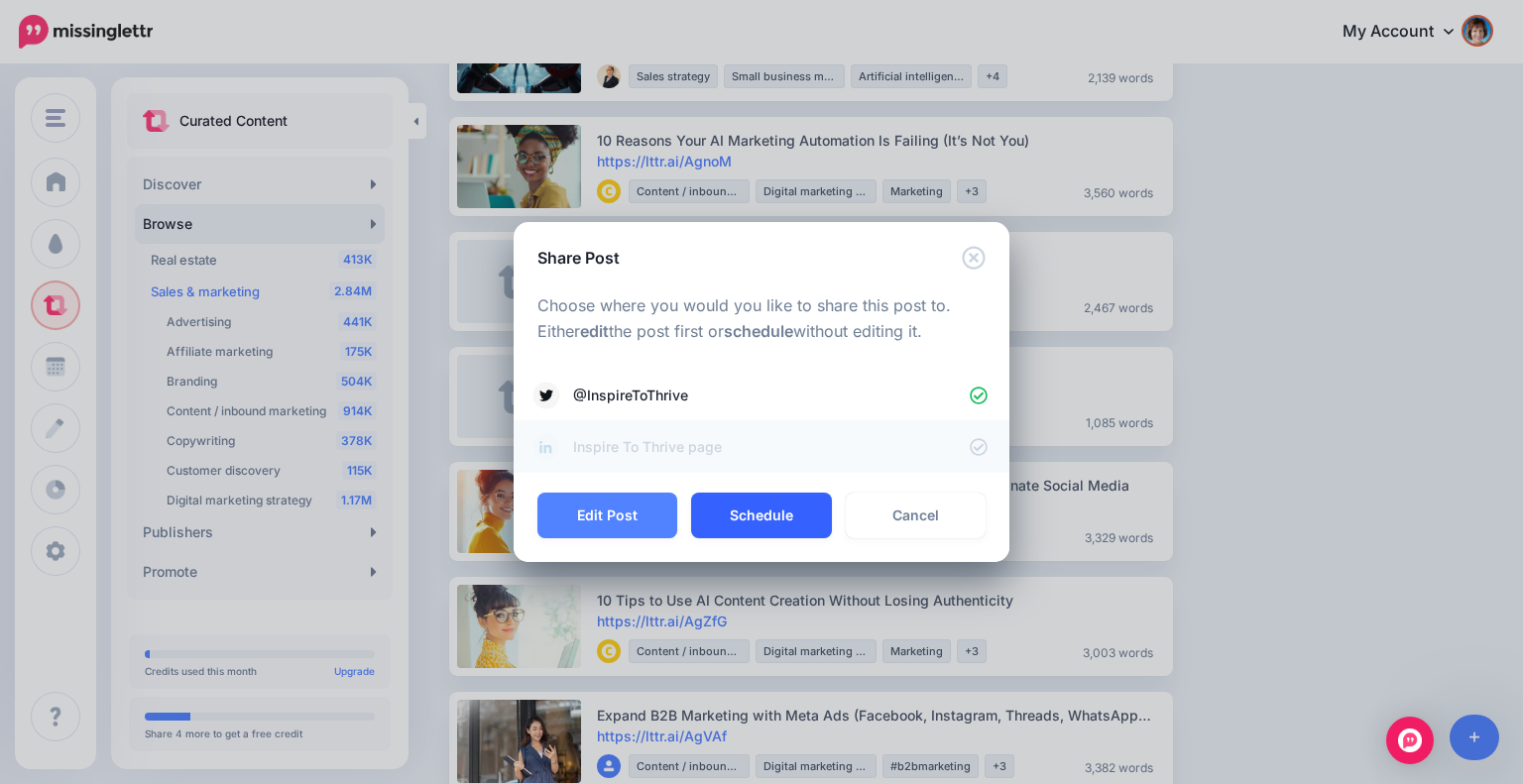 click on "Schedule" at bounding box center [761, 515] 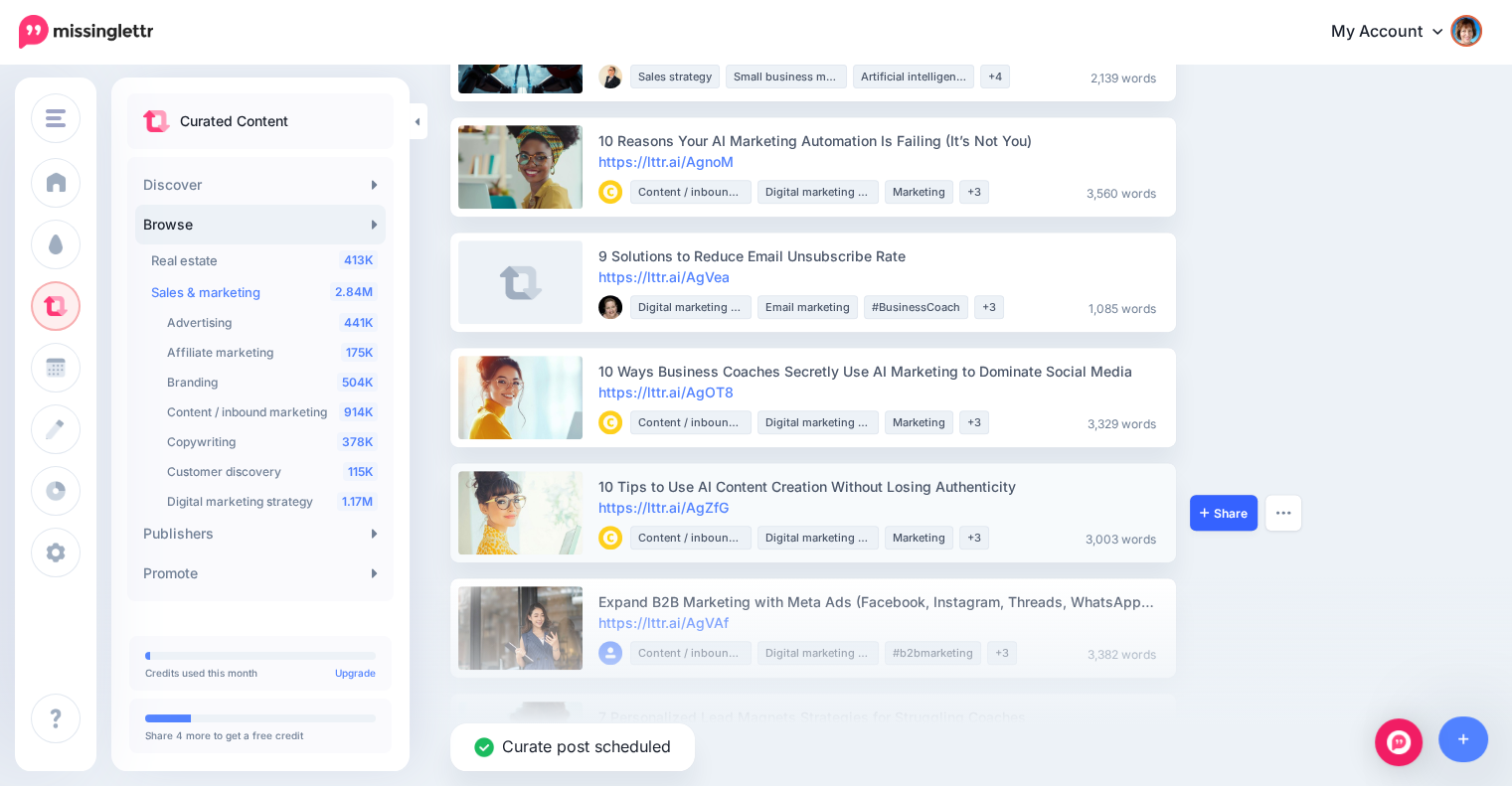 click on "Share" at bounding box center [1224, 513] 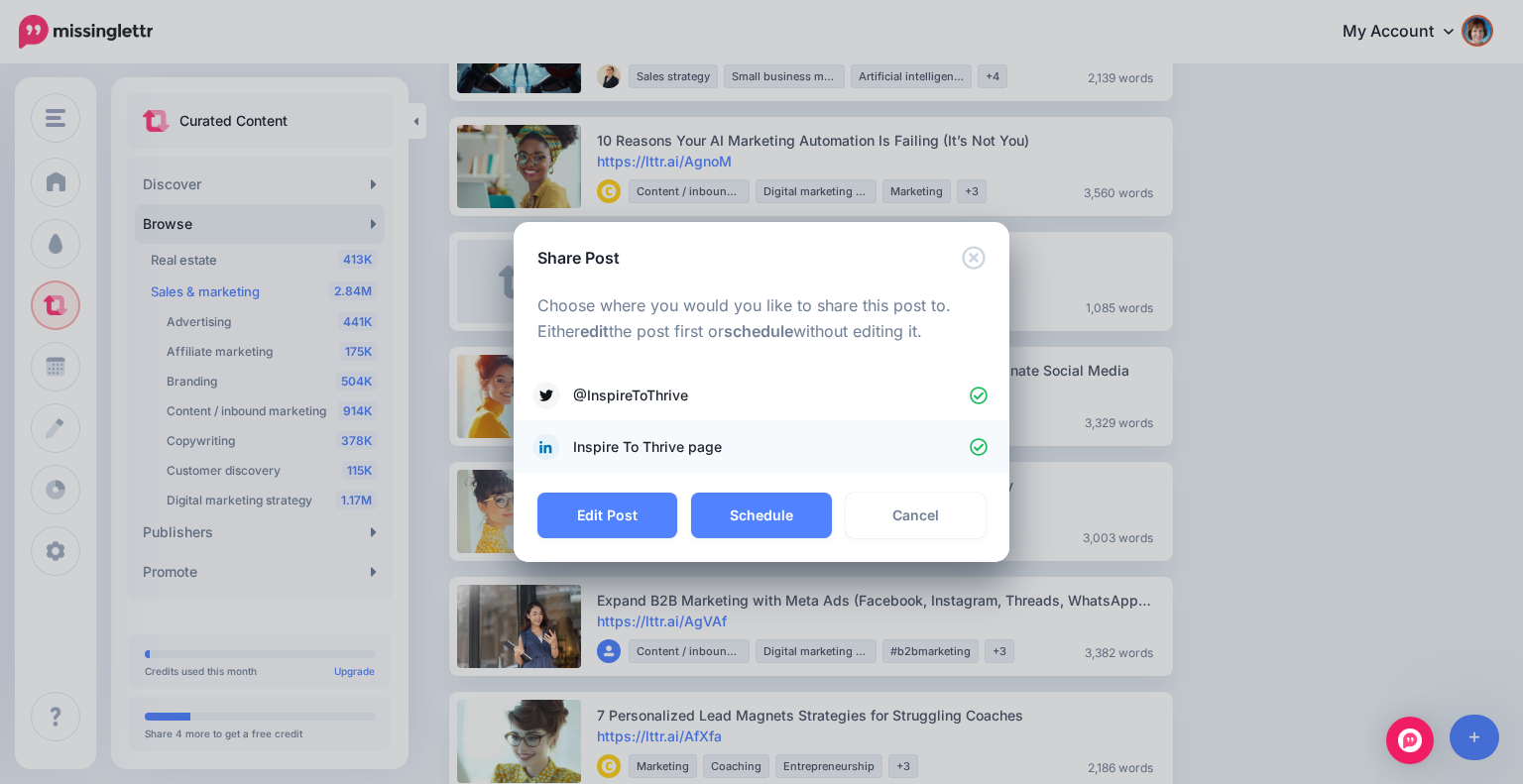 click on "Inspire To Thrive page" at bounding box center (762, 447) 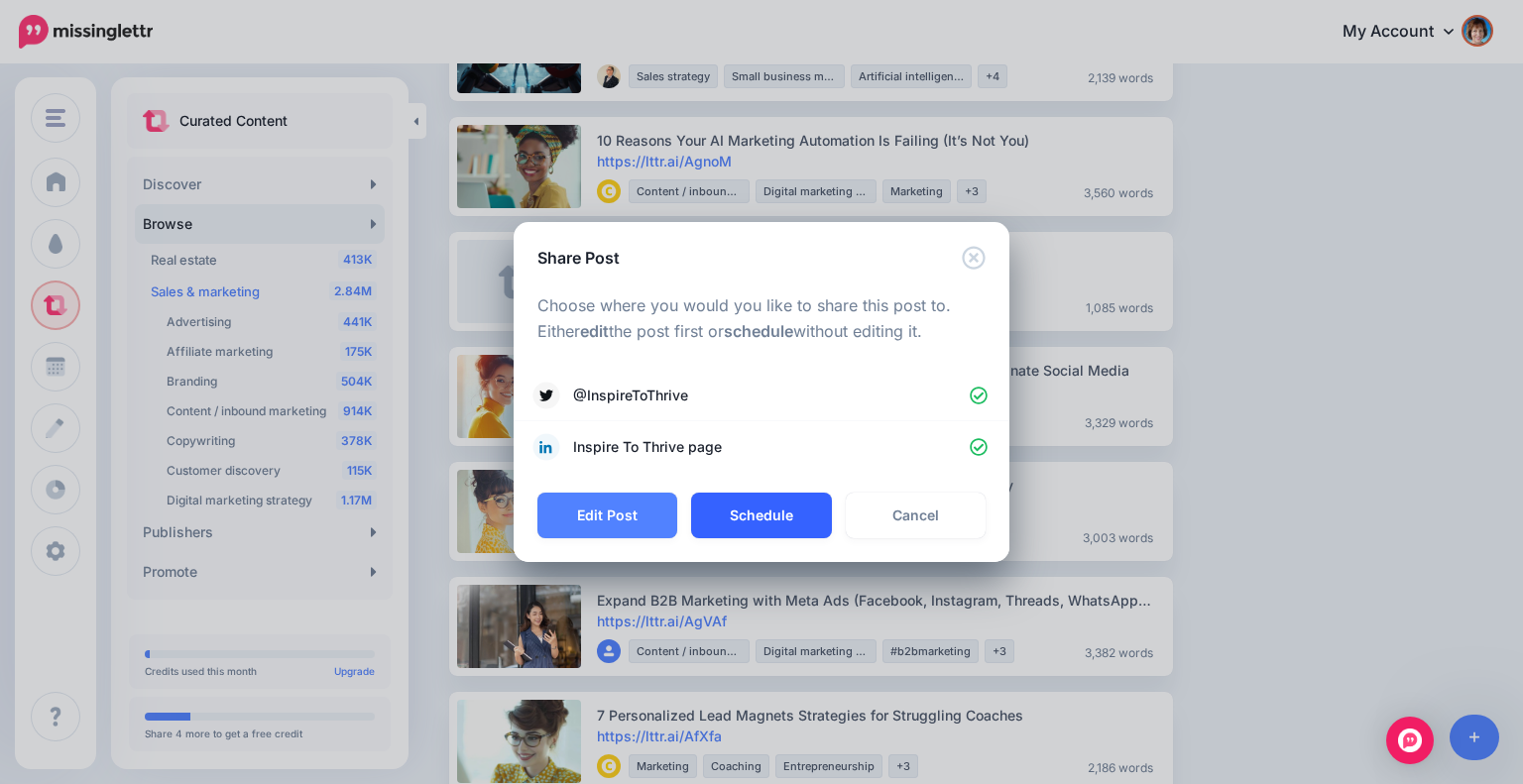 click on "Schedule" at bounding box center [761, 515] 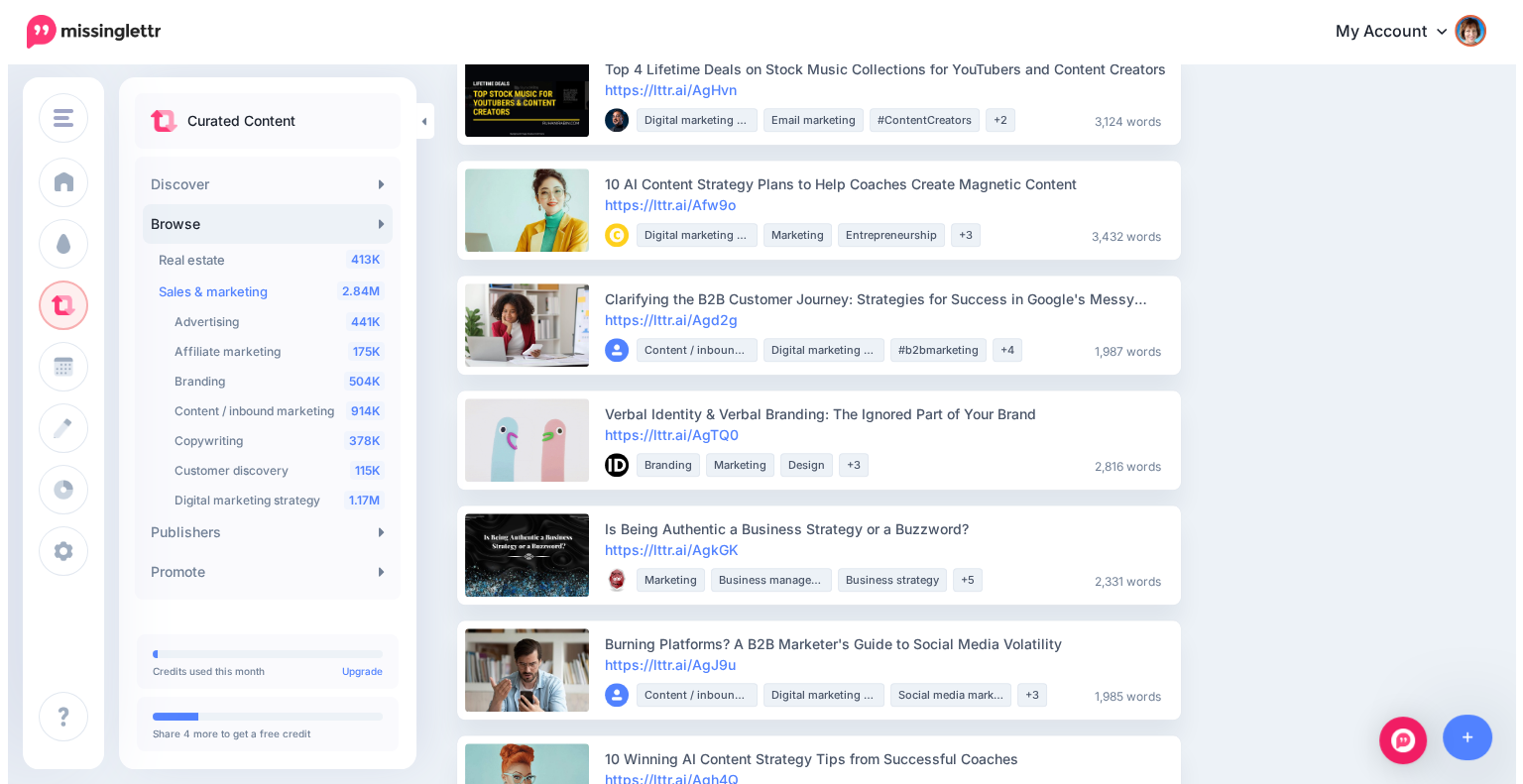 scroll, scrollTop: 1982, scrollLeft: 0, axis: vertical 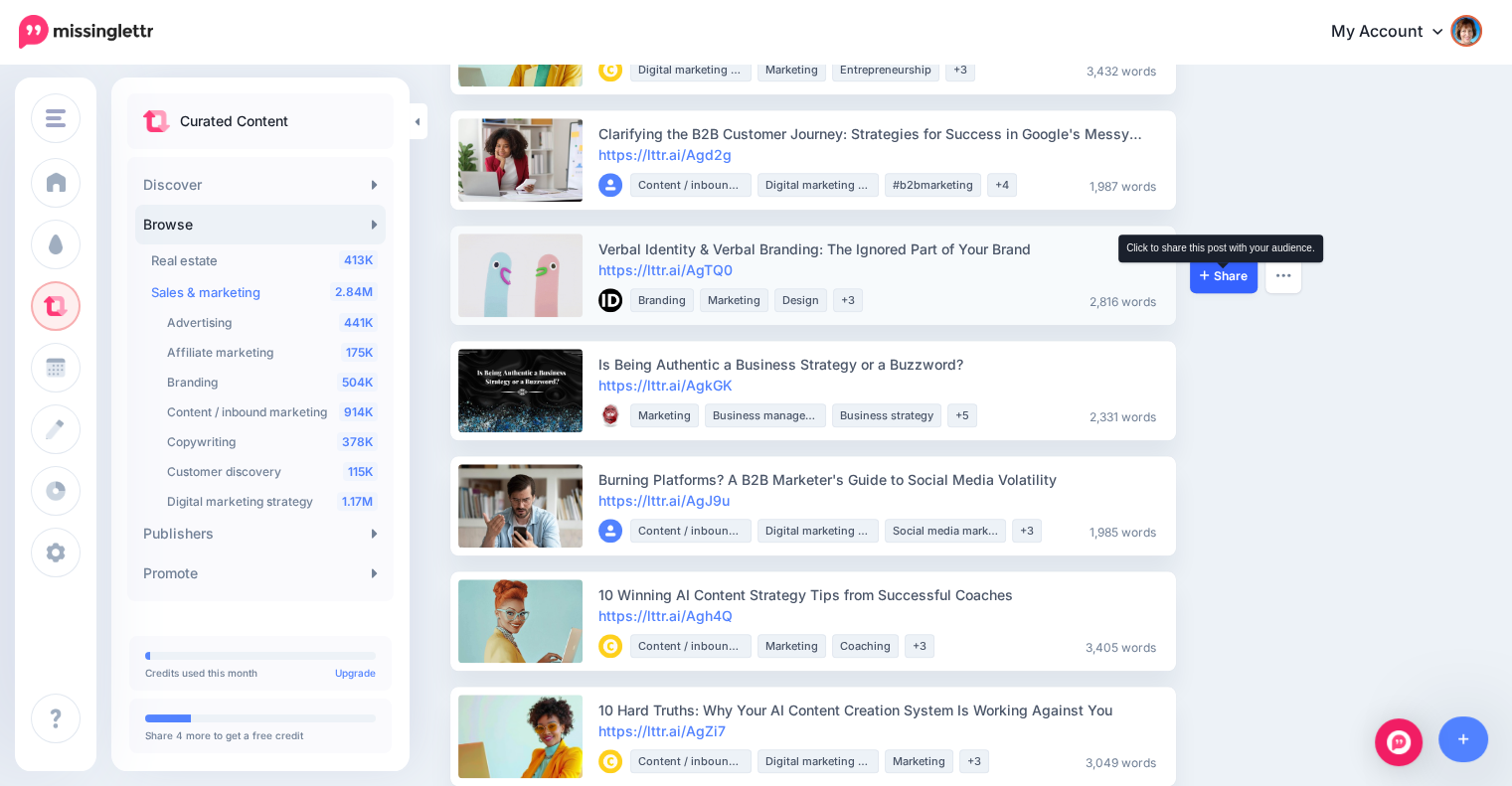 click on "Share" at bounding box center [1224, 275] 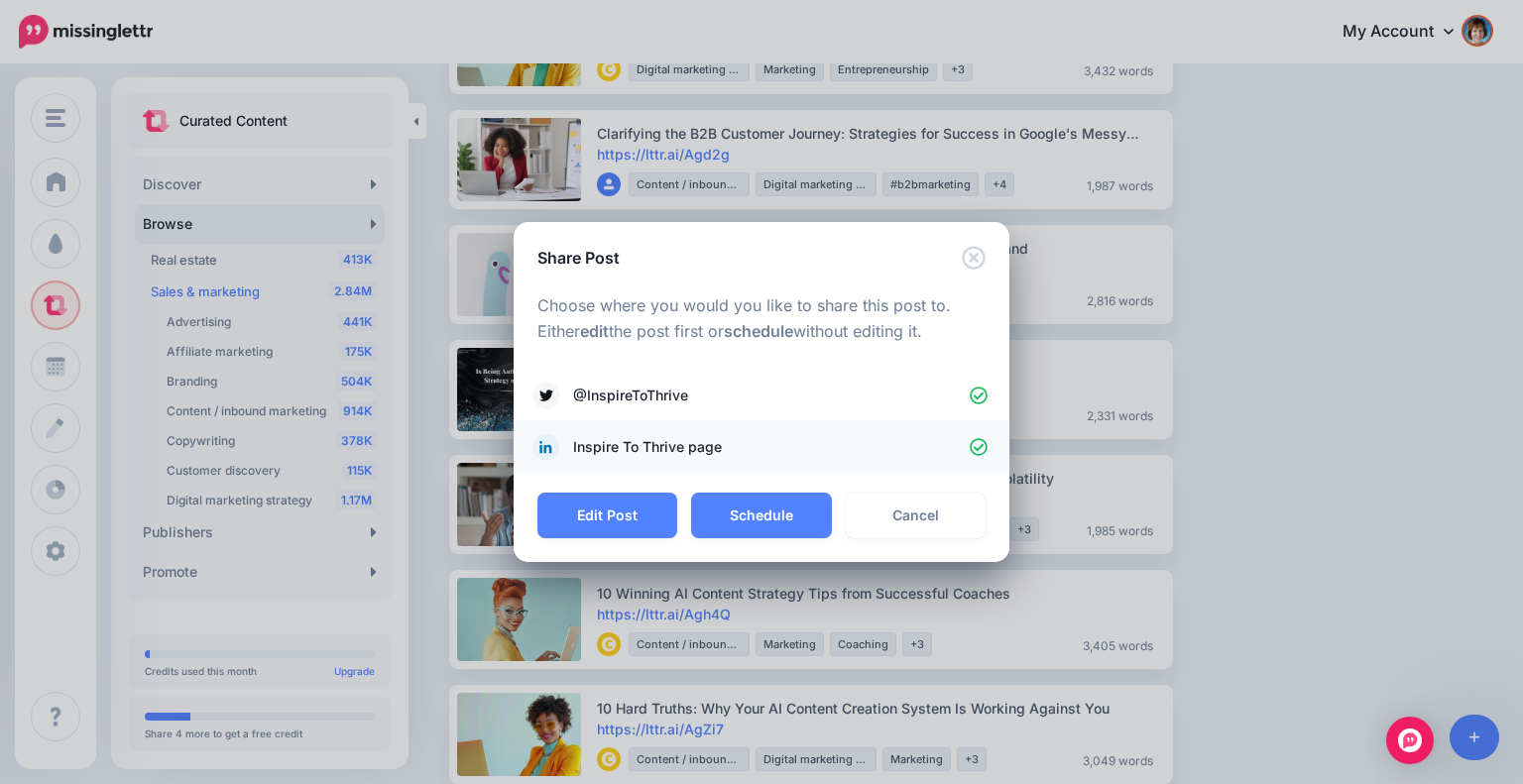 click 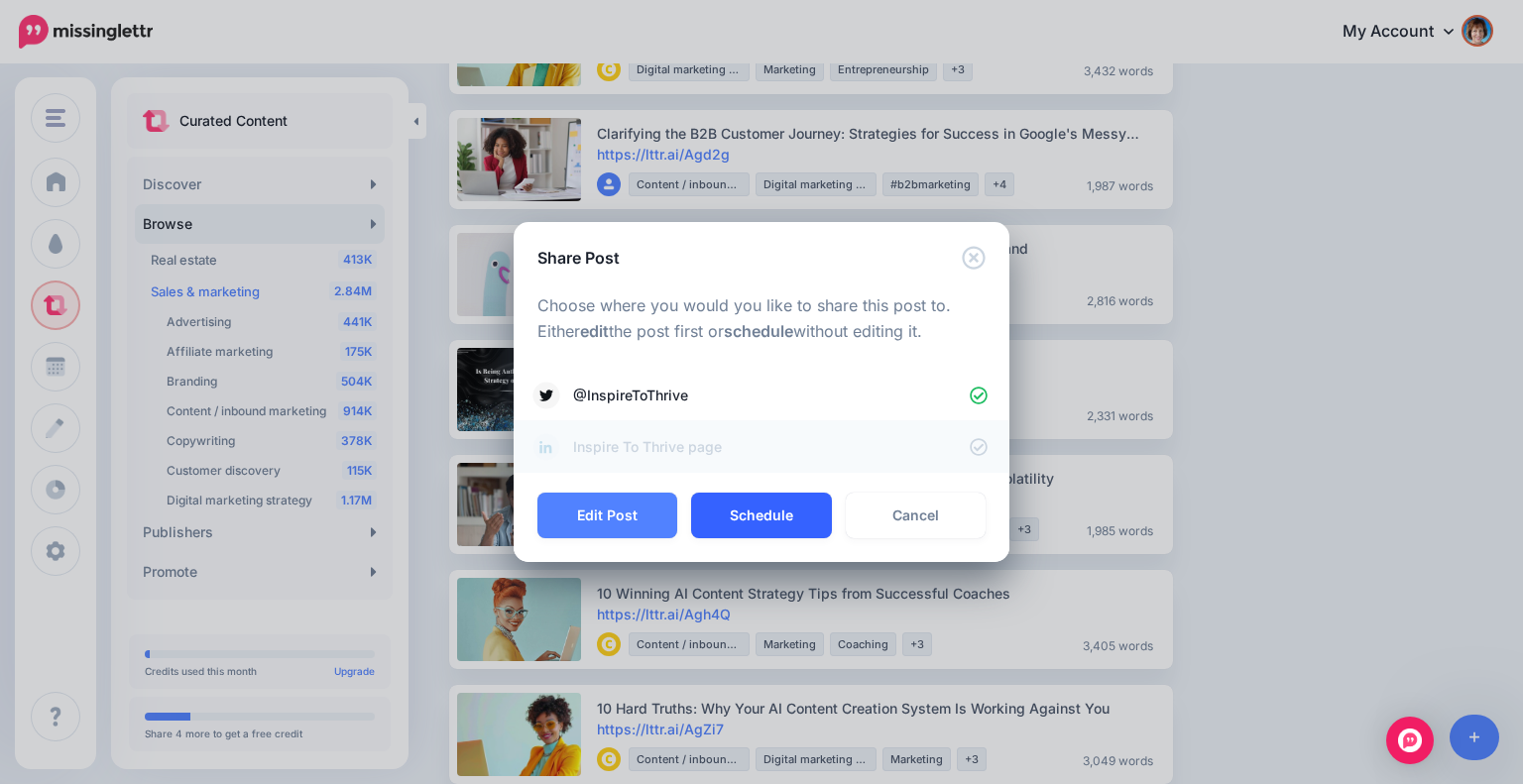 click on "Schedule" at bounding box center (761, 515) 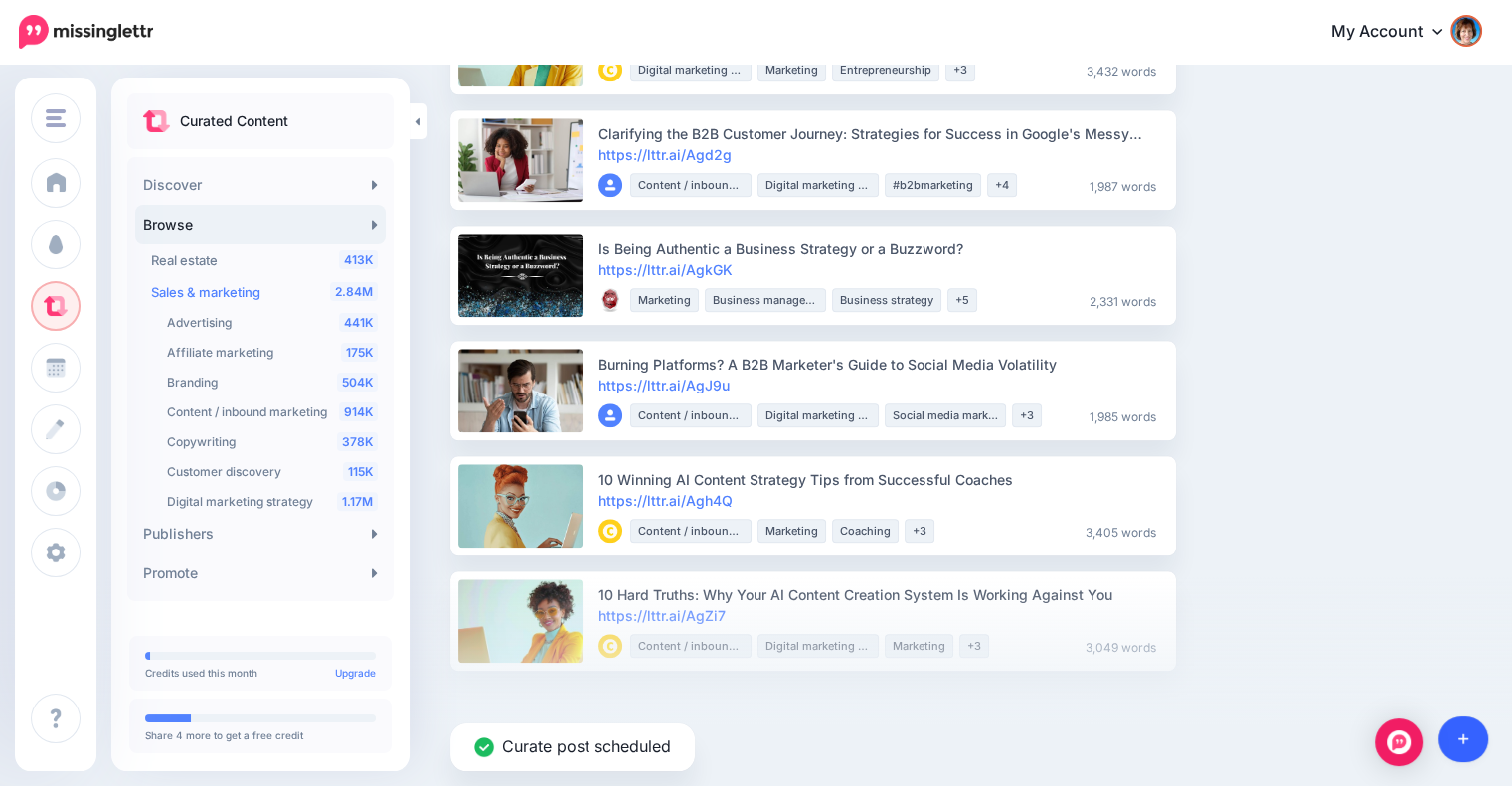click at bounding box center (1463, 739) 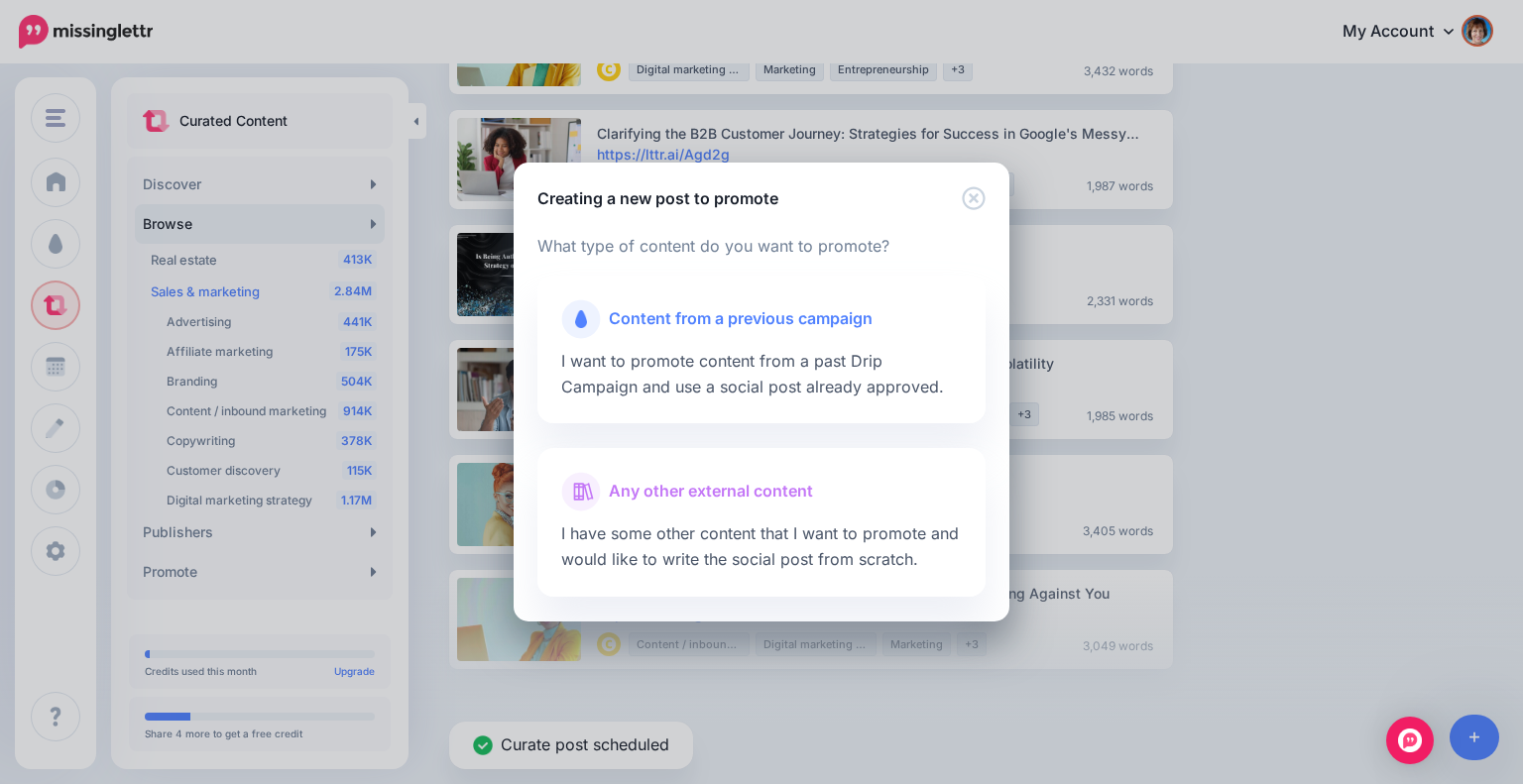 click on "Content from a previous campaign" at bounding box center [762, 319] 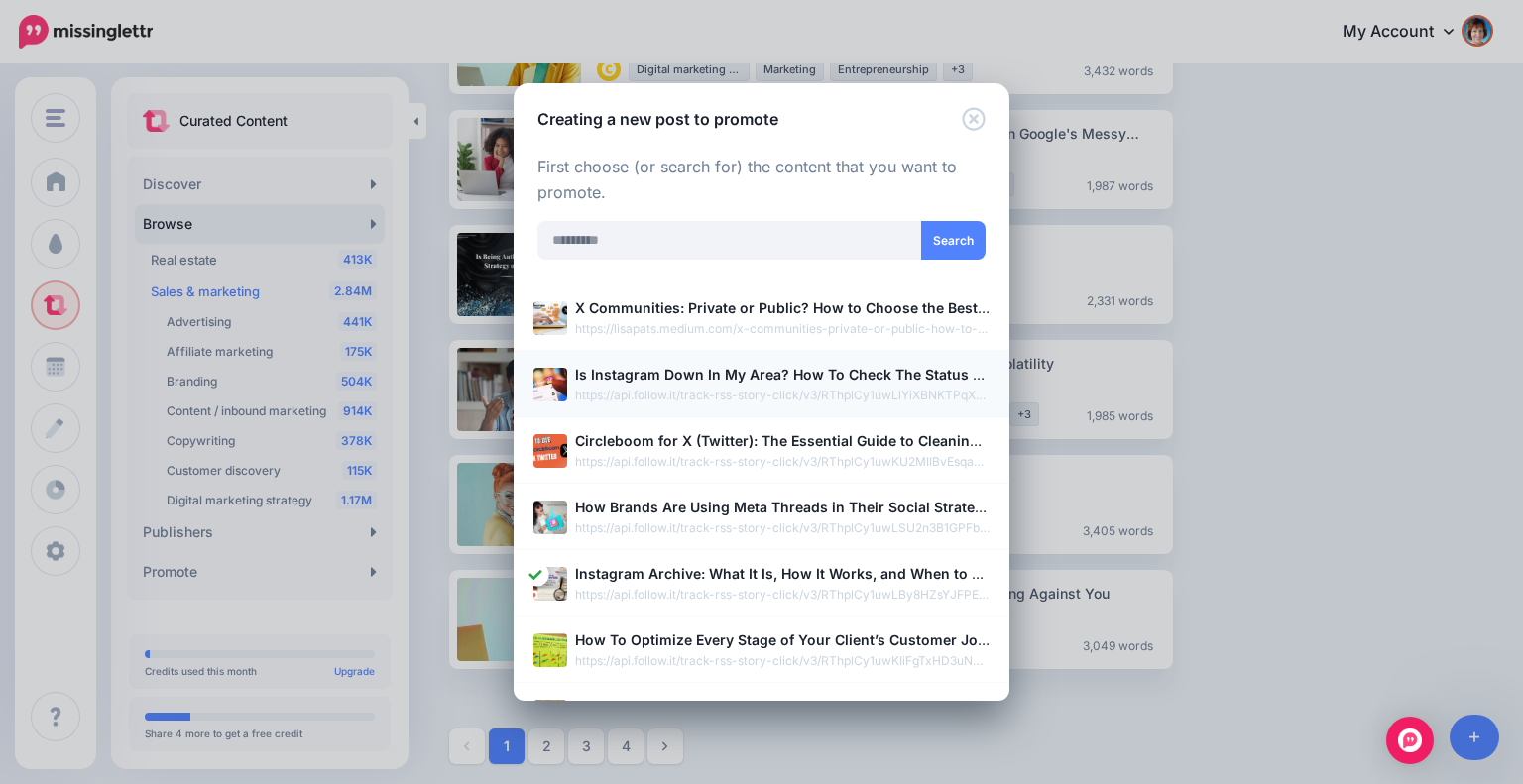 click on "Is Instagram Down In My Area? How To Check The Status of IG" at bounding box center (789, 374) 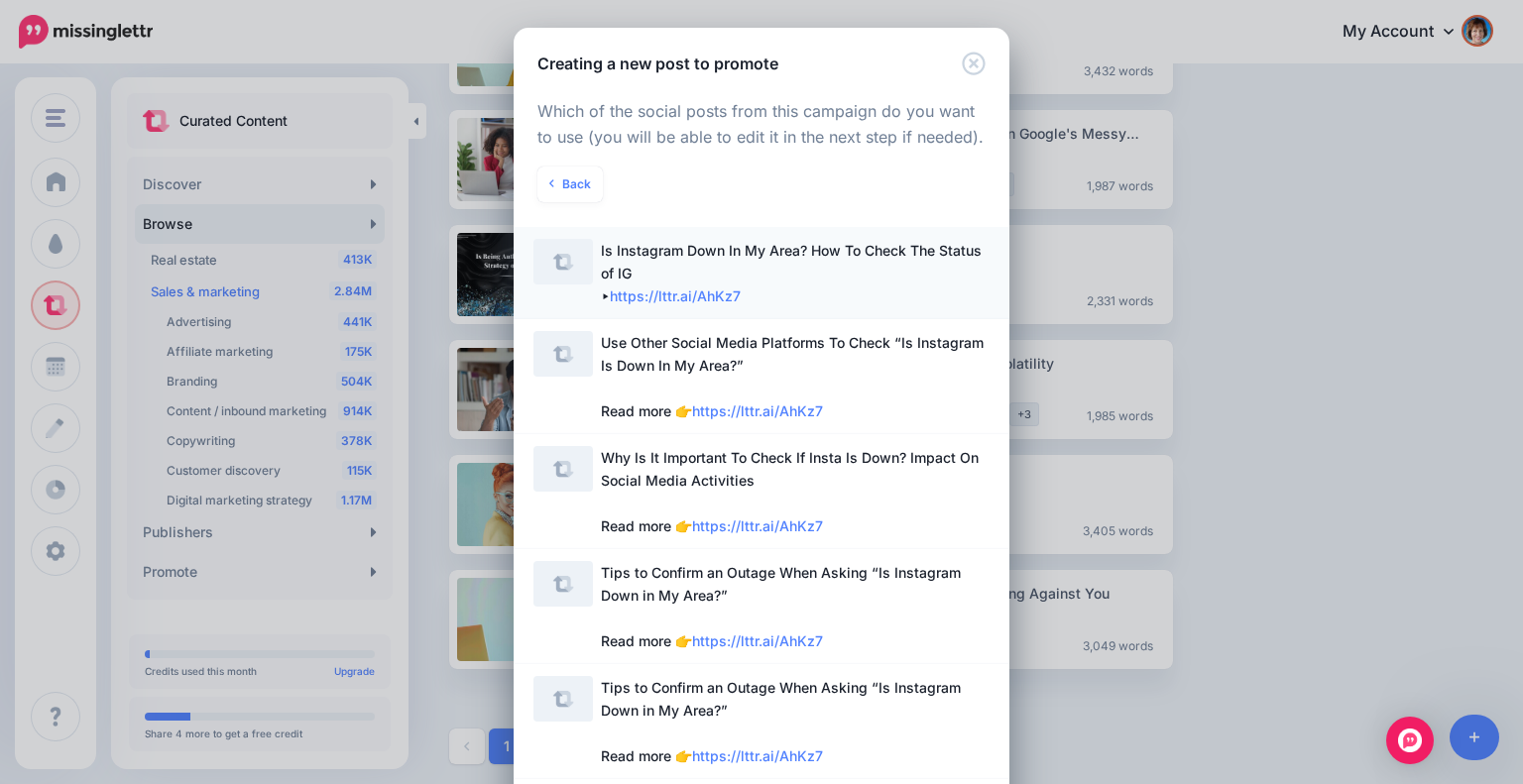 click on "Is Instagram Down In My Area? How To Check The Status of IG ▸  https://lttr.ai/AhKz7" at bounding box center (791, 273) 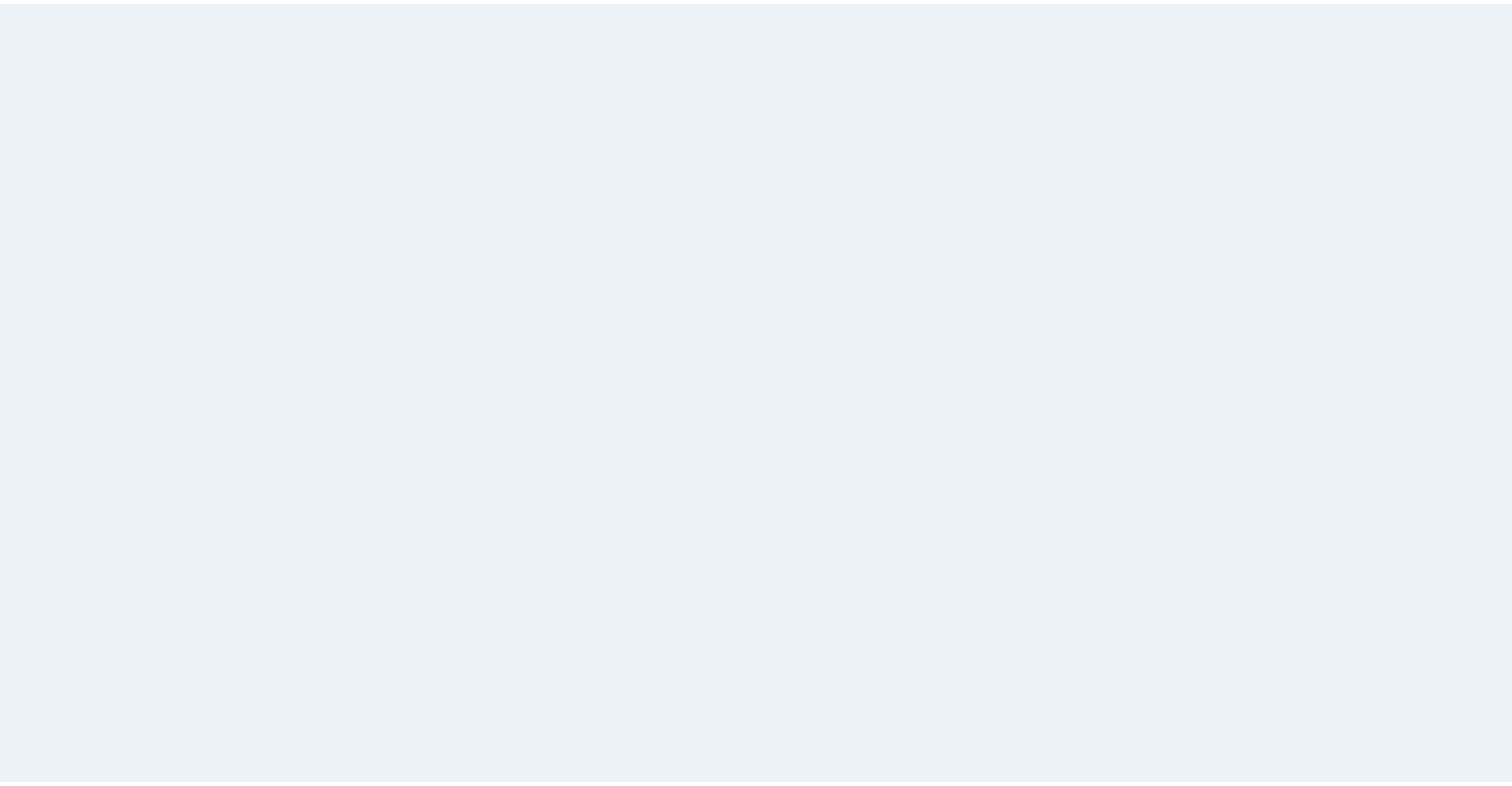 scroll, scrollTop: 0, scrollLeft: 0, axis: both 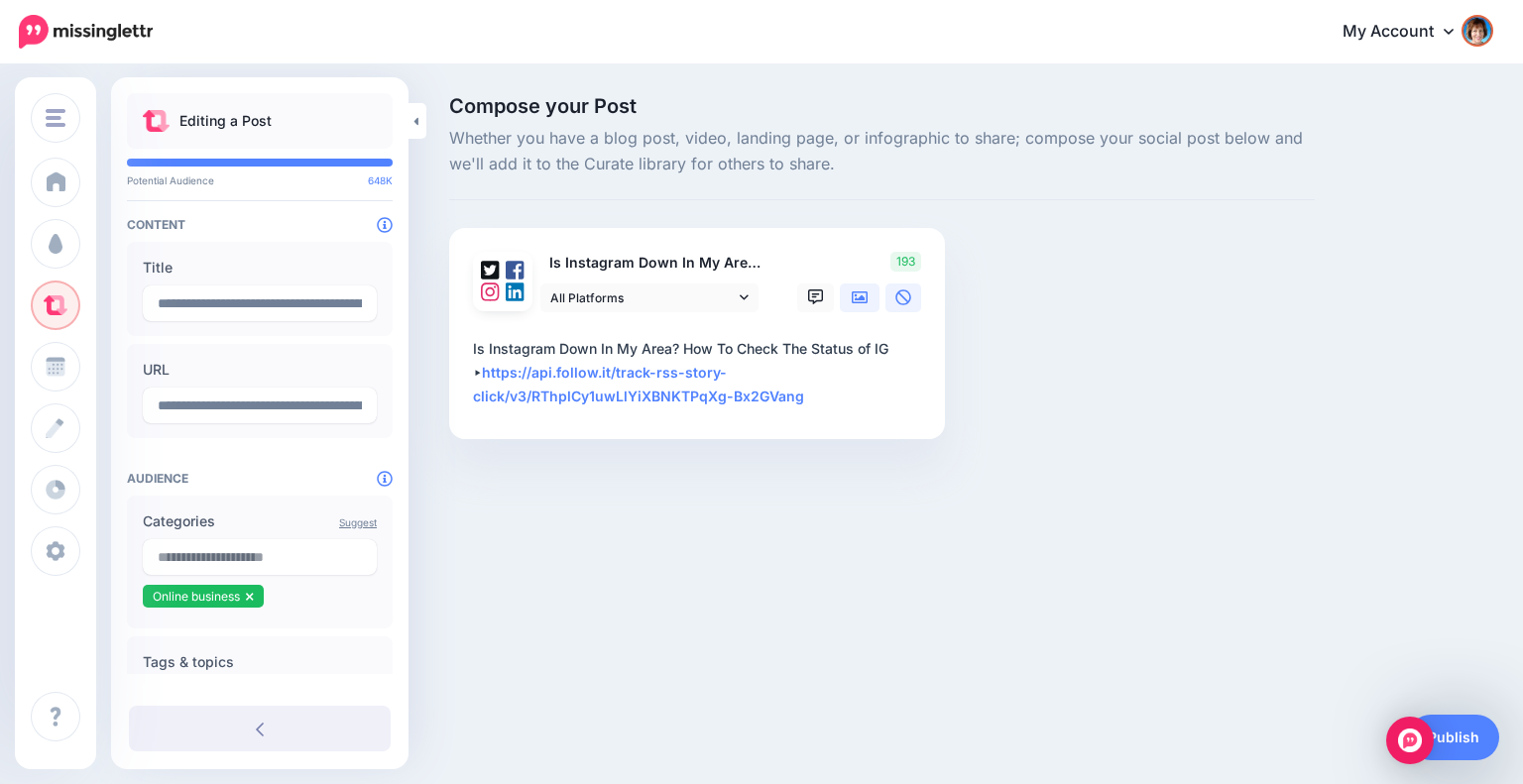 click 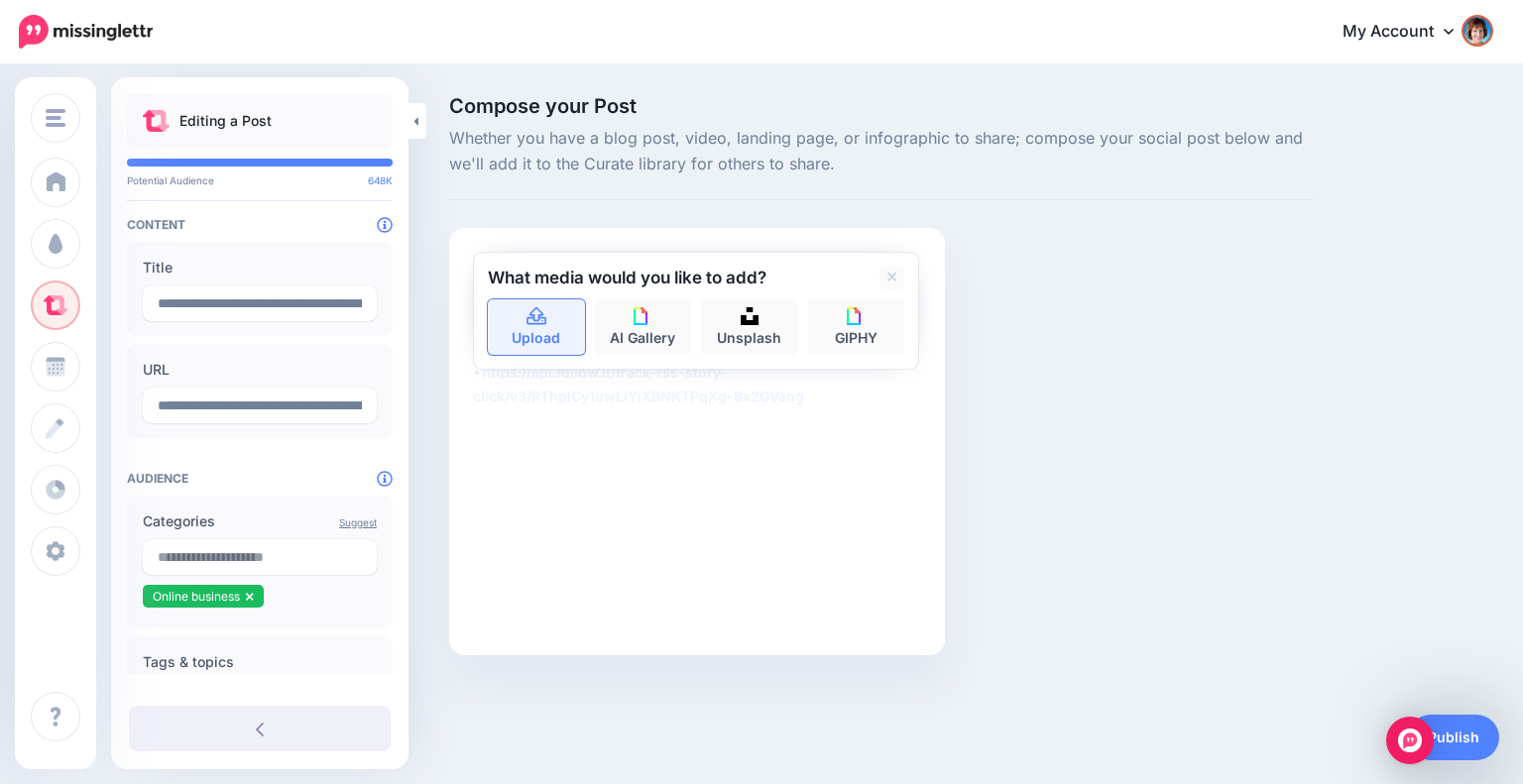 click on "Upload" at bounding box center [536, 327] 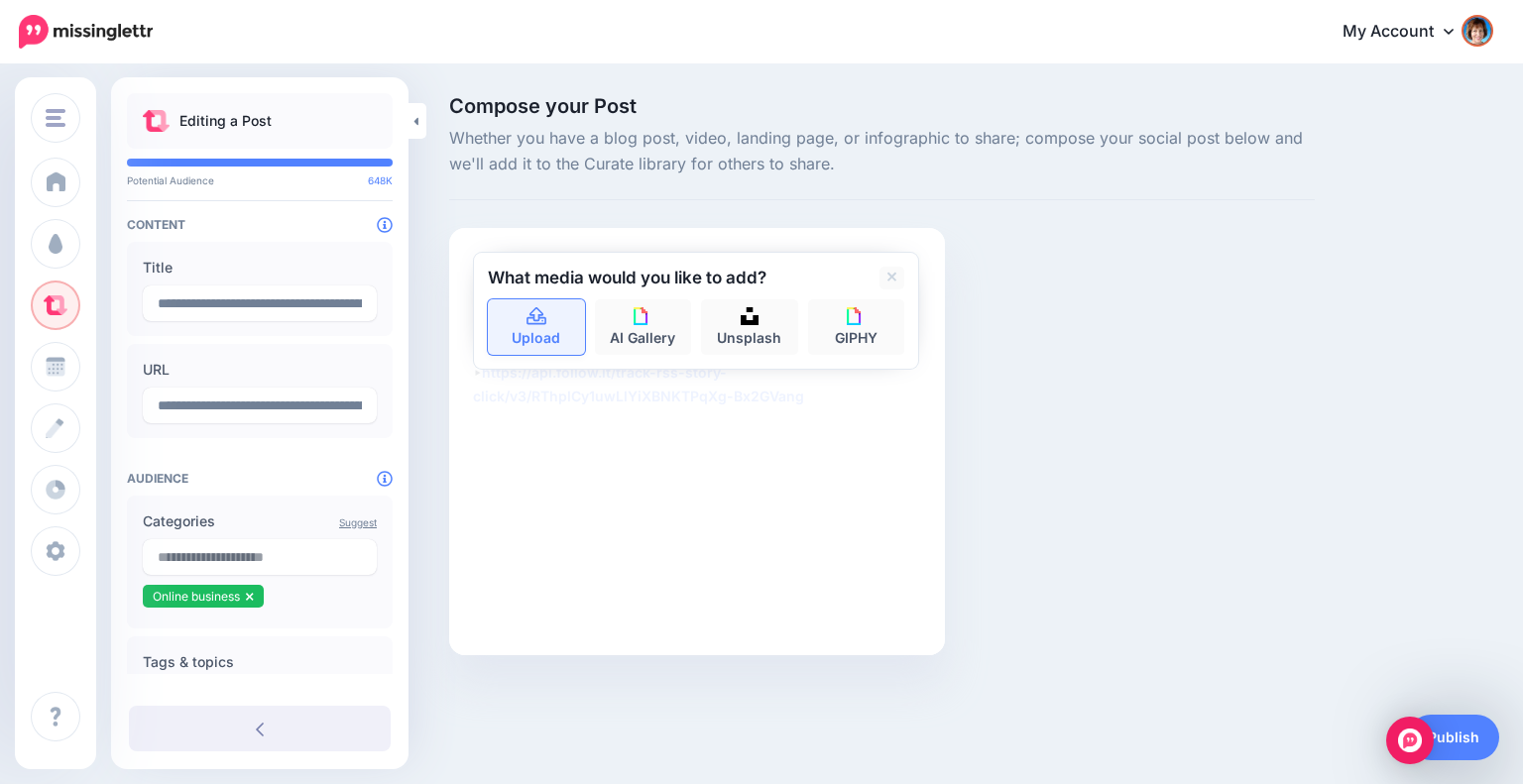 click 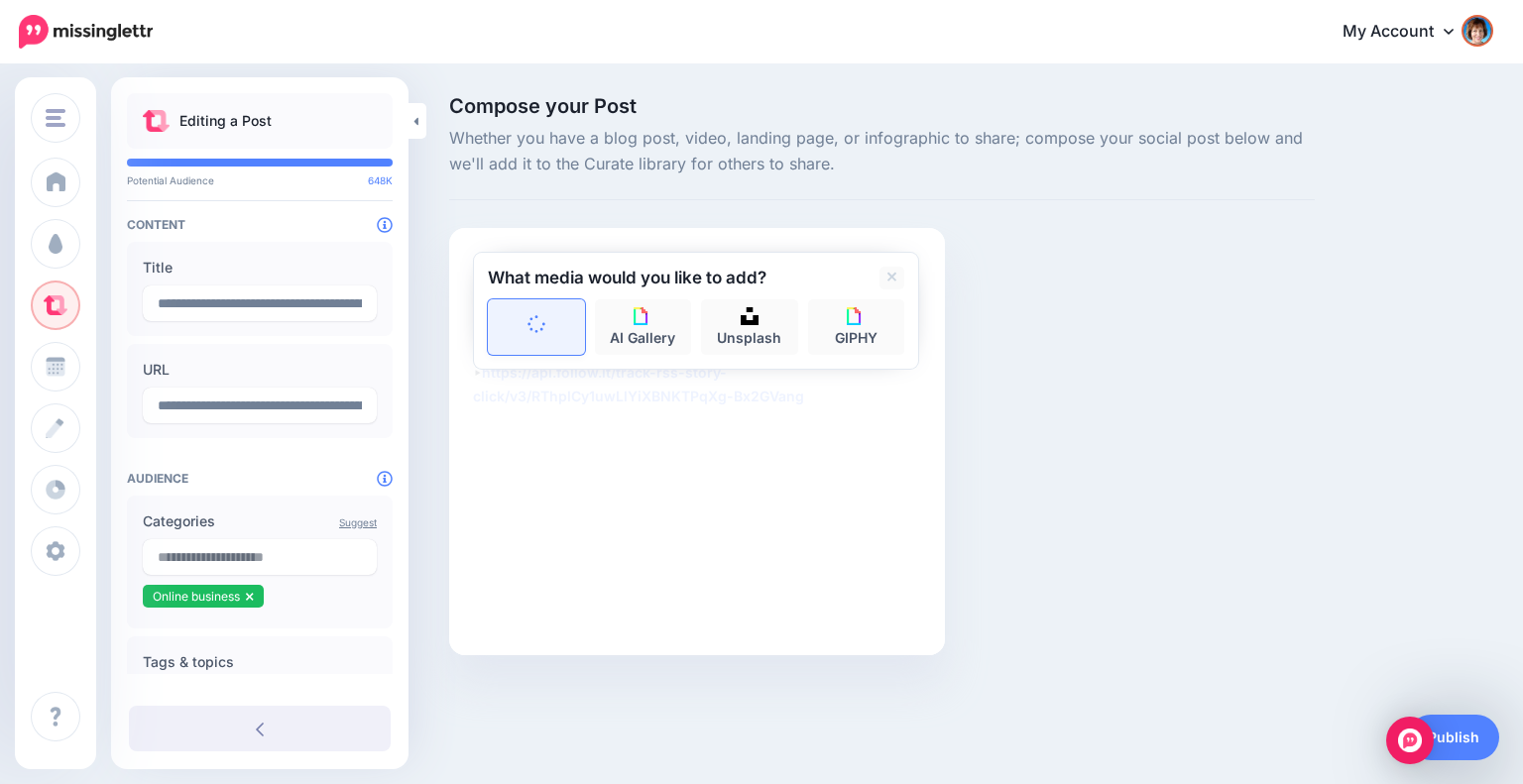 type on "**********" 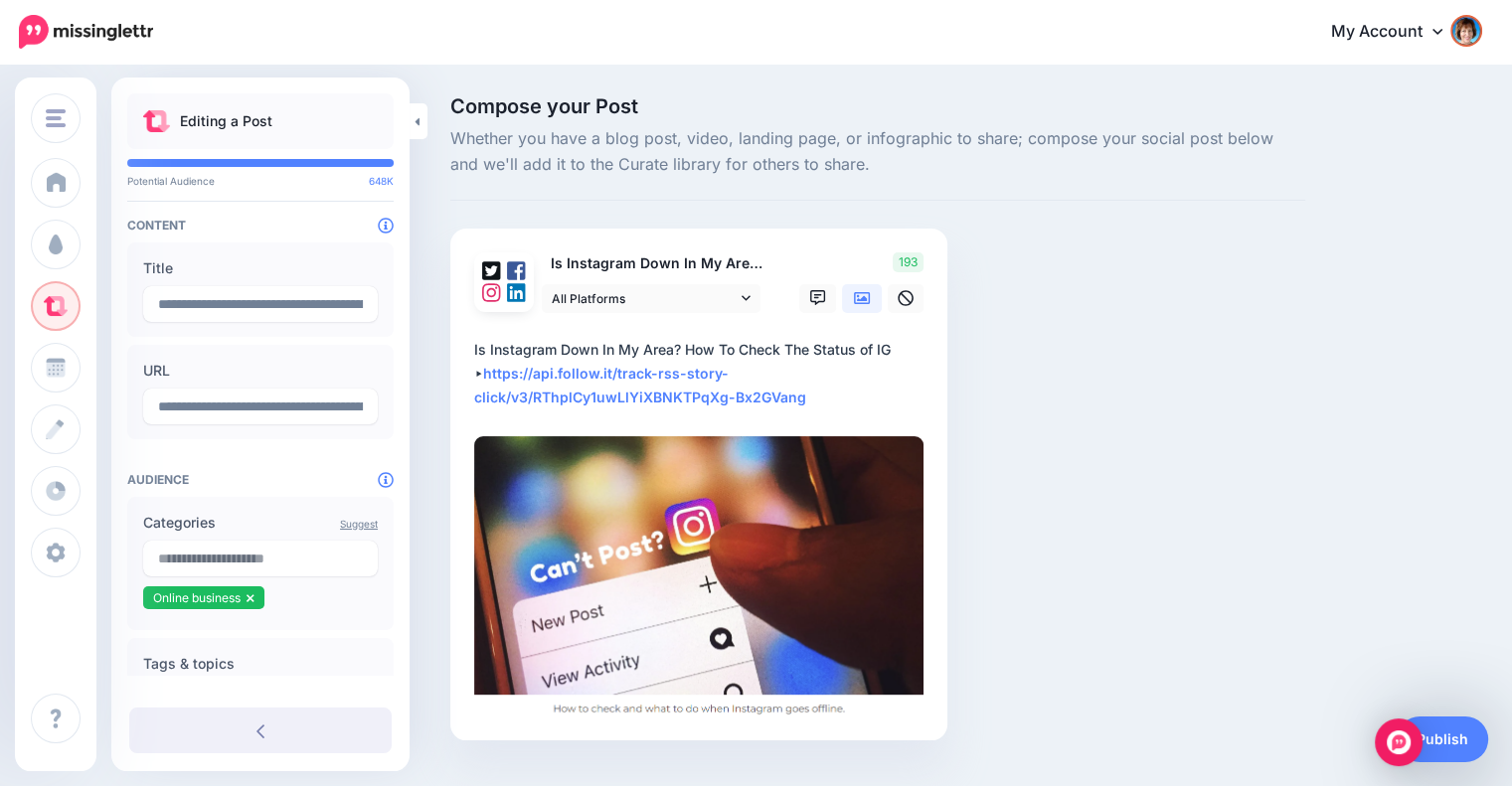 scroll, scrollTop: 43, scrollLeft: 0, axis: vertical 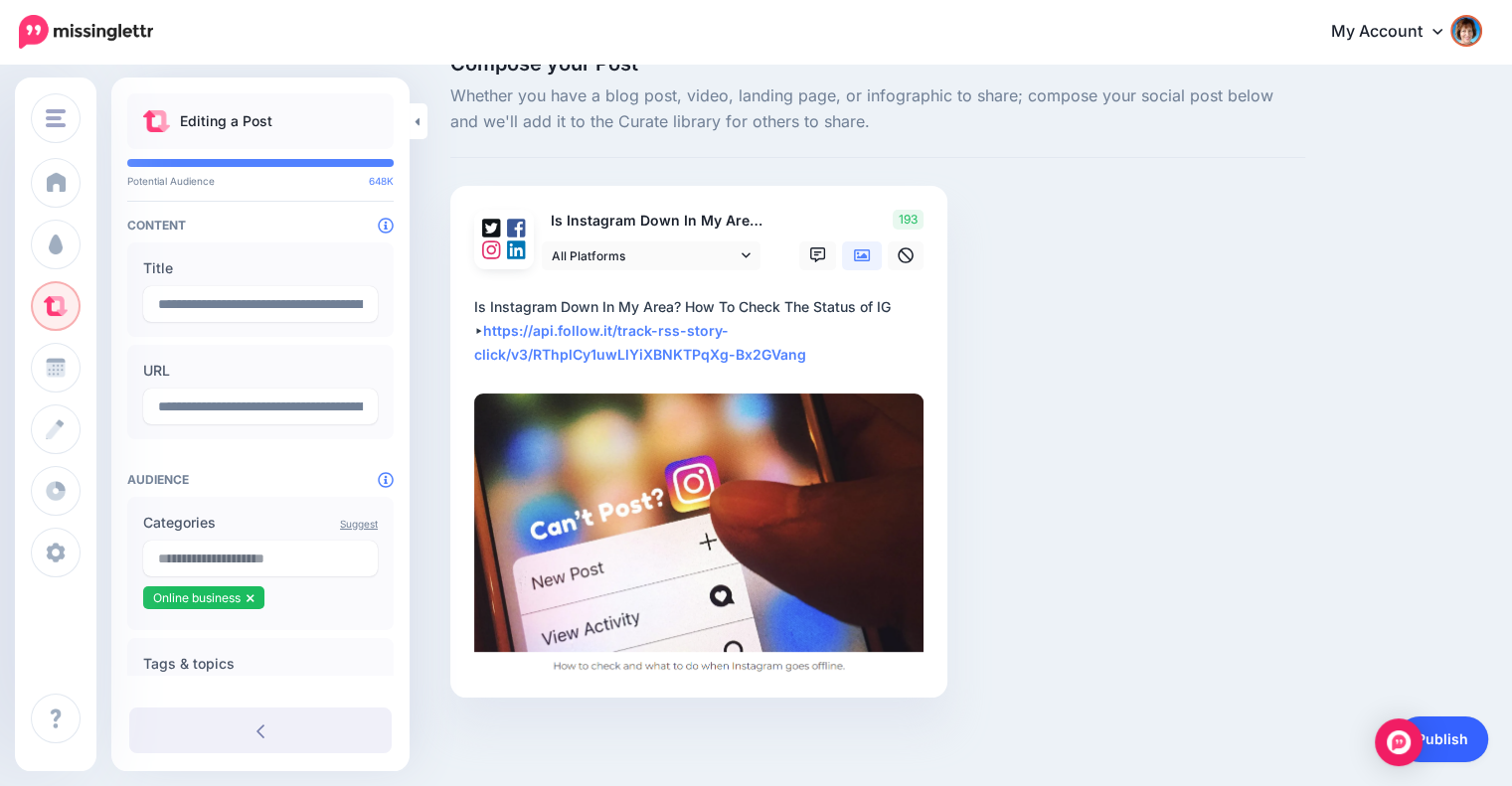 click on "Publish" at bounding box center [1442, 739] 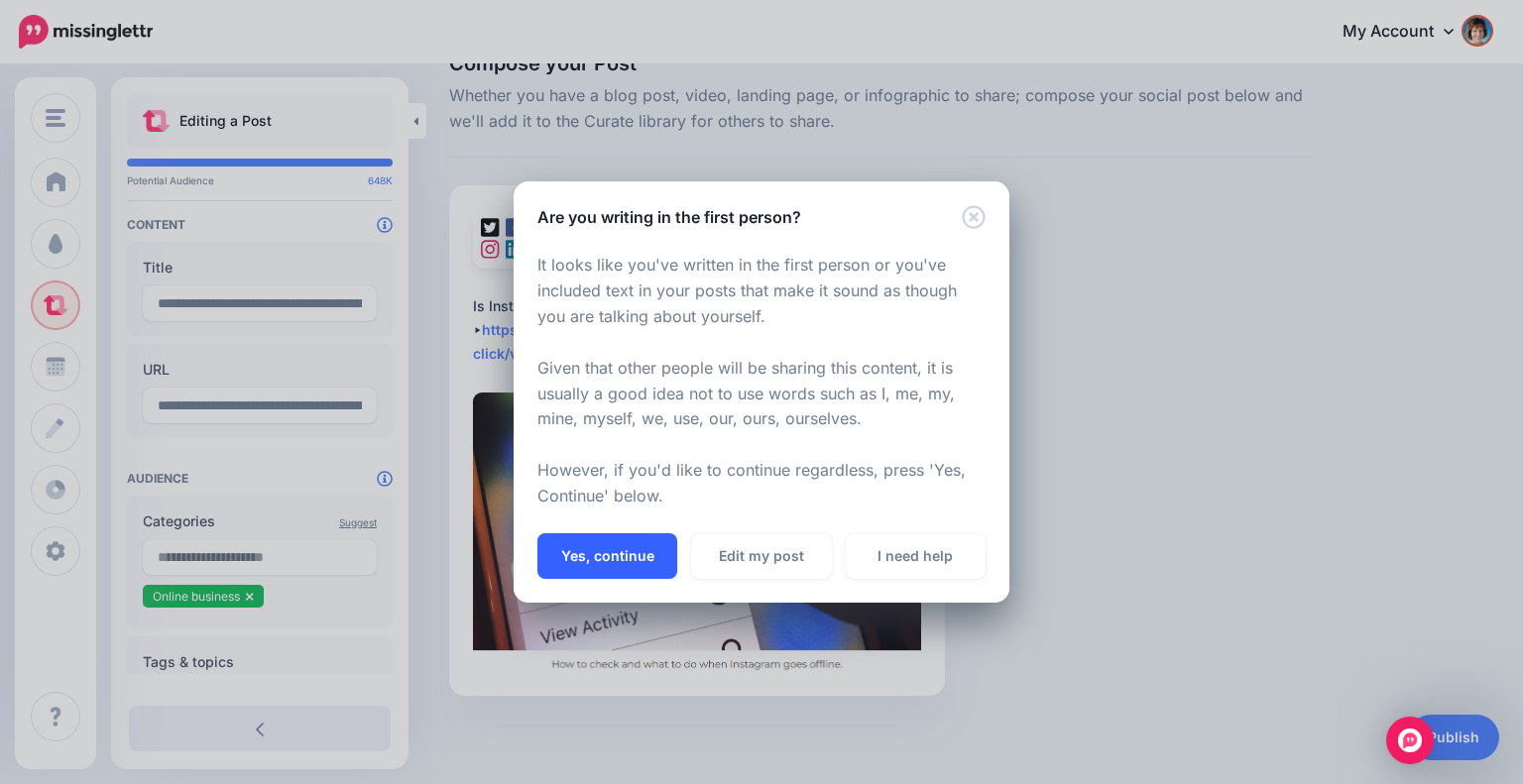 click on "Yes, continue" at bounding box center (607, 556) 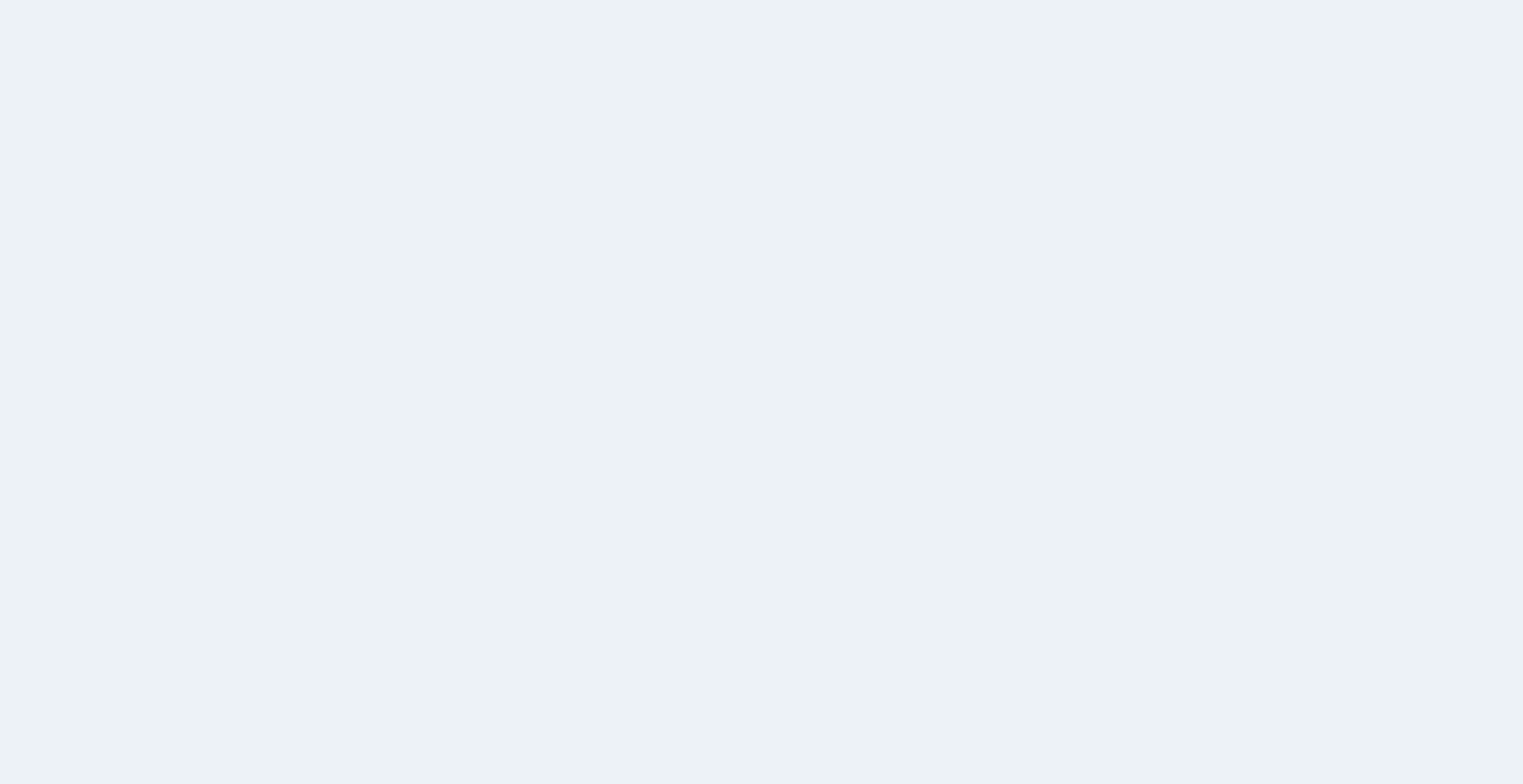 scroll, scrollTop: 0, scrollLeft: 0, axis: both 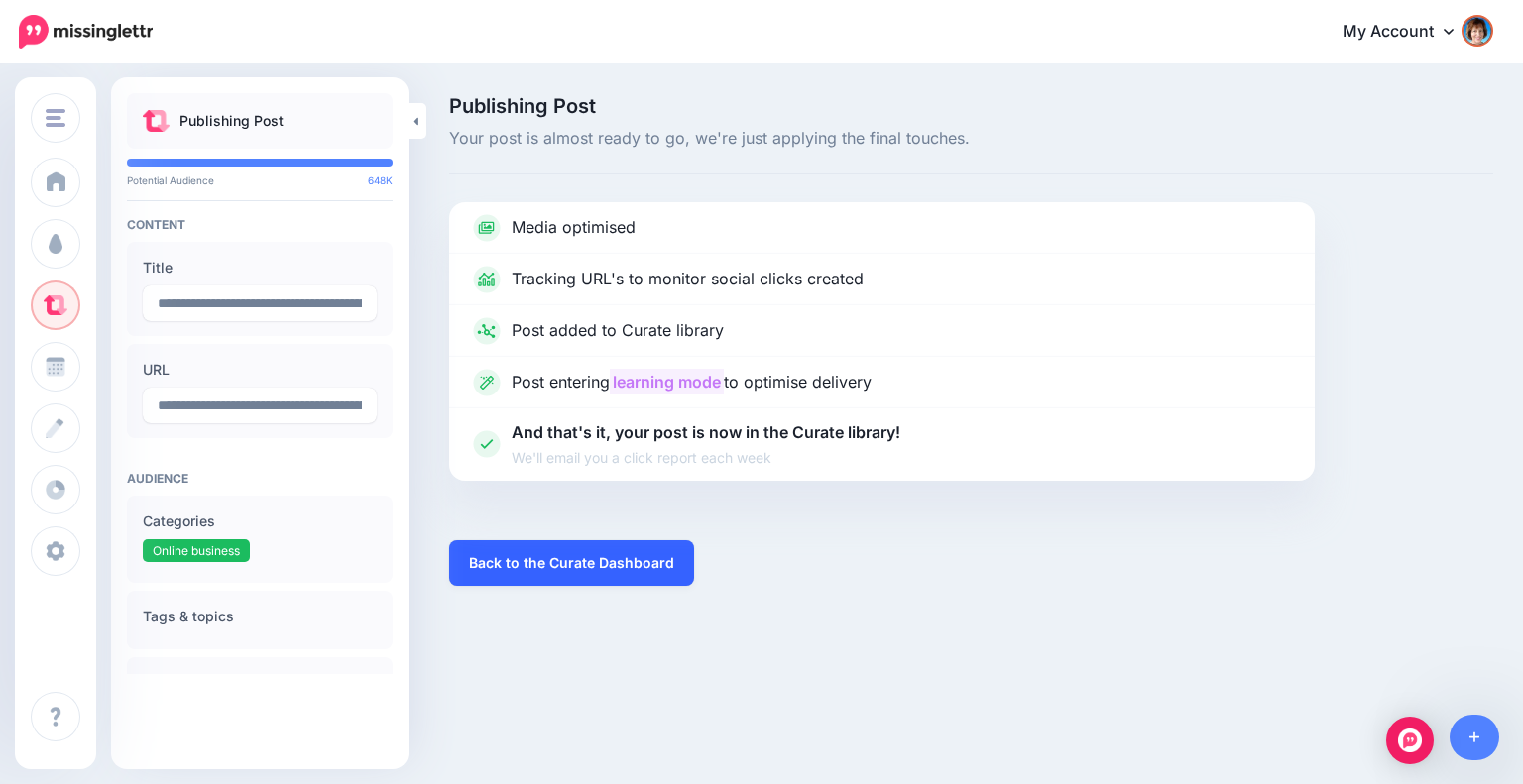 click on "Back to the Curate Dashboard" at bounding box center (571, 563) 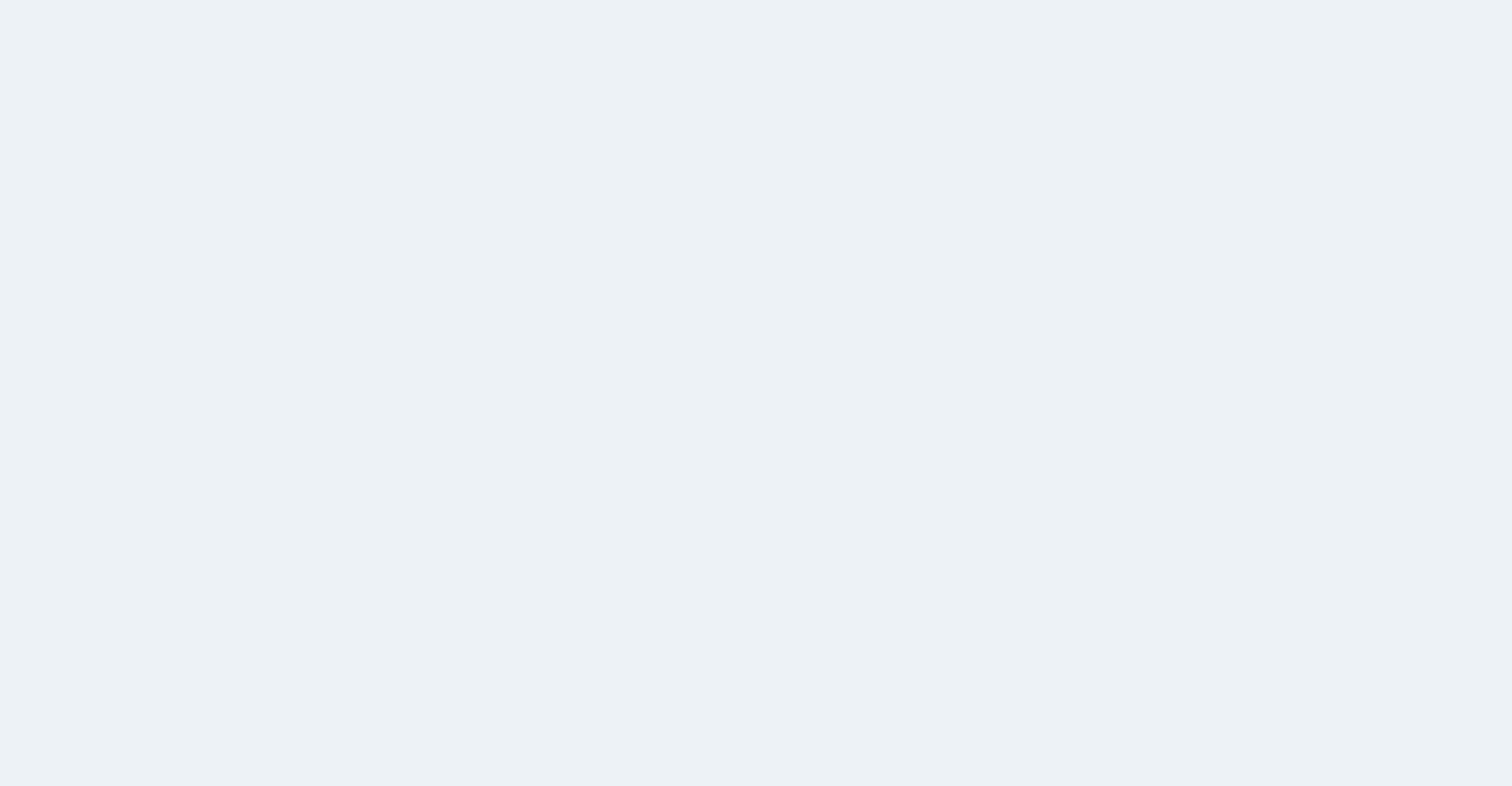 scroll, scrollTop: 0, scrollLeft: 0, axis: both 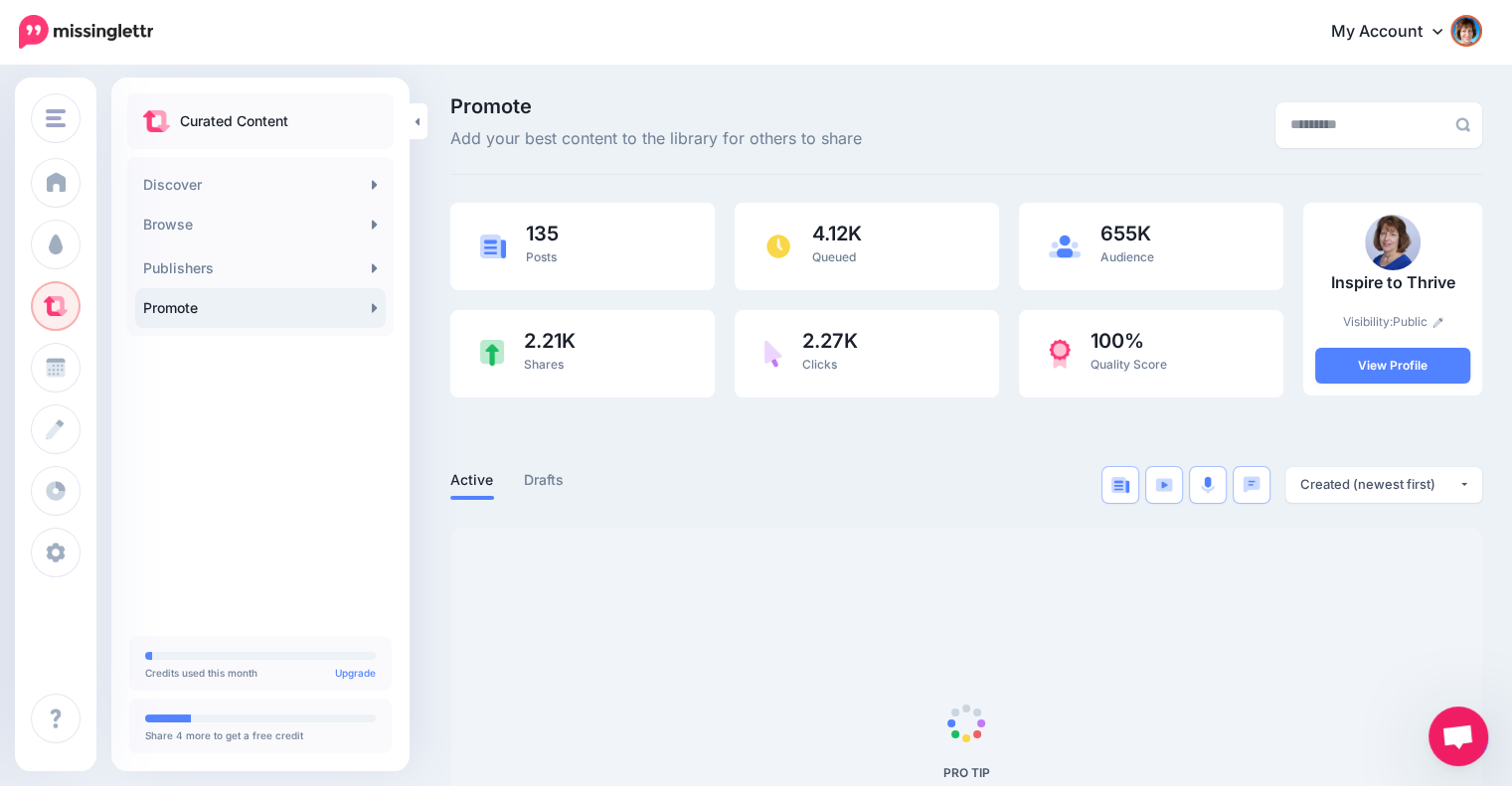 click at bounding box center (1458, 736) 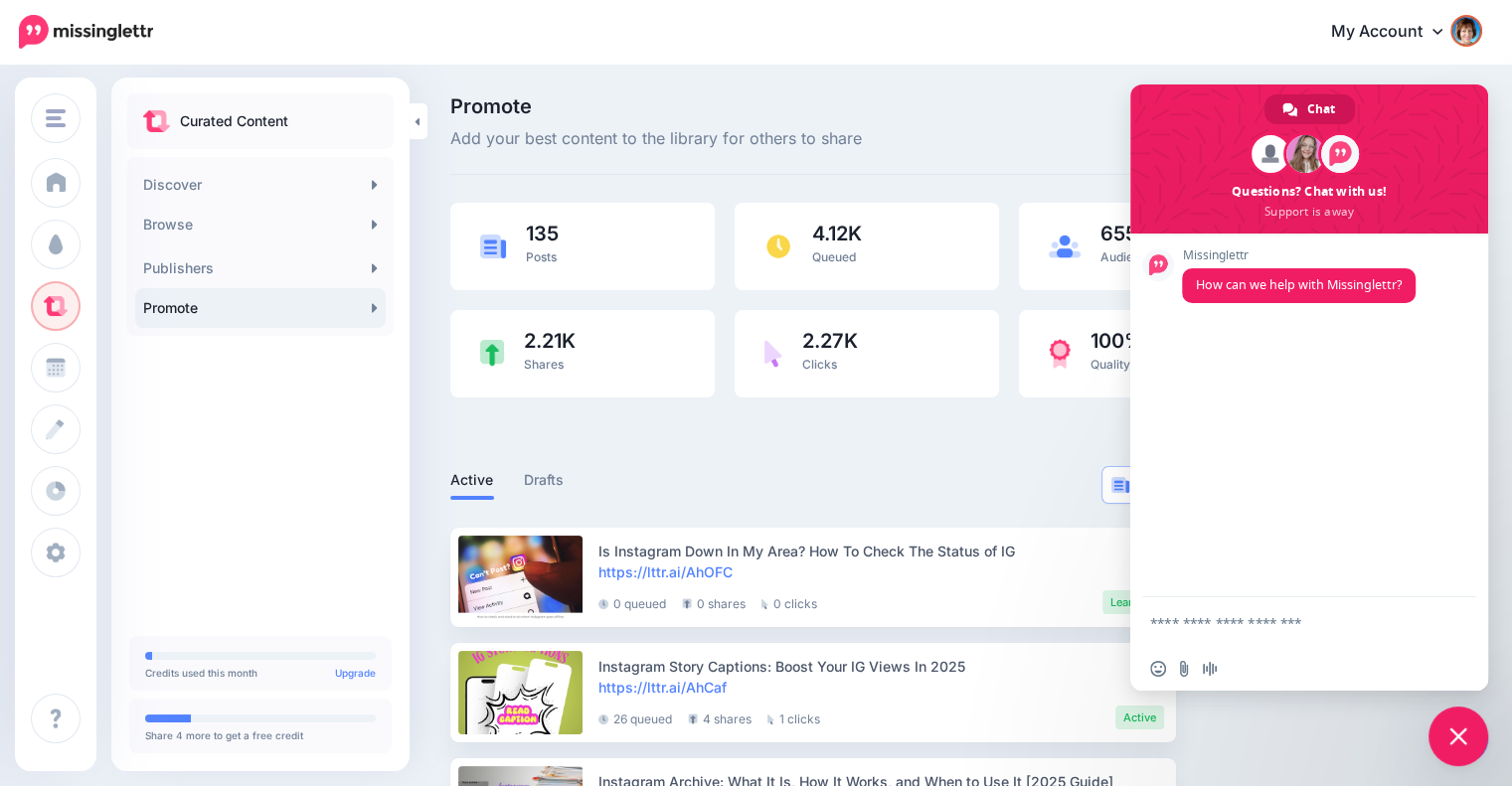 click at bounding box center (966, 437) 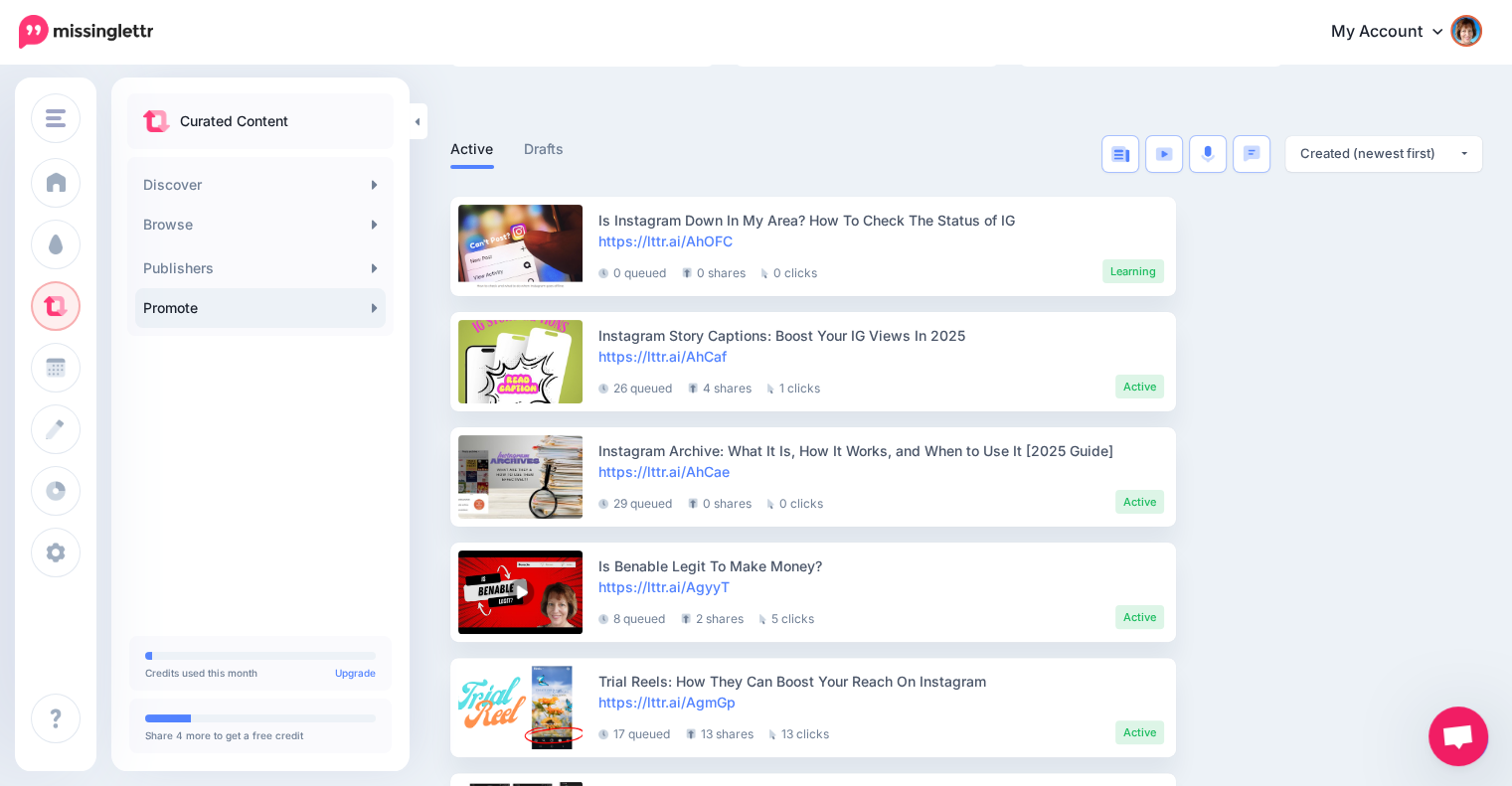 scroll, scrollTop: 0, scrollLeft: 0, axis: both 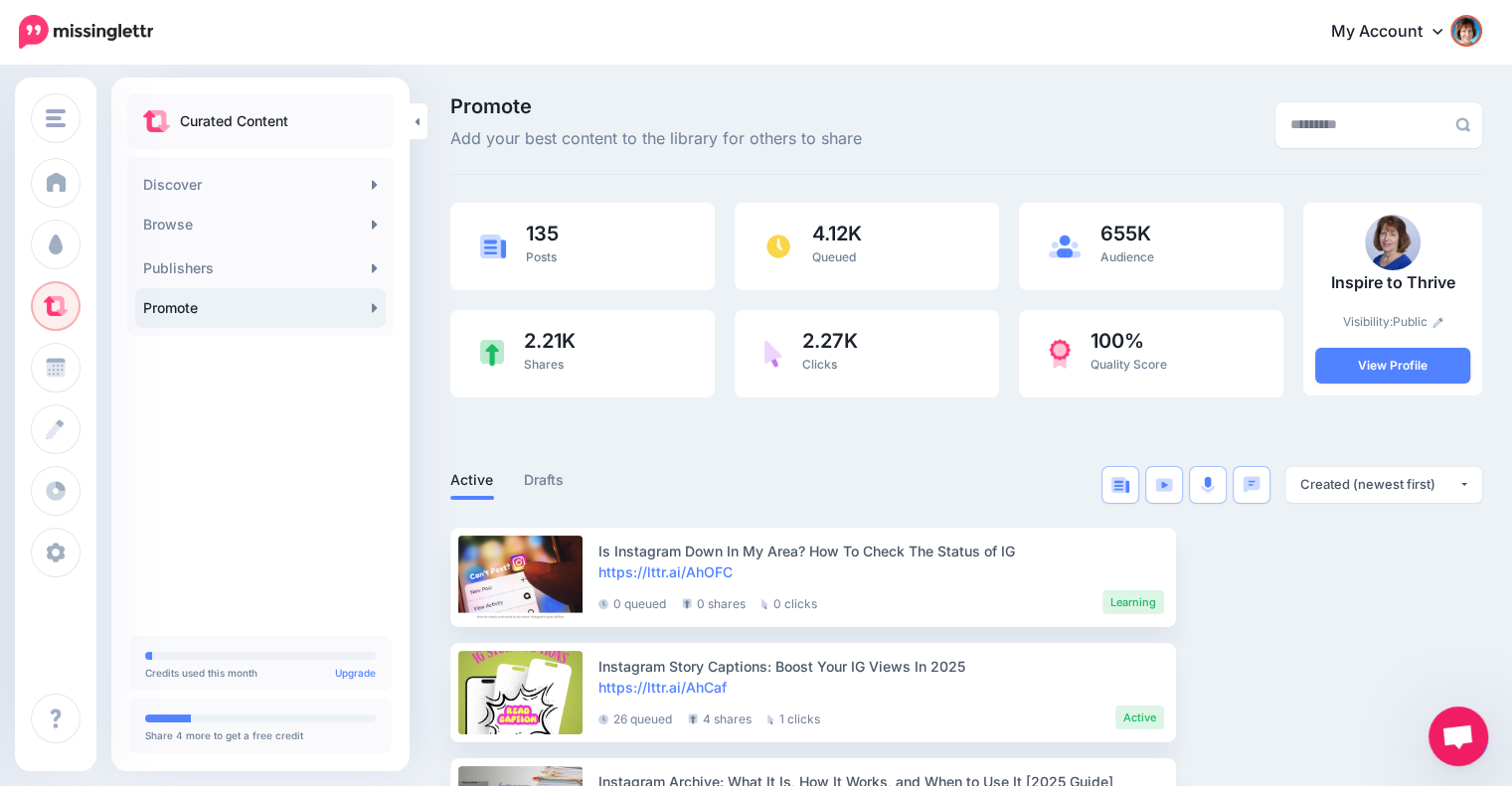 click on "Promote" at bounding box center [260, 308] 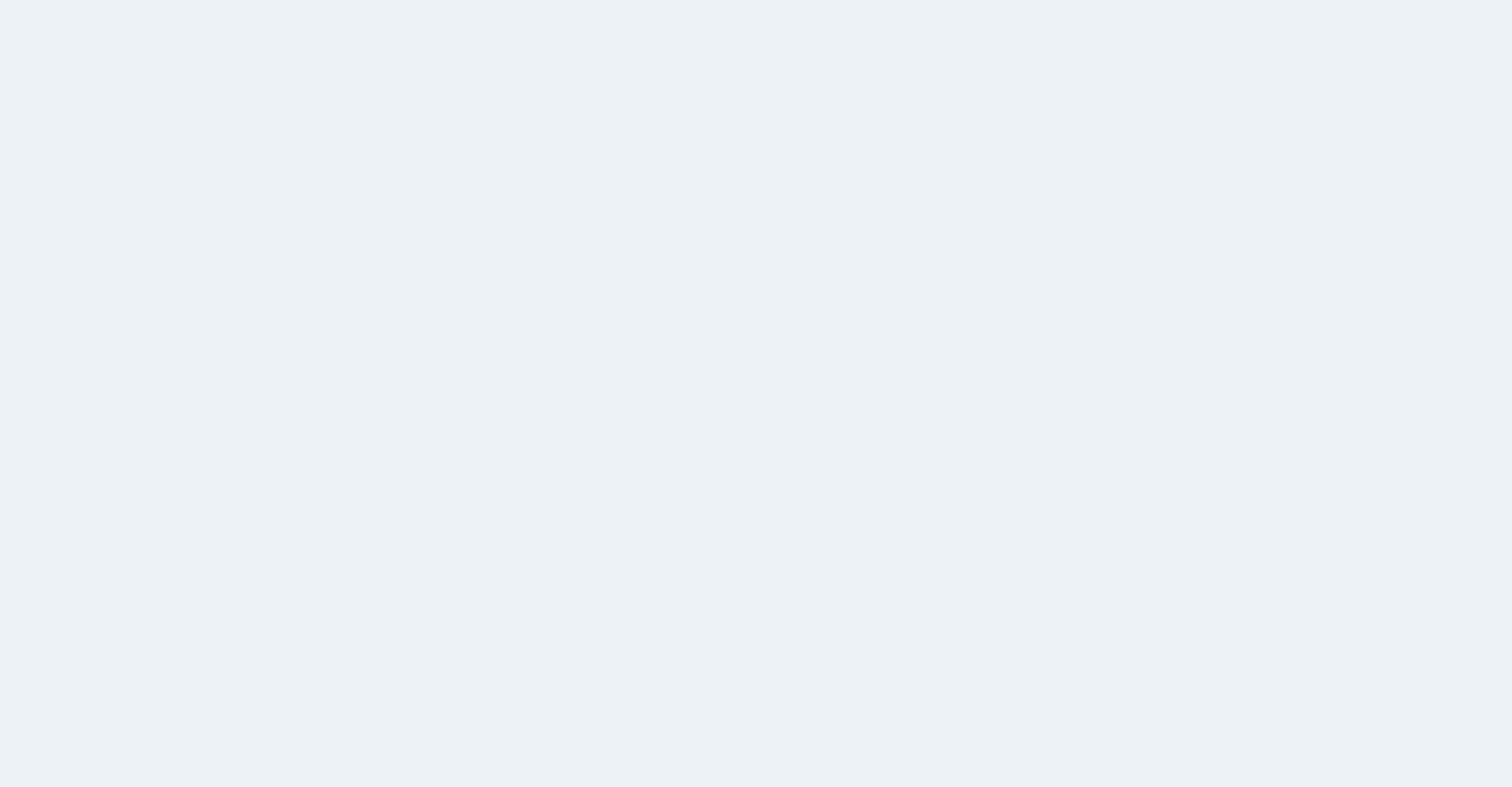 scroll, scrollTop: 0, scrollLeft: 0, axis: both 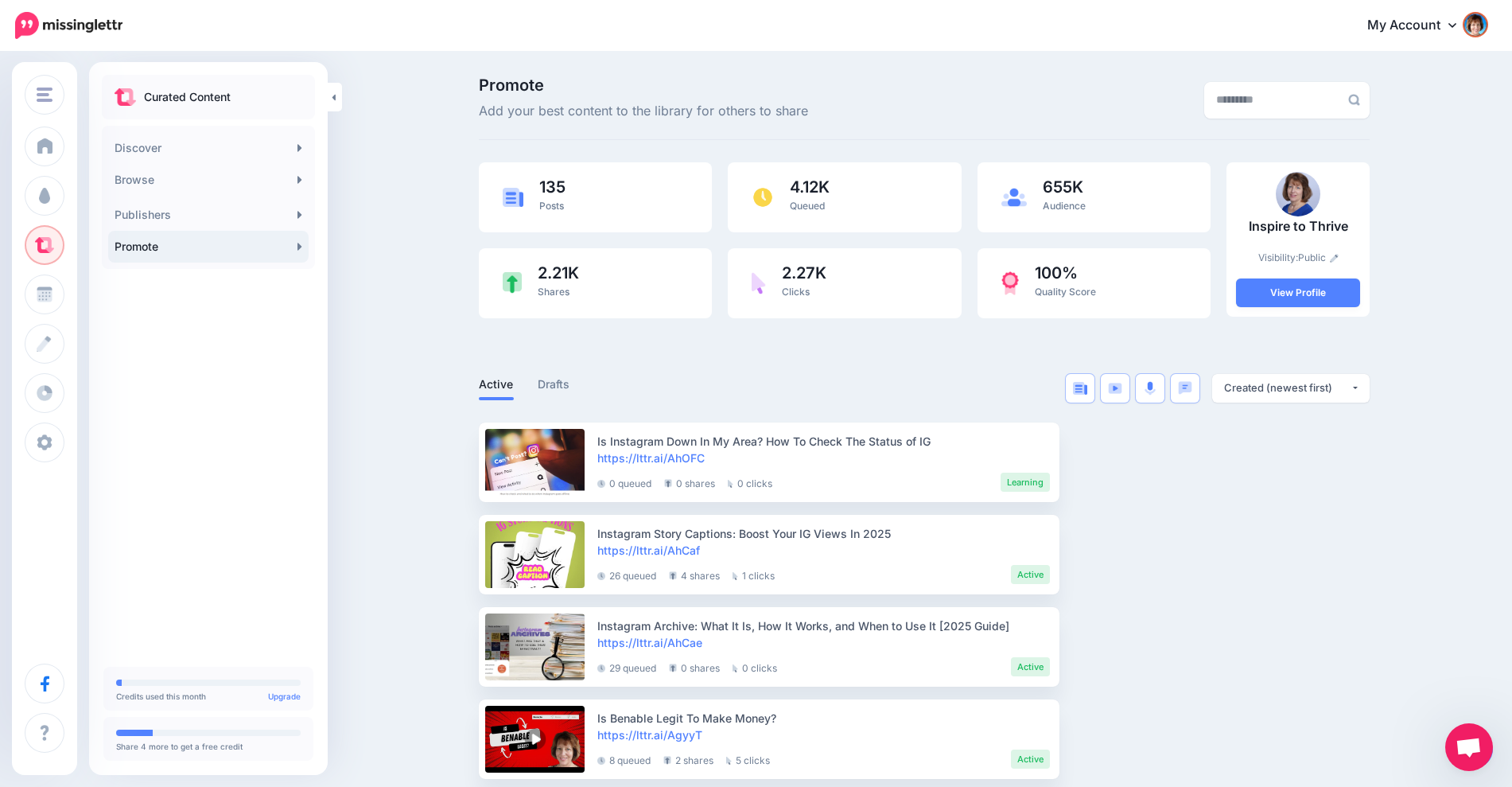 drag, startPoint x: 1187, startPoint y: 1, endPoint x: 1385, endPoint y: 740, distance: 765.065 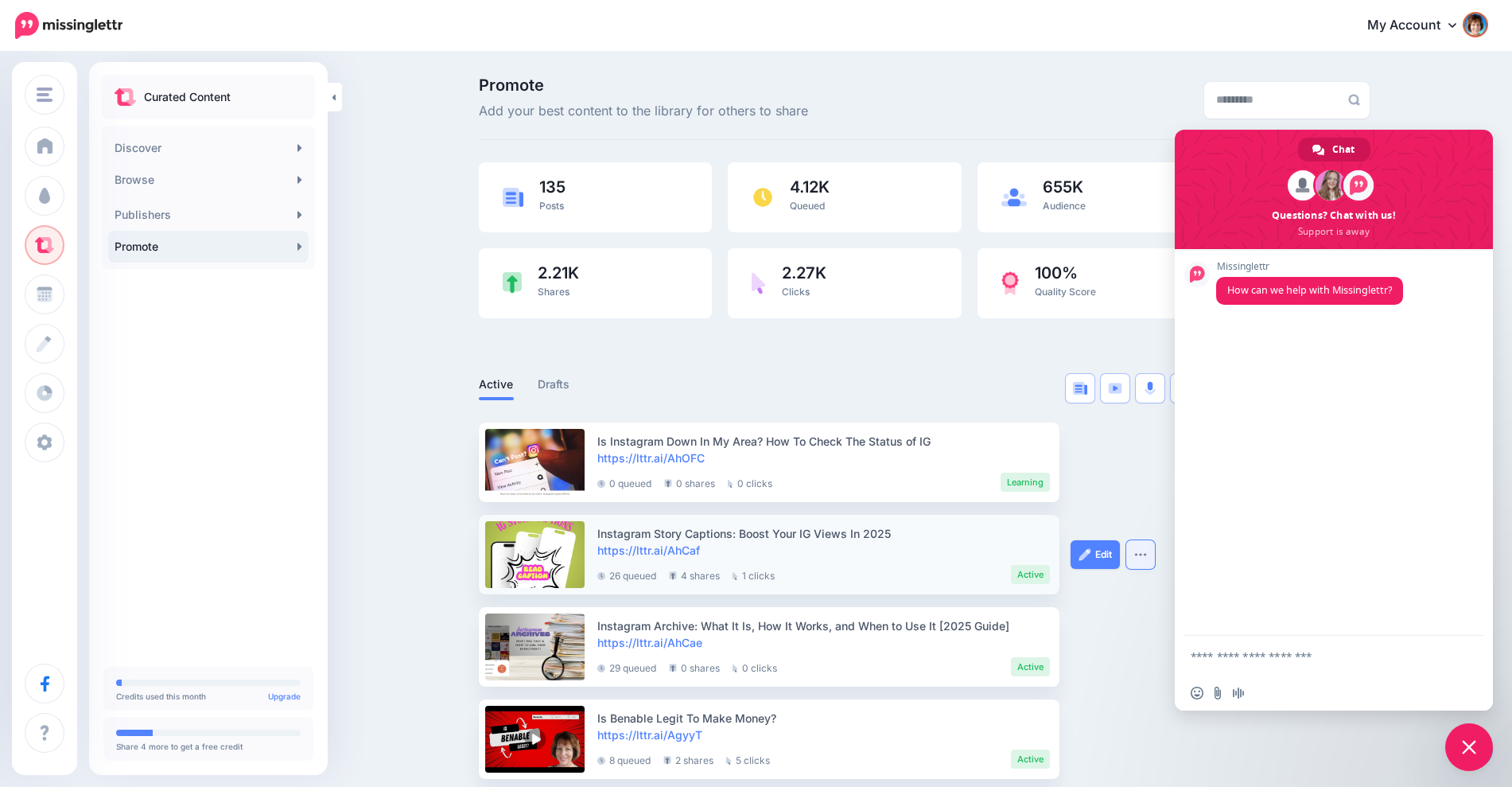 click at bounding box center (1141, 555) 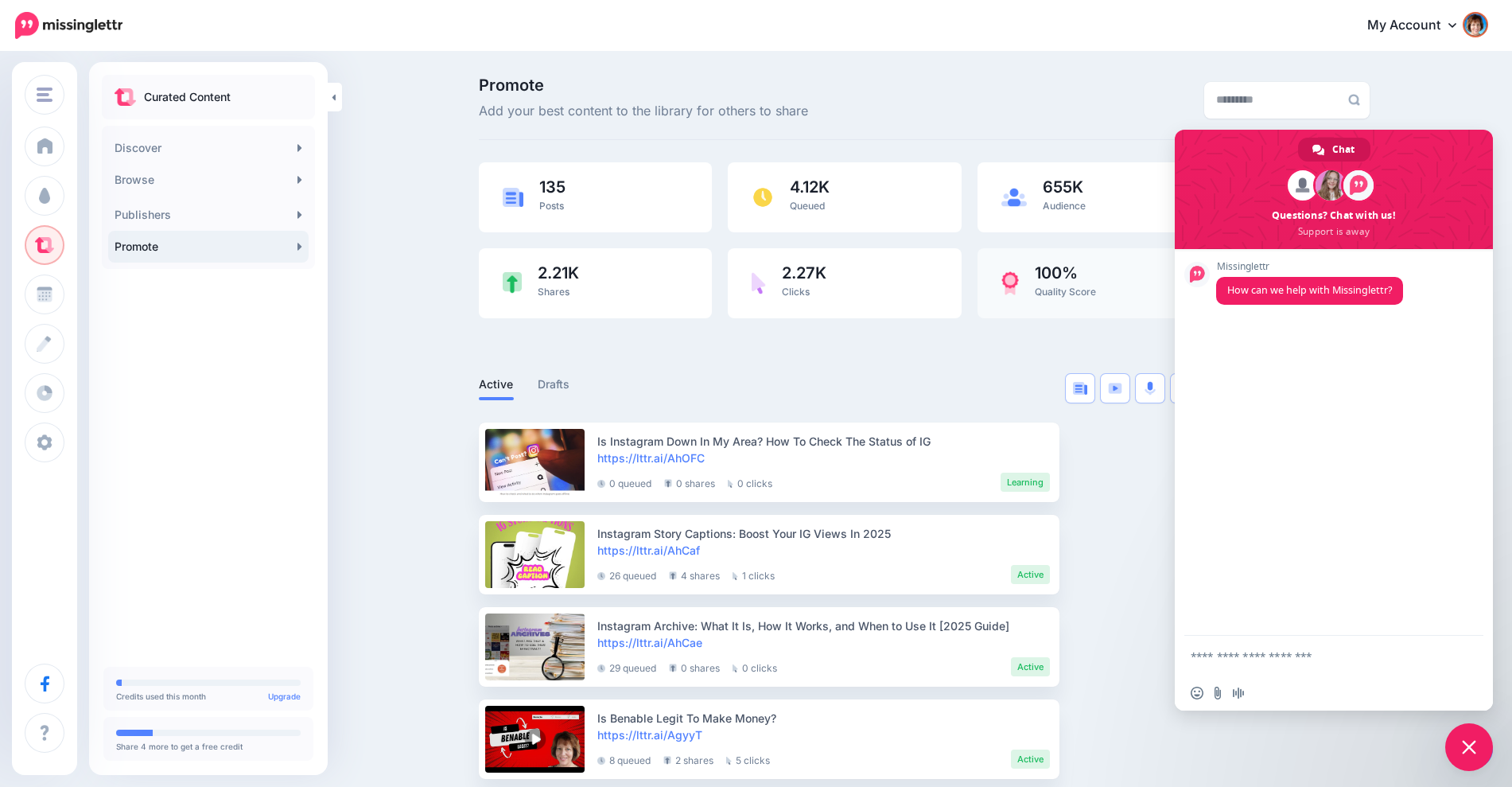 click on "100%
Quality Score" at bounding box center [1094, 283] 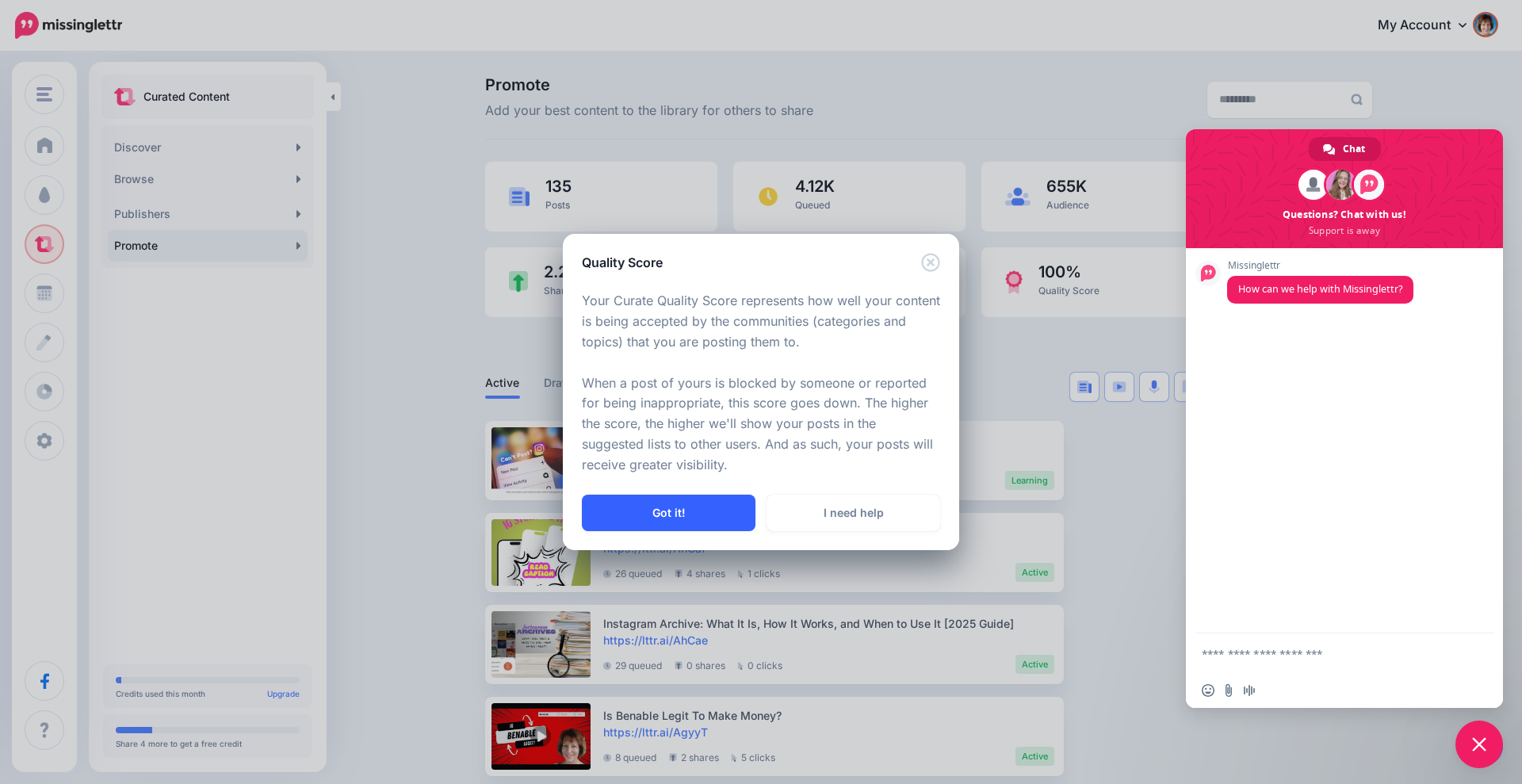 click on "Got it!" at bounding box center (668, 513) 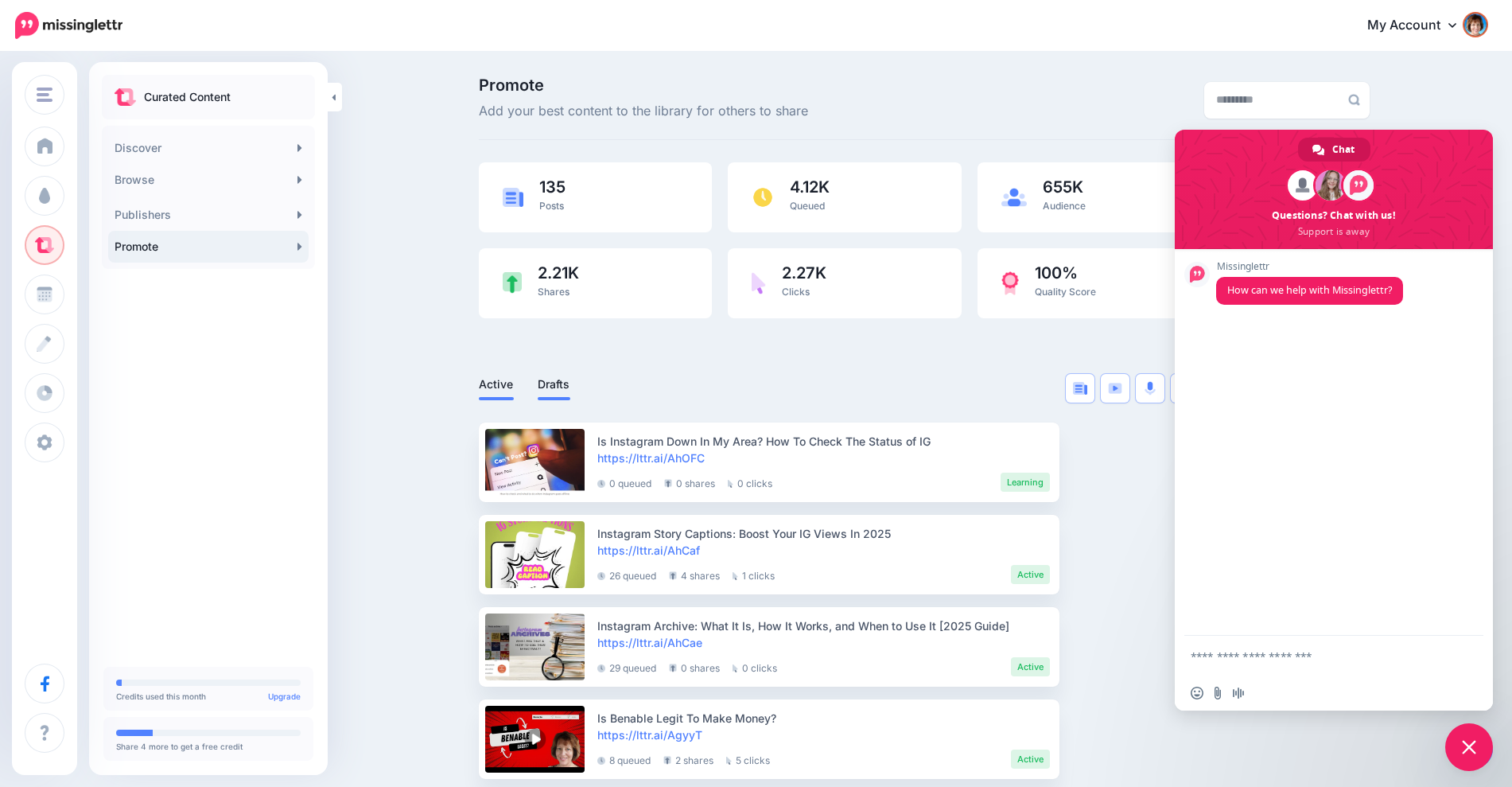 click on "Drafts" at bounding box center [554, 384] 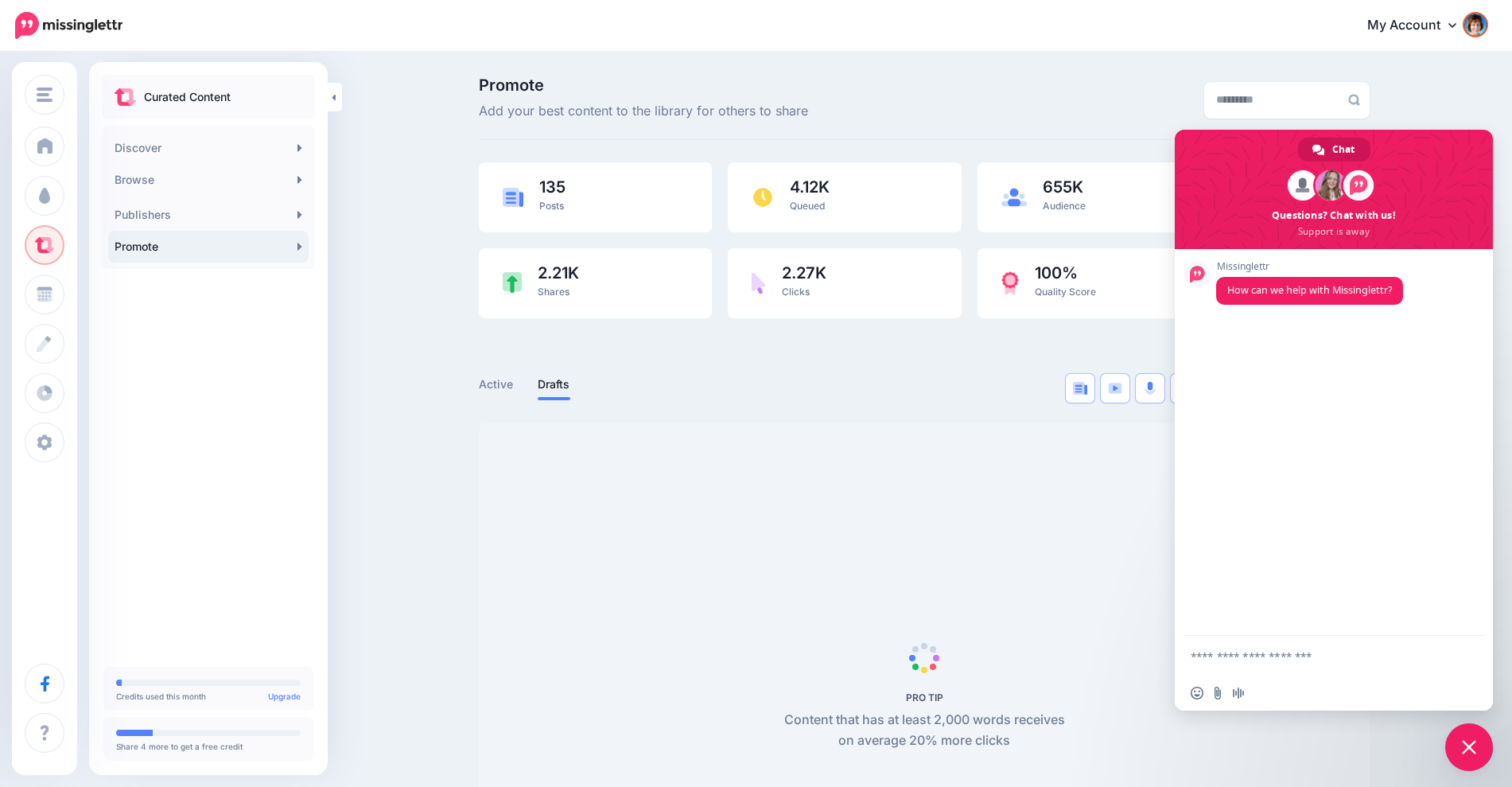 click at bounding box center (1469, 747) 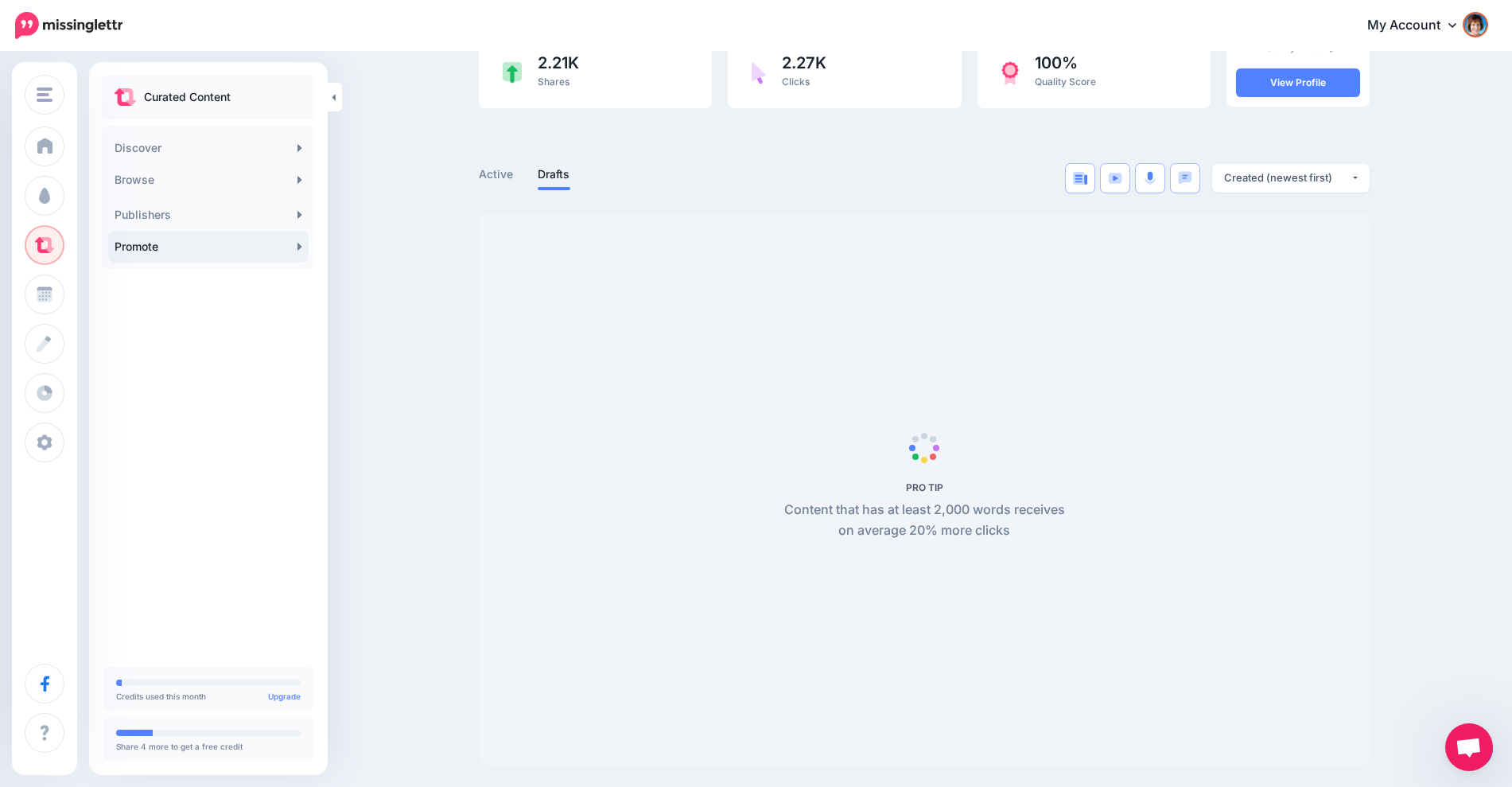 scroll, scrollTop: 212, scrollLeft: 0, axis: vertical 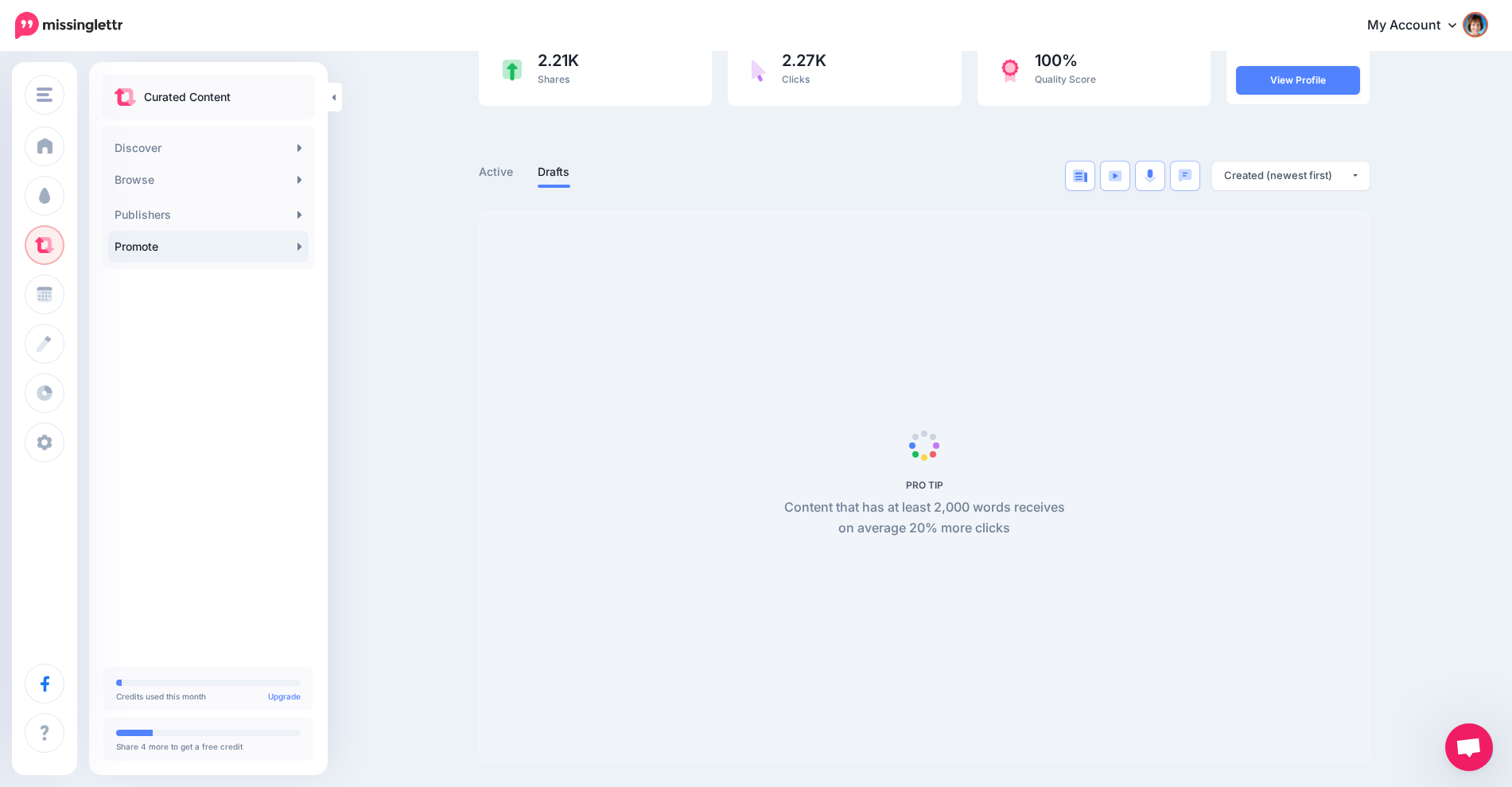 click on "Promote" at bounding box center (208, 247) 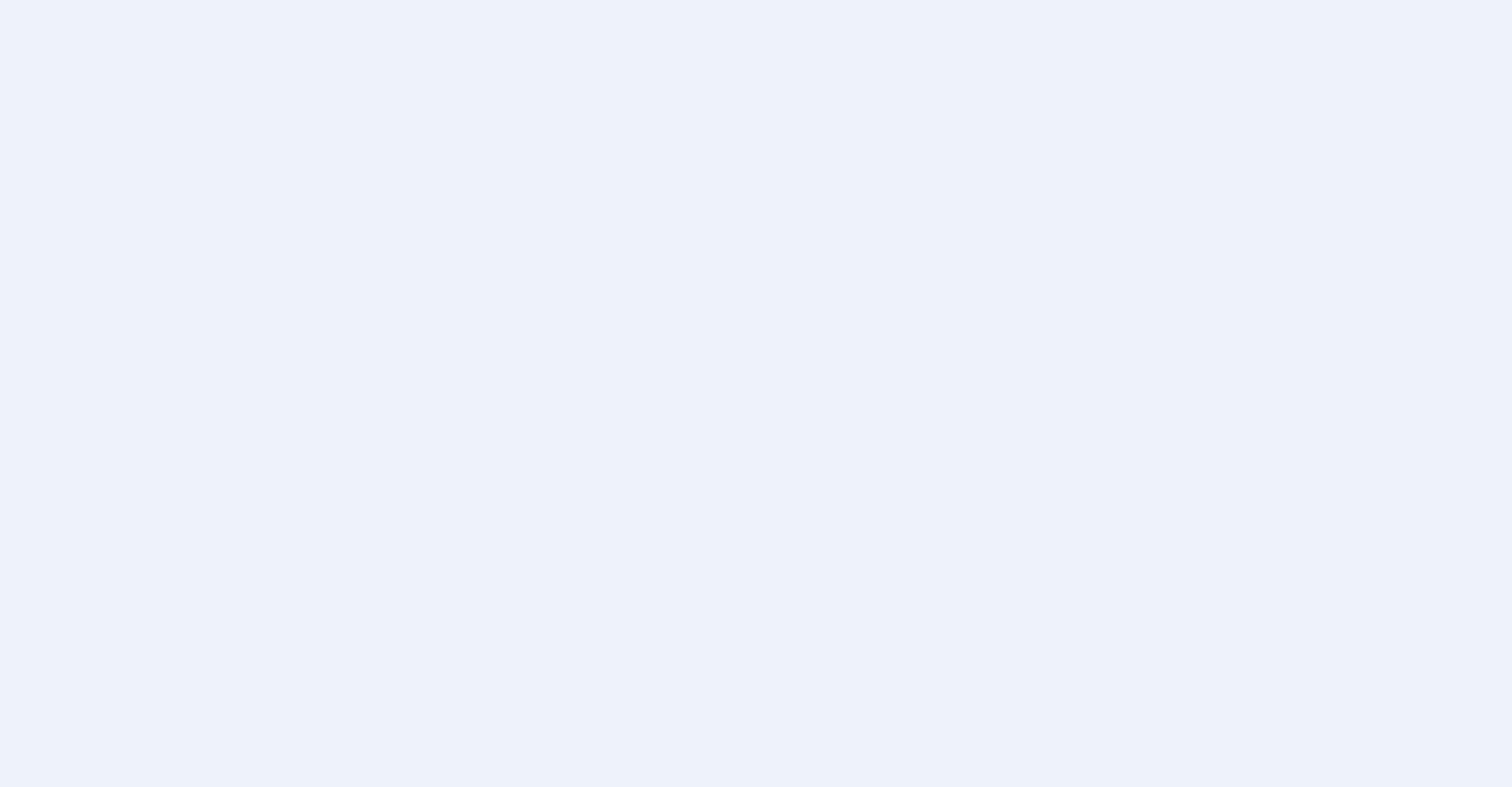 scroll, scrollTop: 0, scrollLeft: 0, axis: both 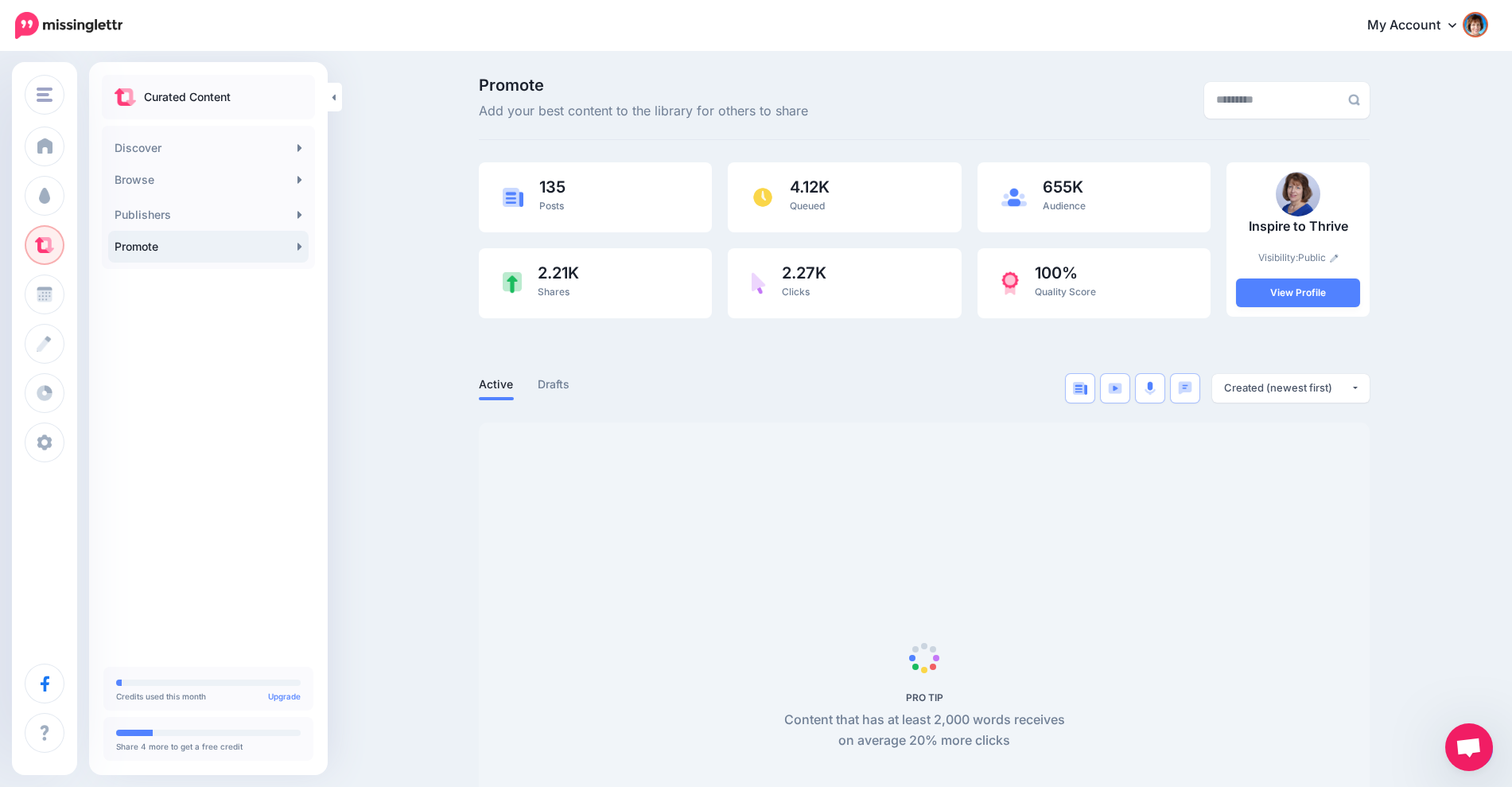 click on "Promote
Add your best content to the library for others to share
135
Posts" at bounding box center [756, 526] 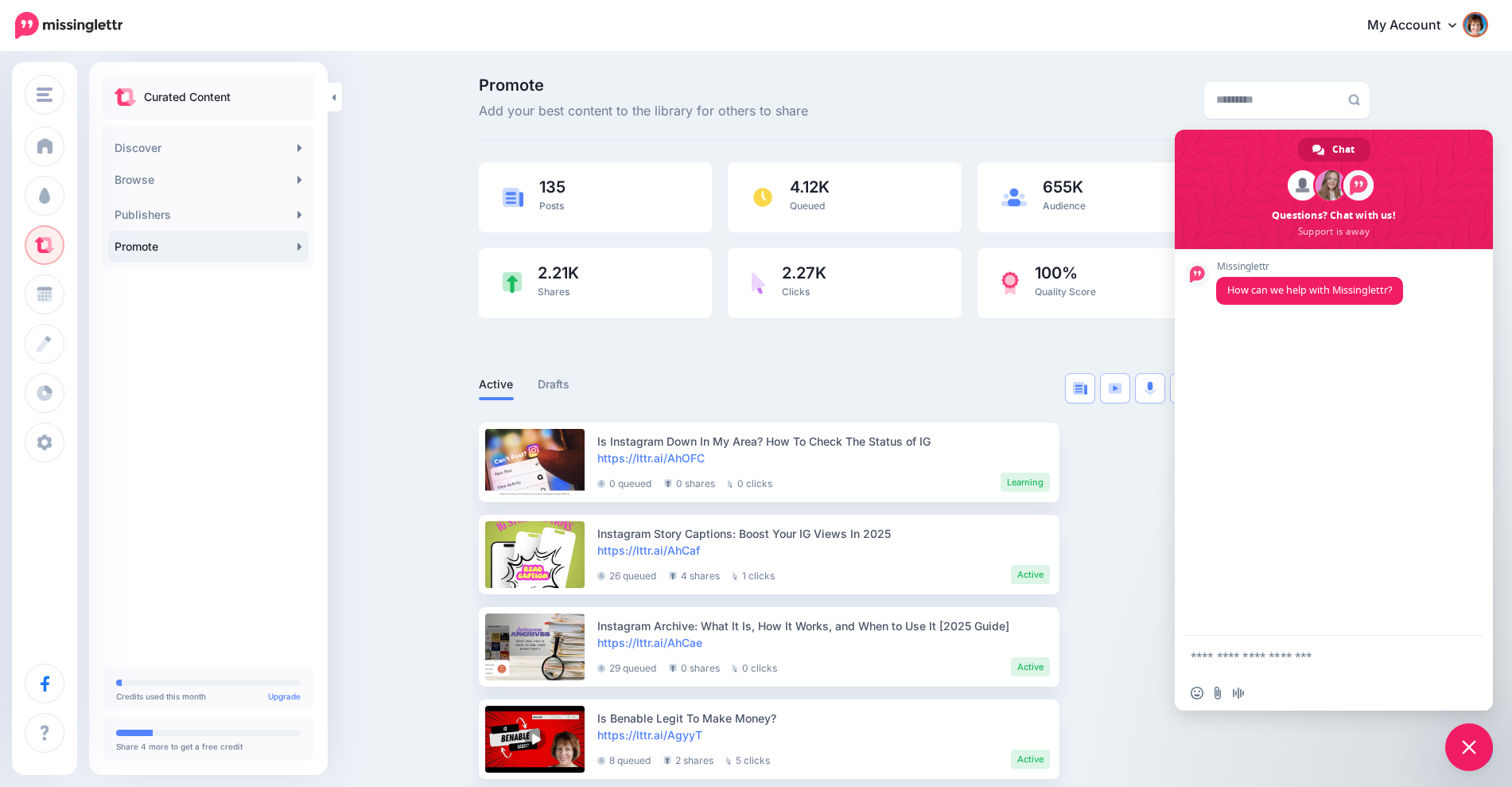 drag, startPoint x: 1365, startPoint y: 679, endPoint x: 1359, endPoint y: 672, distance: 9.219544 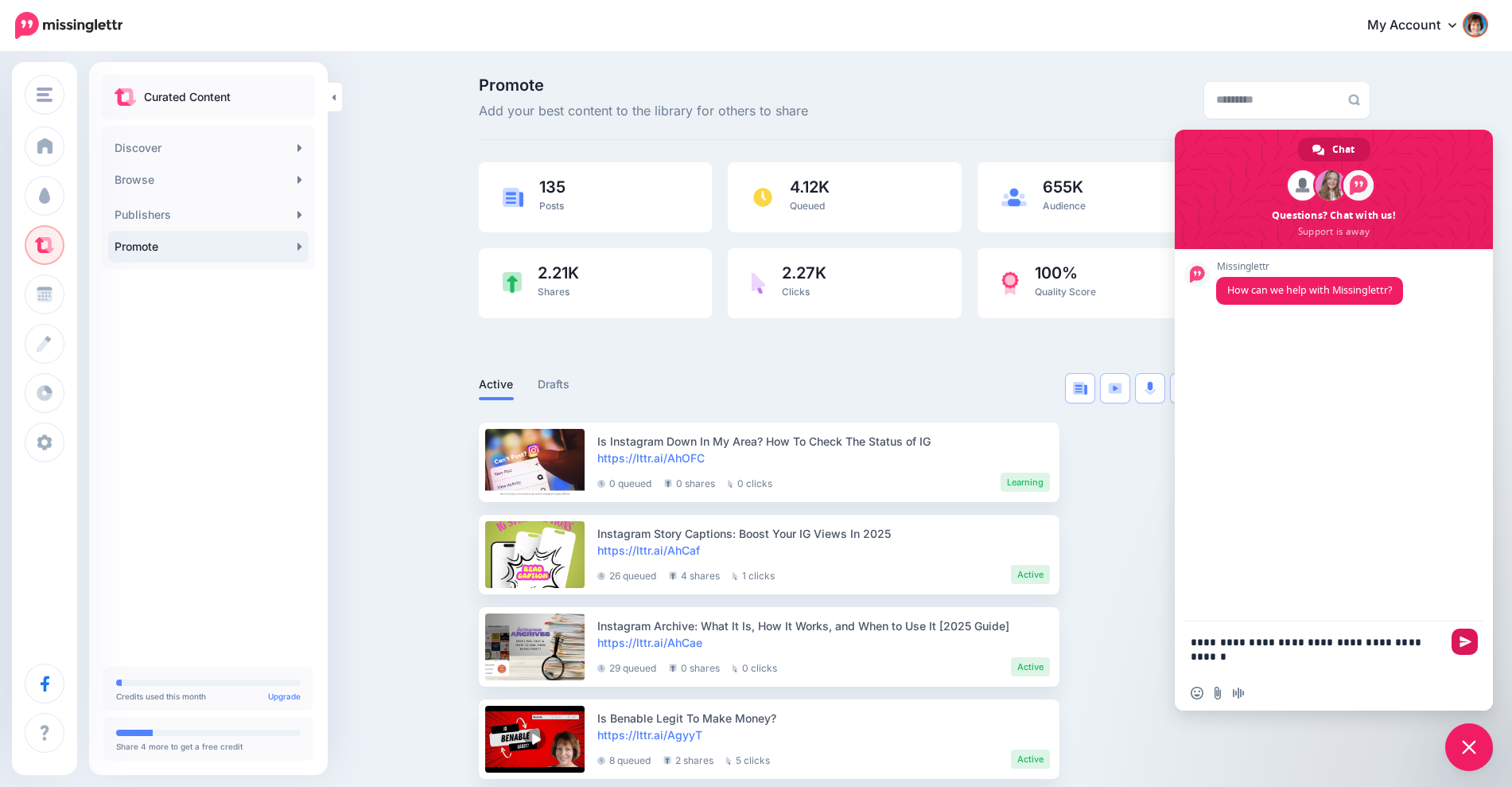 type on "**********" 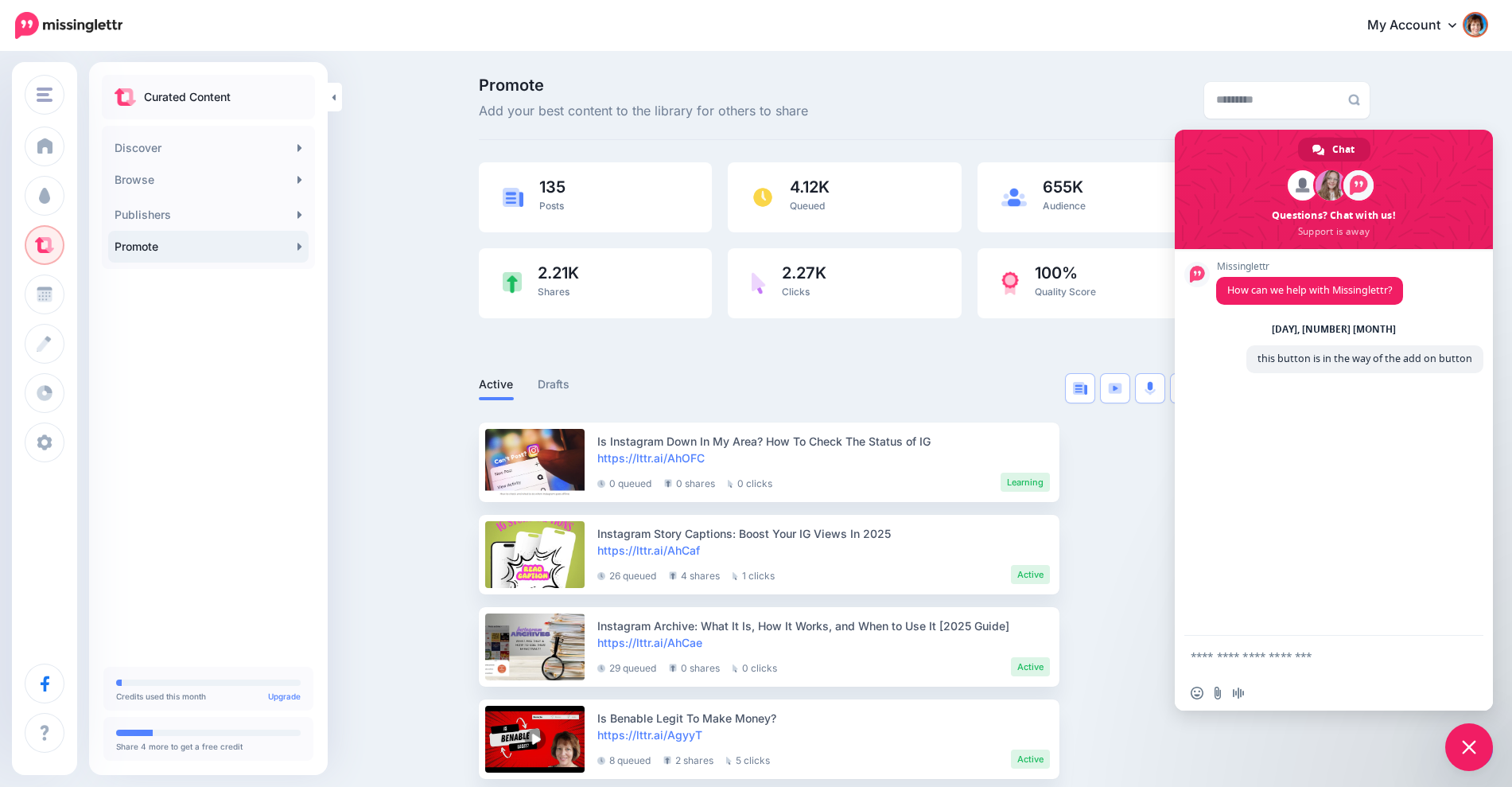 click at bounding box center [1469, 747] 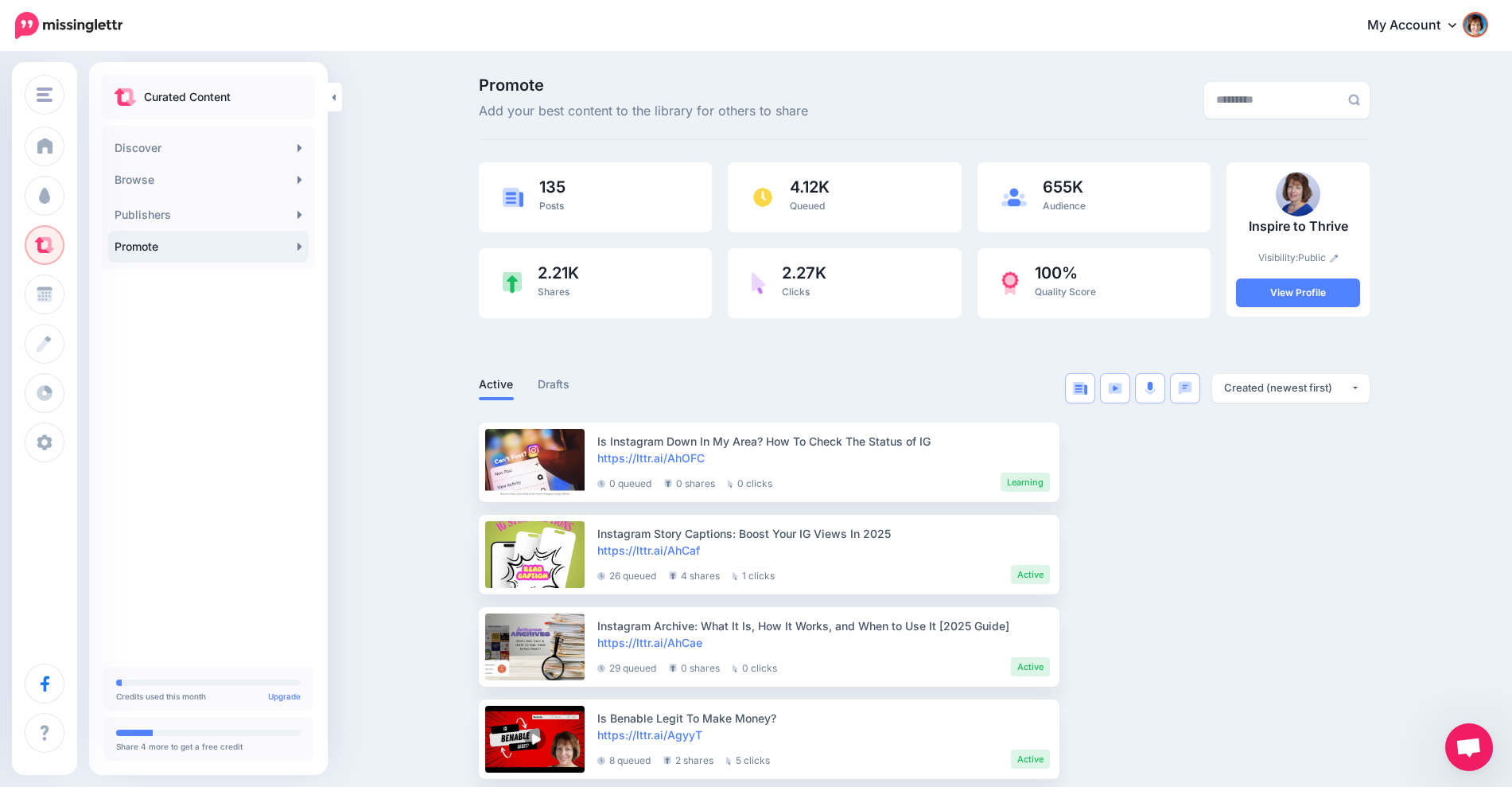 click on "Is Instagram Down In My Area? How To Check The Status of IG
https://lttr.ai/AhOFC
0 queued
0 shares
0 clicks" at bounding box center (924, 1524) 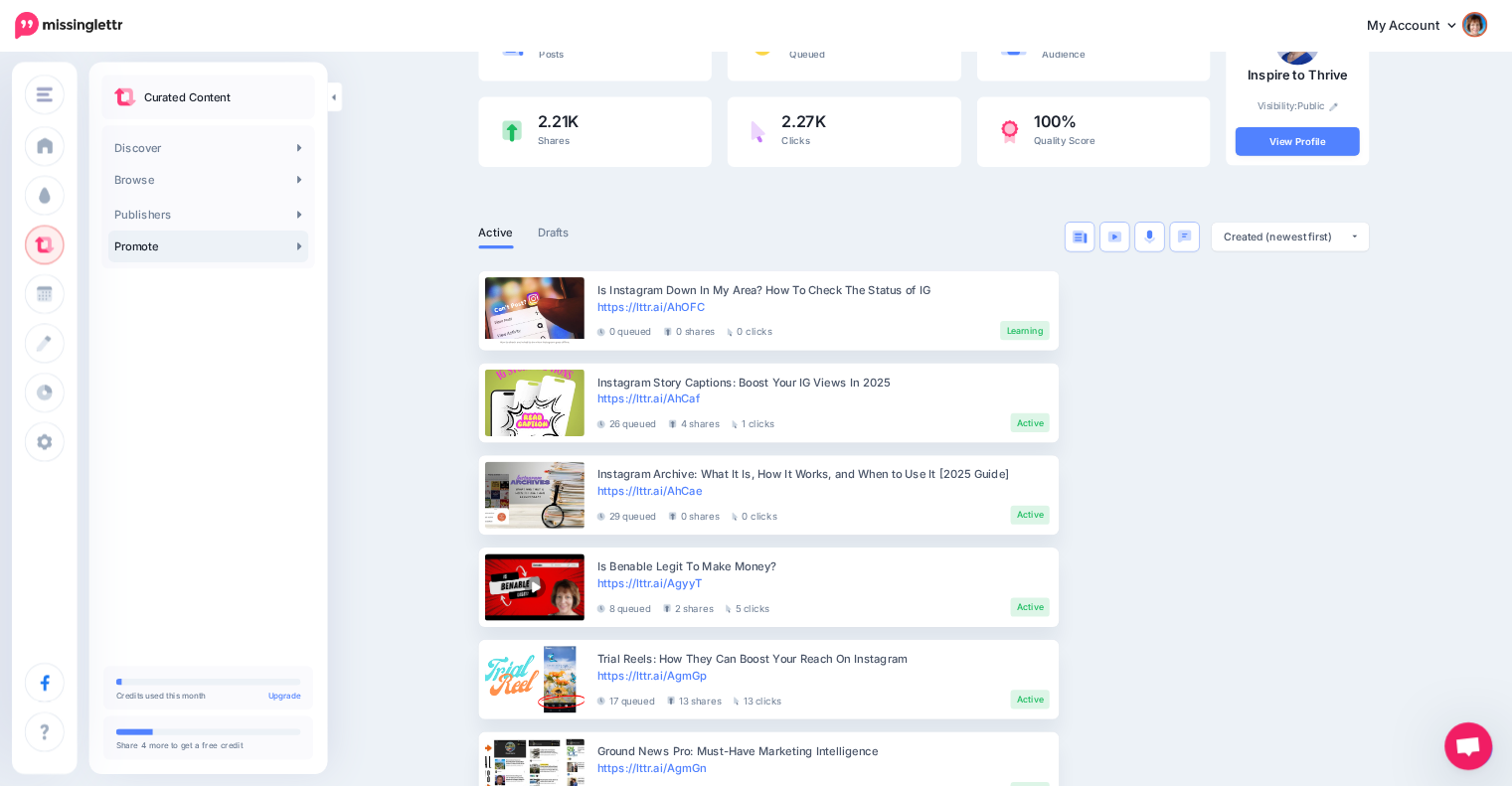 scroll, scrollTop: 0, scrollLeft: 0, axis: both 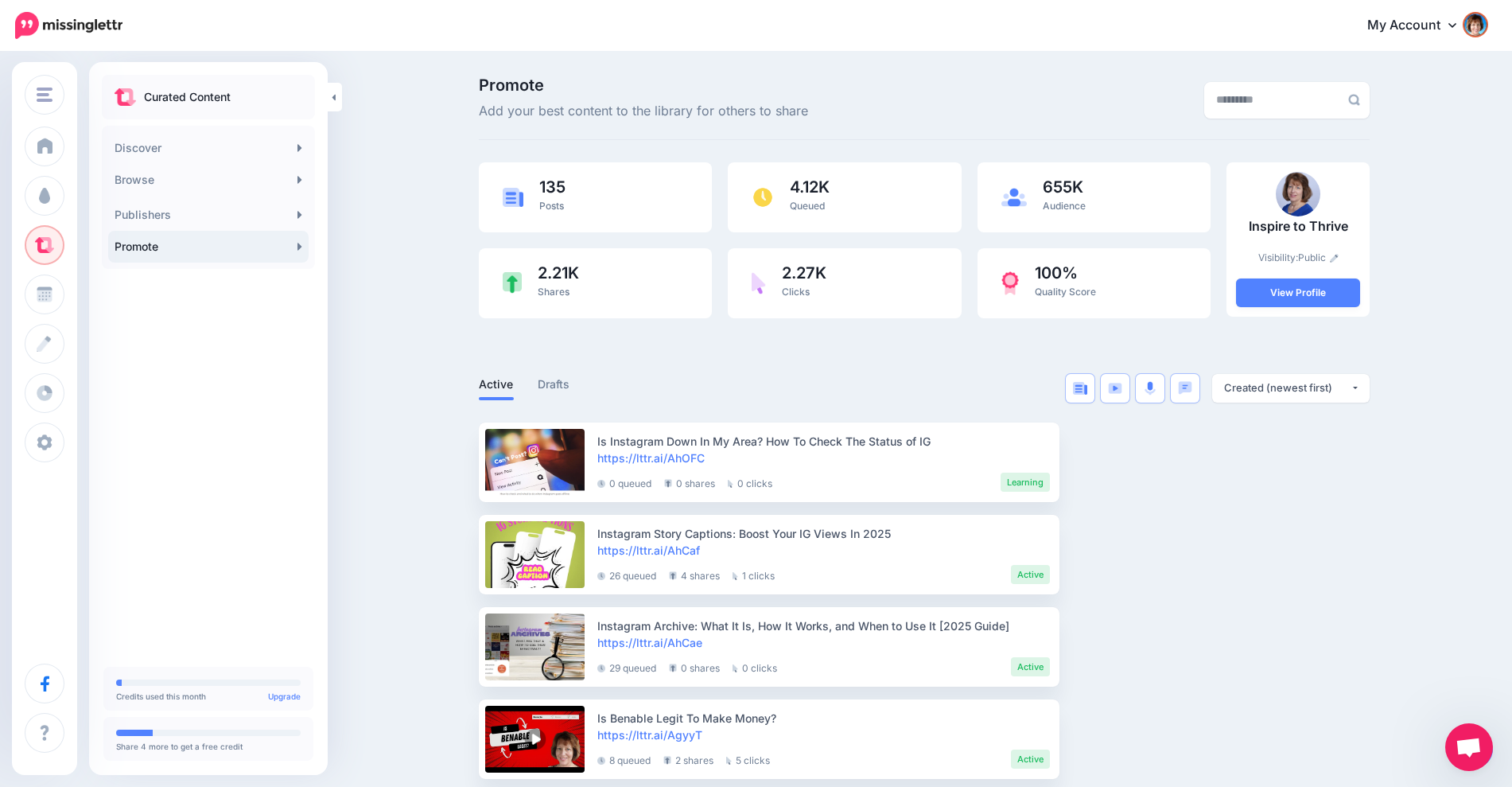 drag, startPoint x: 1476, startPoint y: 750, endPoint x: 1440, endPoint y: 484, distance: 268.42504 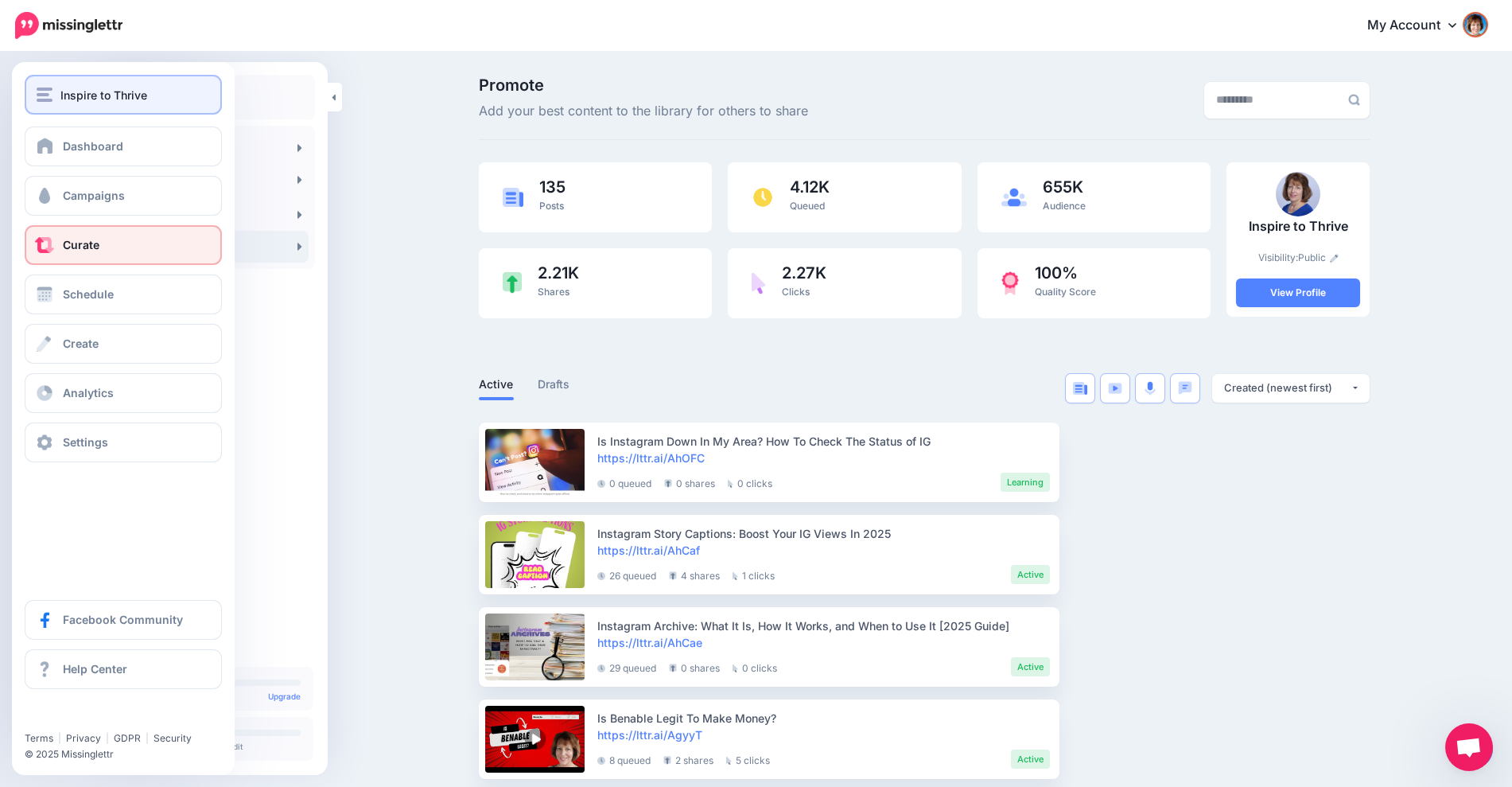 click on "Inspire to Thrive" at bounding box center (103, 95) 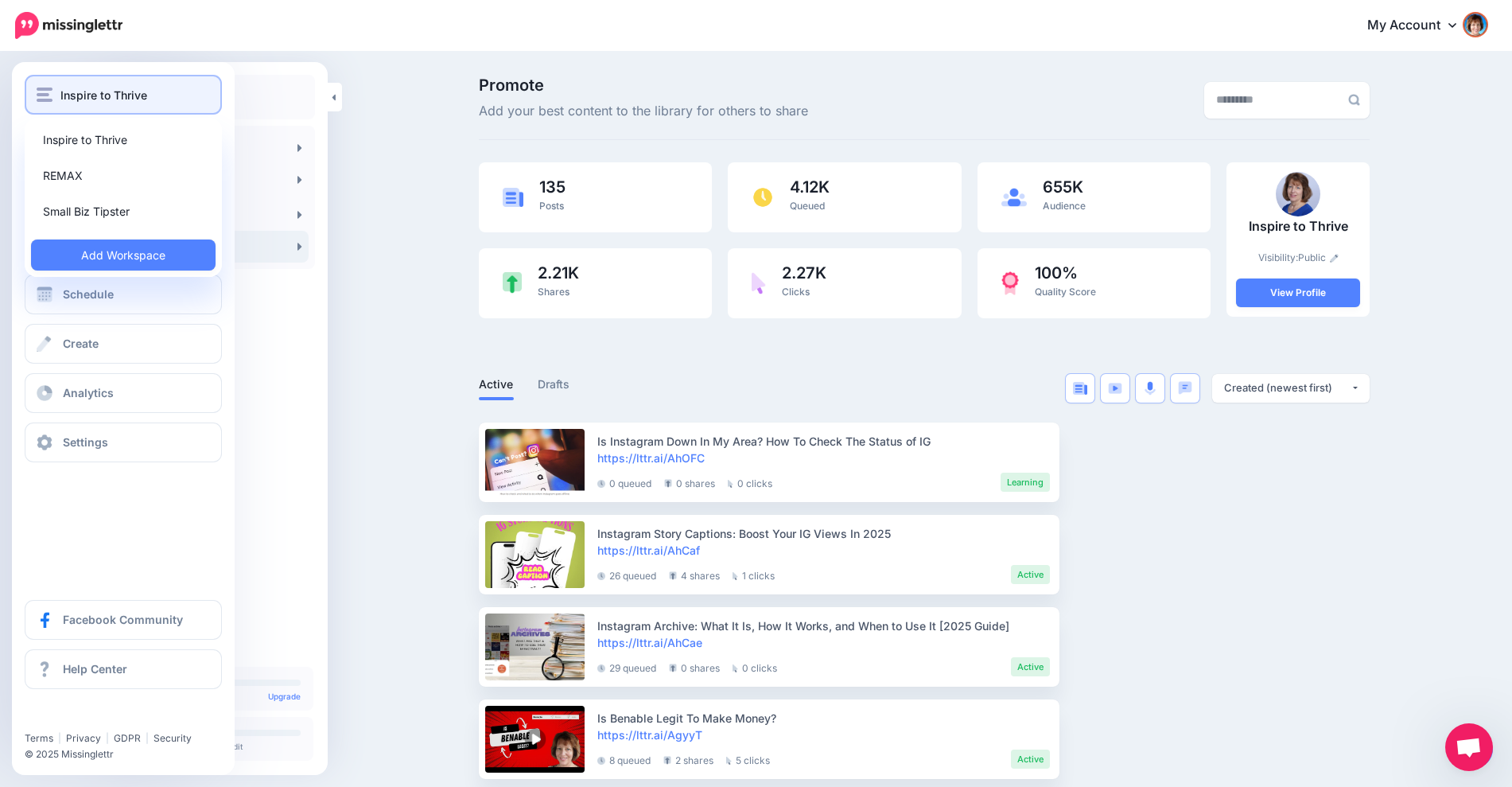 click on "Inspire to Thrive" at bounding box center (103, 95) 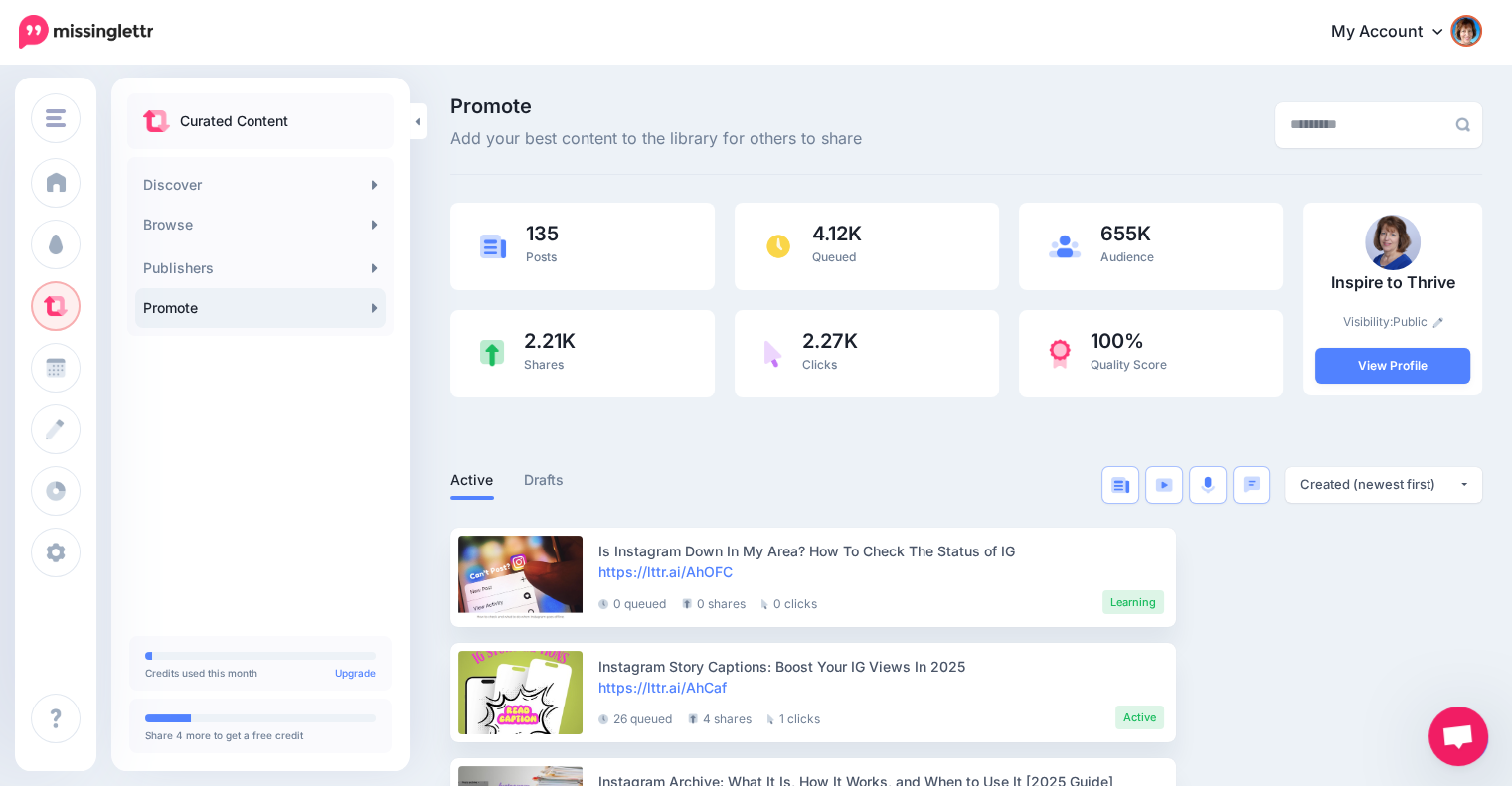 drag, startPoint x: 1825, startPoint y: 2, endPoint x: 300, endPoint y: 316, distance: 1556.991 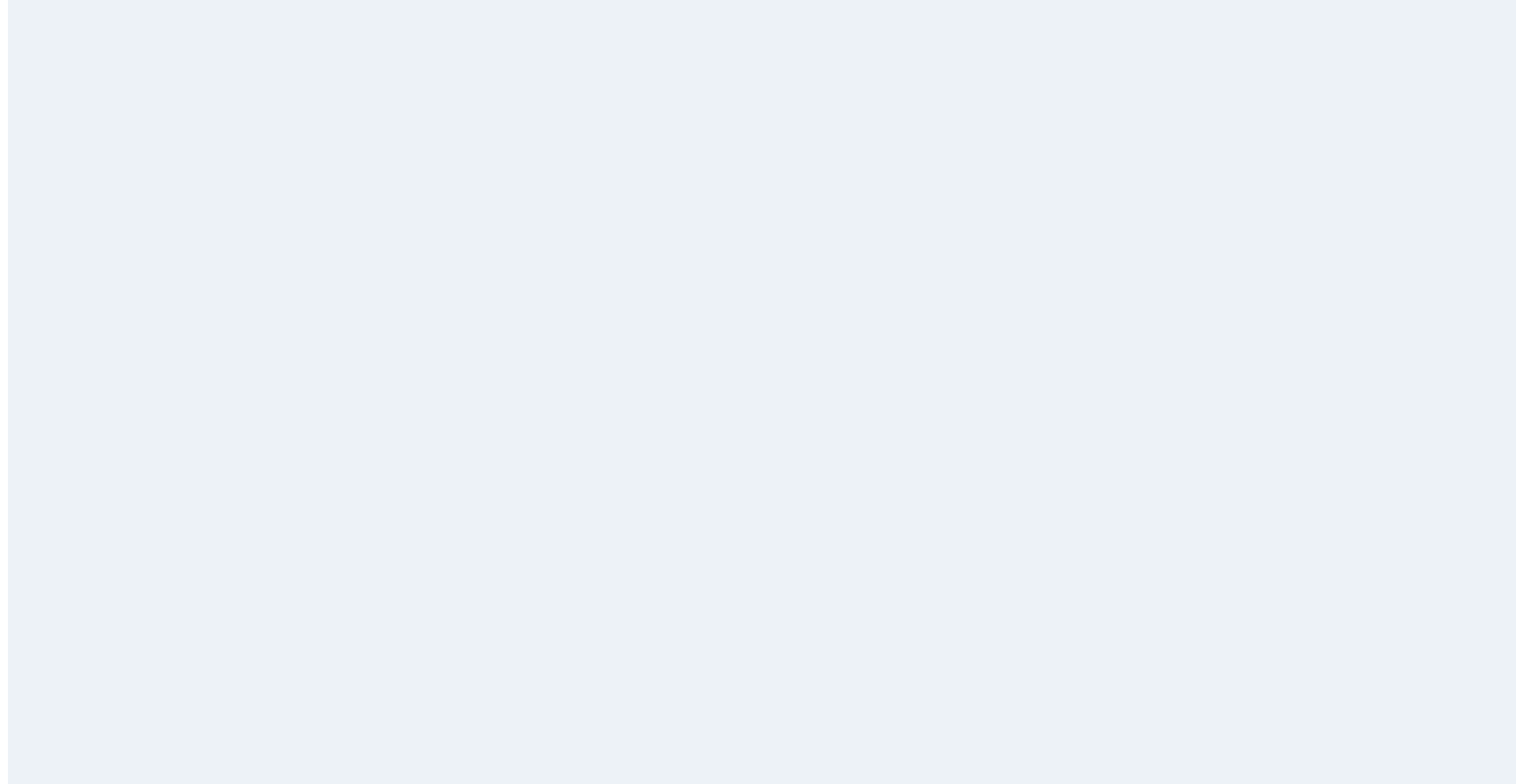 scroll, scrollTop: 0, scrollLeft: 0, axis: both 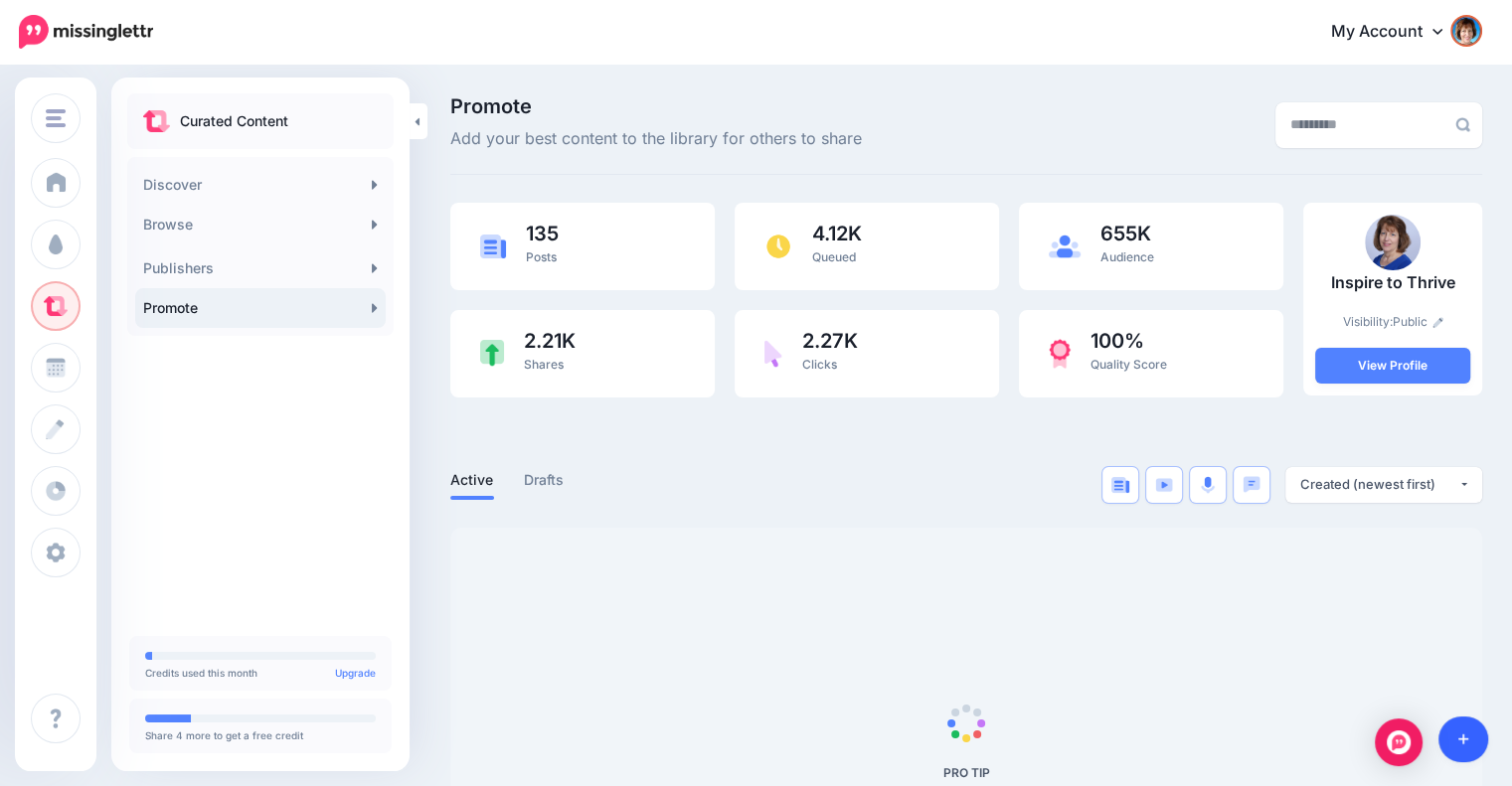 click at bounding box center [1463, 739] 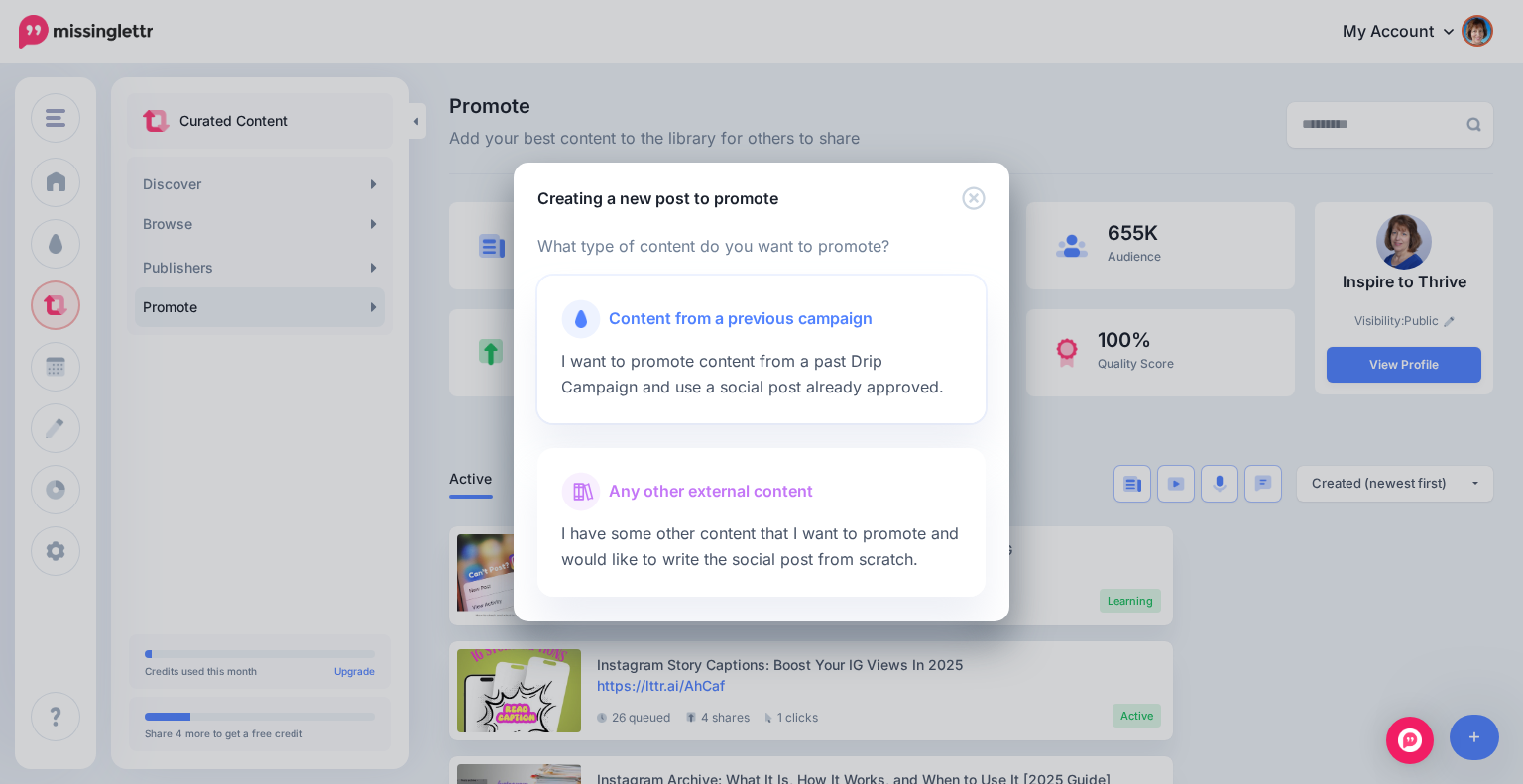 click on "Content from a previous campaign" at bounding box center [762, 319] 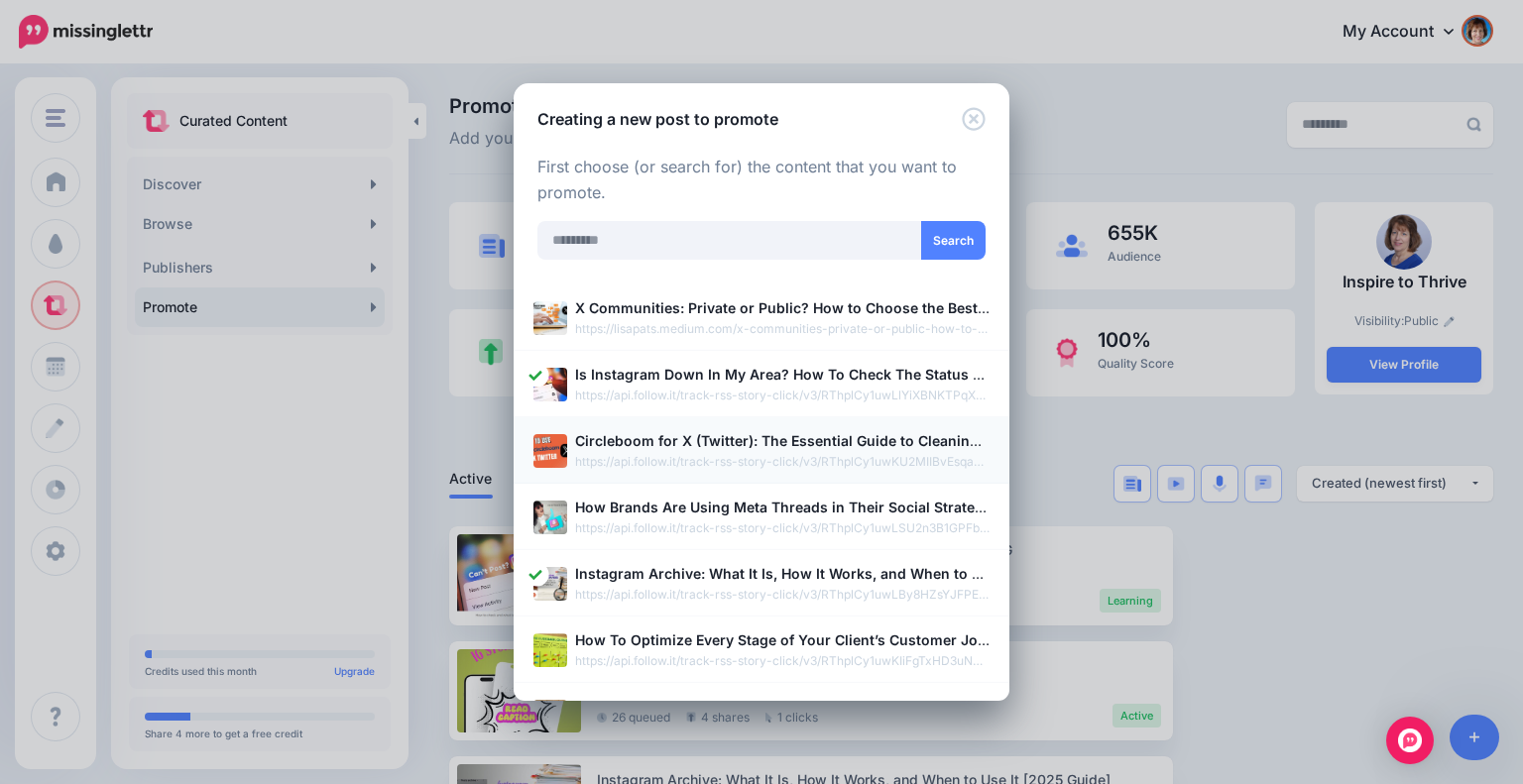 click on "Circleboom for X (Twitter): The Essential Guide to Cleaning Up Your Account in 2025" at bounding box center [866, 440] 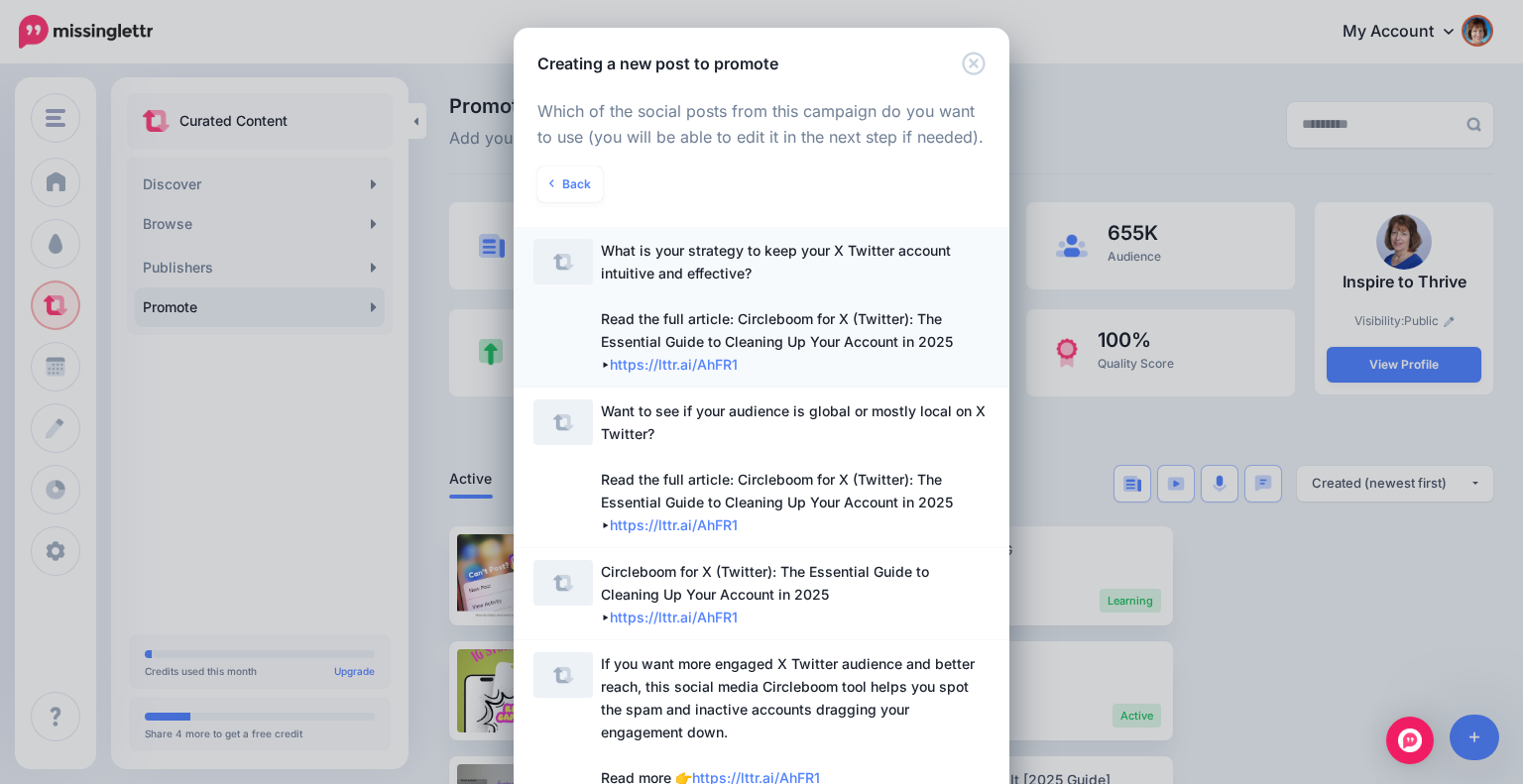 click on "What is your strategy to keep your X Twitter account intuitive and effective? Read the full article: Circleboom for X (Twitter): The Essential Guide to Cleaning Up Your Account in 2025 ▸  https://lttr.ai/AhFR1" at bounding box center (795, 307) 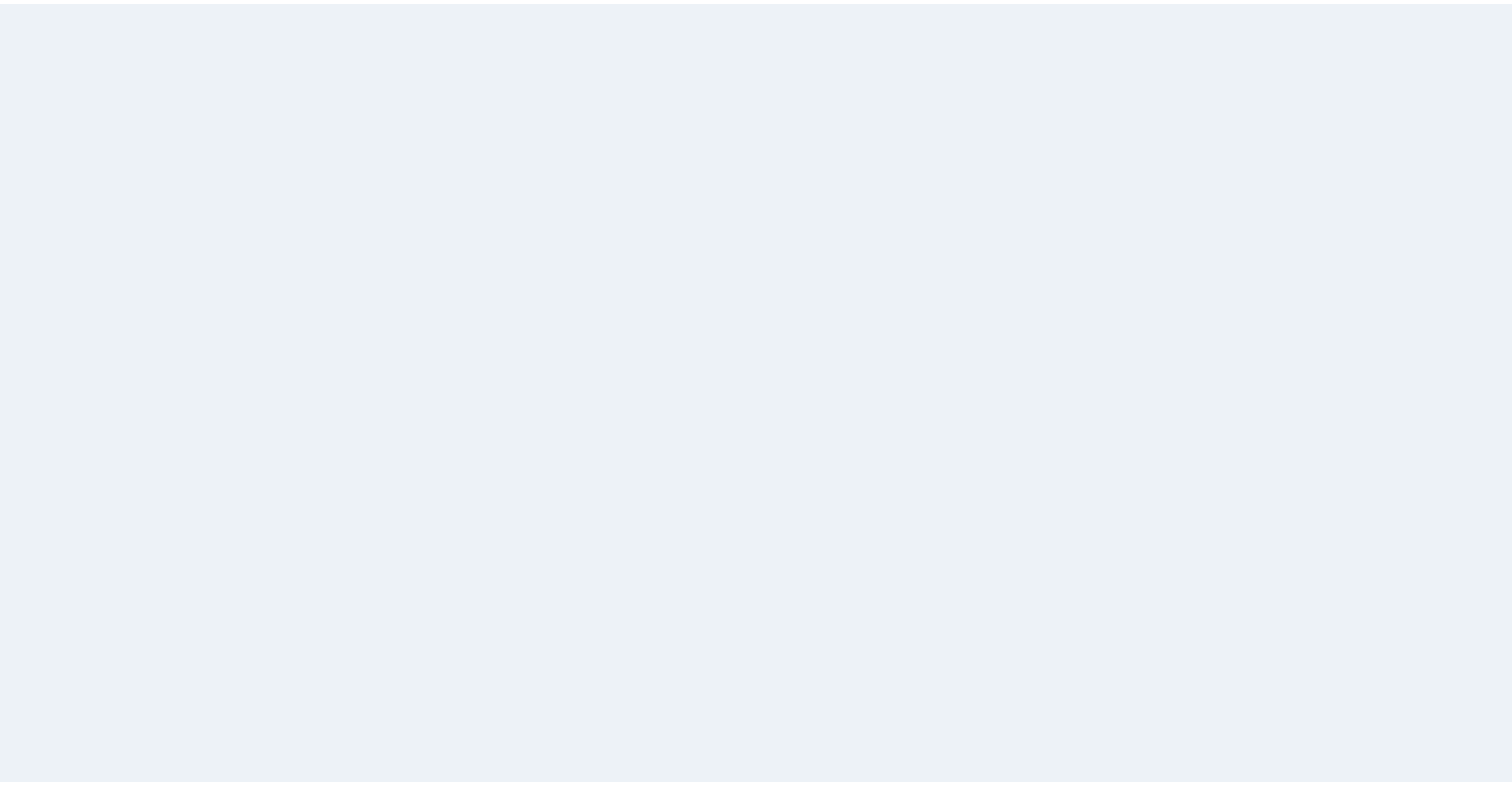 scroll, scrollTop: 0, scrollLeft: 0, axis: both 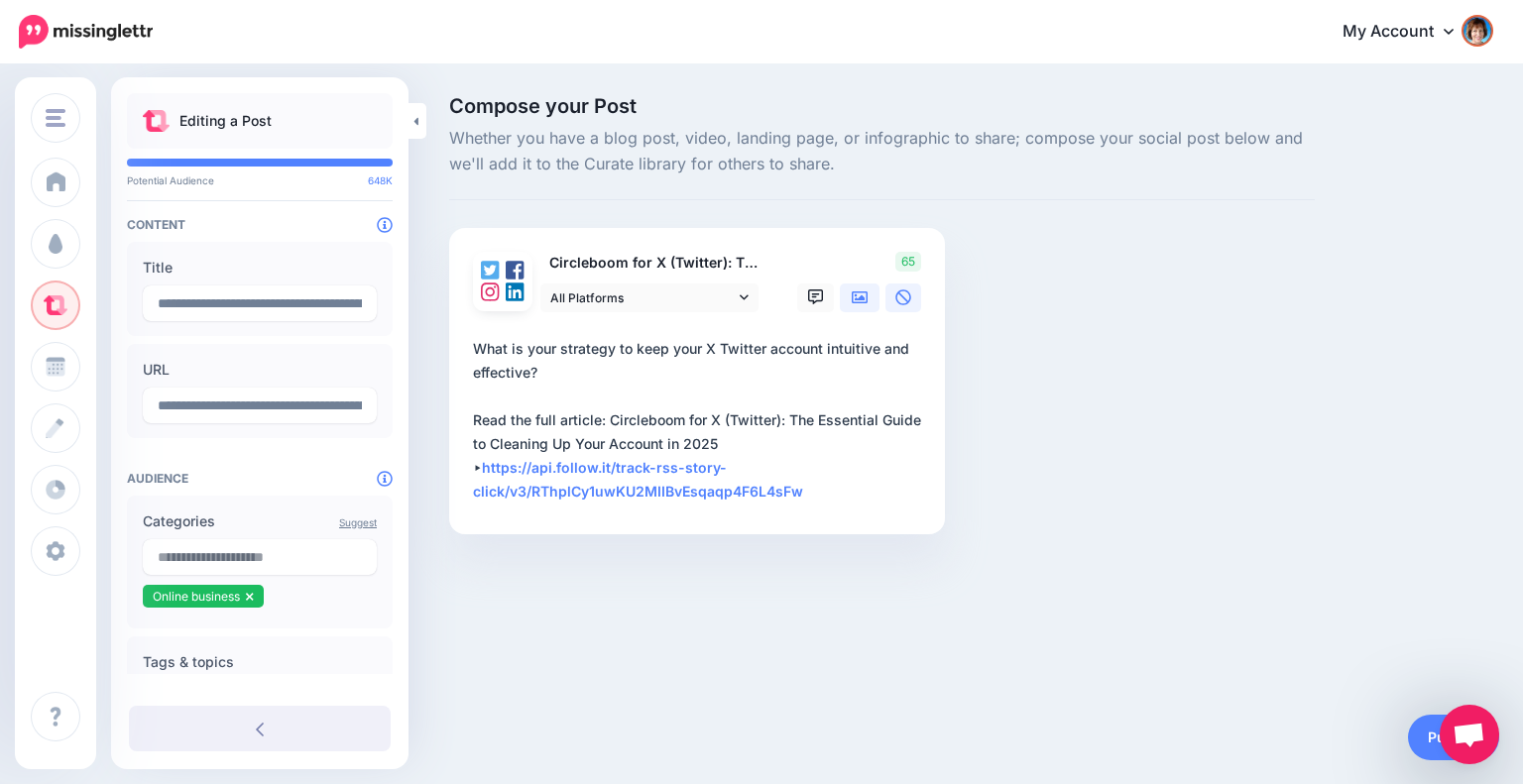 click at bounding box center [860, 297] 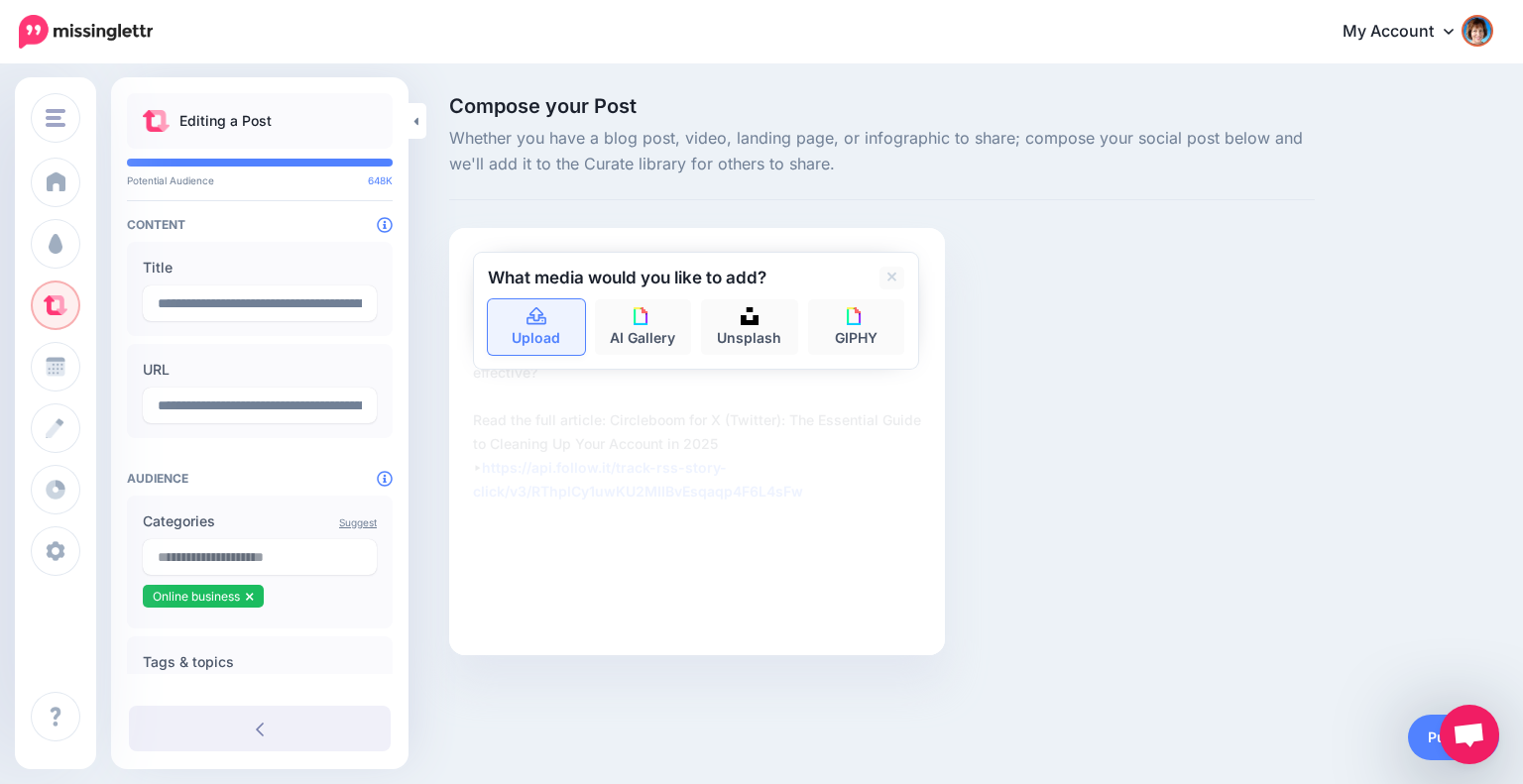 click on "Upload" at bounding box center [536, 327] 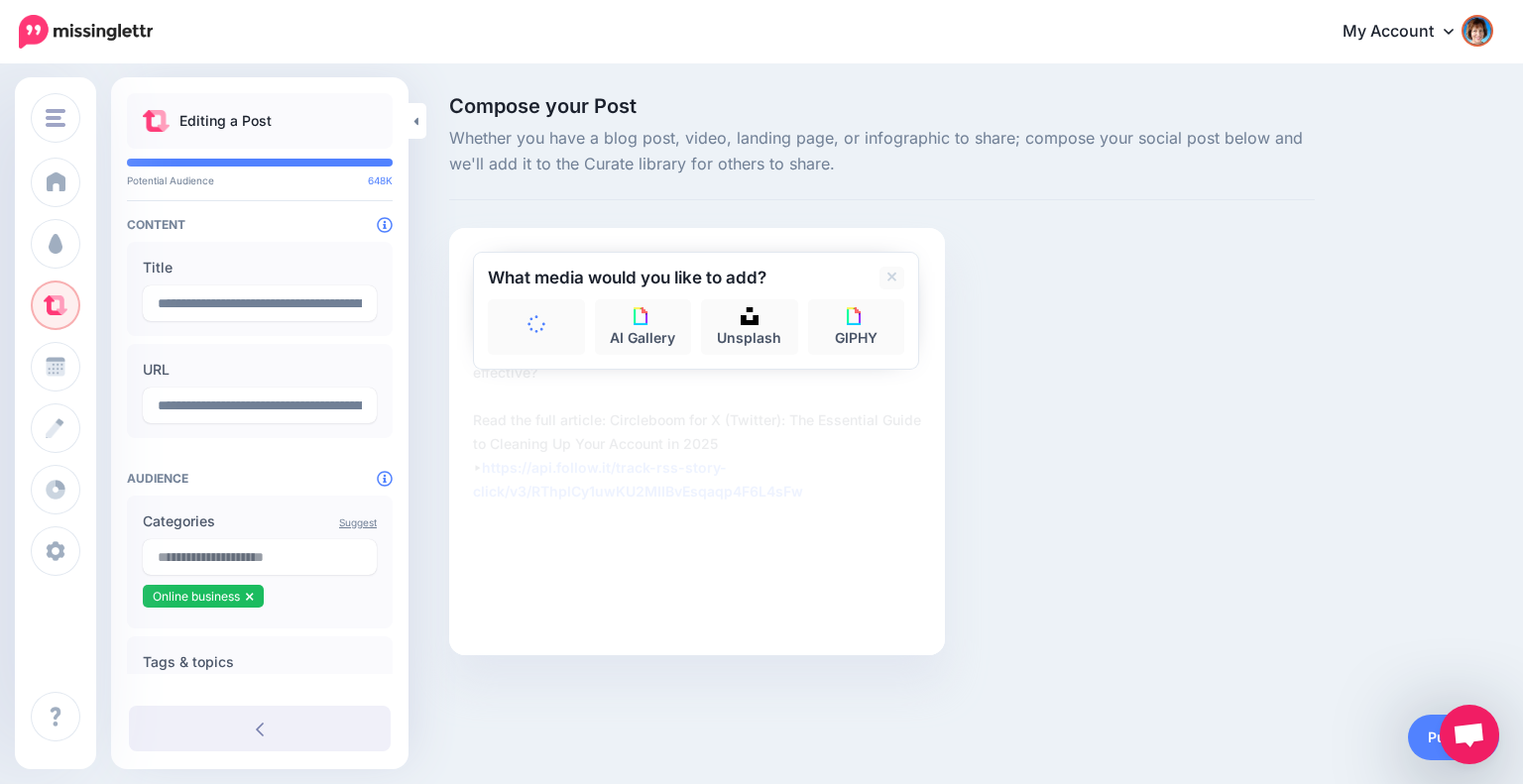 type on "**********" 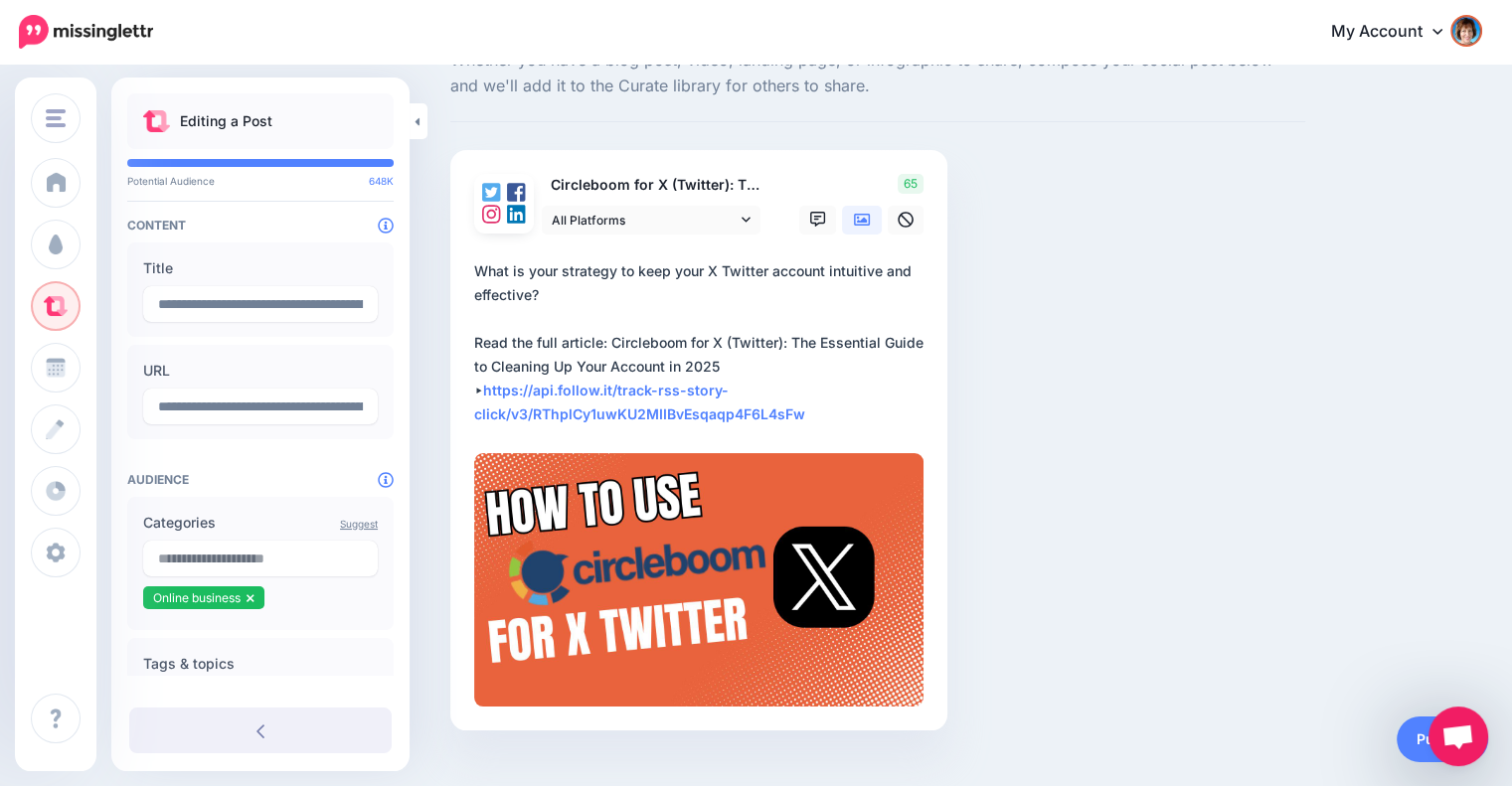 scroll, scrollTop: 111, scrollLeft: 0, axis: vertical 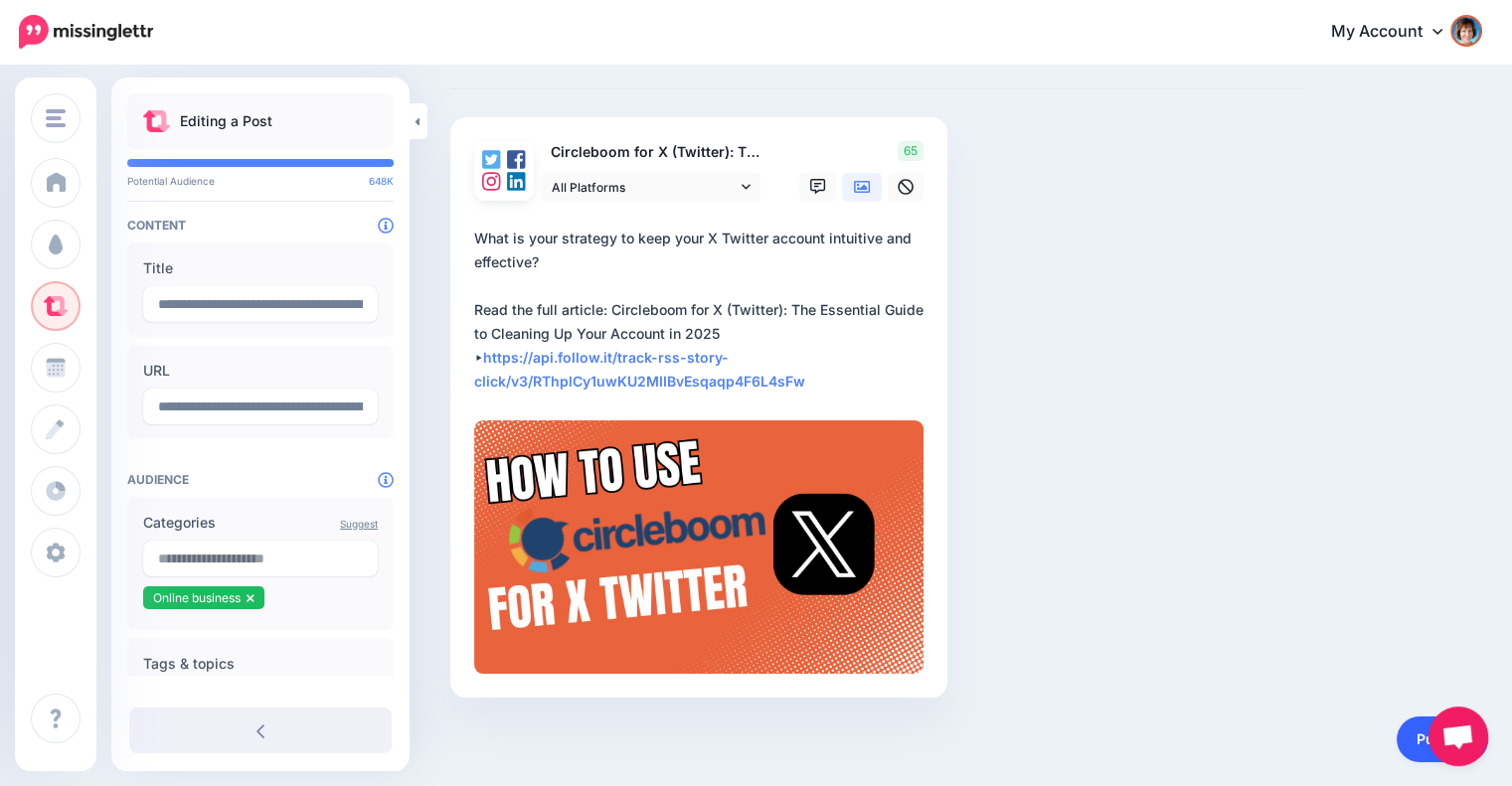click on "Publish" at bounding box center (1442, 739) 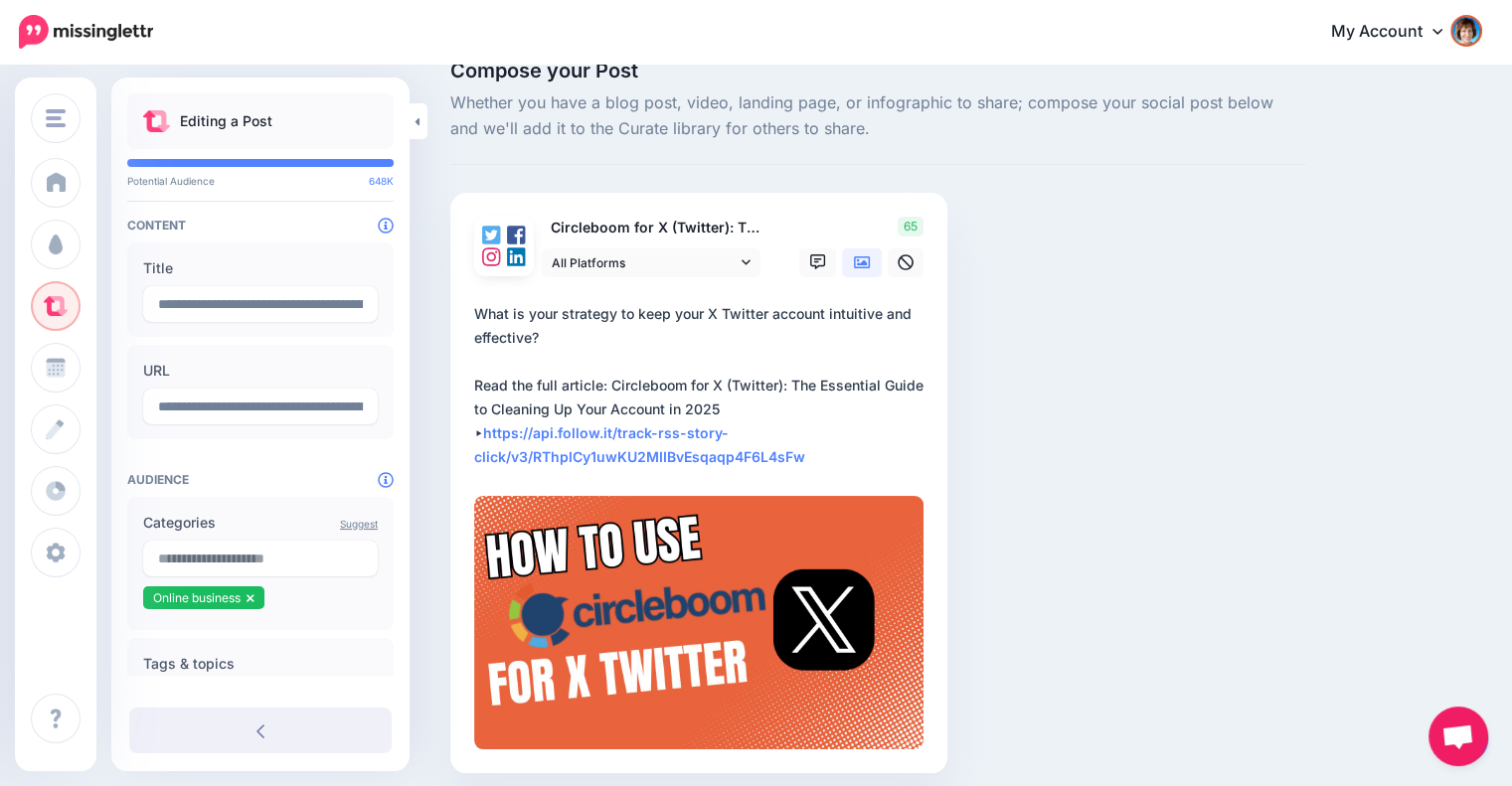 scroll, scrollTop: 0, scrollLeft: 0, axis: both 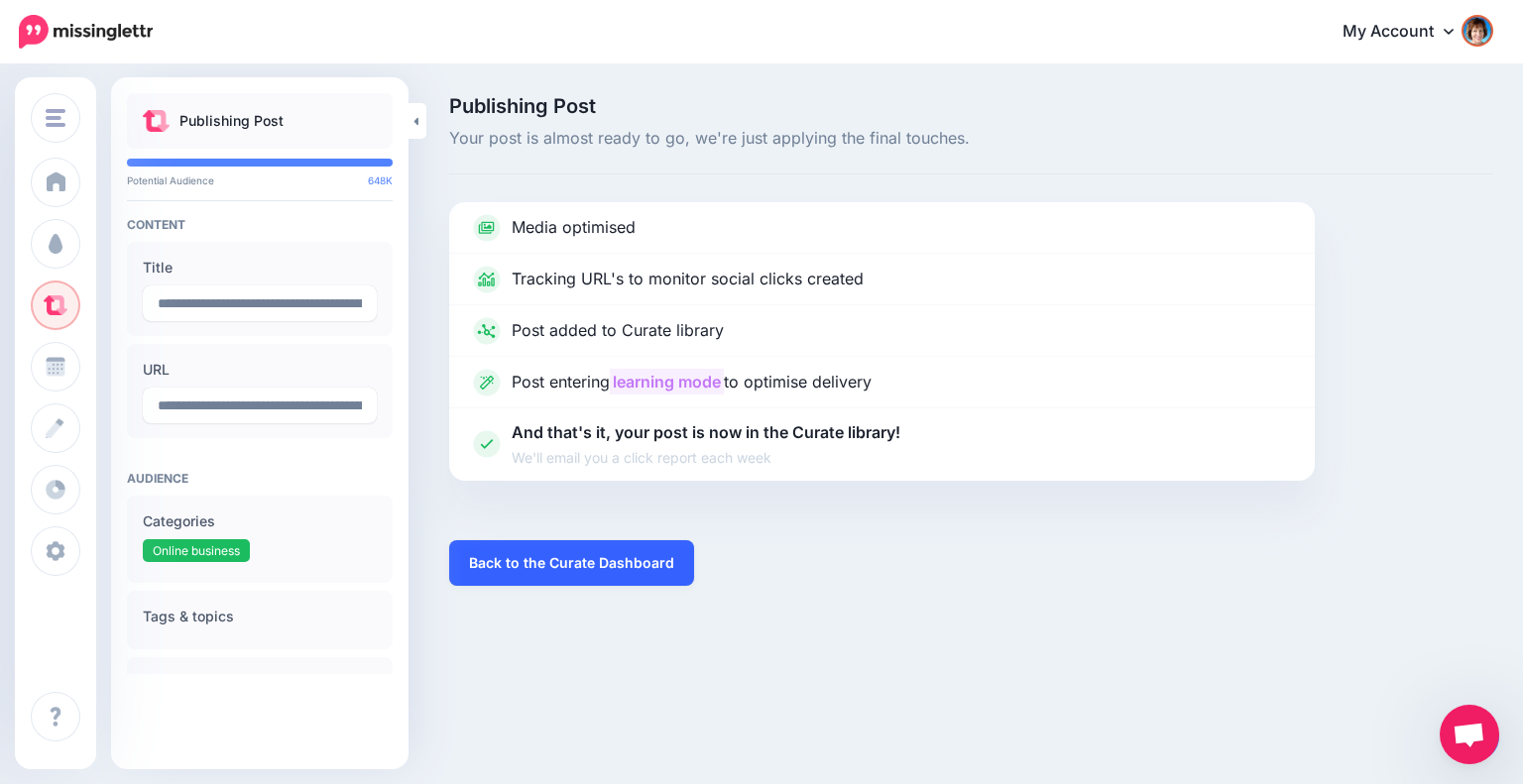 click on "Back to the Curate Dashboard" at bounding box center [571, 563] 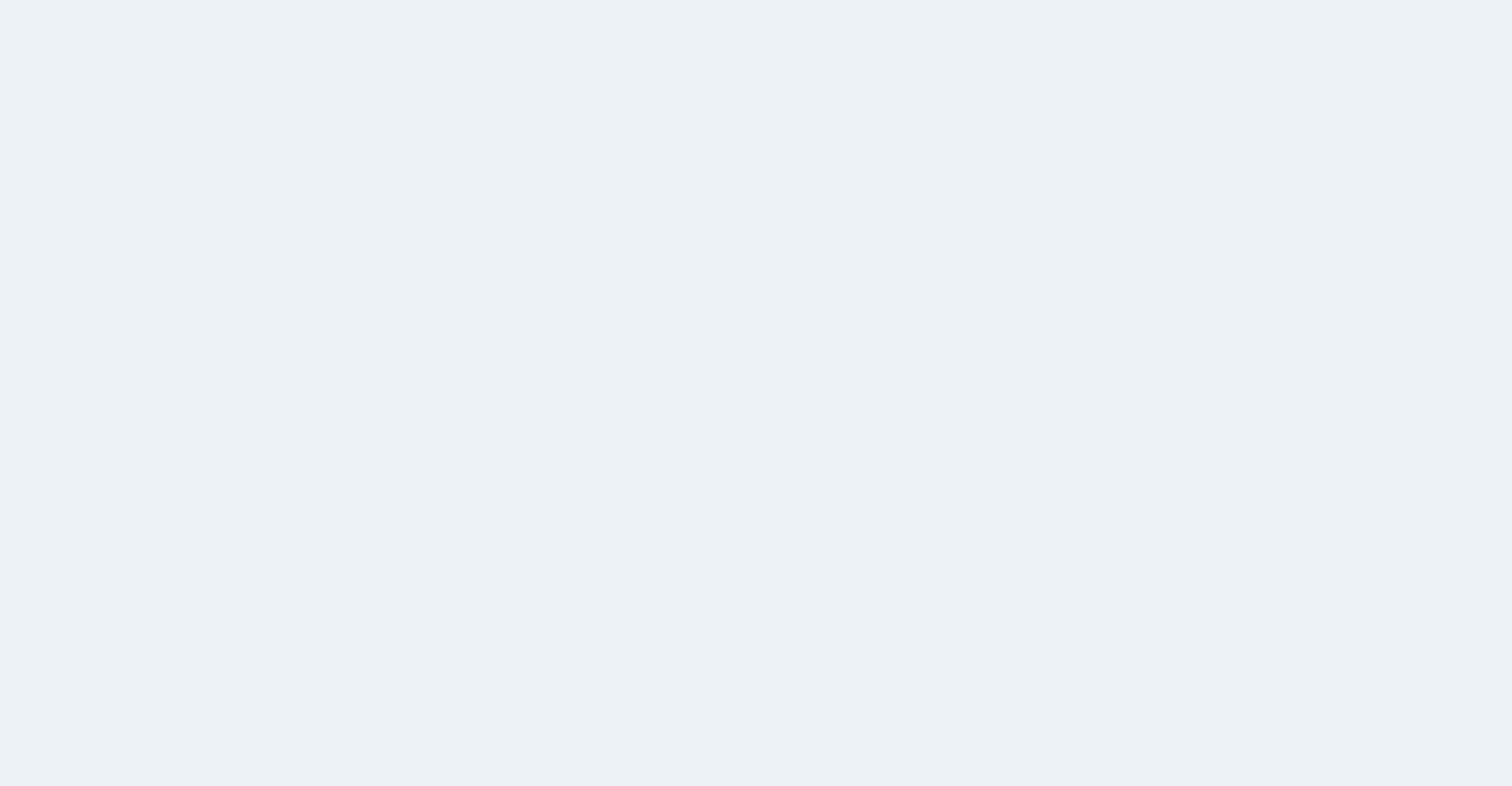 scroll, scrollTop: 0, scrollLeft: 0, axis: both 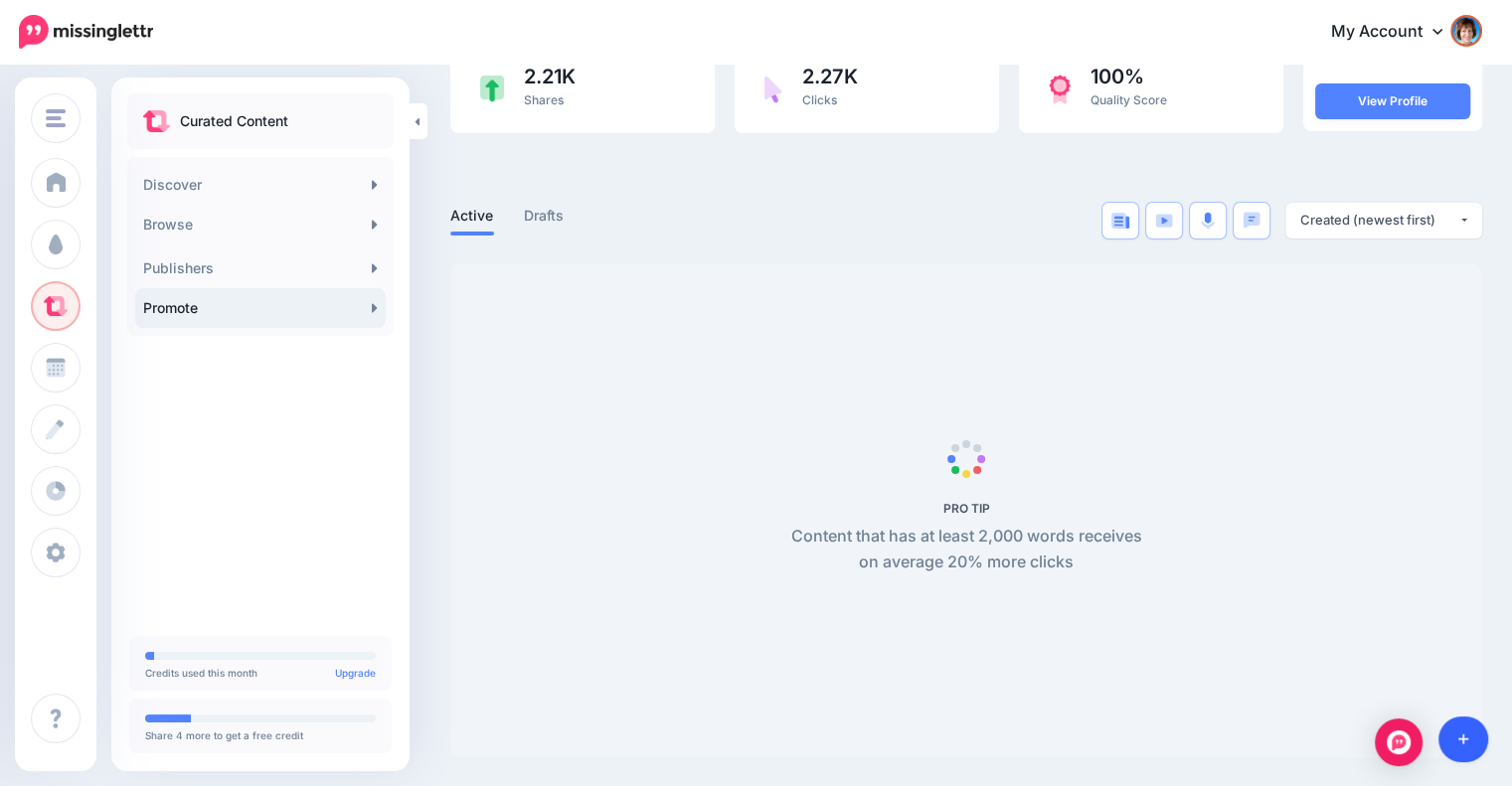 click at bounding box center [1463, 739] 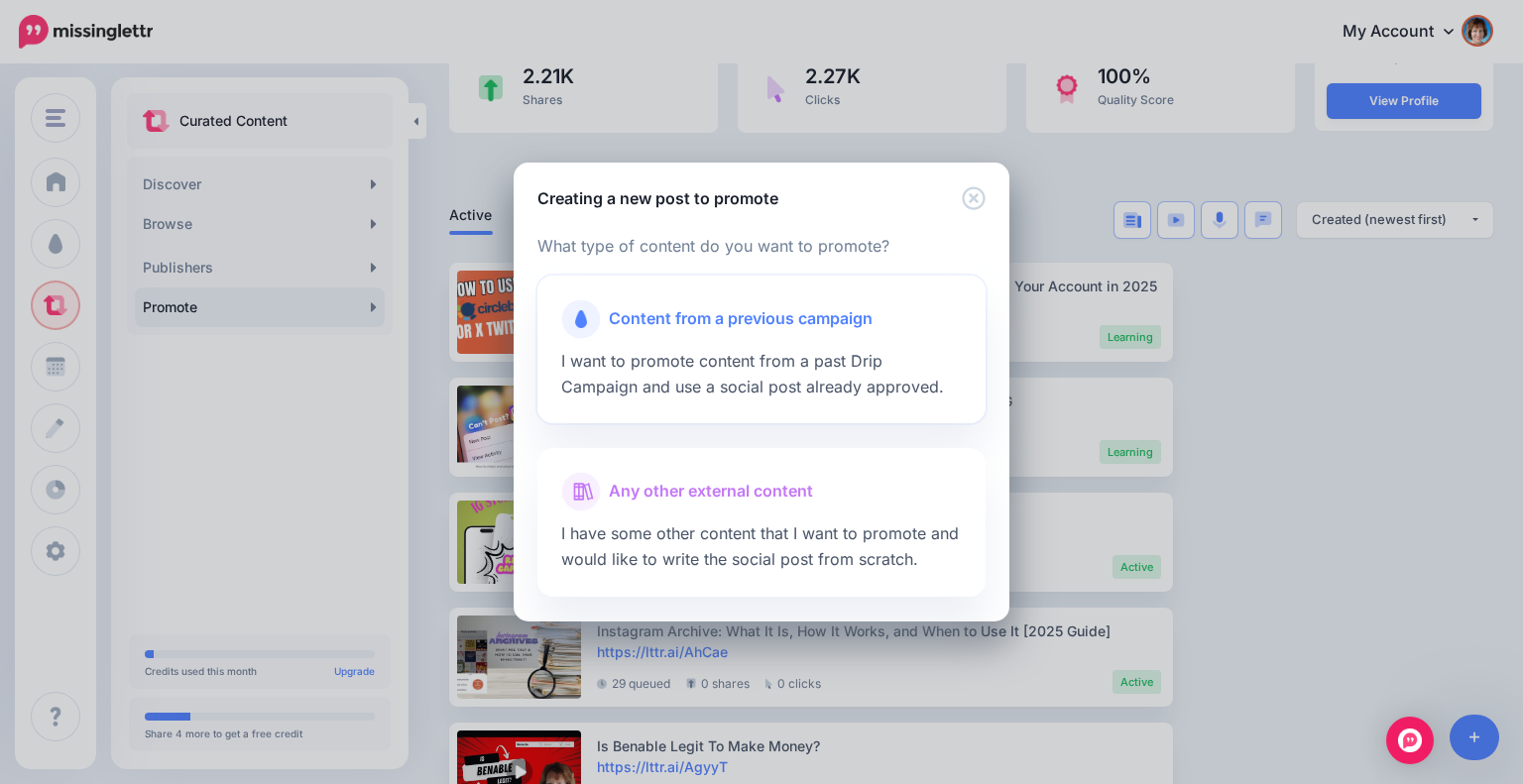 click on "Content from a previous campaign" at bounding box center [741, 319] 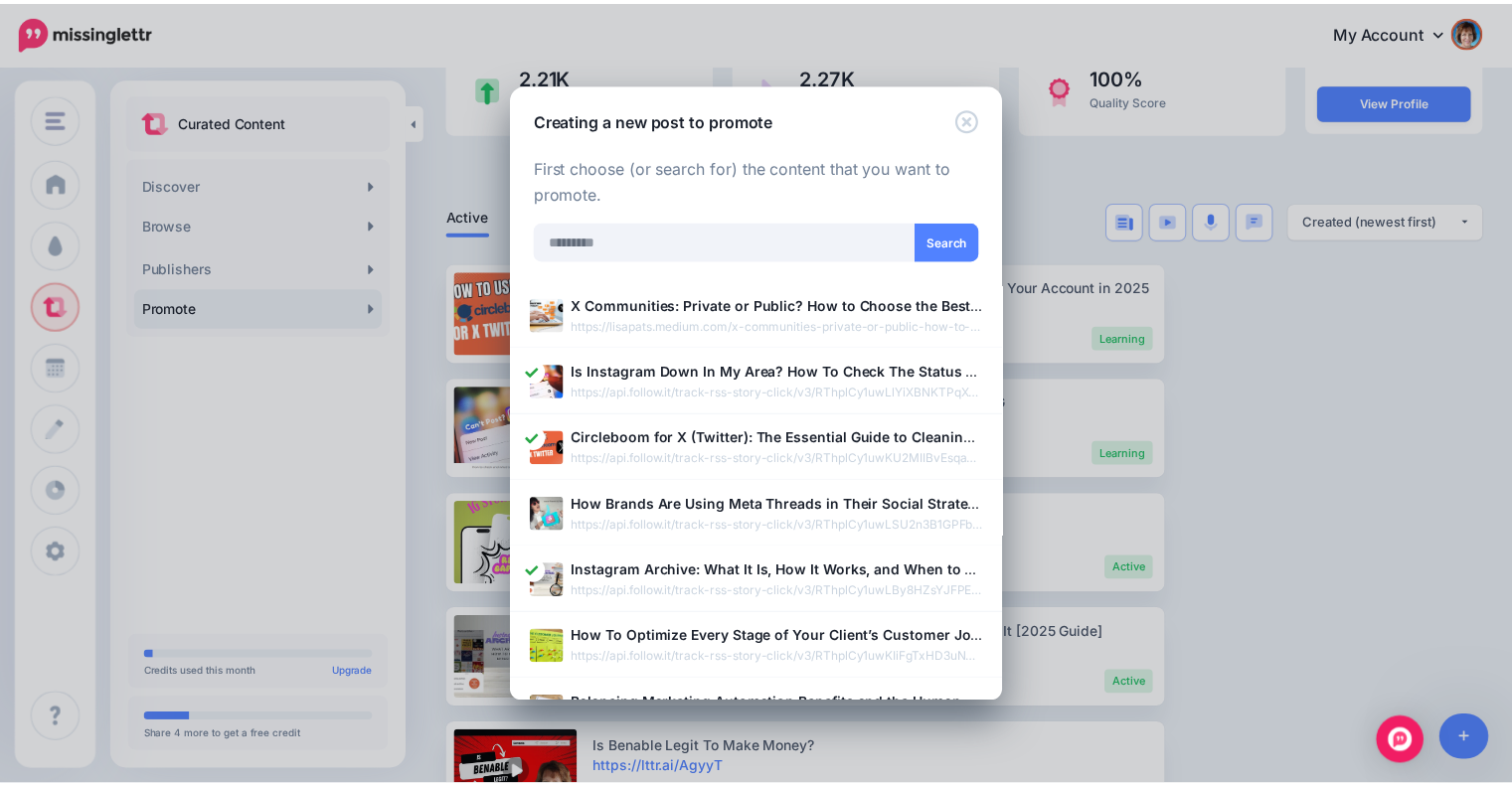 scroll, scrollTop: 0, scrollLeft: 0, axis: both 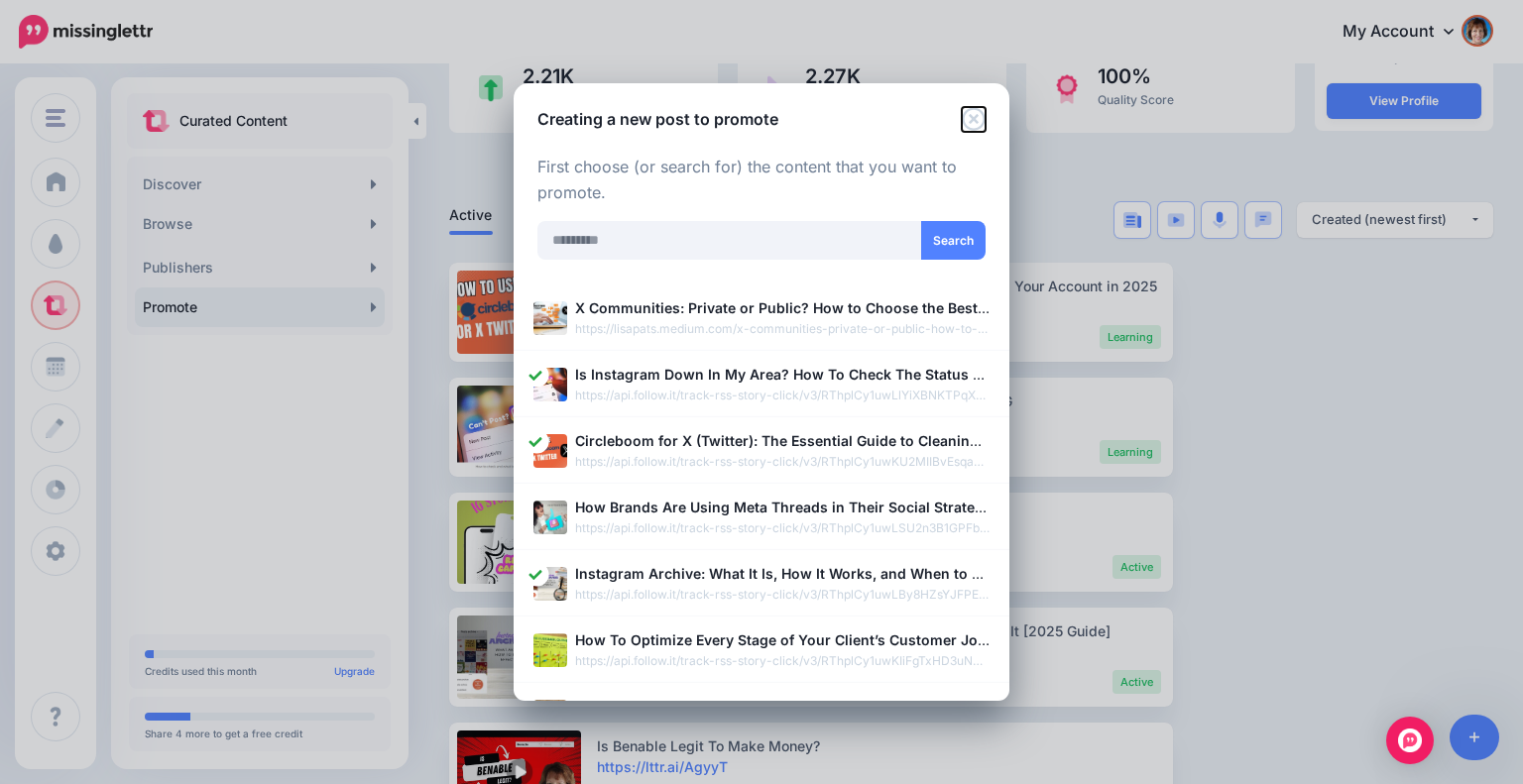 click 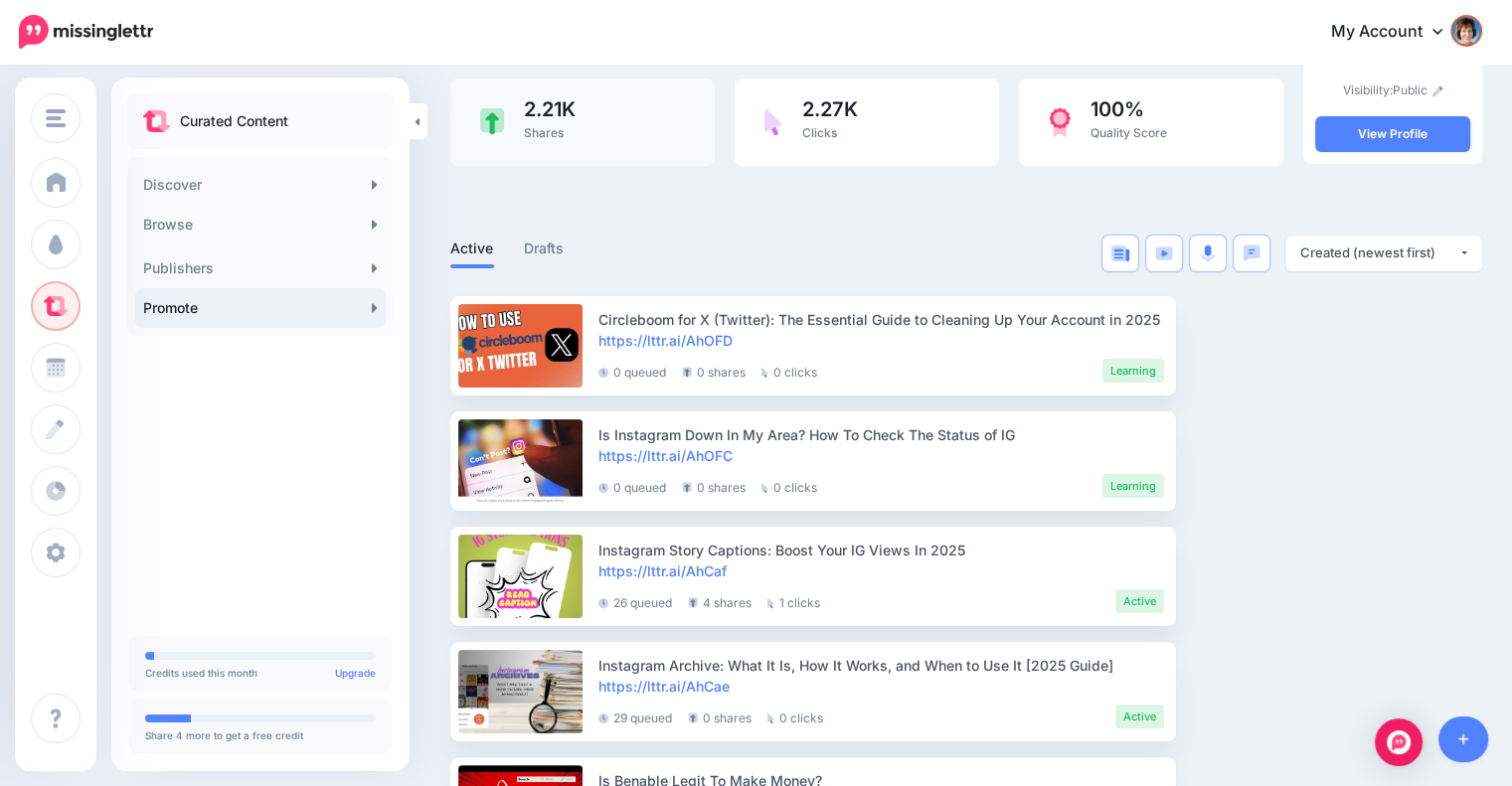scroll, scrollTop: 0, scrollLeft: 0, axis: both 